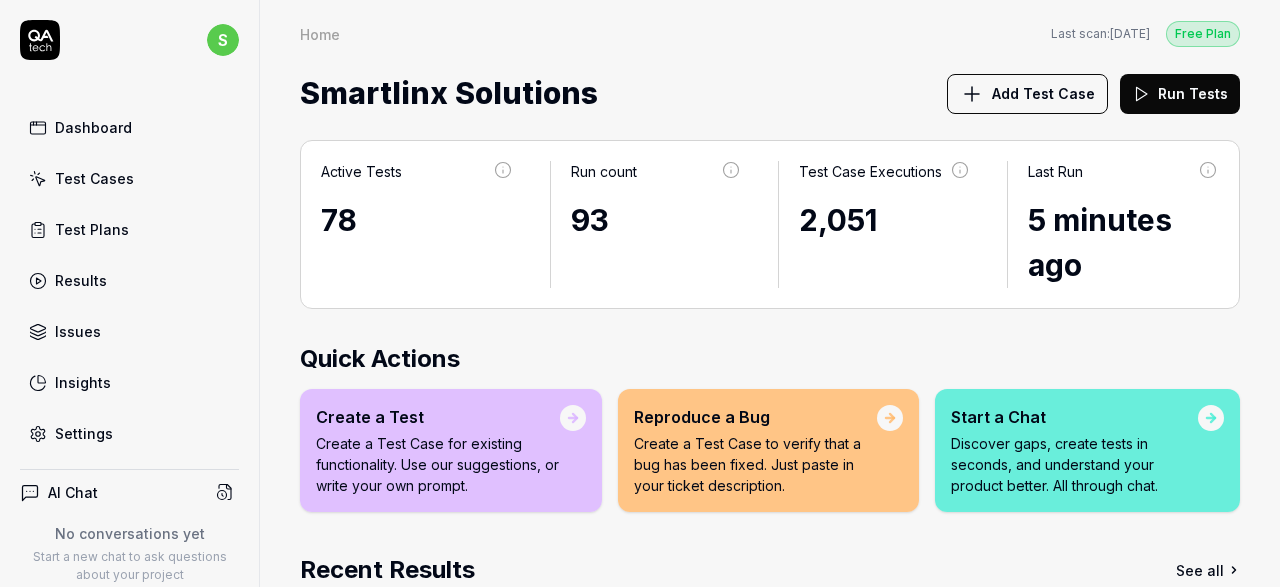 scroll, scrollTop: 0, scrollLeft: 0, axis: both 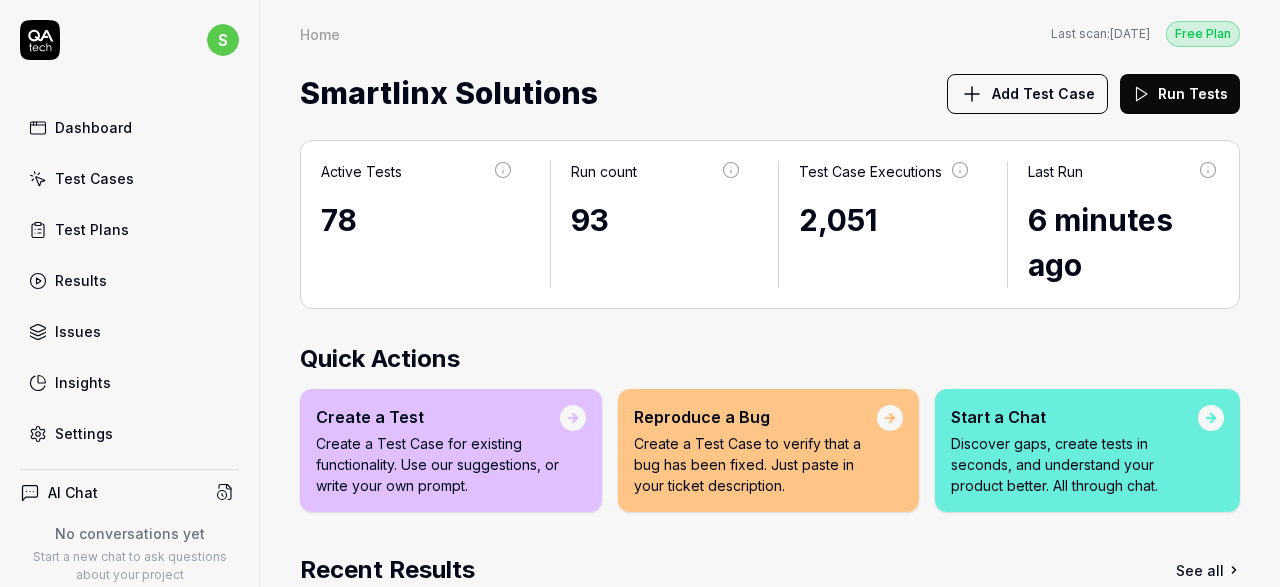 click on "Test Cases" at bounding box center [94, 178] 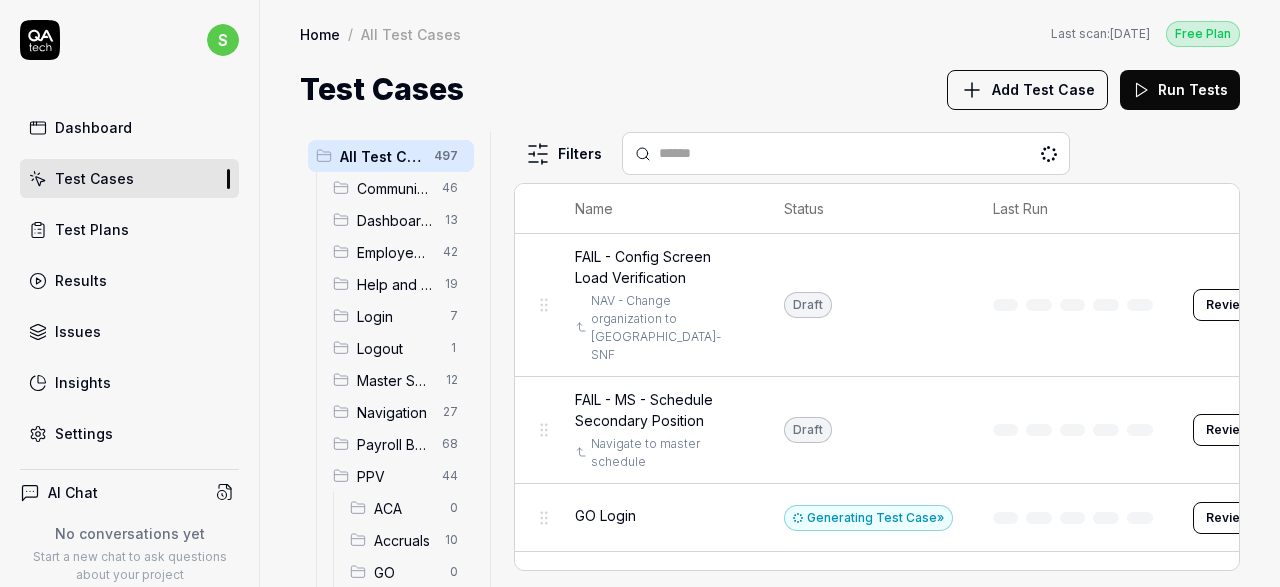 scroll, scrollTop: 116, scrollLeft: 0, axis: vertical 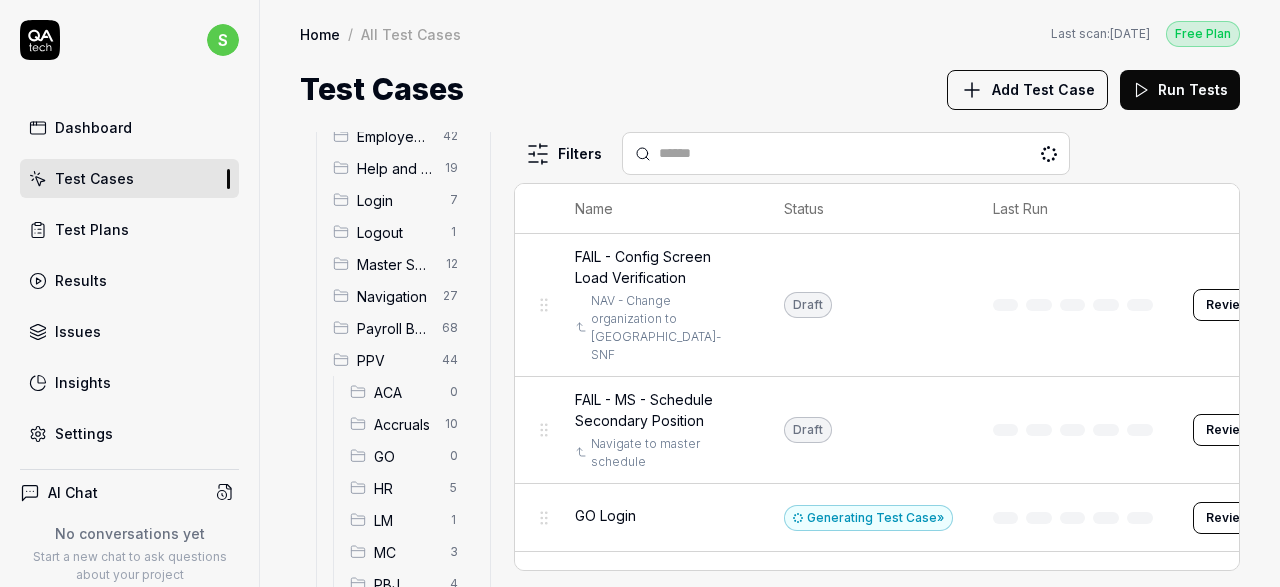 click on "Accruals" at bounding box center [403, 424] 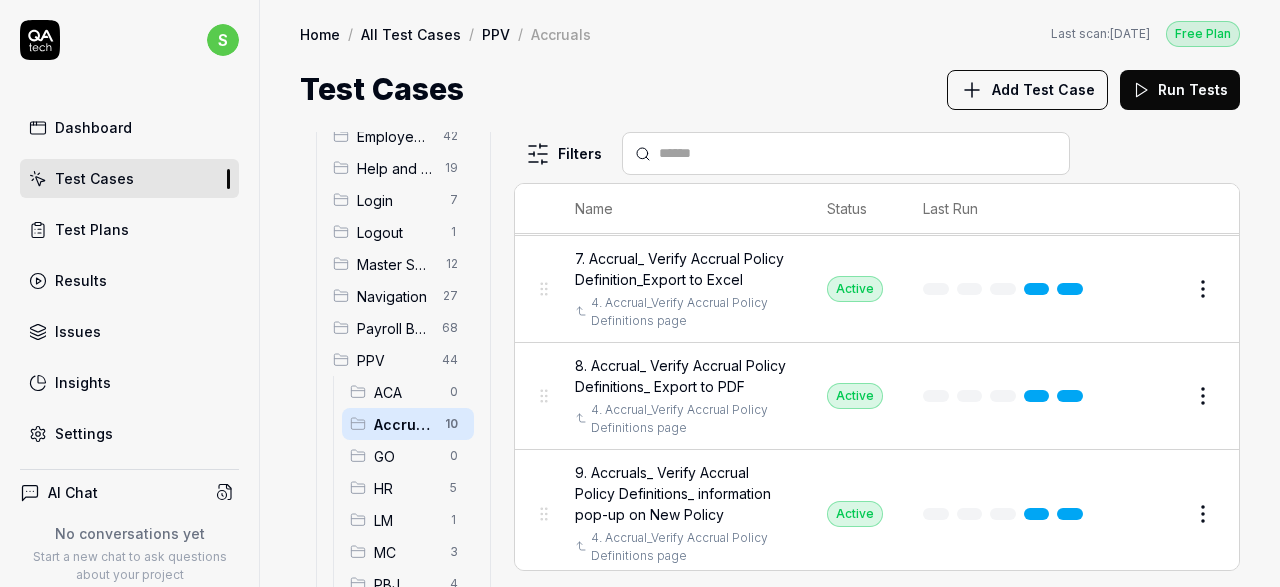 scroll, scrollTop: 675, scrollLeft: 0, axis: vertical 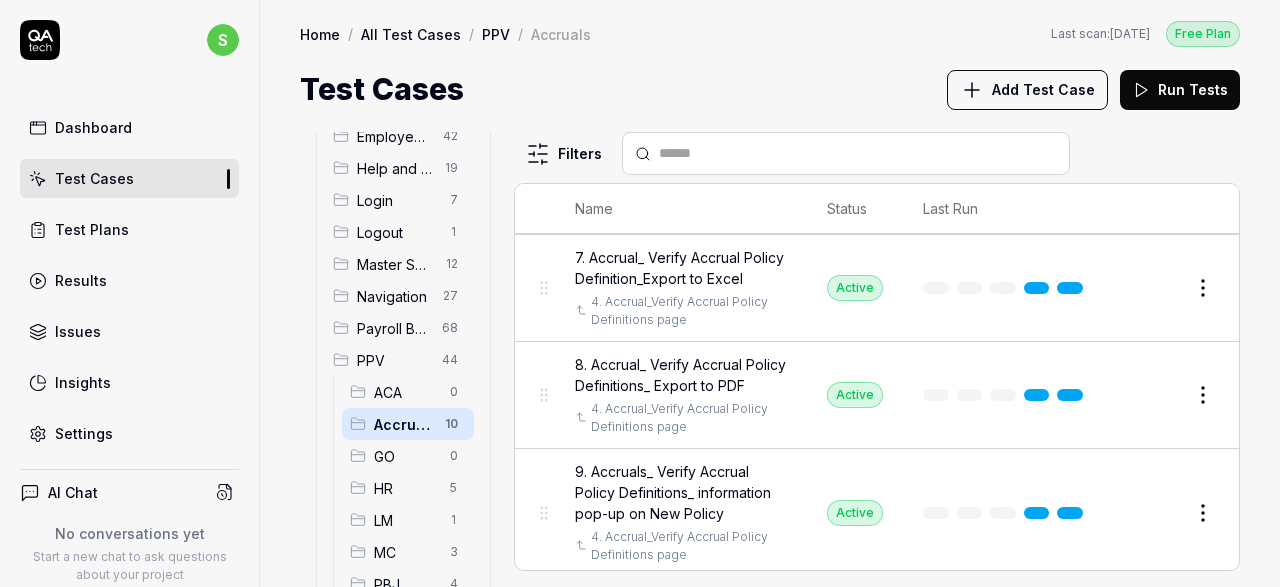 click on "Edit" at bounding box center [1155, 513] 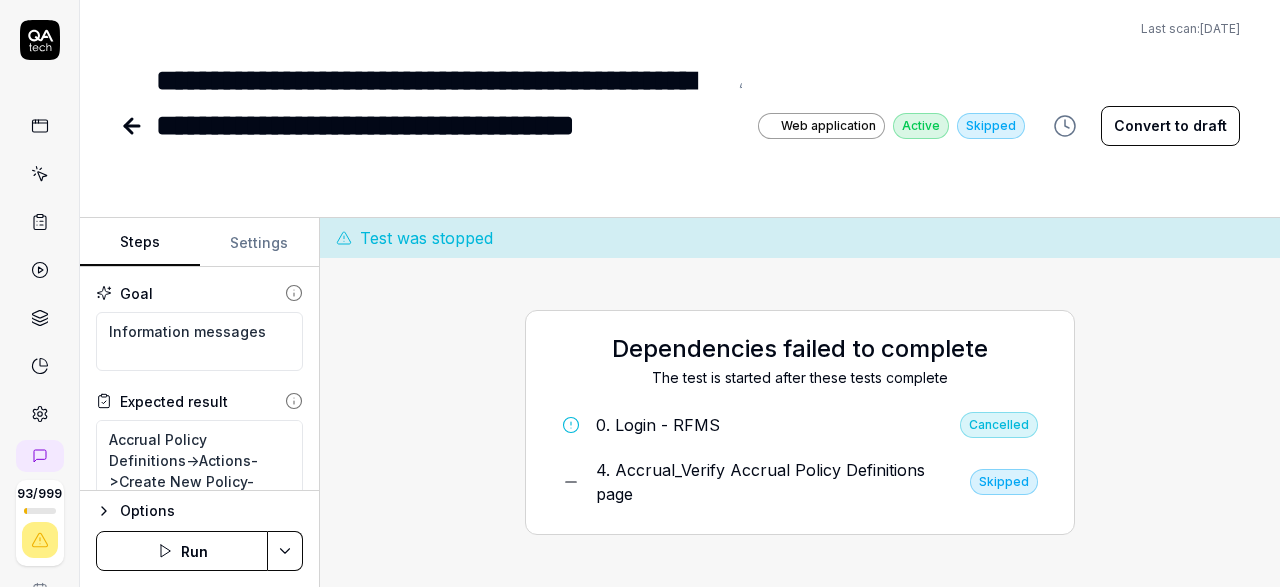 click on "Run" at bounding box center (182, 551) 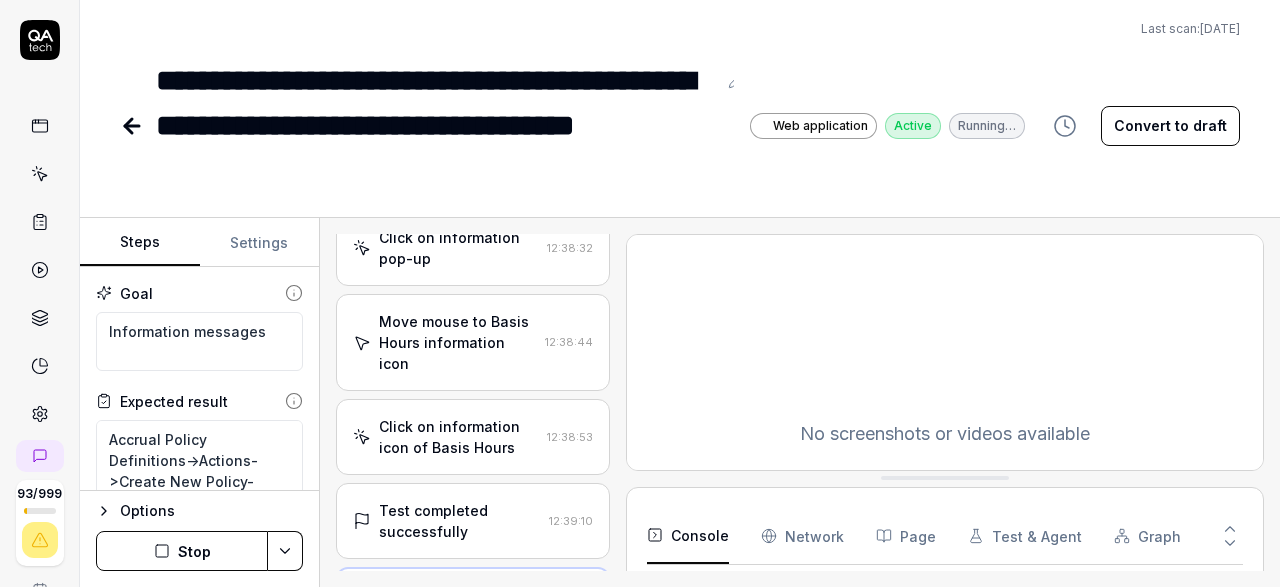 scroll, scrollTop: 643, scrollLeft: 0, axis: vertical 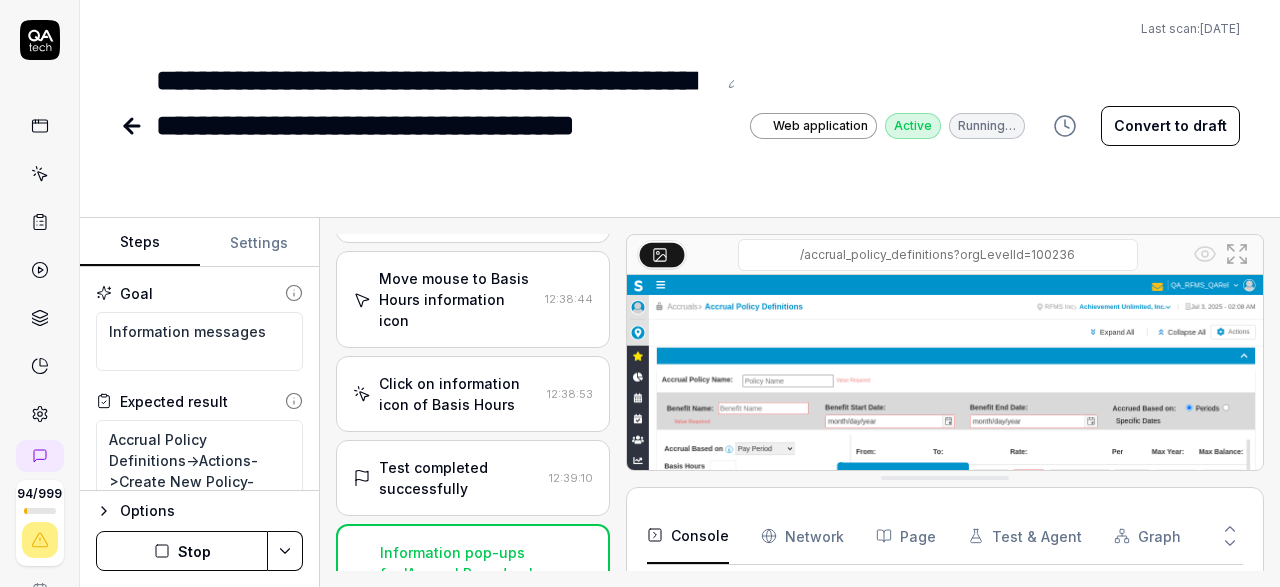 type on "*" 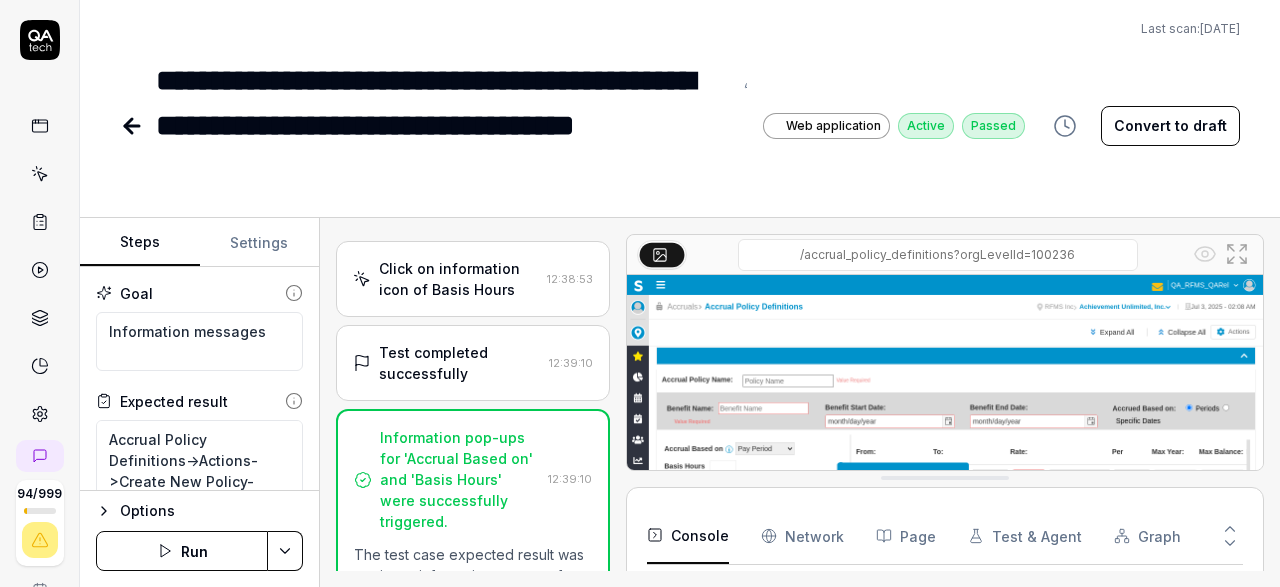 scroll, scrollTop: 527, scrollLeft: 0, axis: vertical 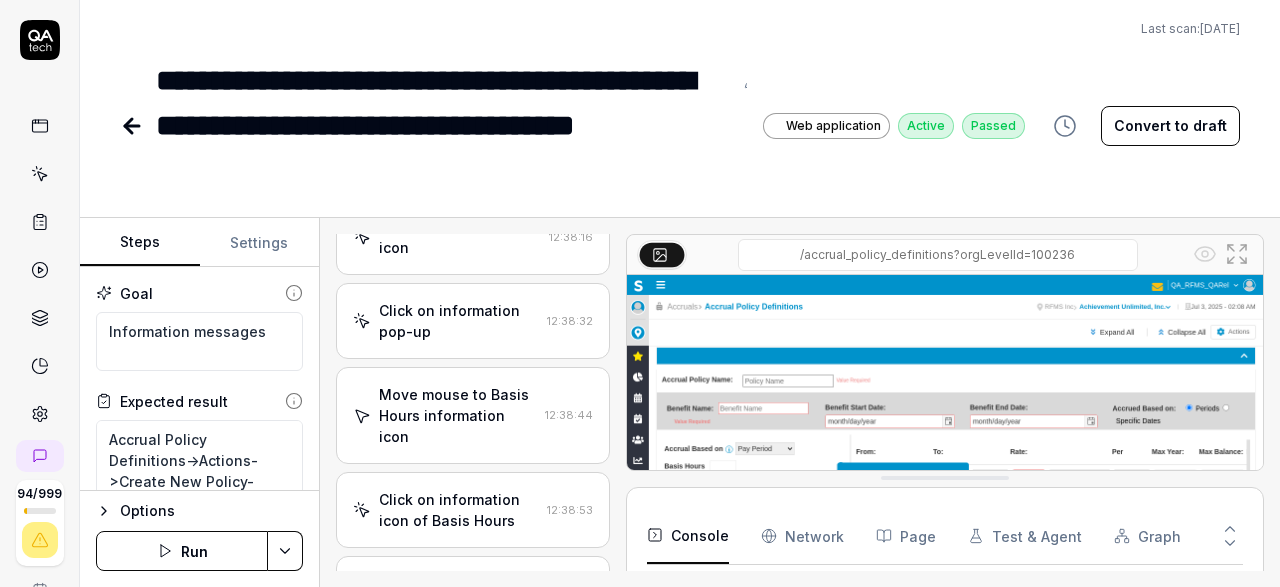 click 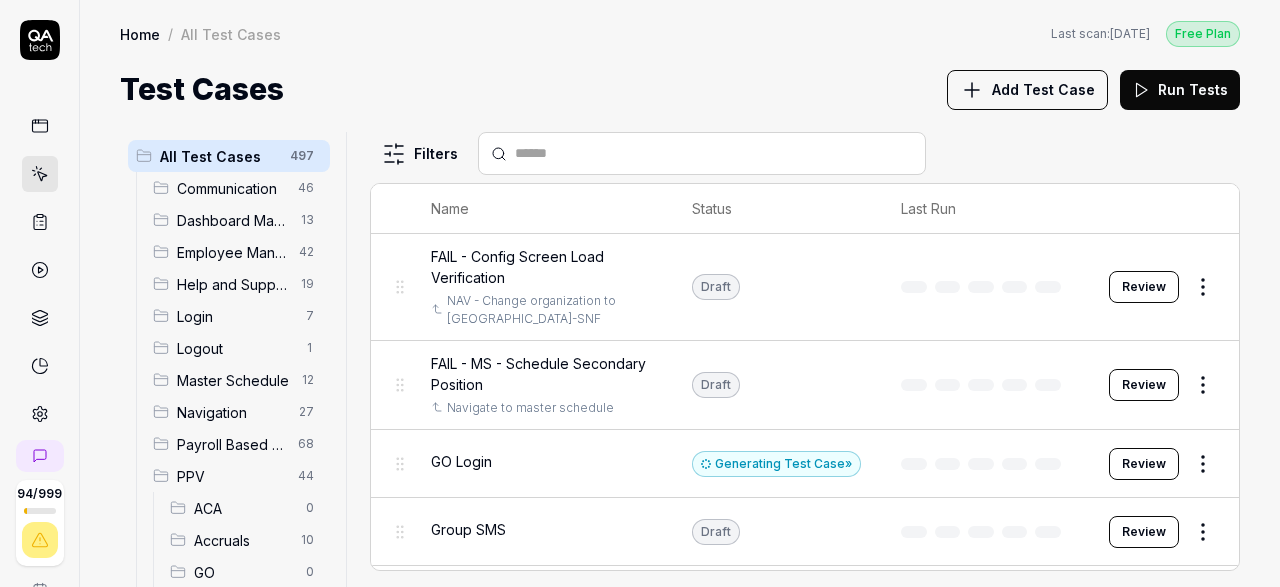 click on "Spotlight" at bounding box center (244, 764) 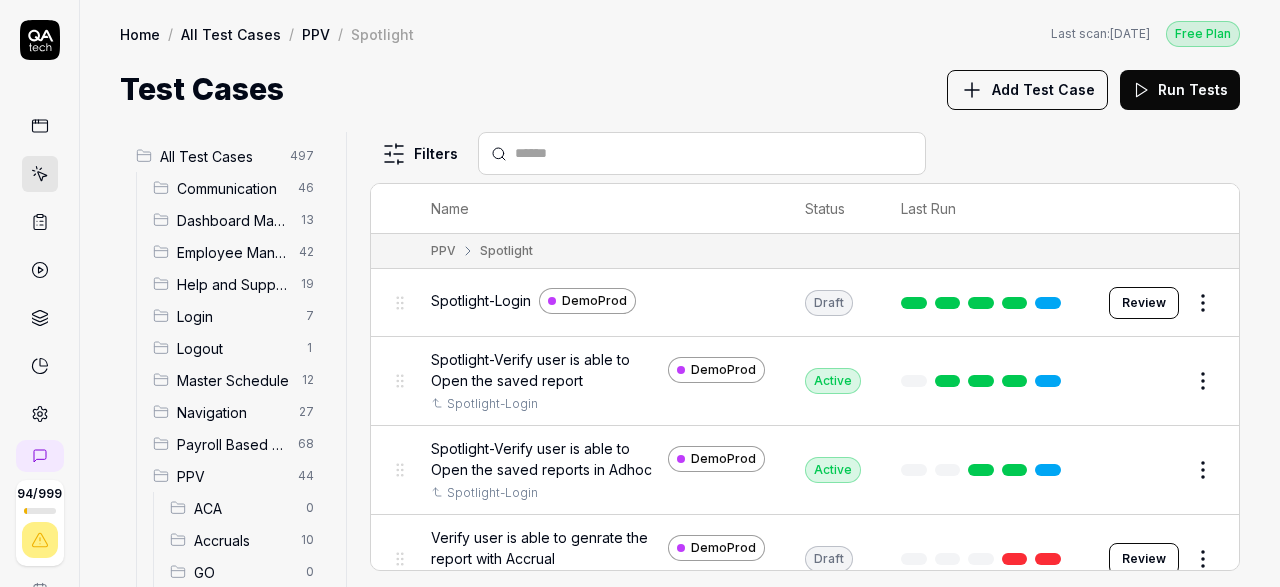 scroll, scrollTop: 232, scrollLeft: 0, axis: vertical 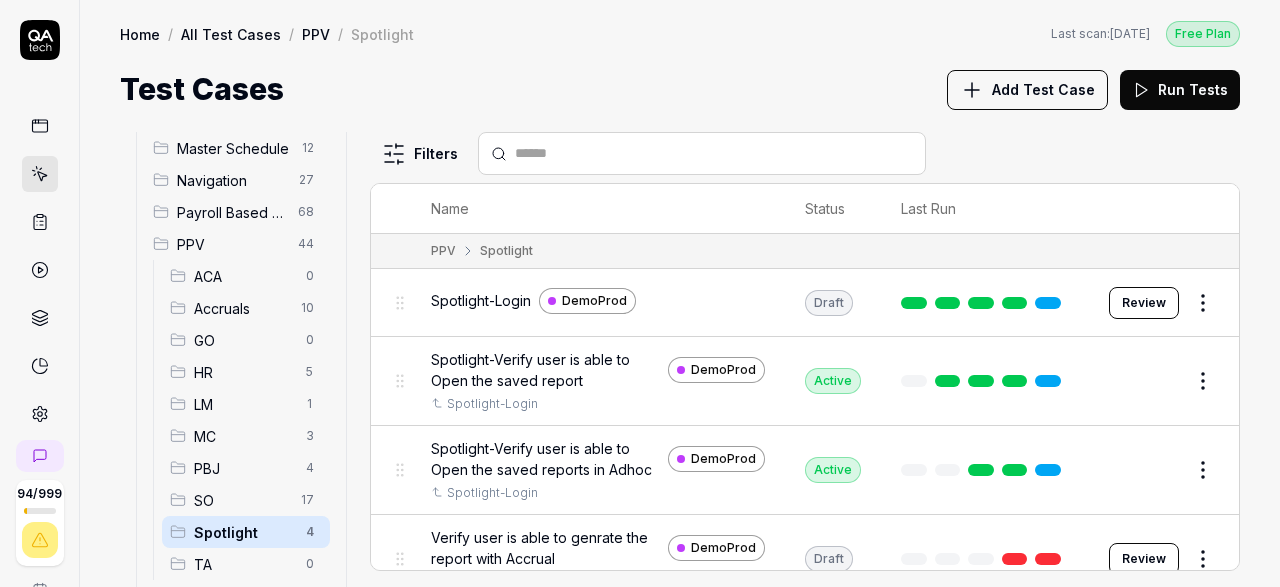 click on "Accruals" at bounding box center [241, 308] 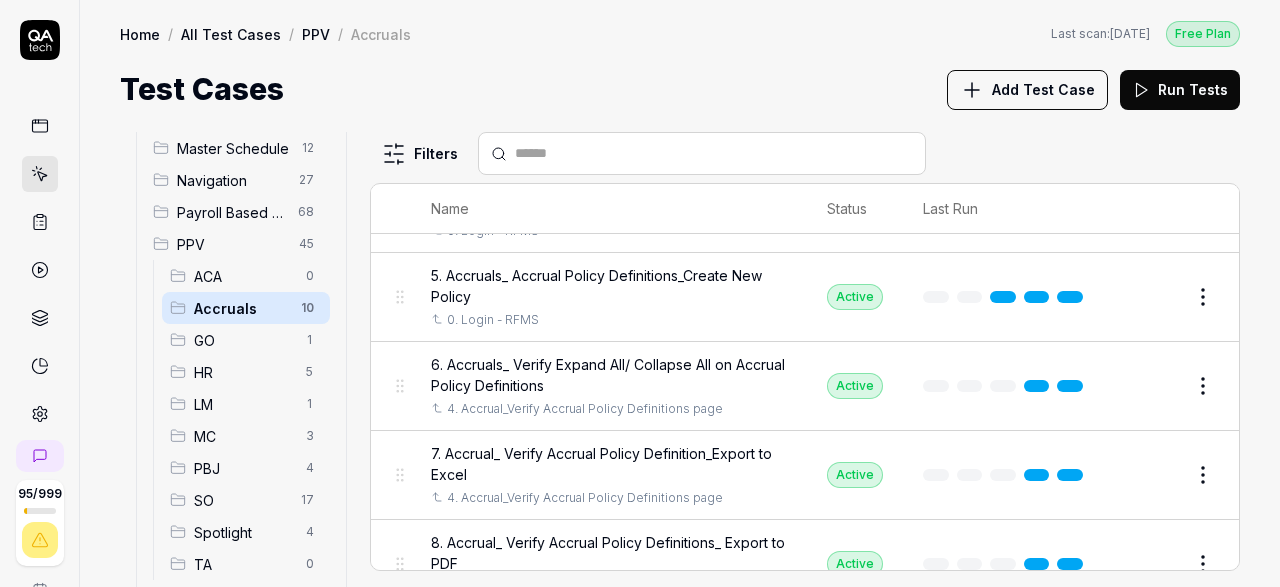 scroll, scrollTop: 477, scrollLeft: 0, axis: vertical 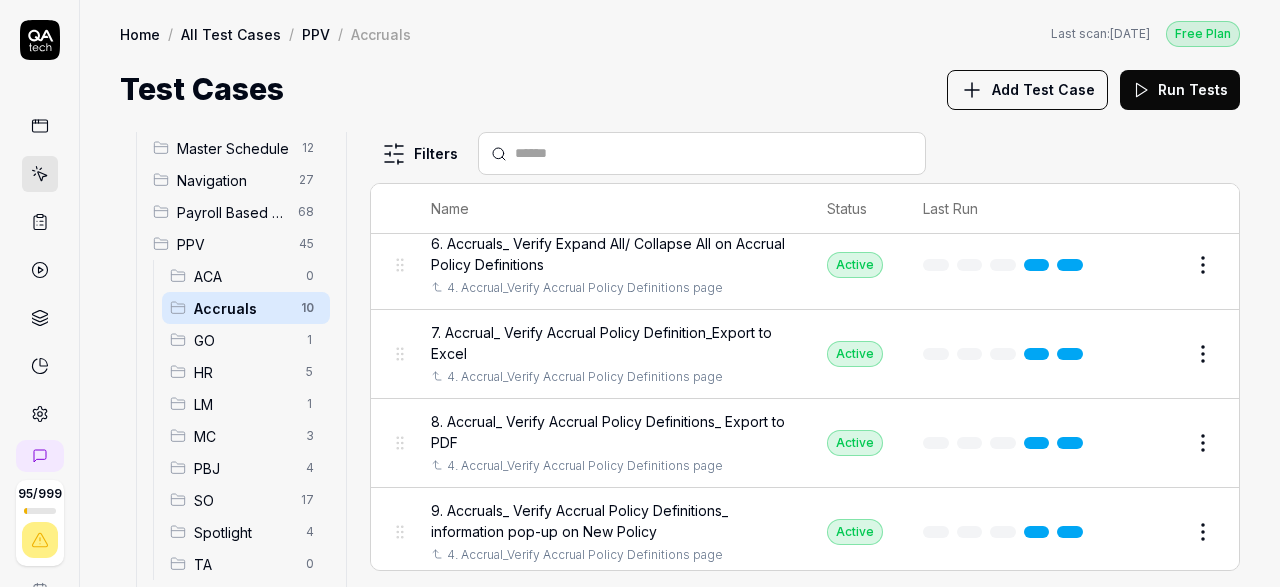 click on "Add Test Case" at bounding box center [1043, 89] 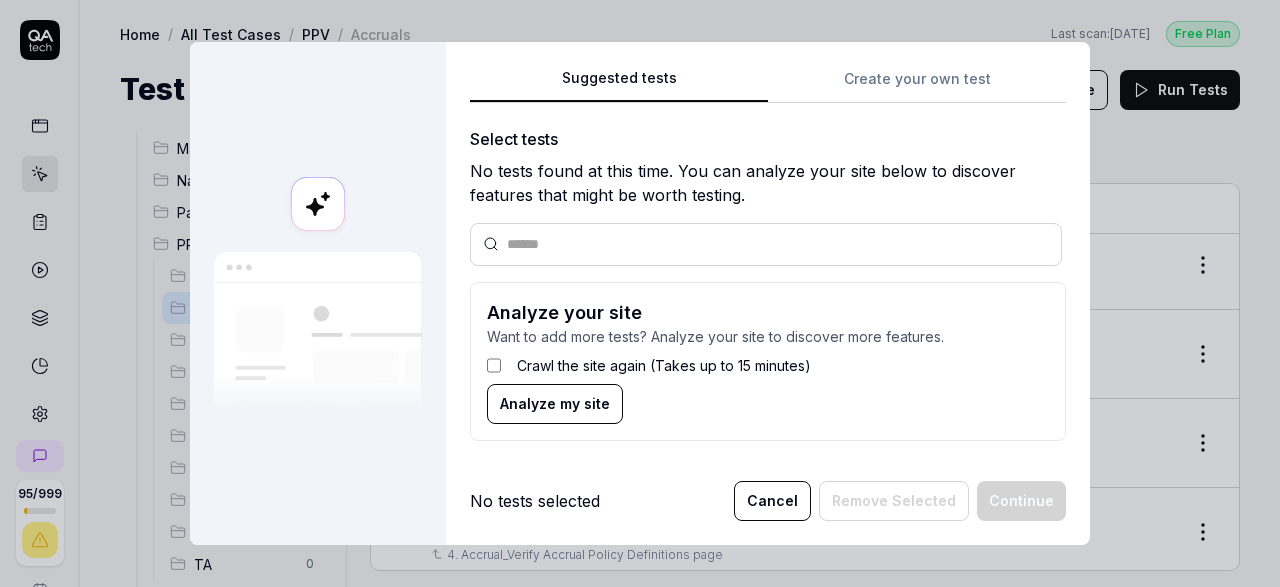 click on "Suggested tests Create your own test Select tests No tests found at this time. You can analyze your site below to discover features that might be worth testing. Analyze your site Want to add more tests? Analyze your site to discover more features. Crawl the site again (Takes up to 15 minutes) Analyze my site No tests selected Cancel Remove Selected Continue" at bounding box center [768, 293] 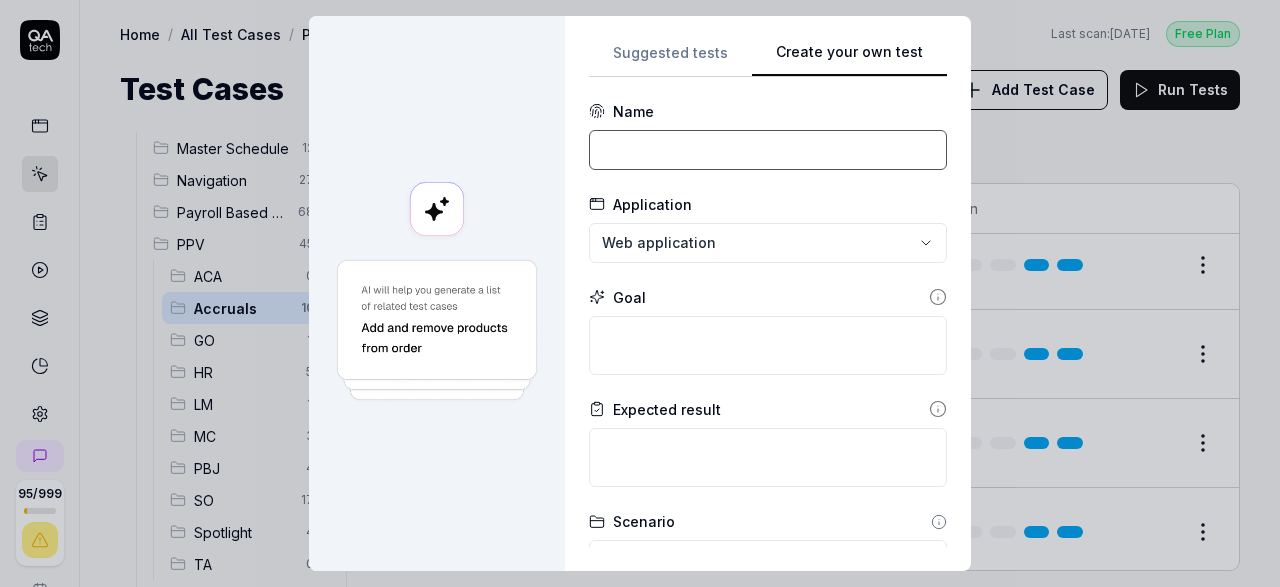 click at bounding box center (768, 150) 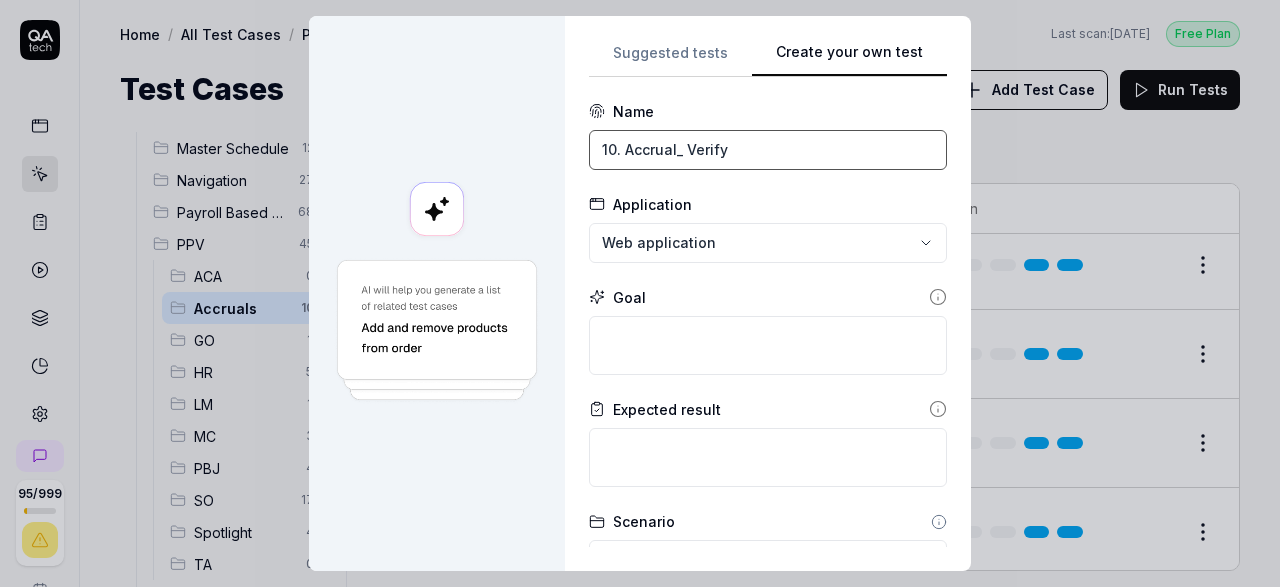 type on "10. Accrual_ Verify" 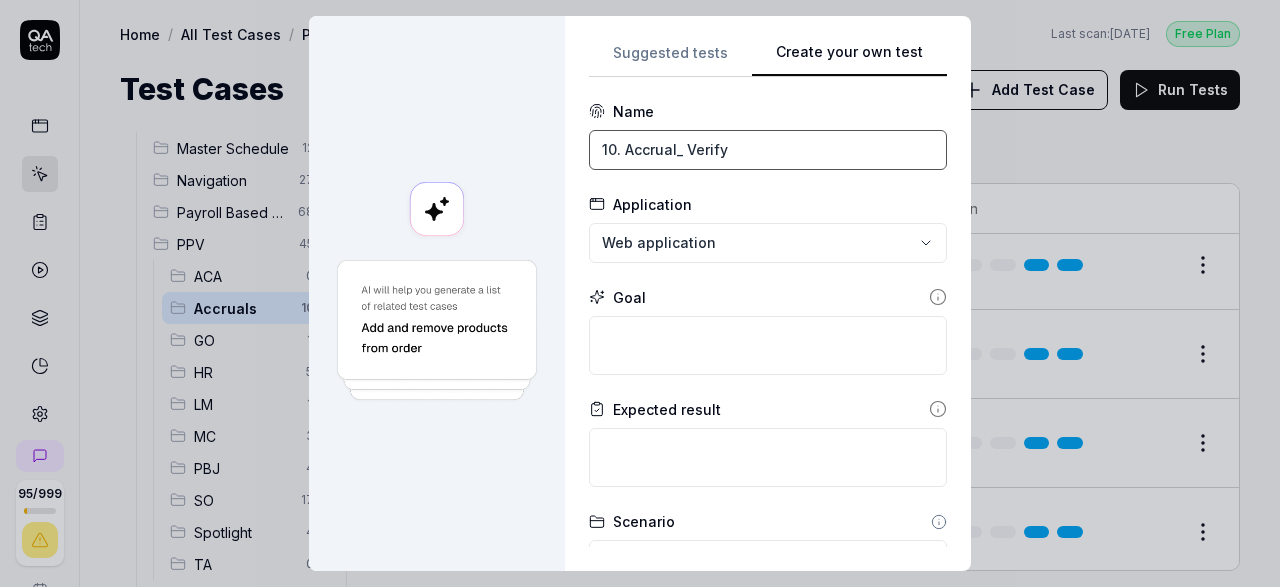 scroll, scrollTop: 232, scrollLeft: 0, axis: vertical 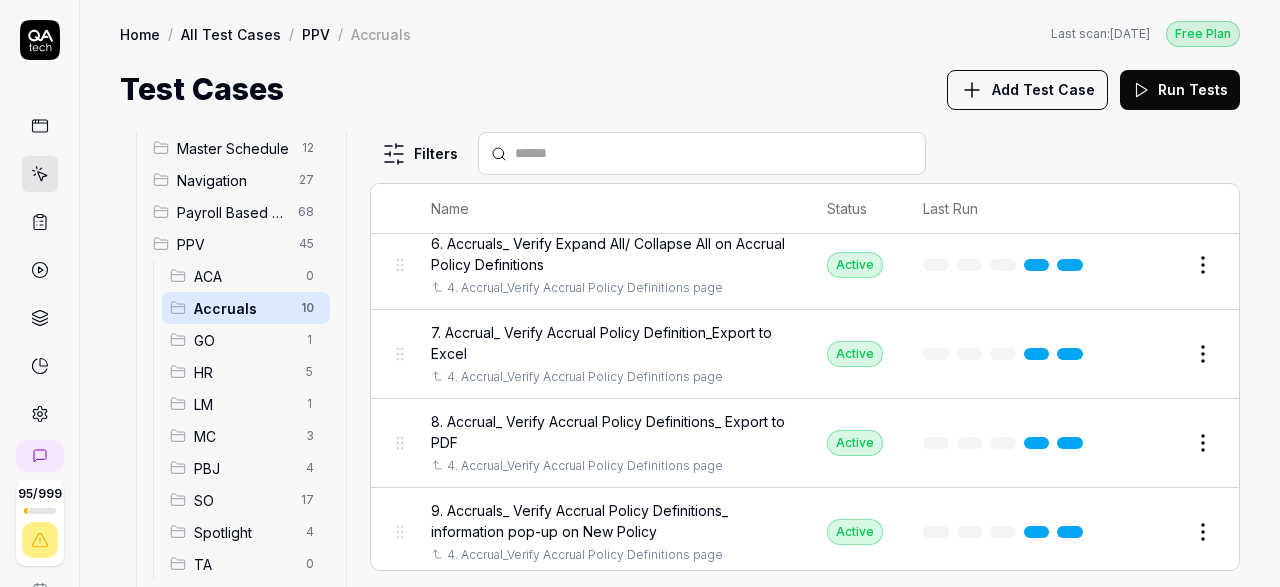 click on "Add Test Case" at bounding box center [1043, 89] 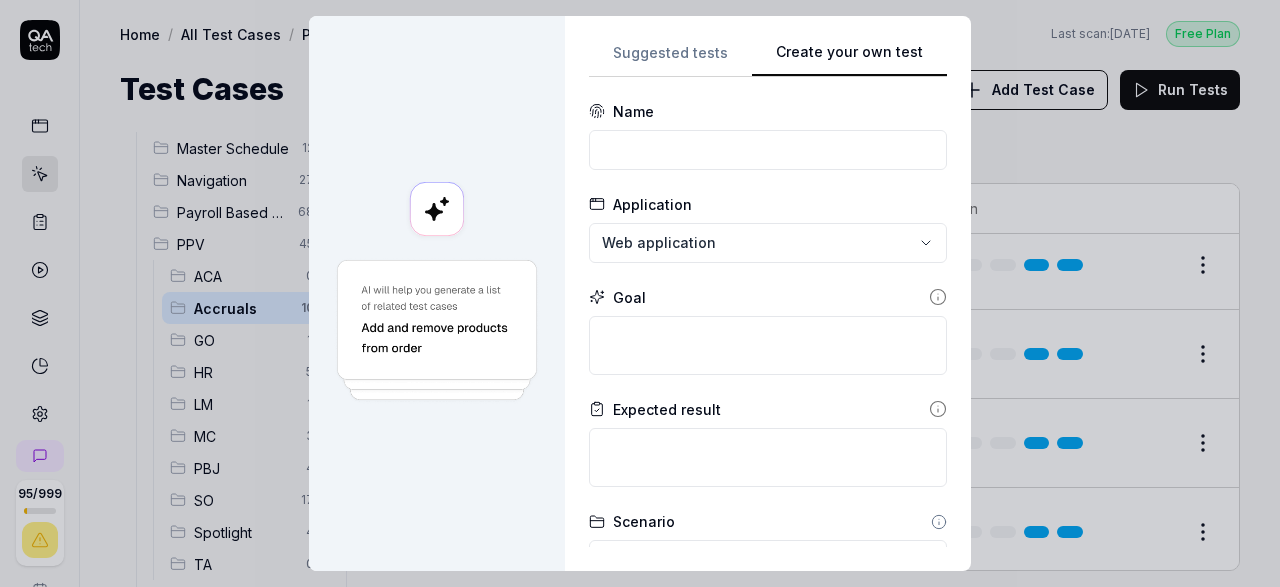 scroll, scrollTop: 232, scrollLeft: 0, axis: vertical 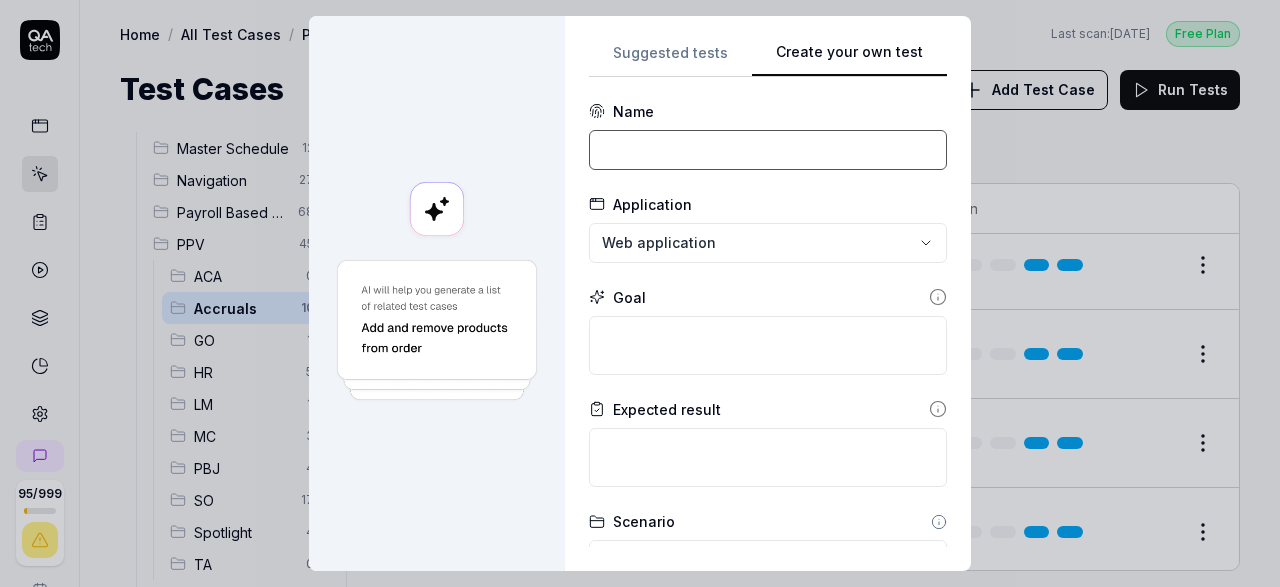 click at bounding box center [768, 150] 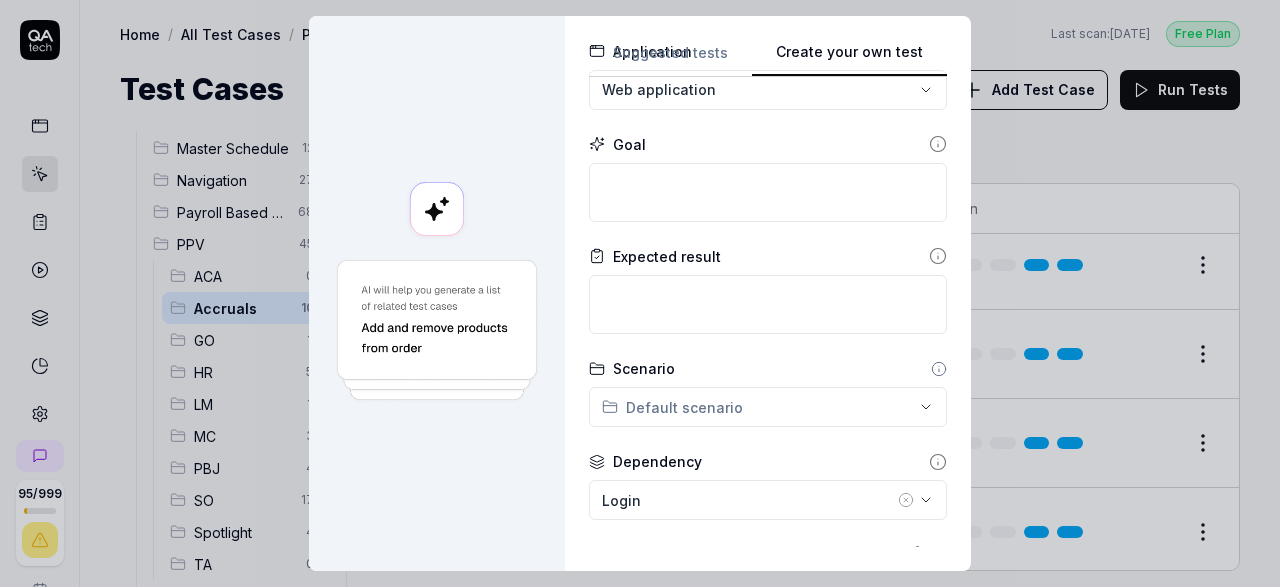 scroll, scrollTop: 331, scrollLeft: 0, axis: vertical 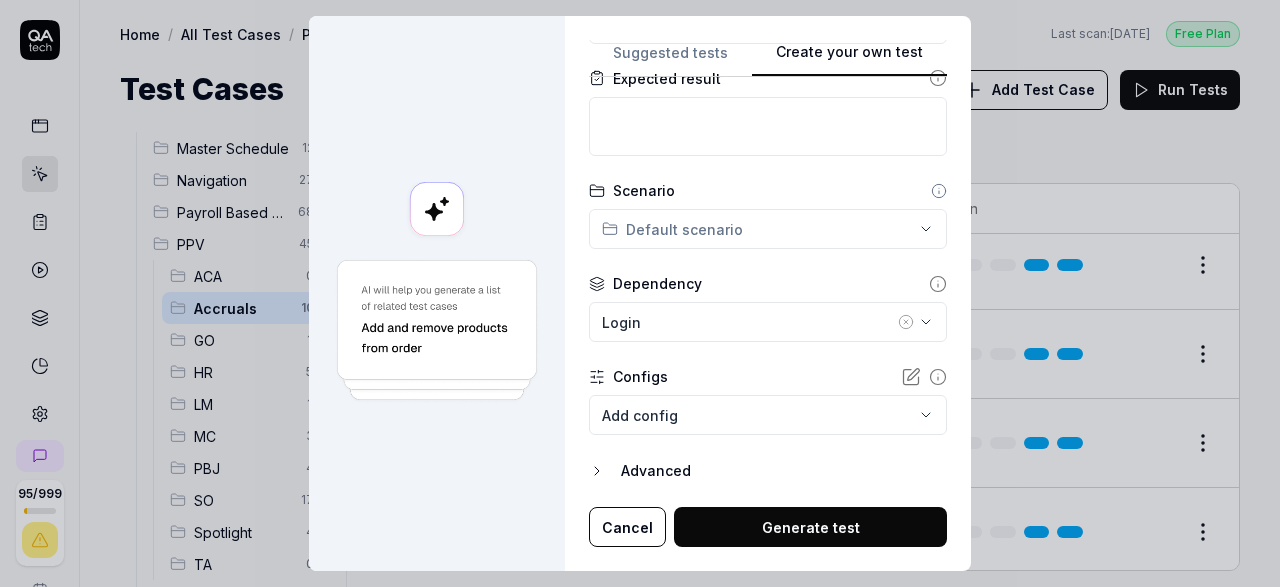 click on "Cancel" at bounding box center [627, 527] 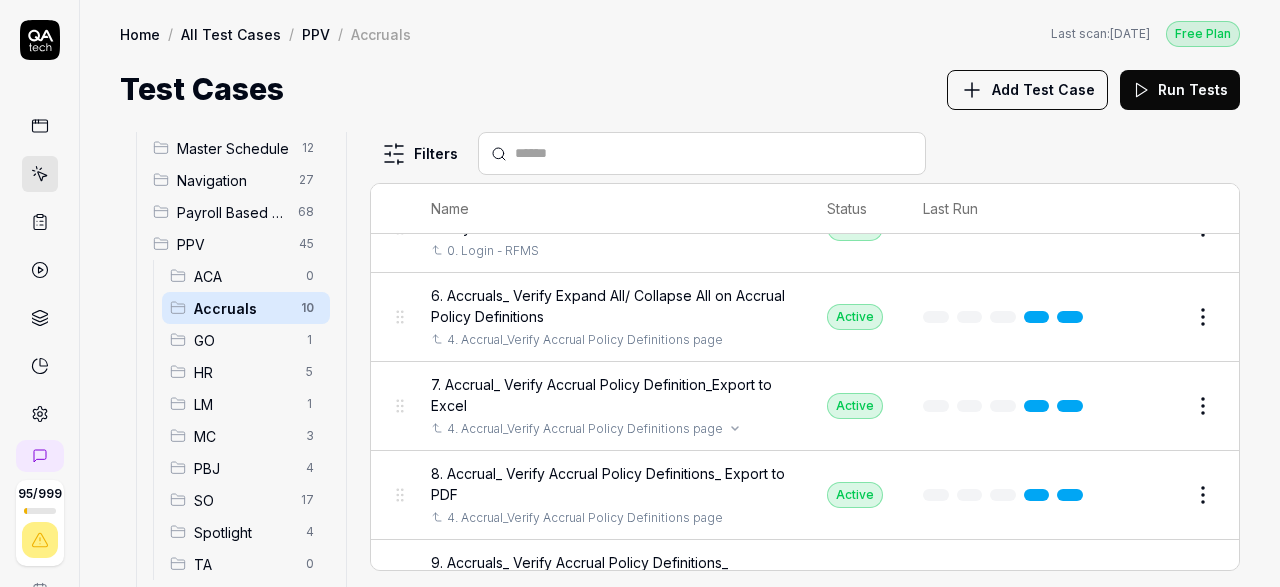 scroll, scrollTop: 477, scrollLeft: 0, axis: vertical 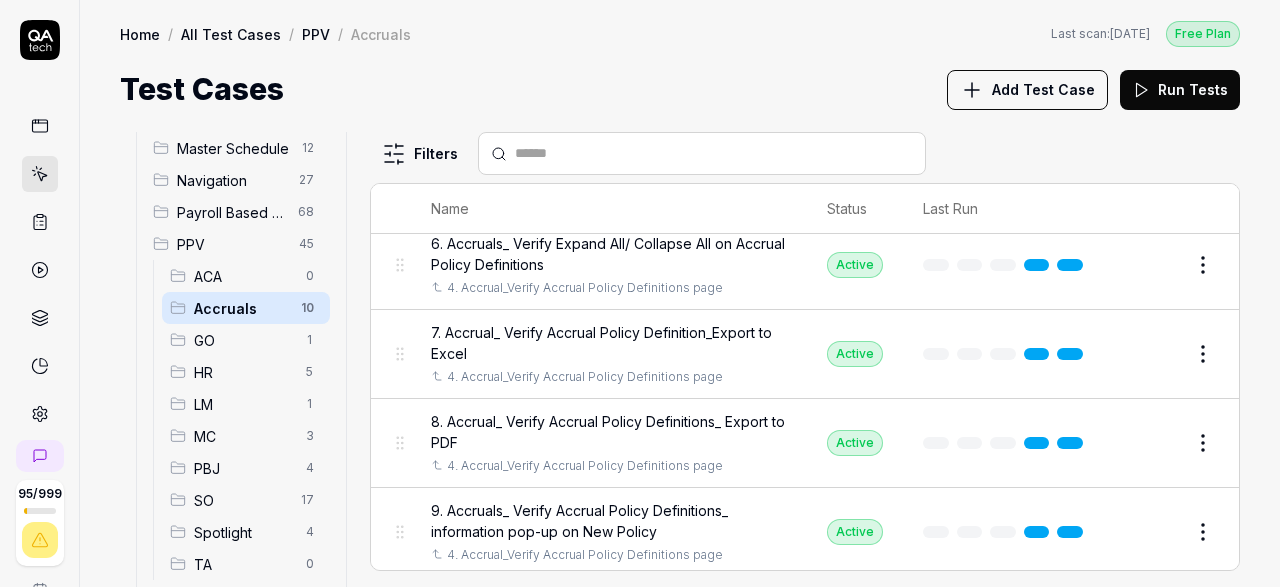 click on "Add Test Case" at bounding box center (1043, 89) 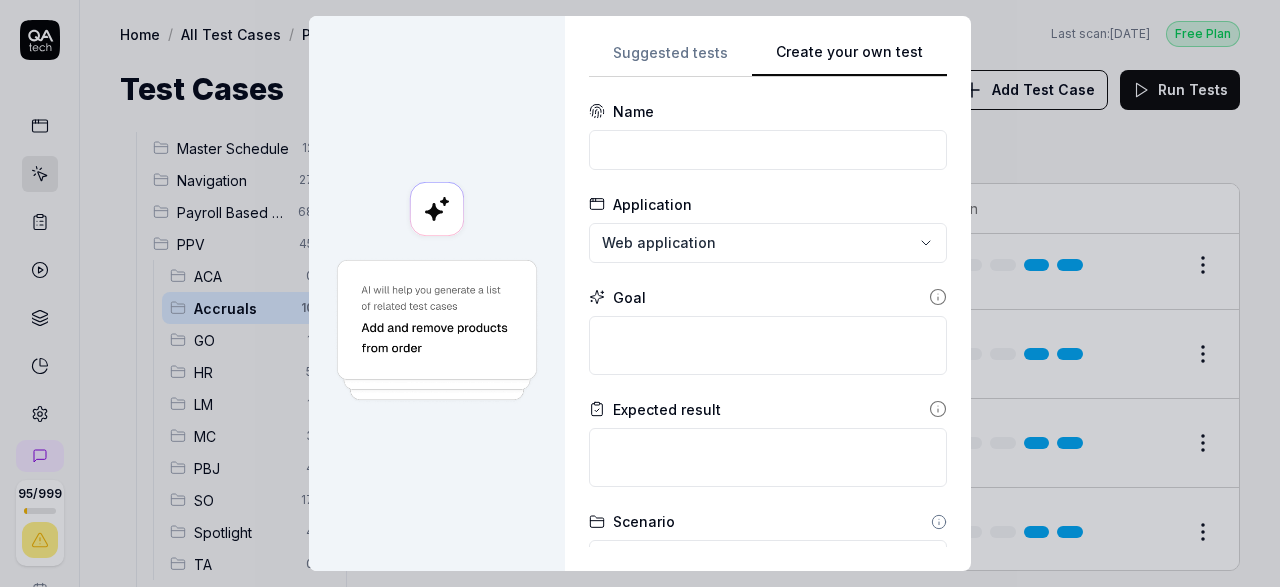 scroll, scrollTop: 232, scrollLeft: 0, axis: vertical 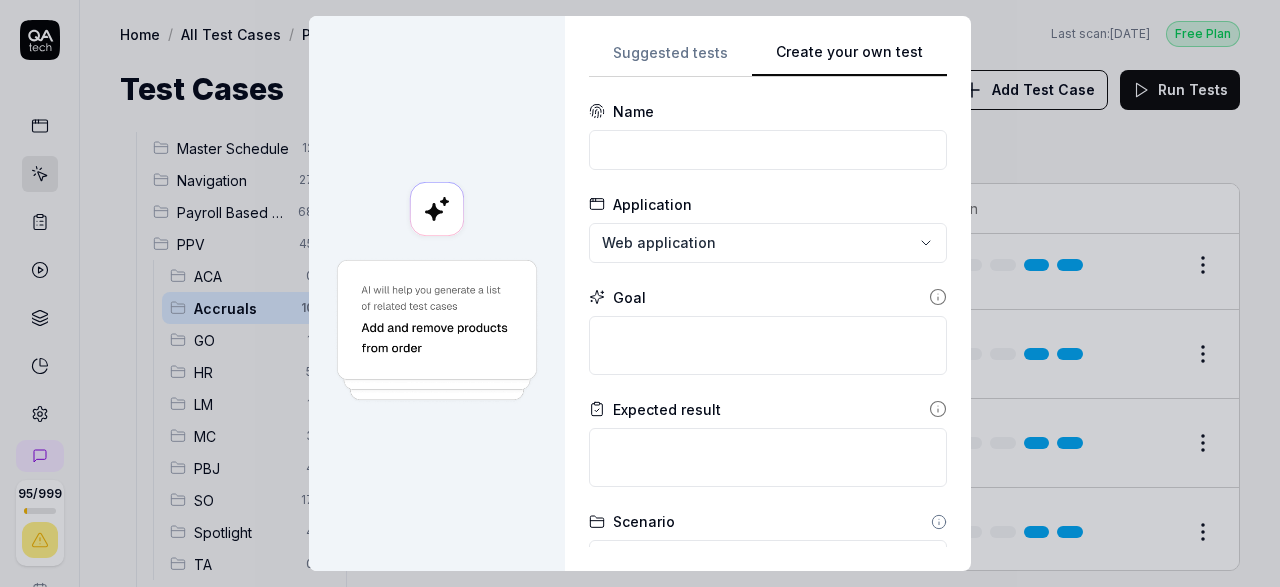 click on "Create your own test" at bounding box center (849, 59) 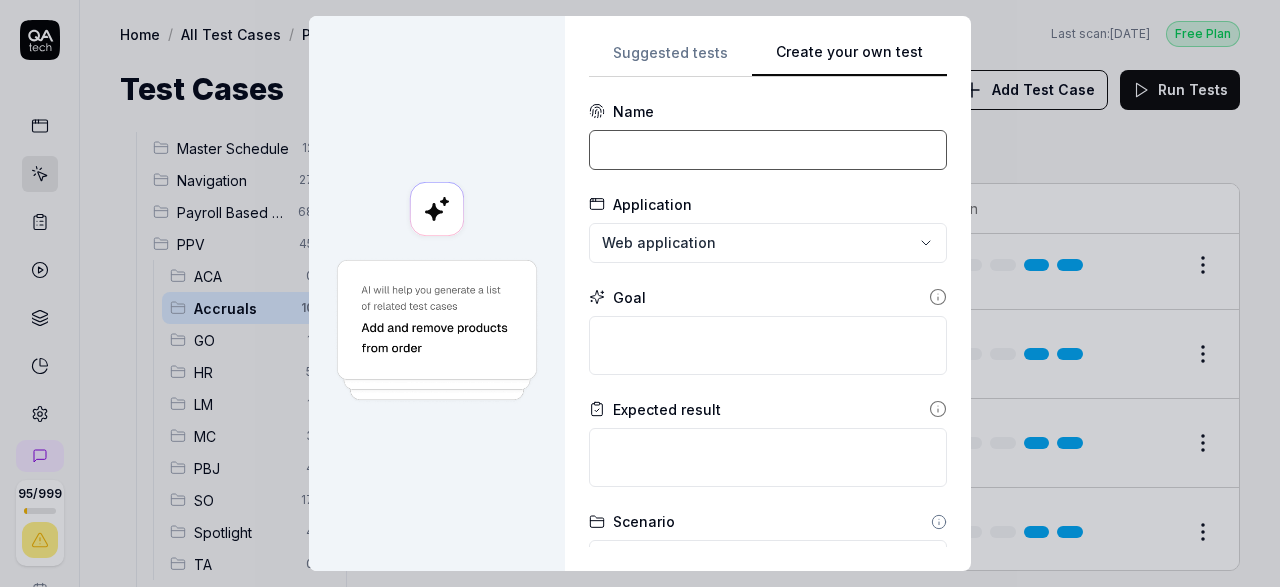 click at bounding box center [768, 150] 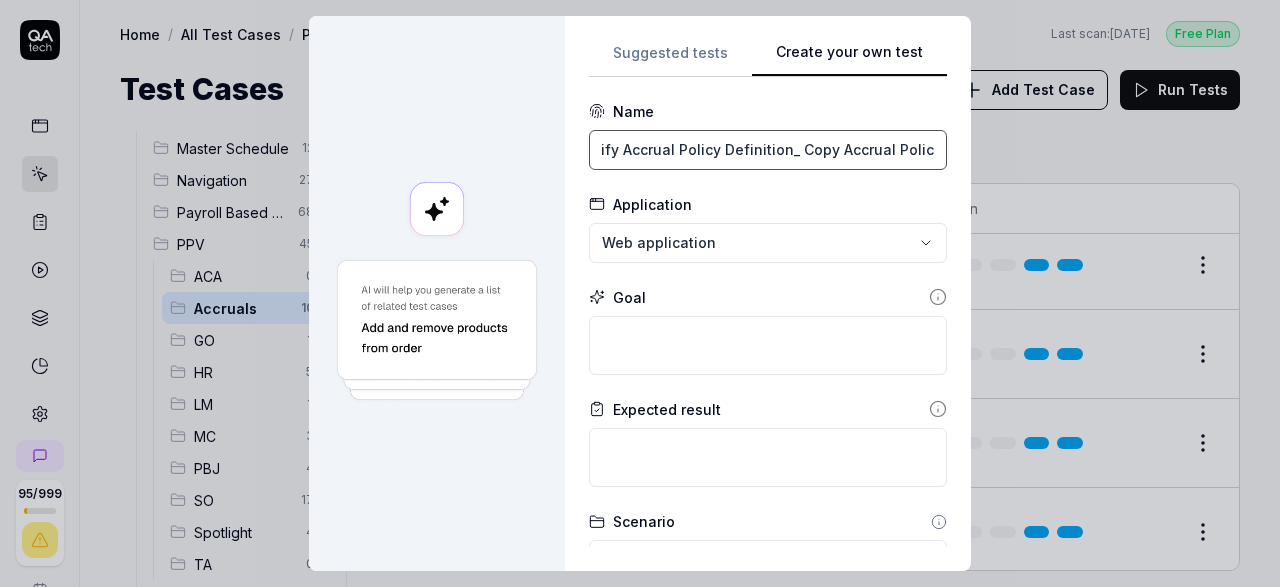 scroll, scrollTop: 0, scrollLeft: 125, axis: horizontal 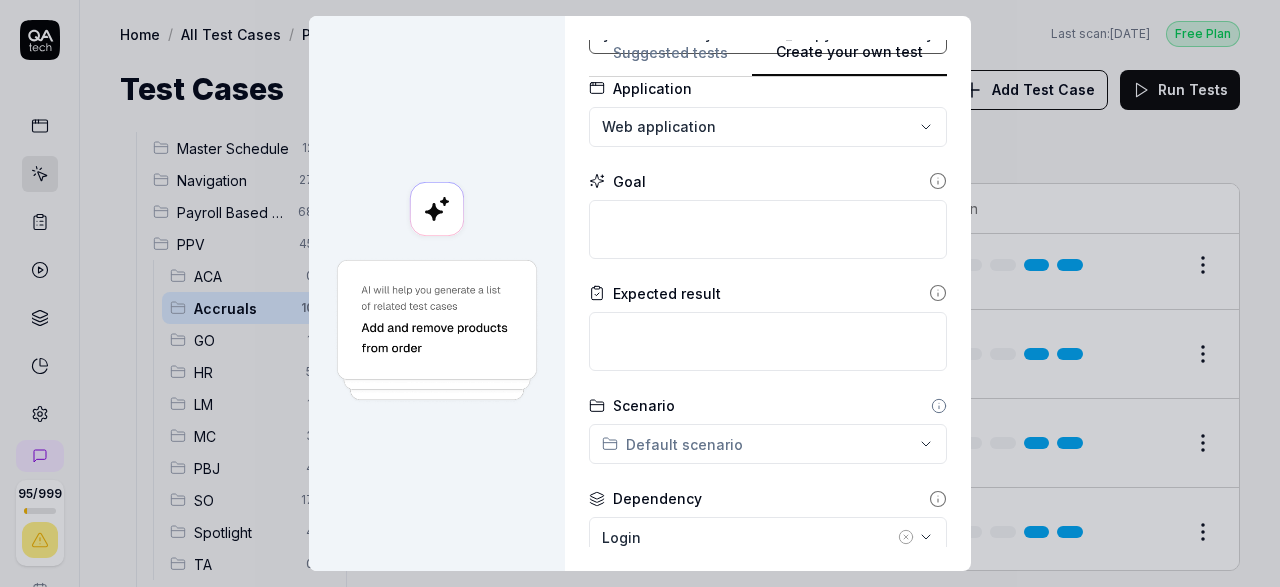 type on "10. Accruals_ Verify Accrual Policy Definition_ Copy Accrual Policy" 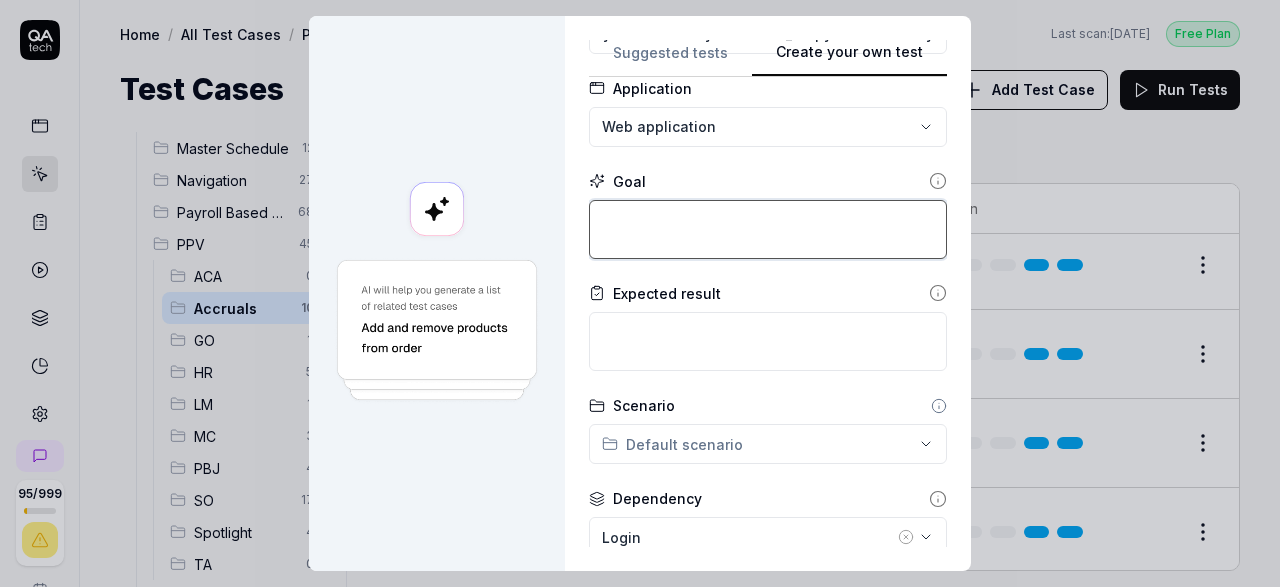 click at bounding box center [768, 229] 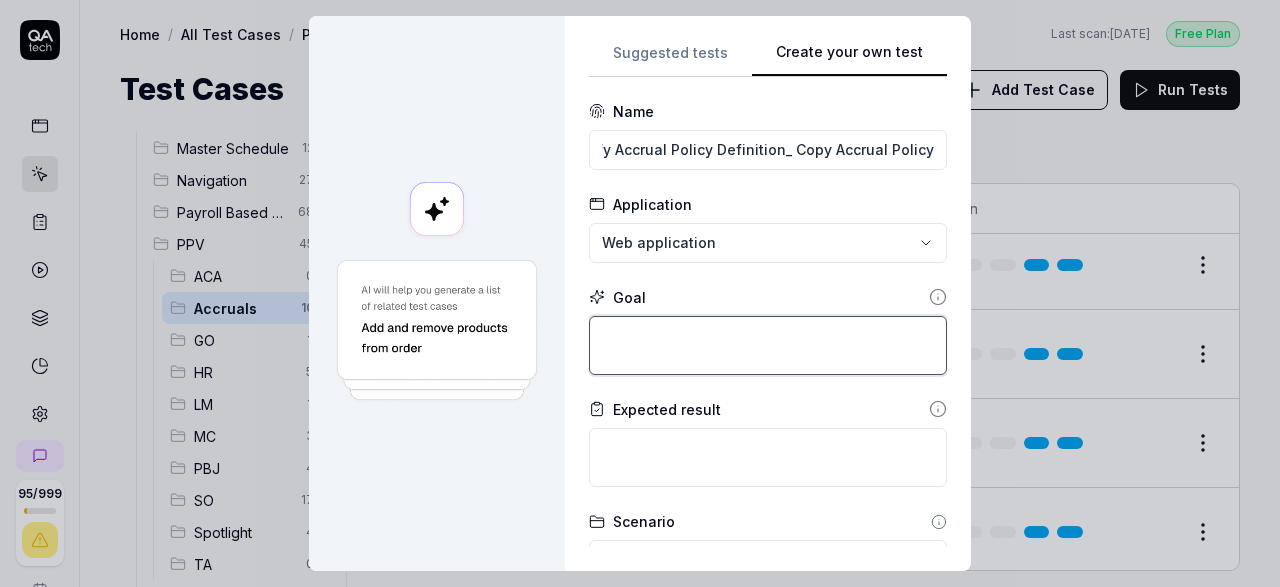 type on "*" 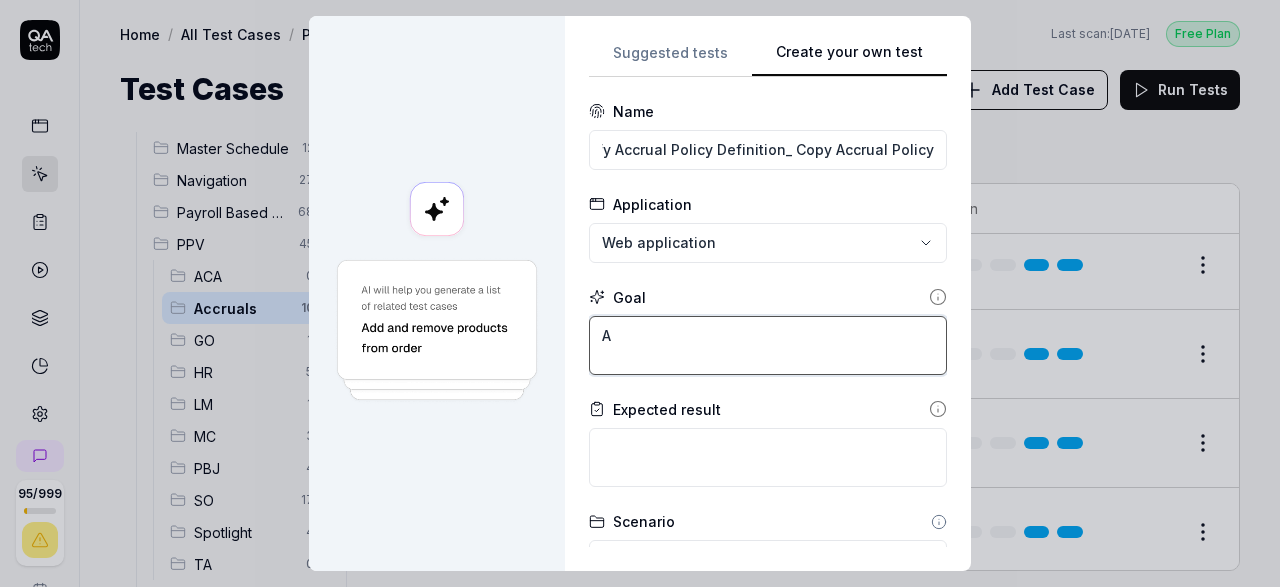 type on "*" 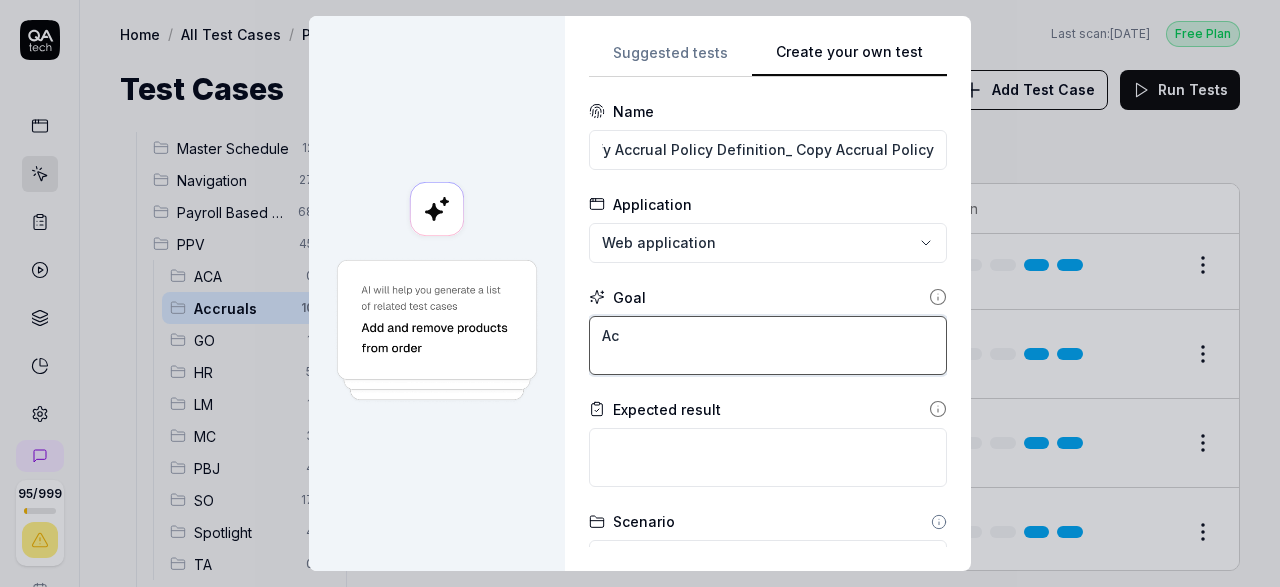 type on "*" 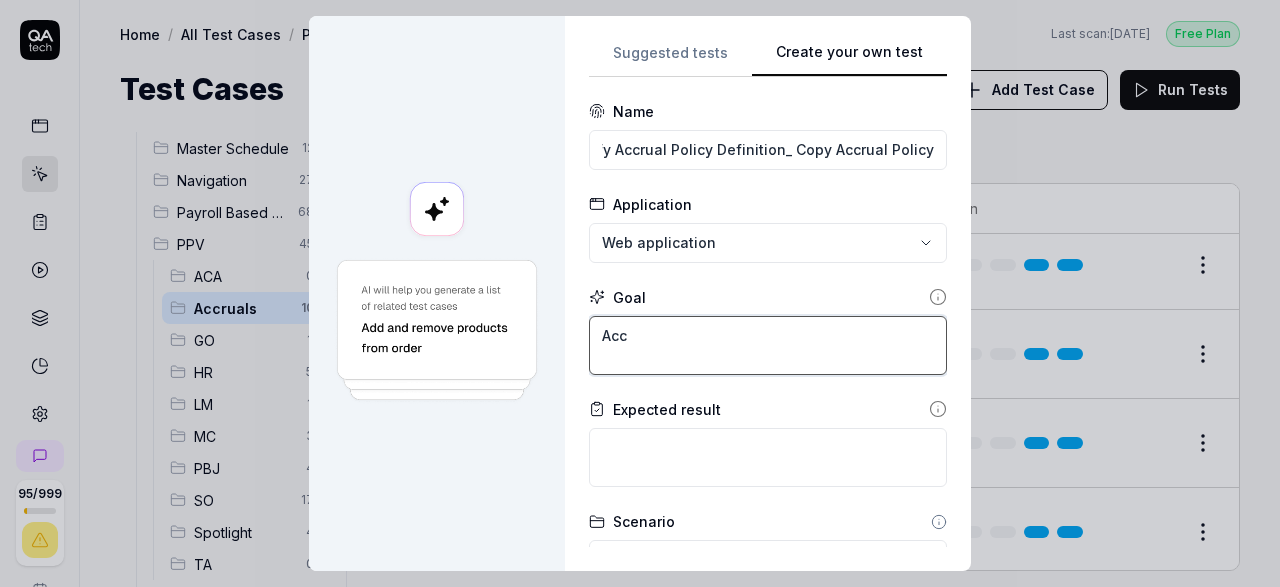 type on "*" 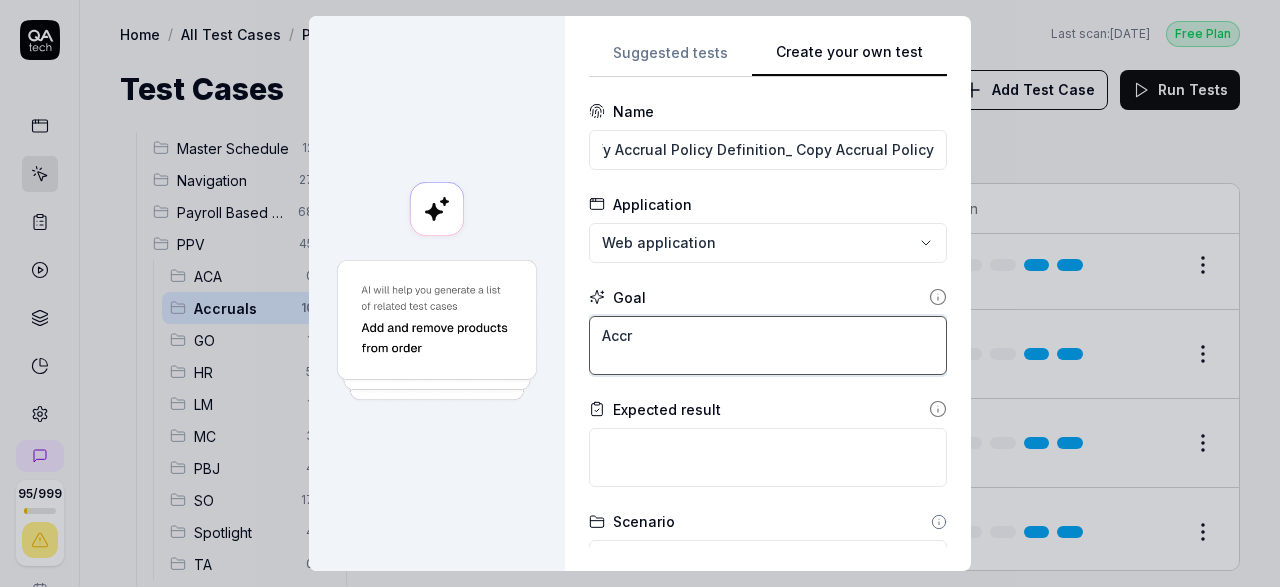 type on "*" 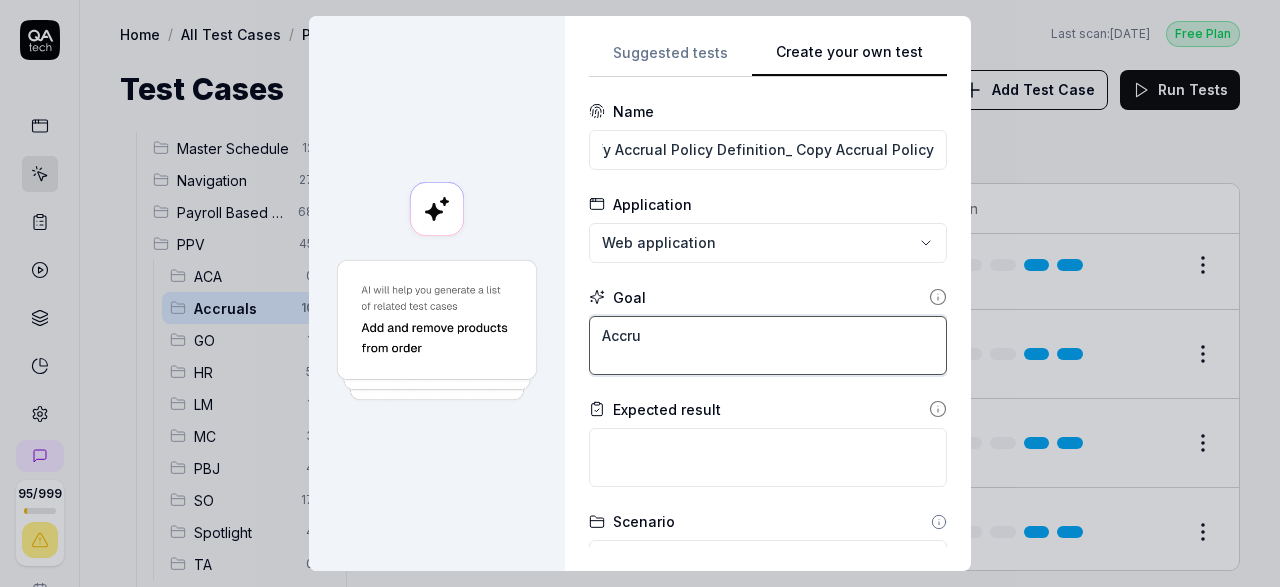 type on "*" 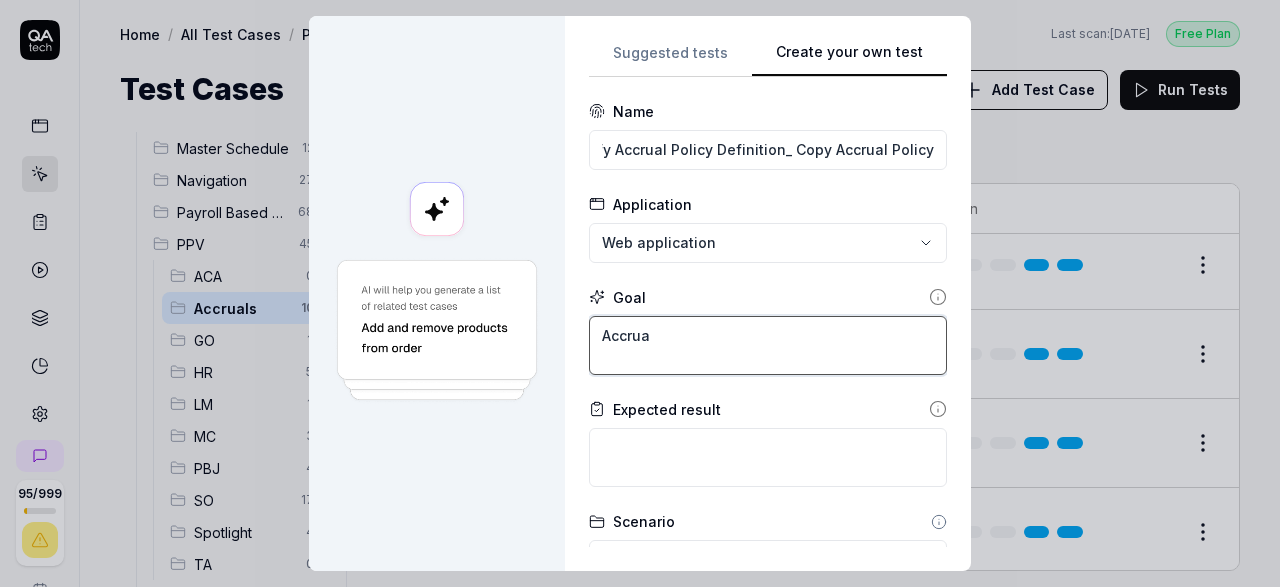 type on "*" 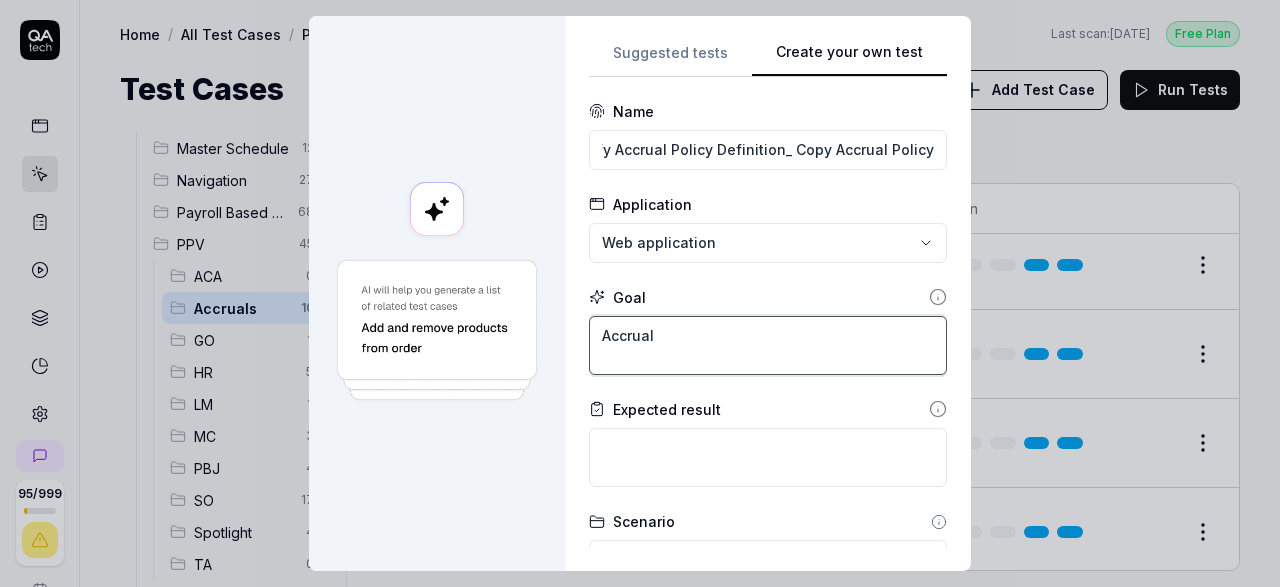 type on "*" 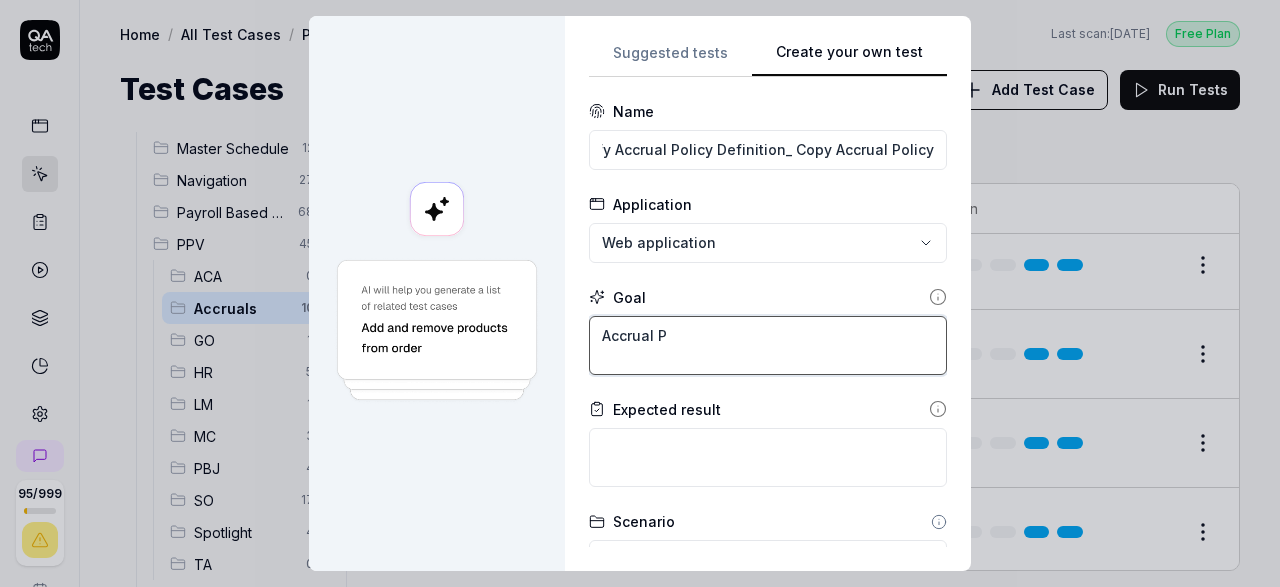 type on "*" 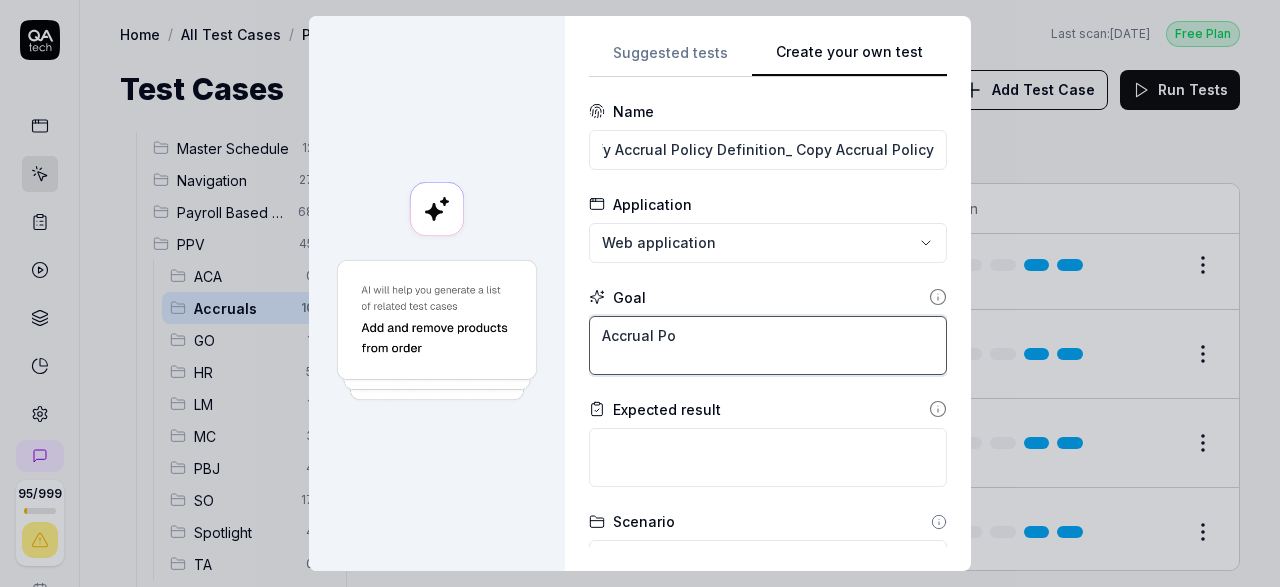 type on "*" 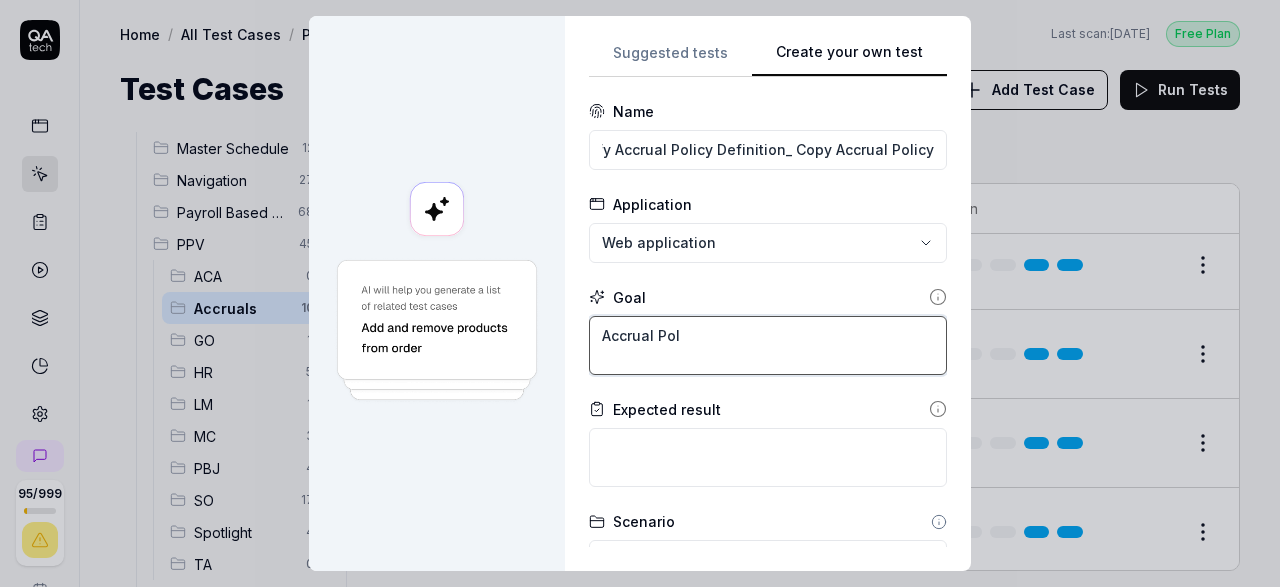 type on "*" 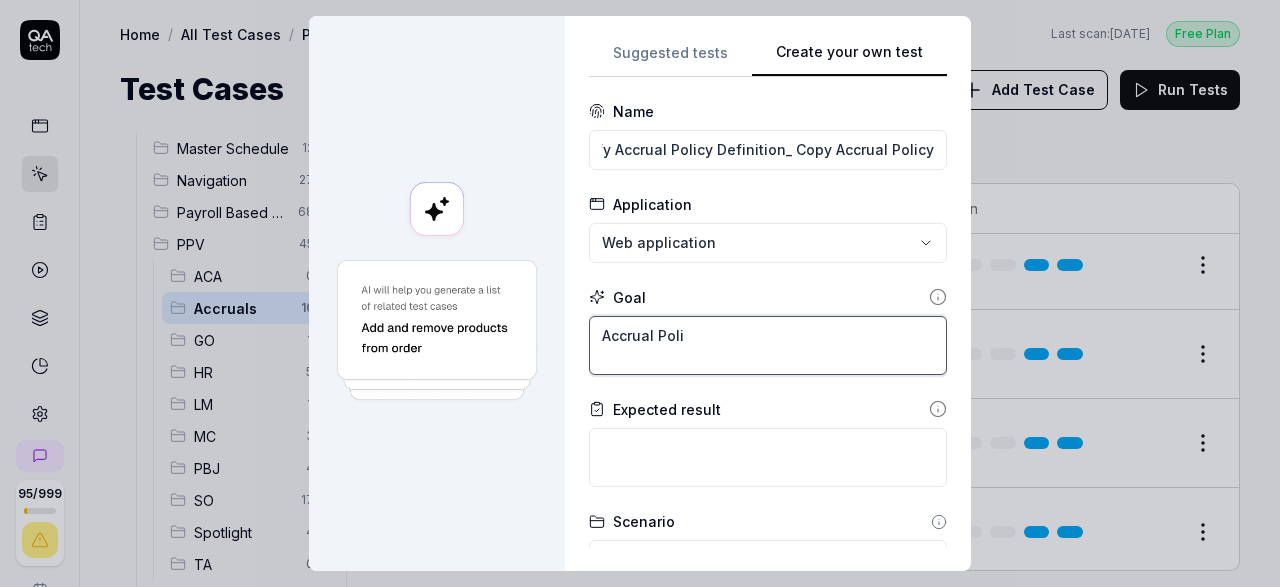 type on "*" 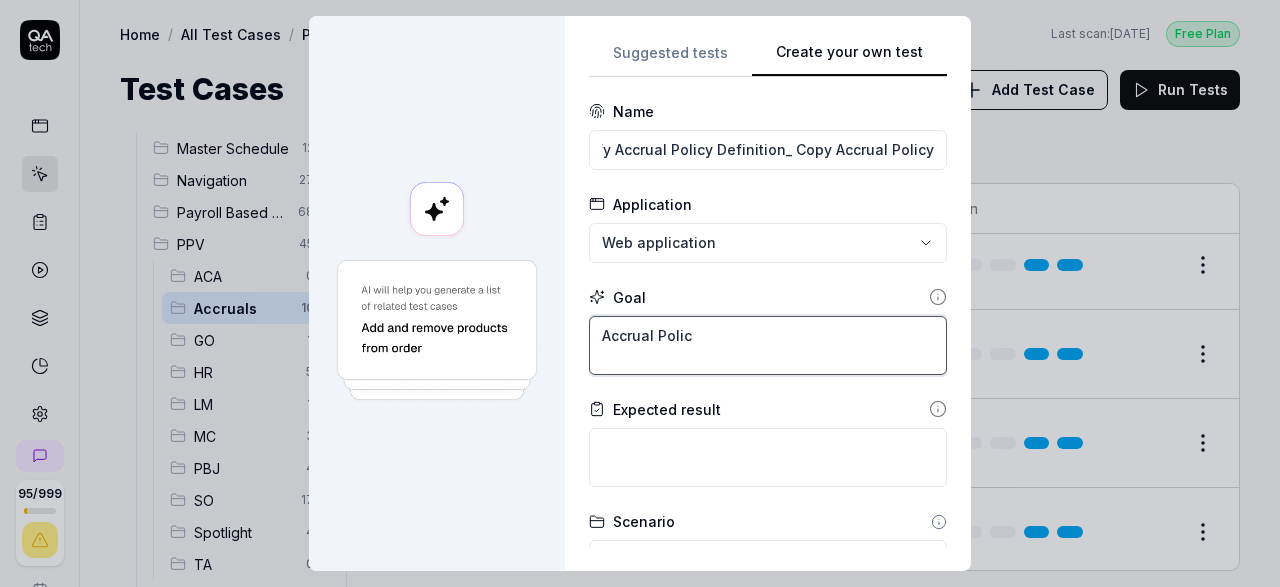 type on "*" 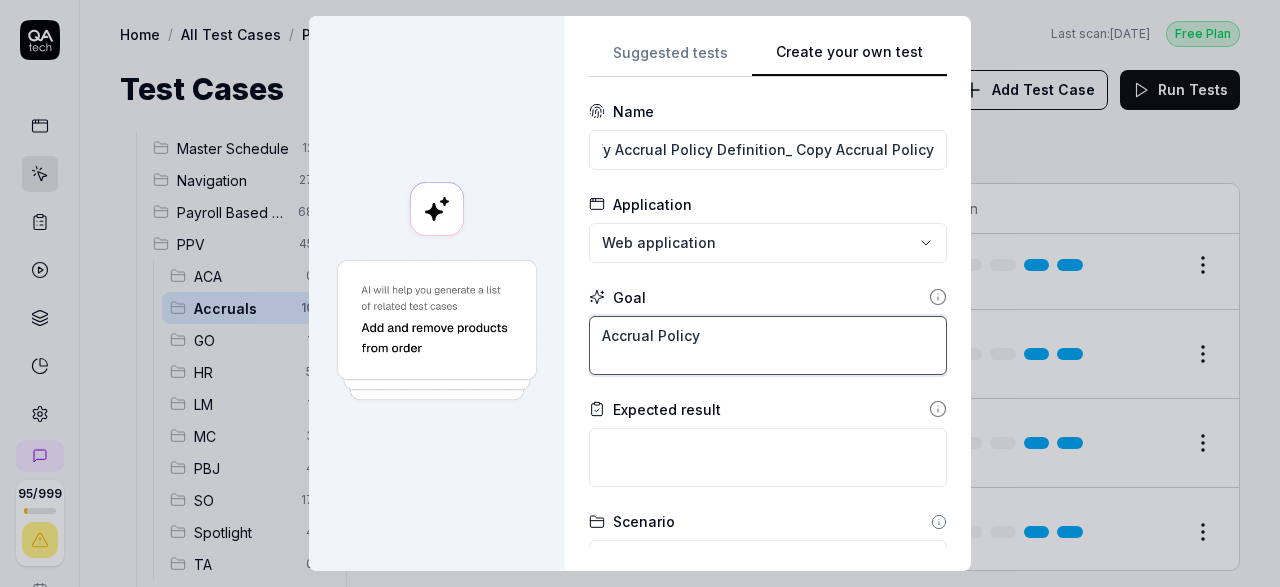 type on "*" 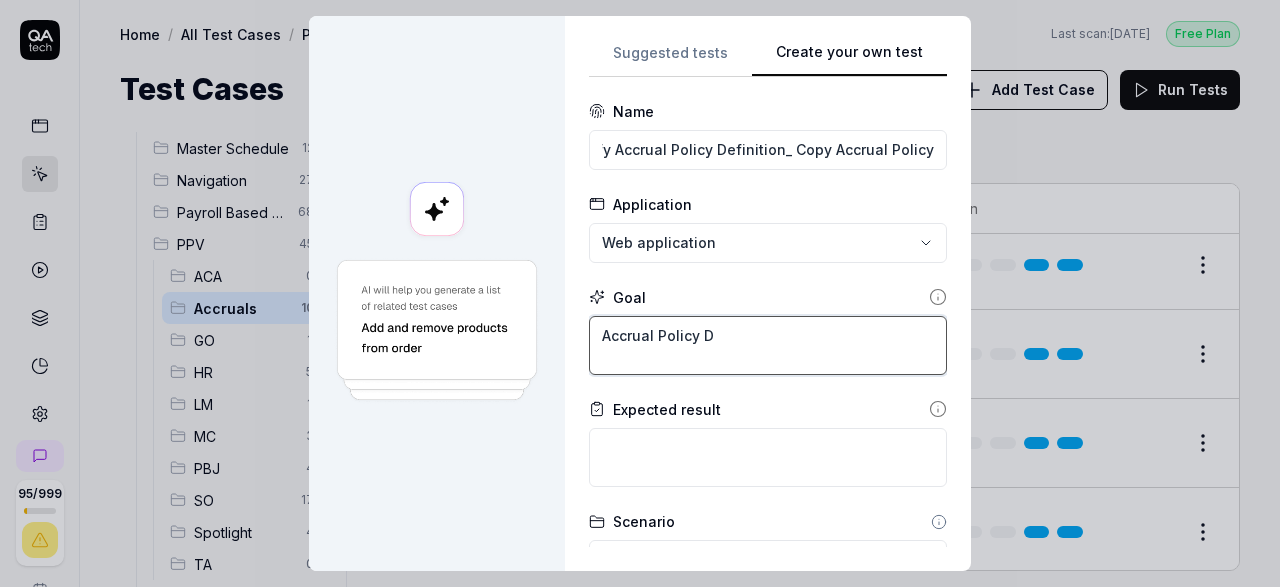 type on "*" 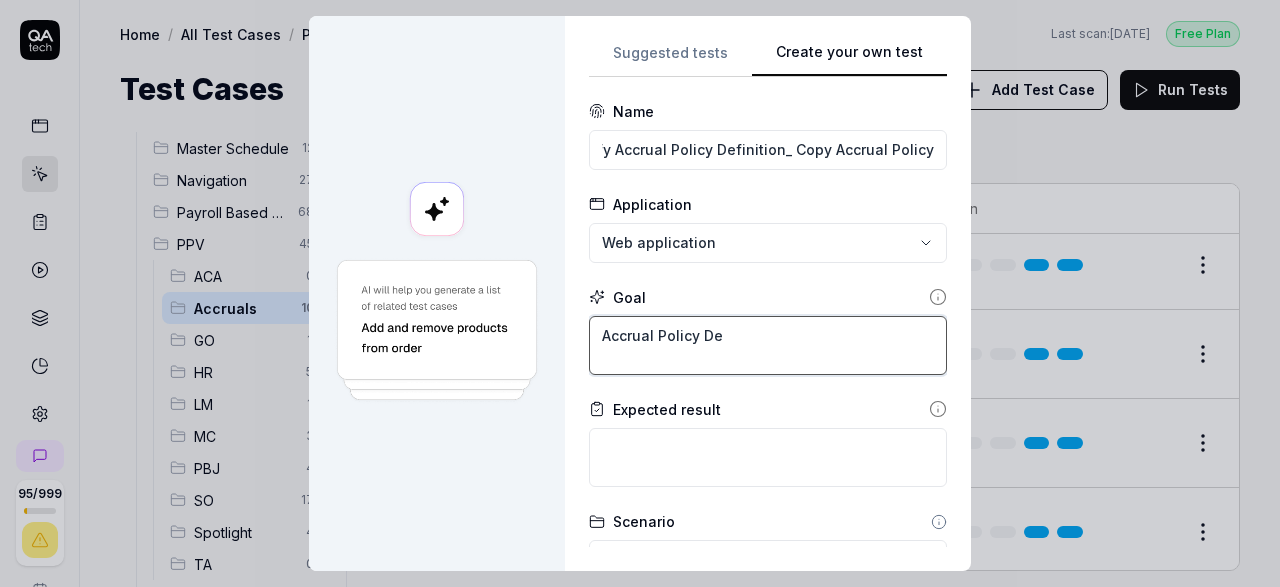 type on "*" 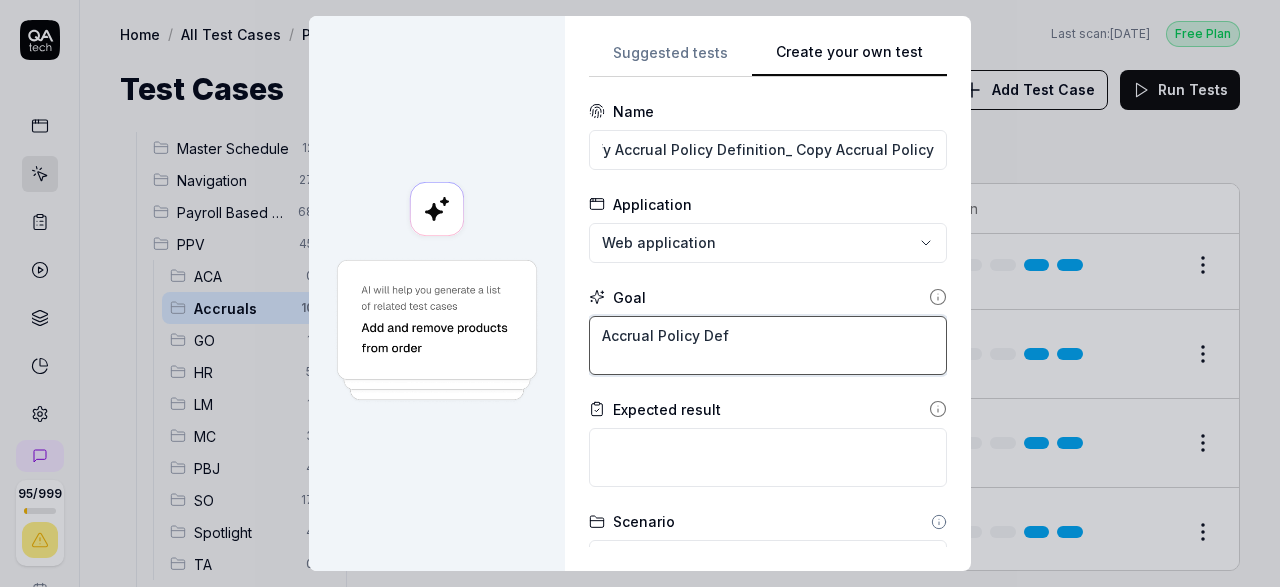 type on "*" 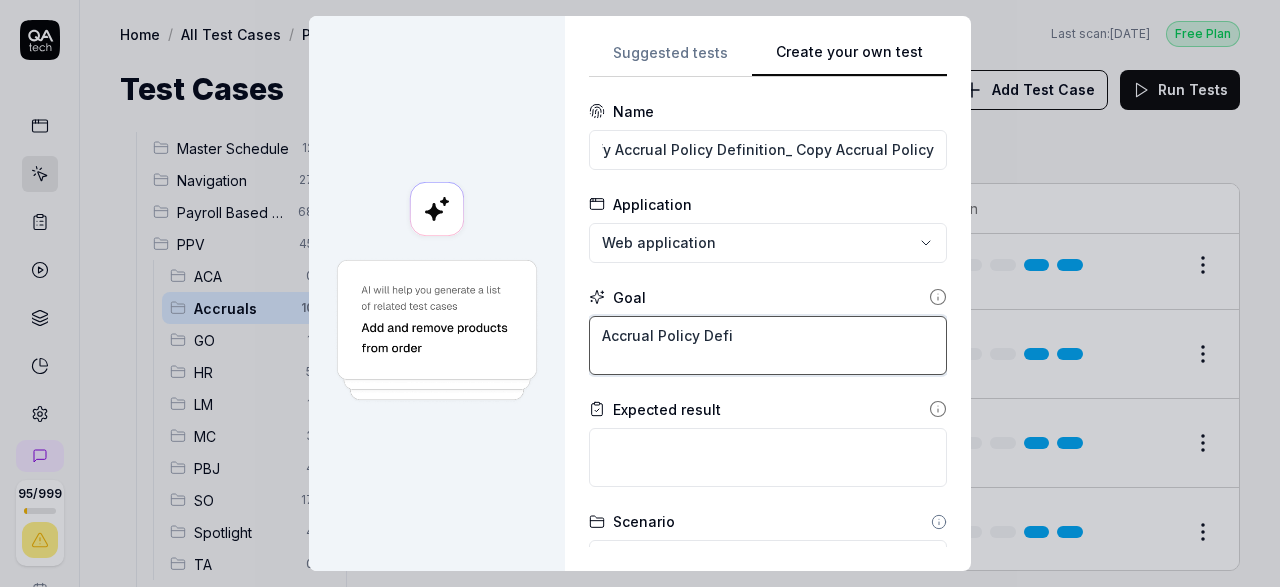 type on "*" 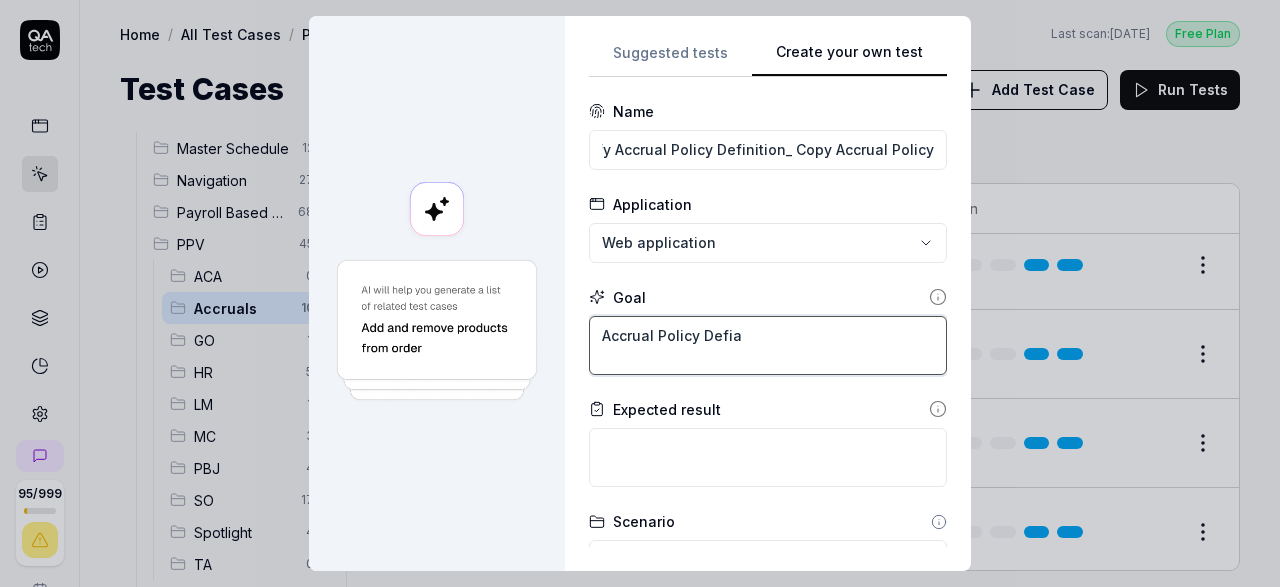 type on "*" 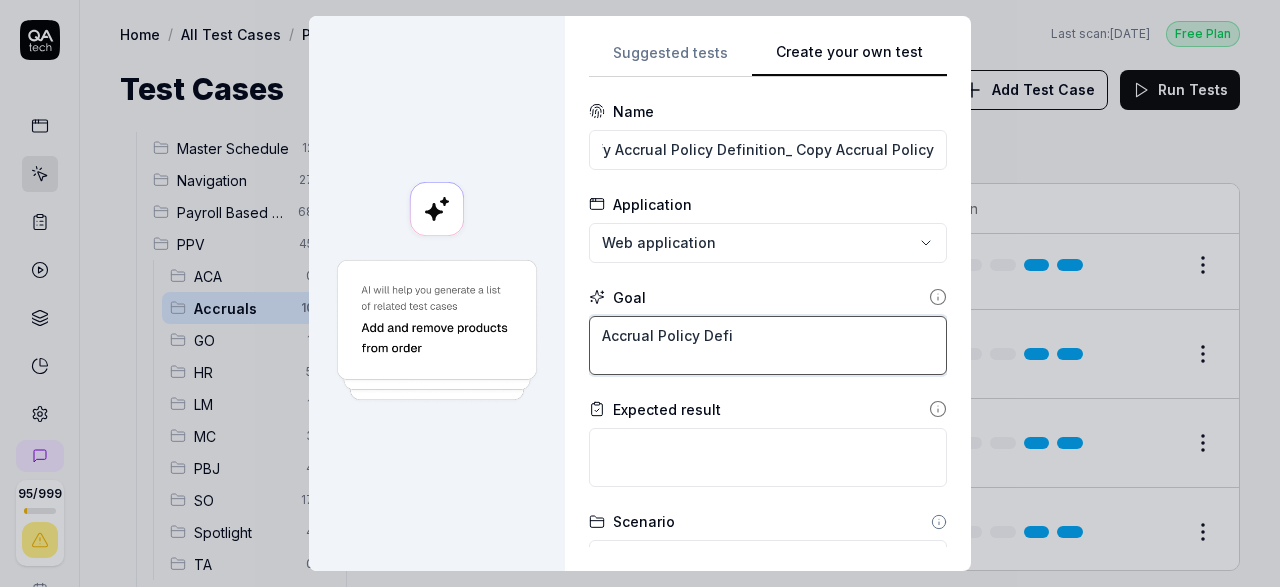 type on "*" 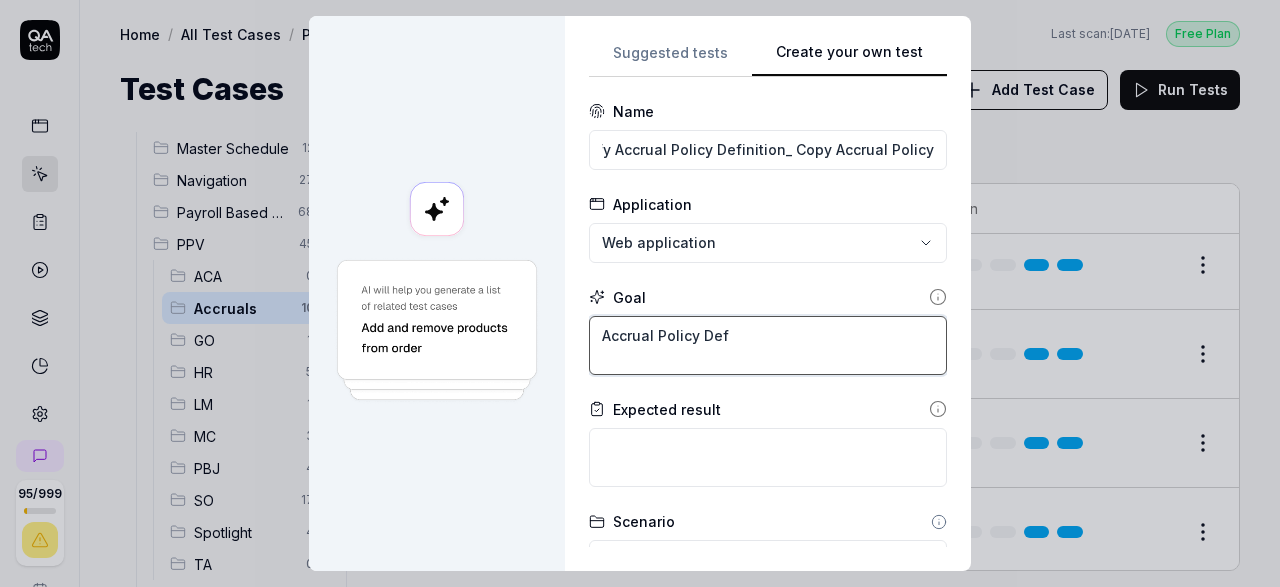 type on "*" 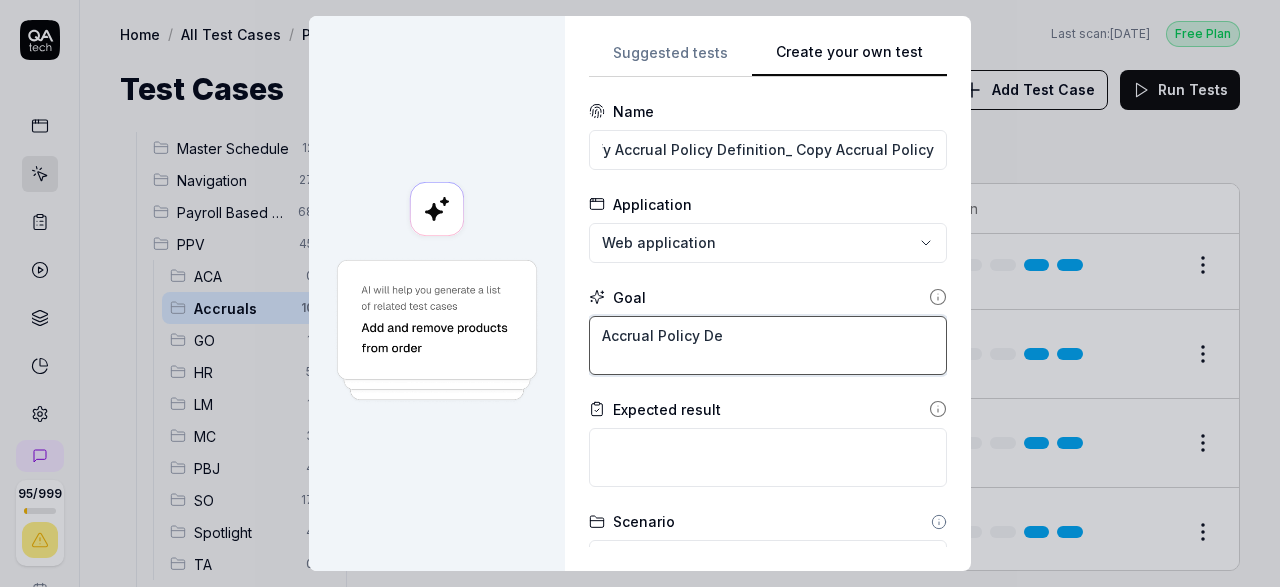 type on "*" 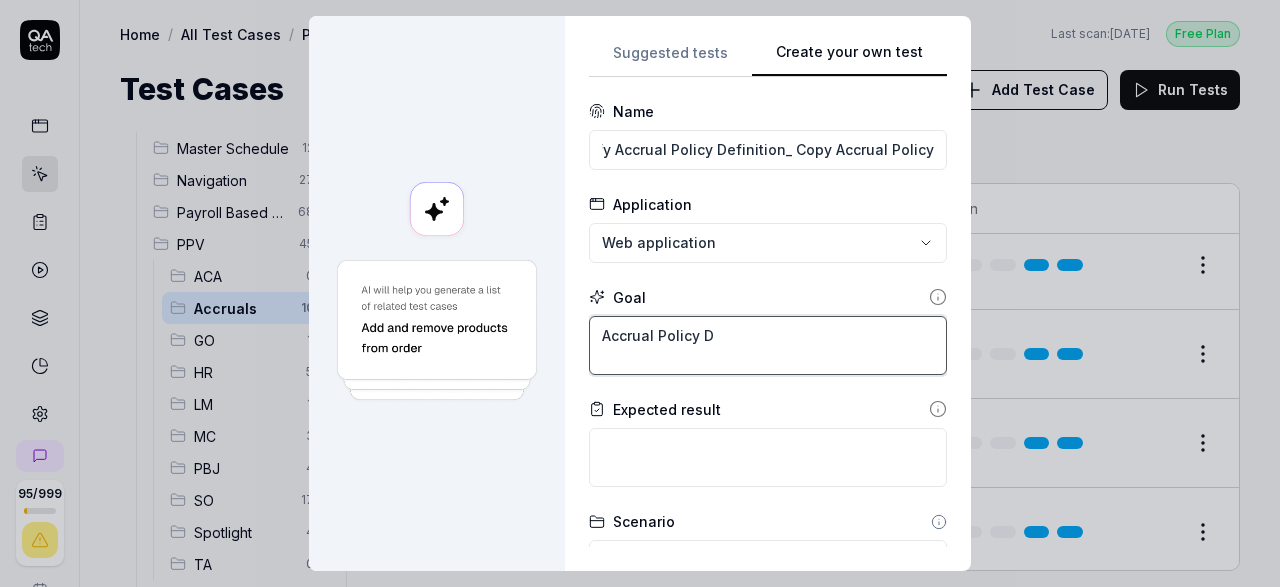 type on "*" 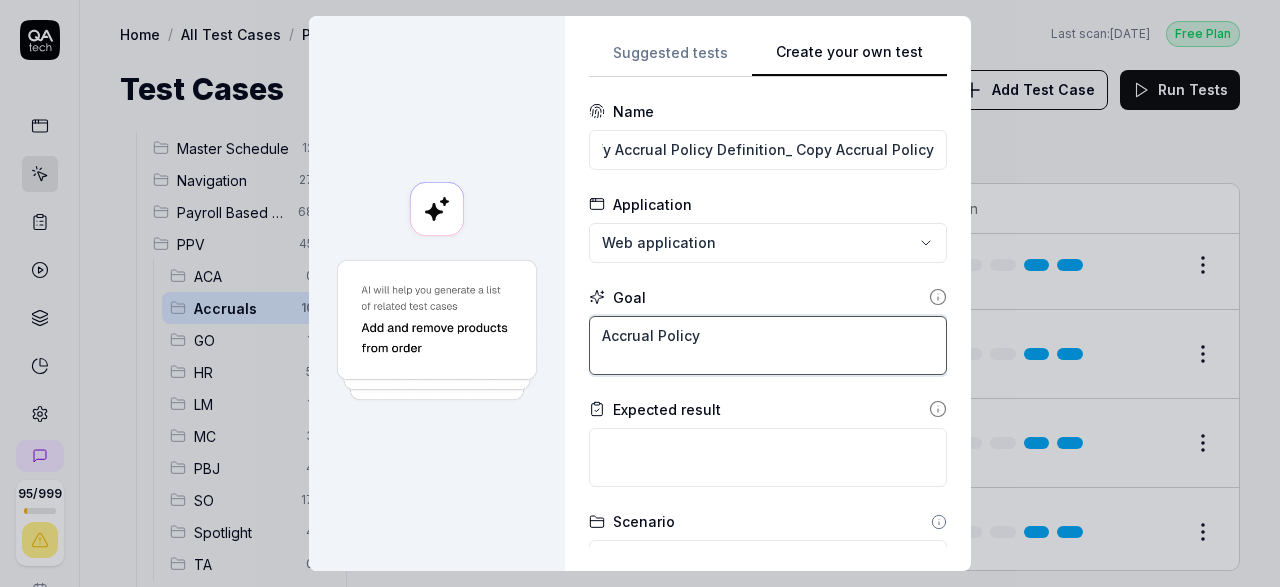 type on "*" 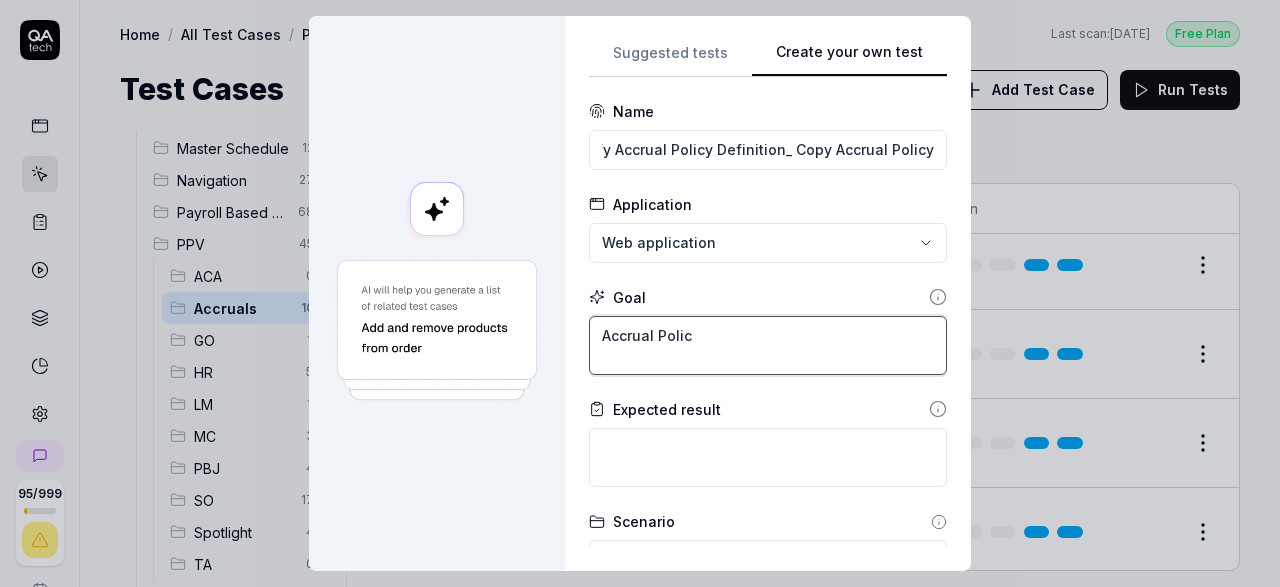 type on "*" 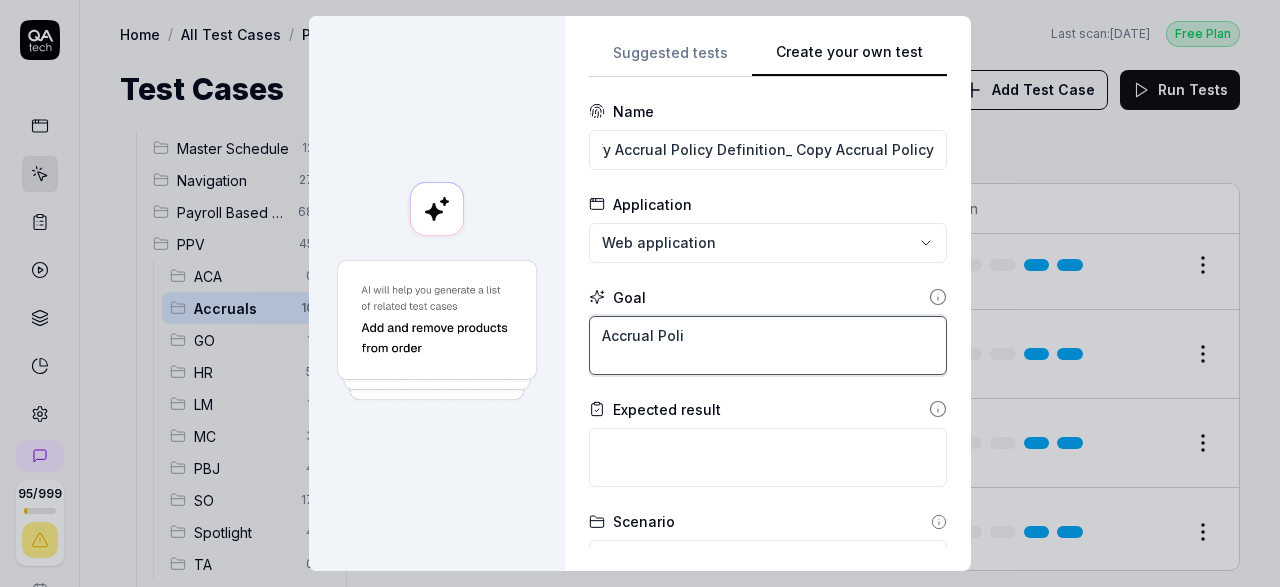 type on "*" 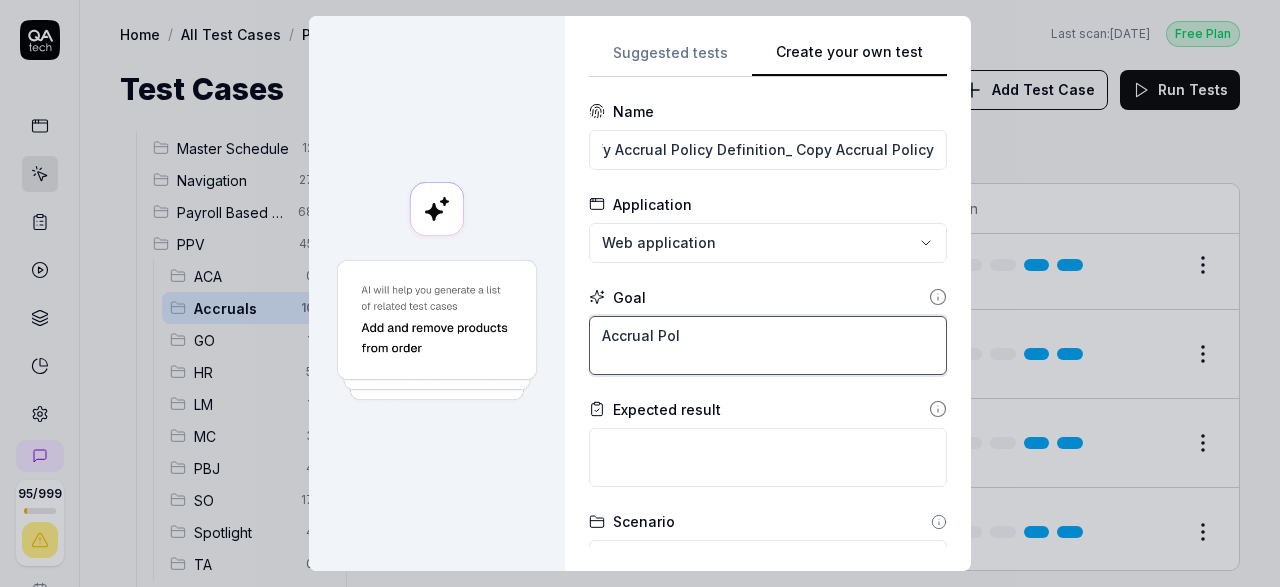 type on "*" 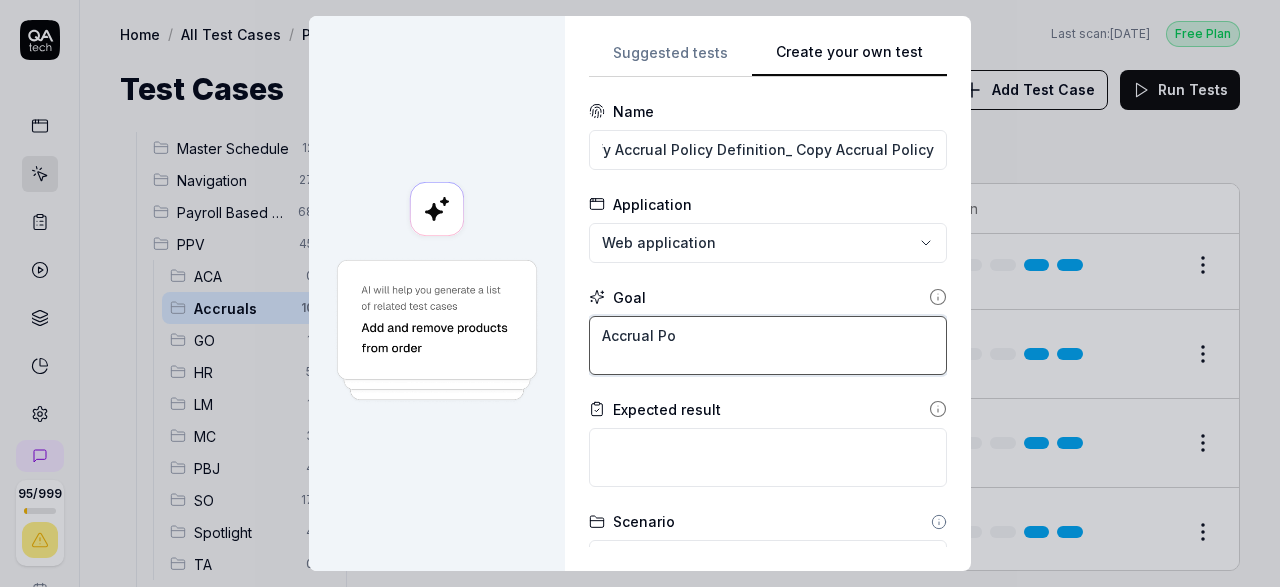 type on "*" 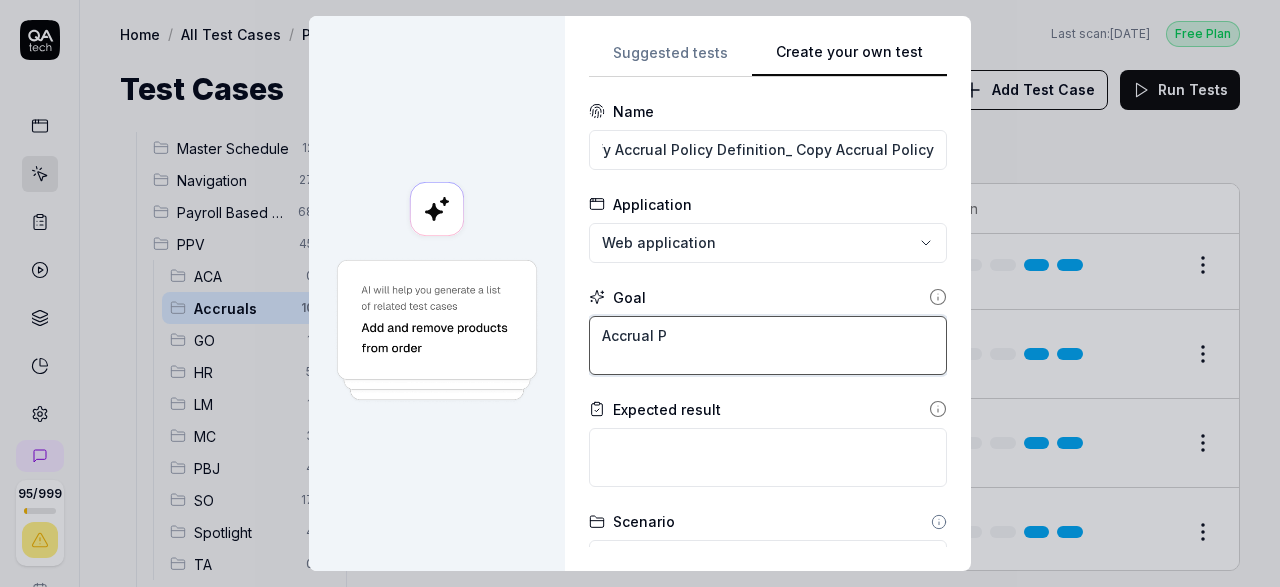type on "*" 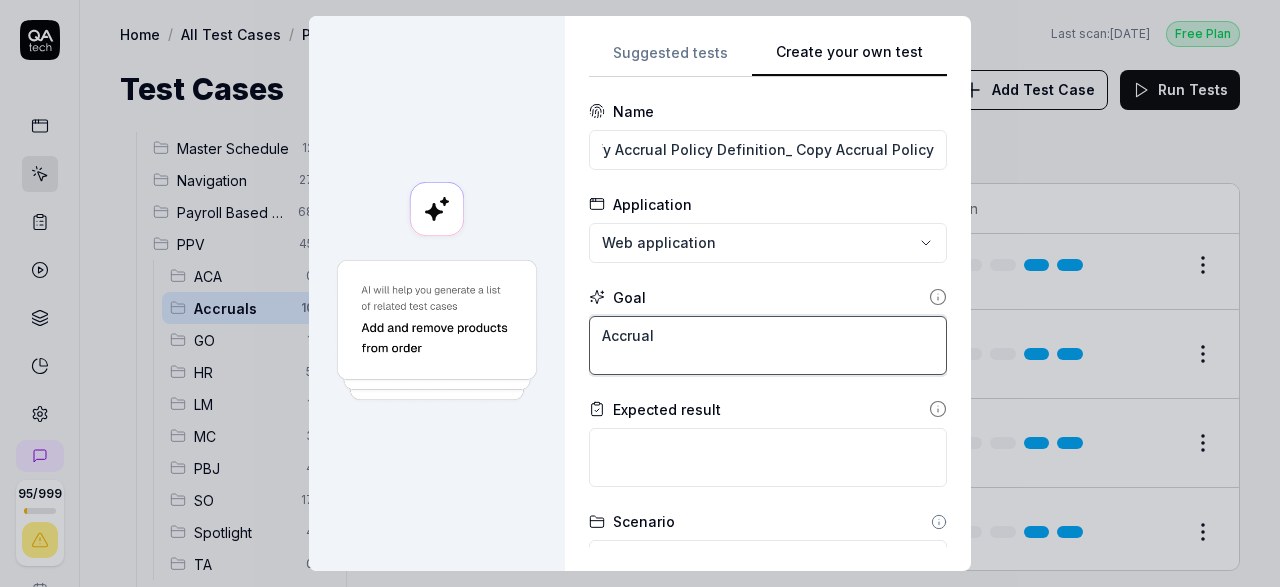 type on "*" 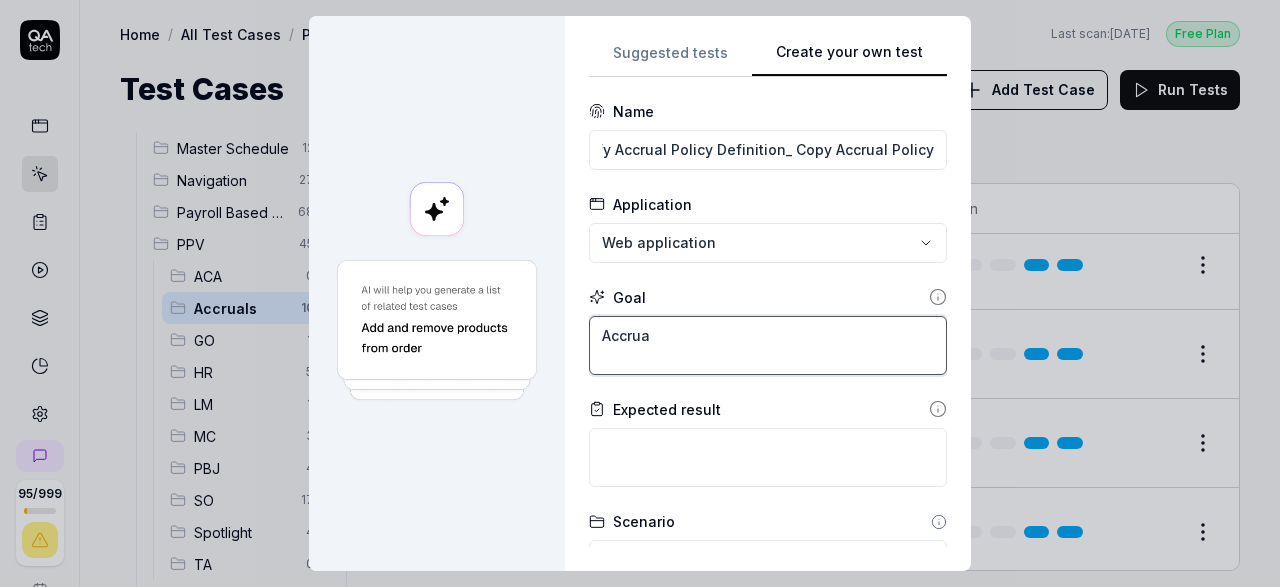 type on "*" 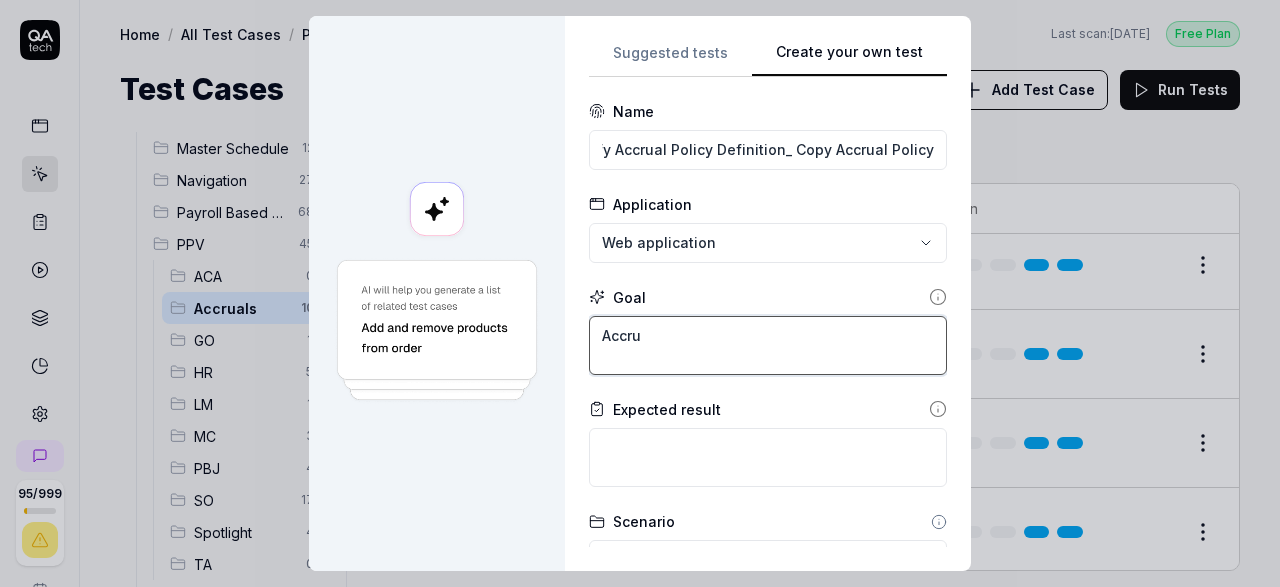 type on "*" 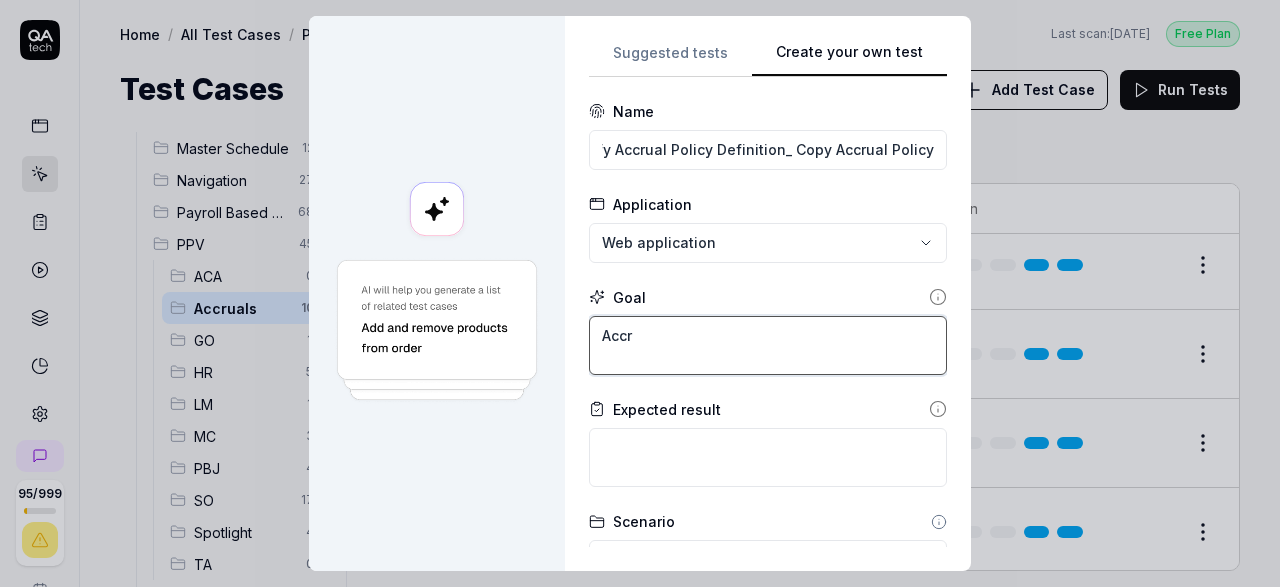 type on "*" 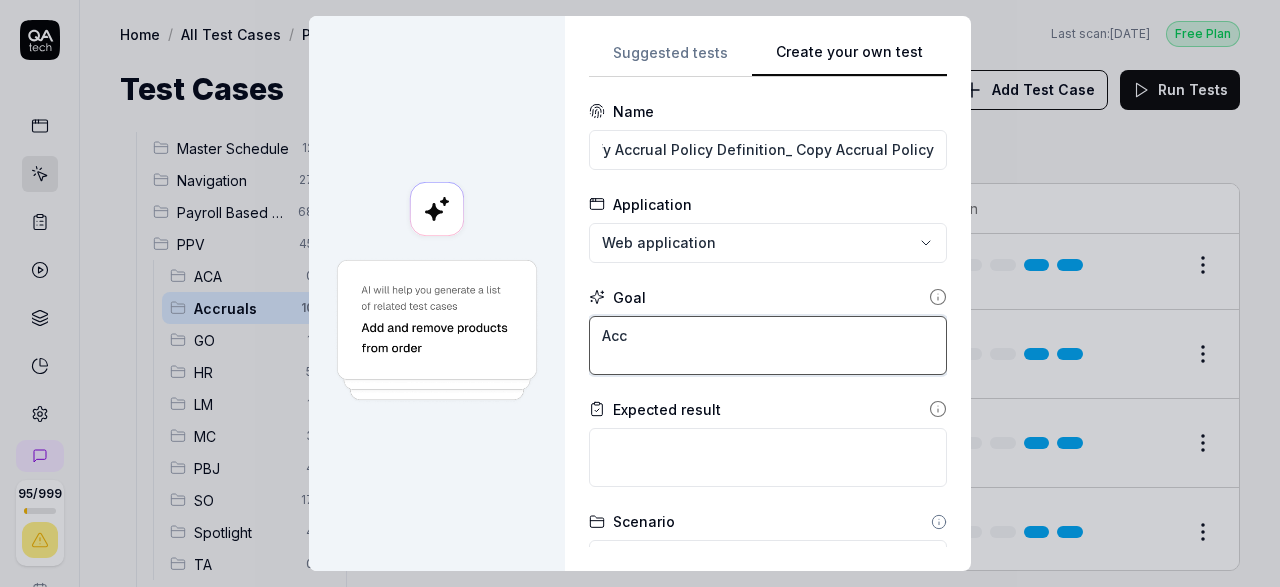 type on "*" 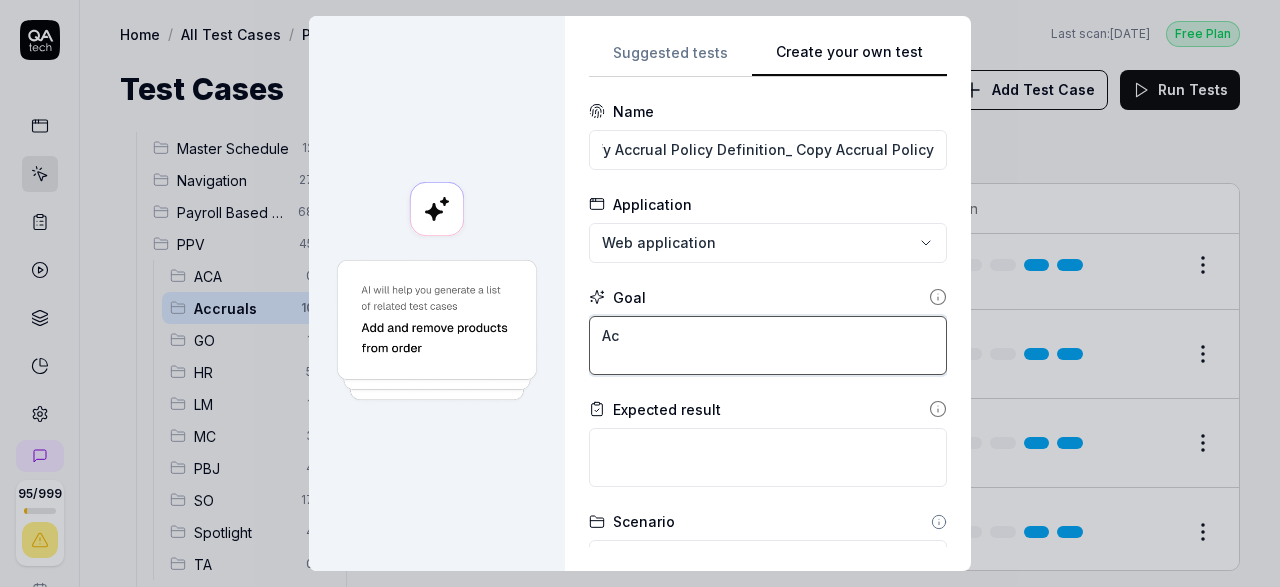 type on "*" 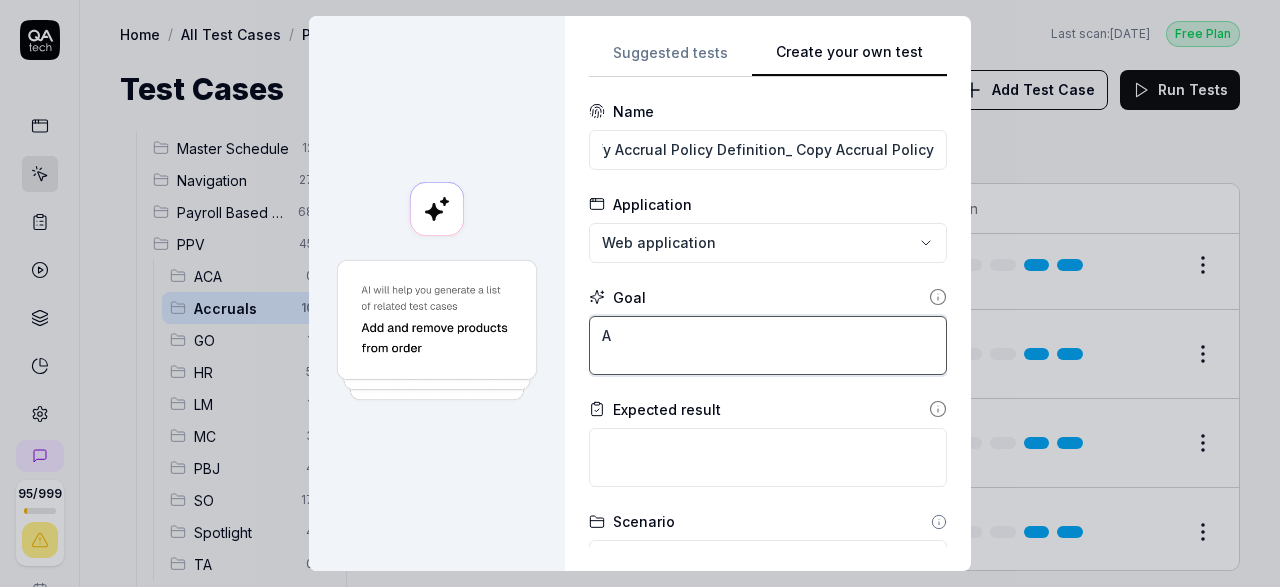 type 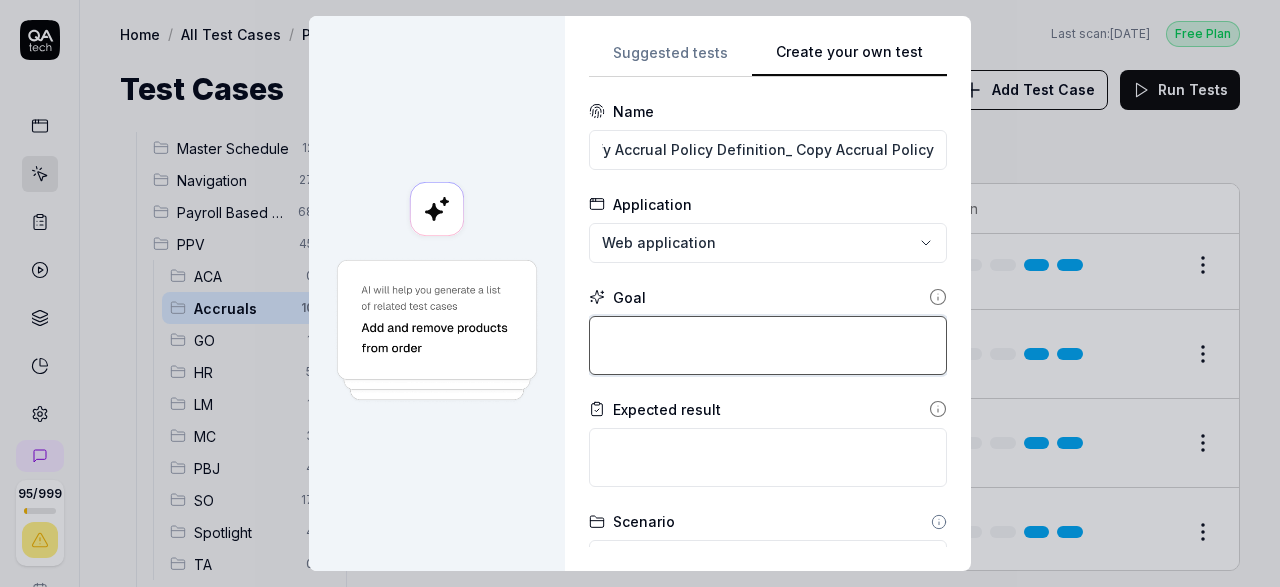 type on "*" 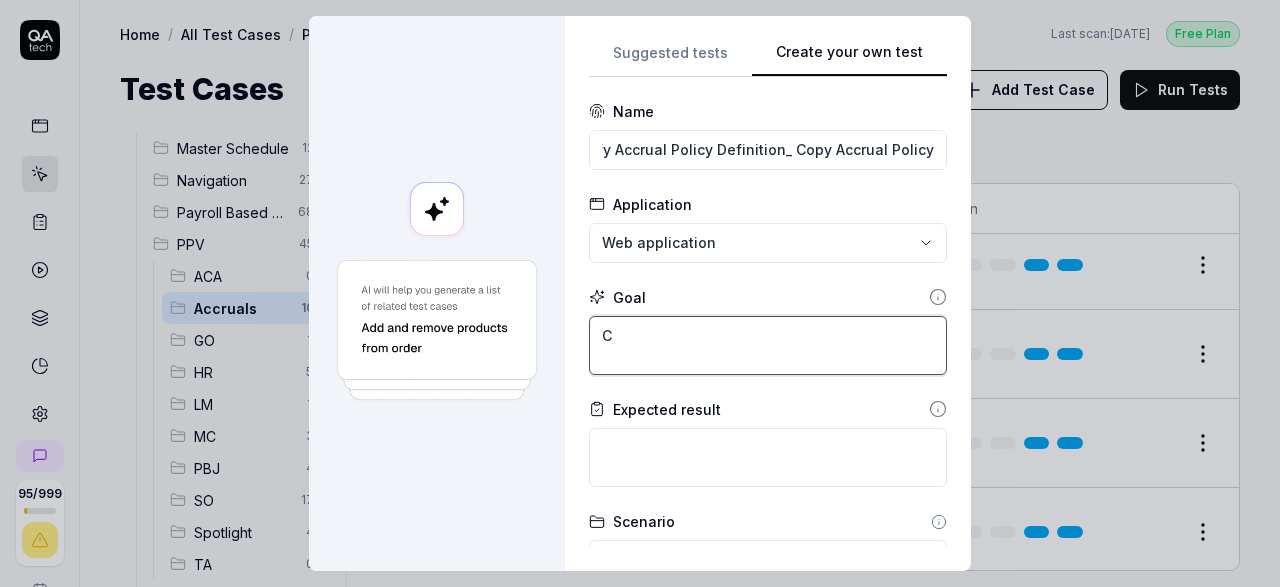type on "*" 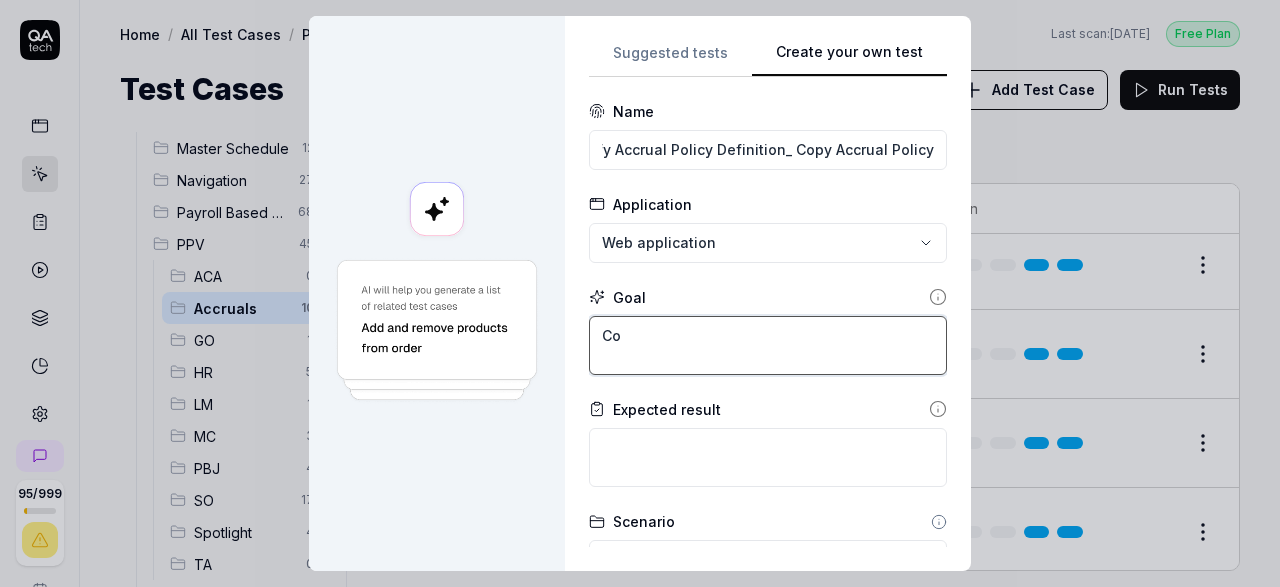 type on "*" 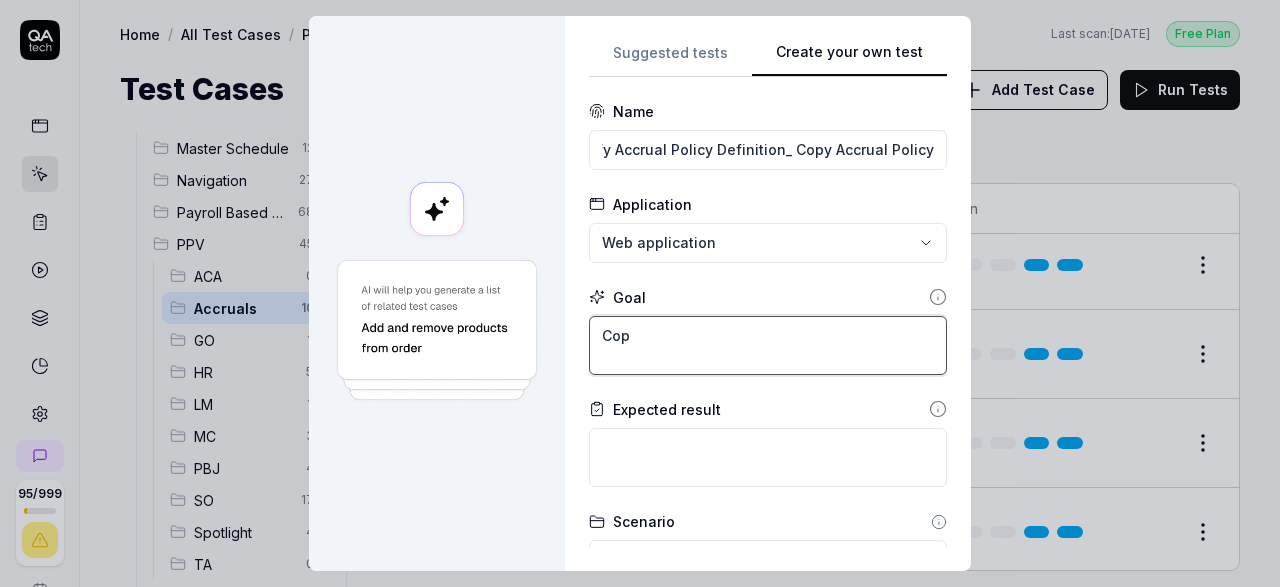 type on "*" 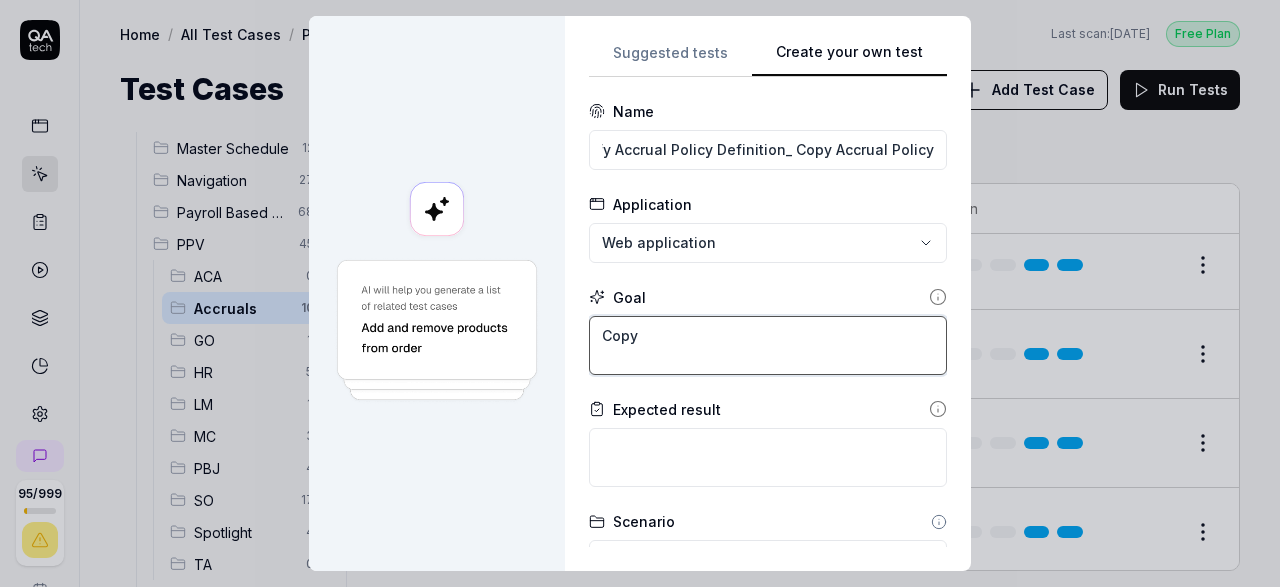 type on "*" 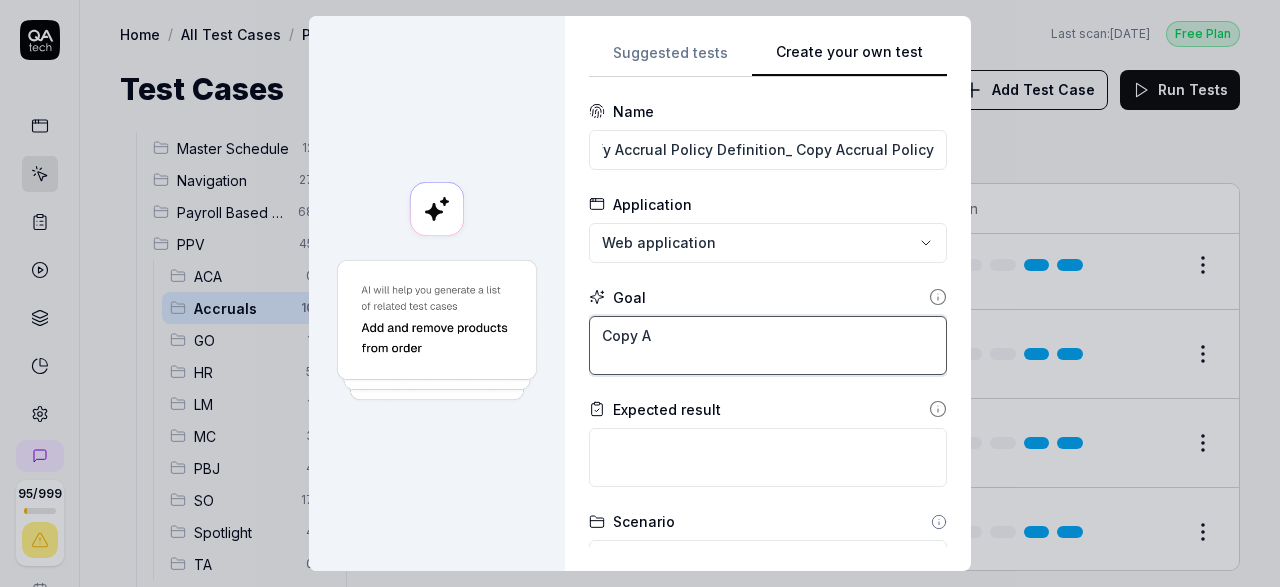 type on "*" 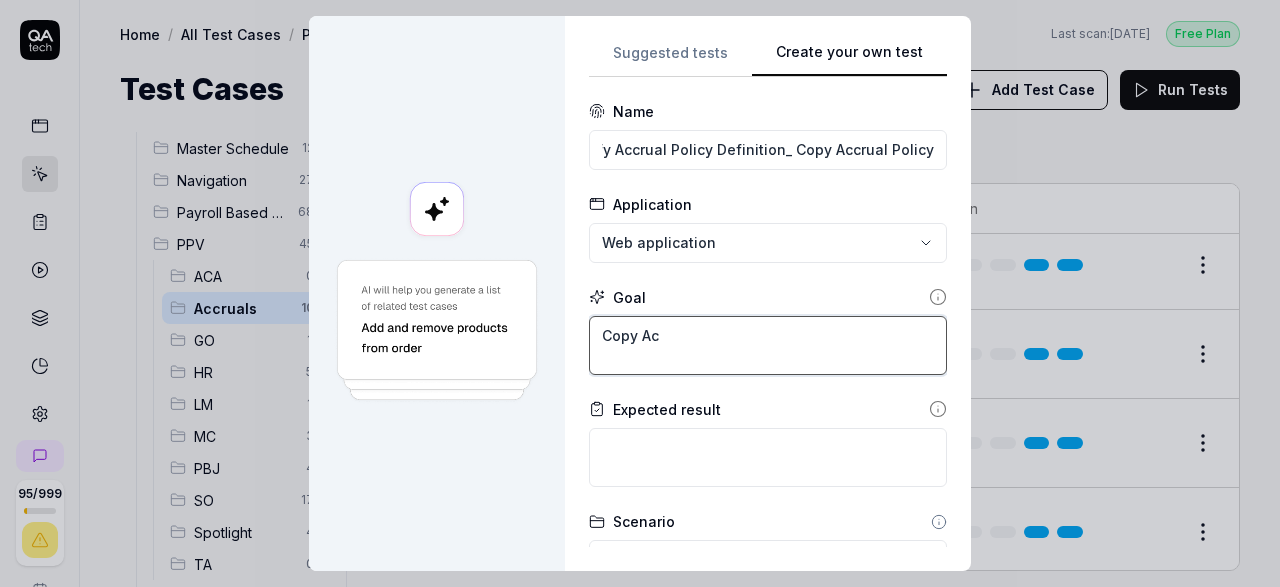 type on "*" 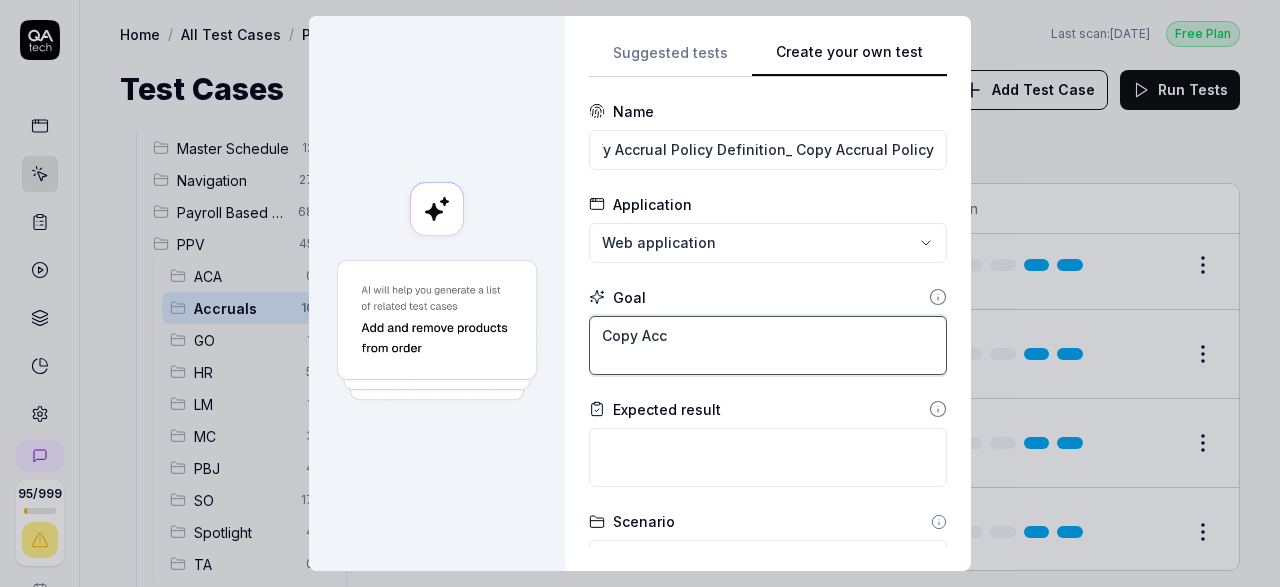 type on "*" 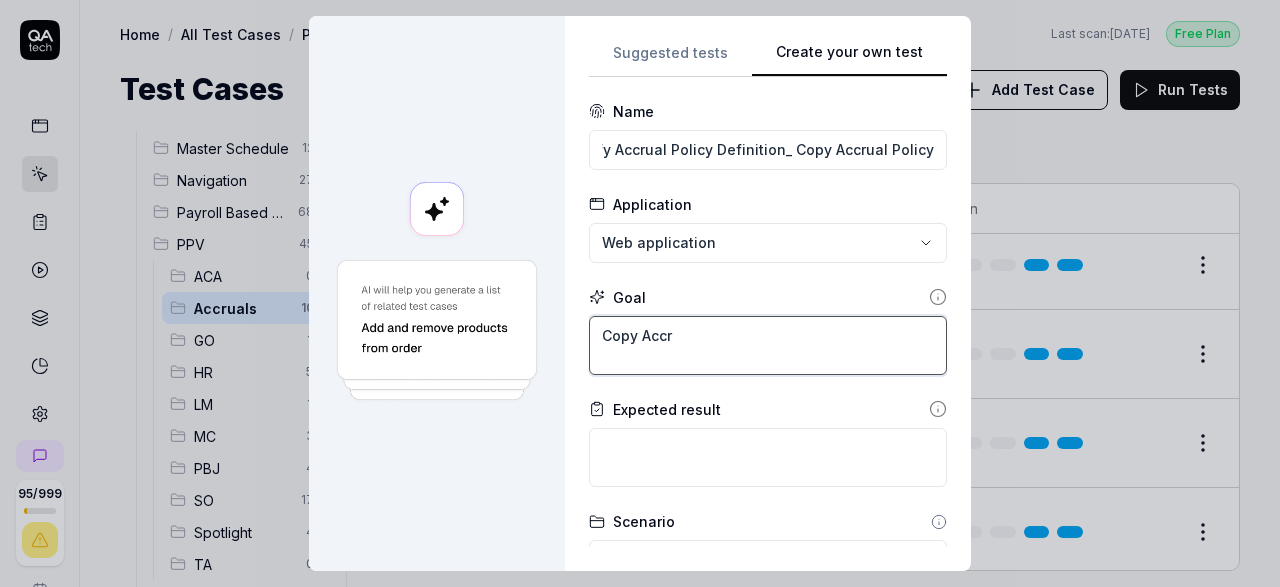 type on "*" 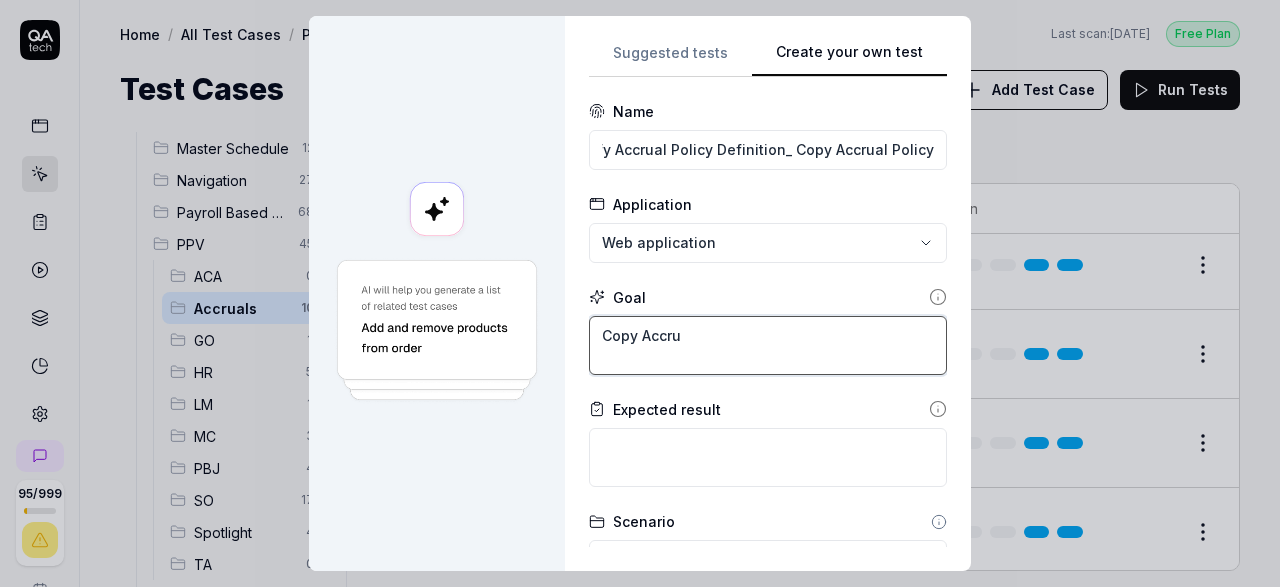 type on "*" 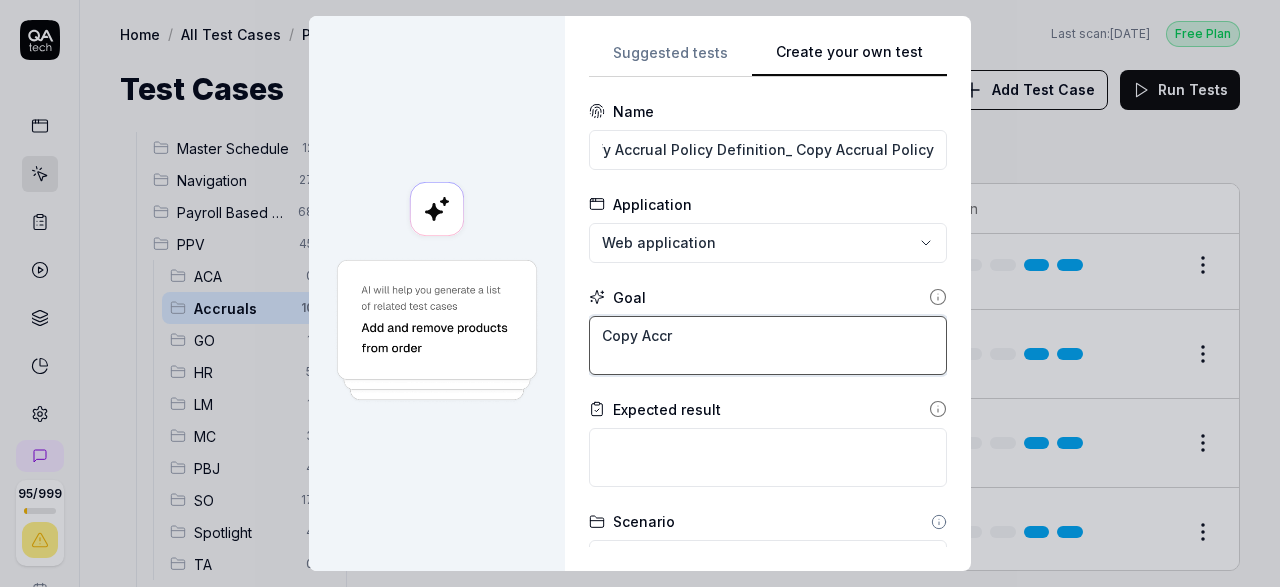 type on "*" 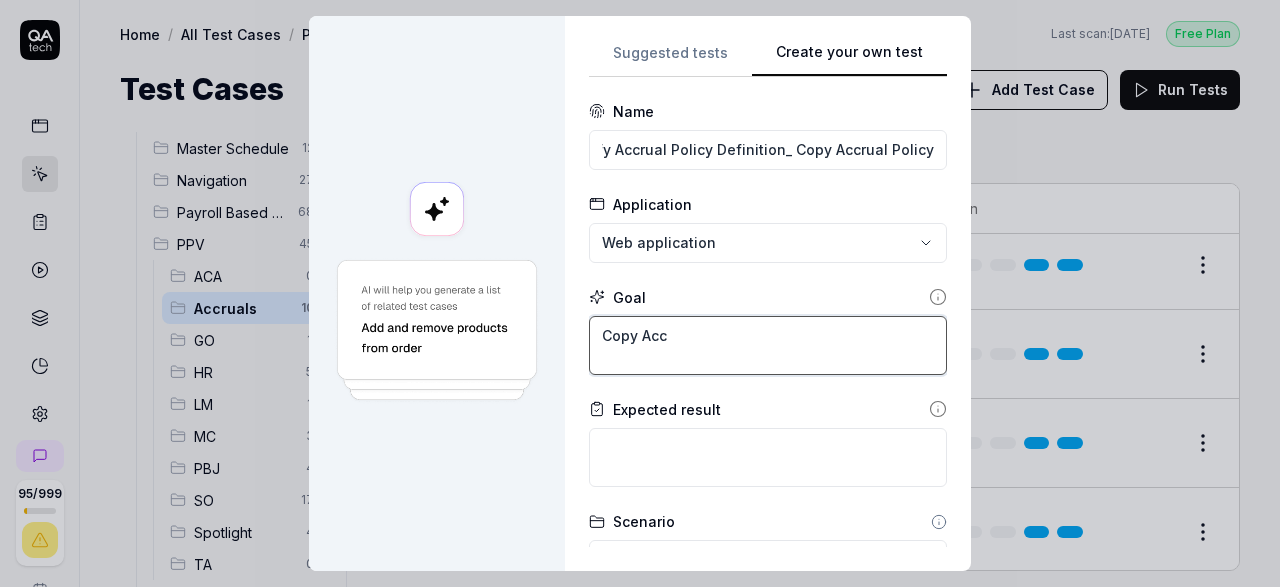 type on "*" 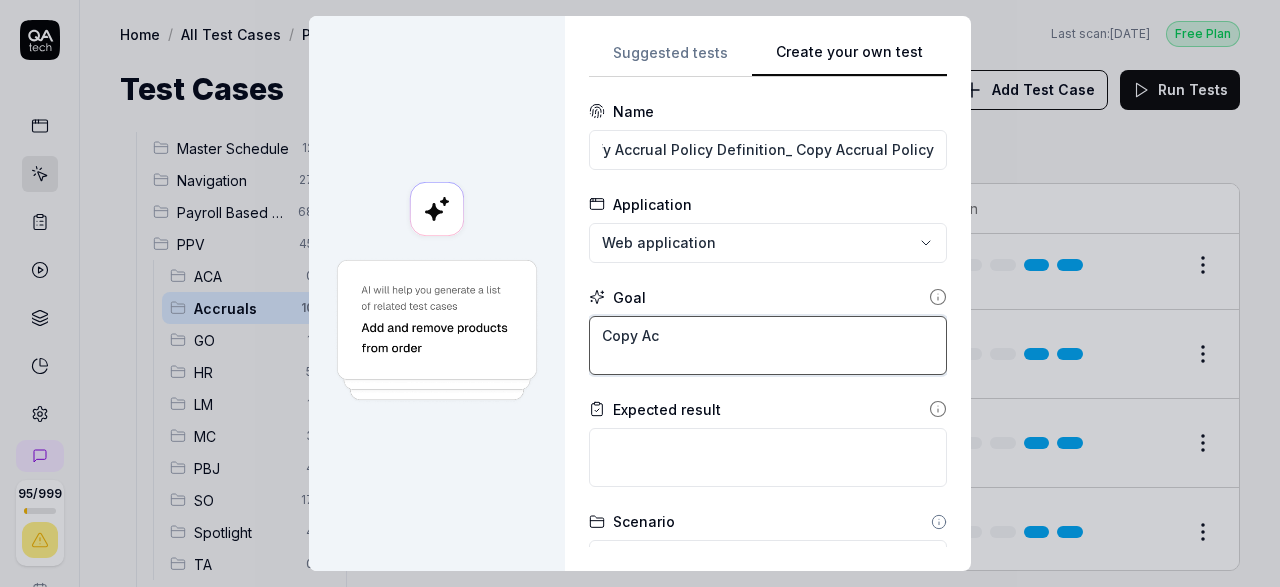 type on "*" 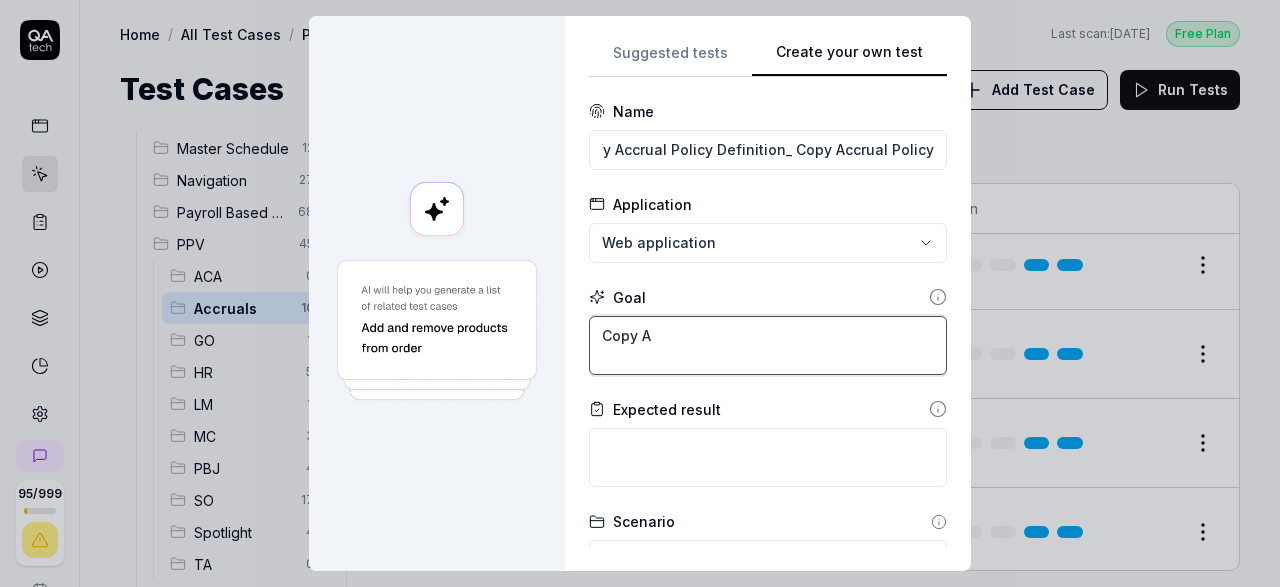 type on "*" 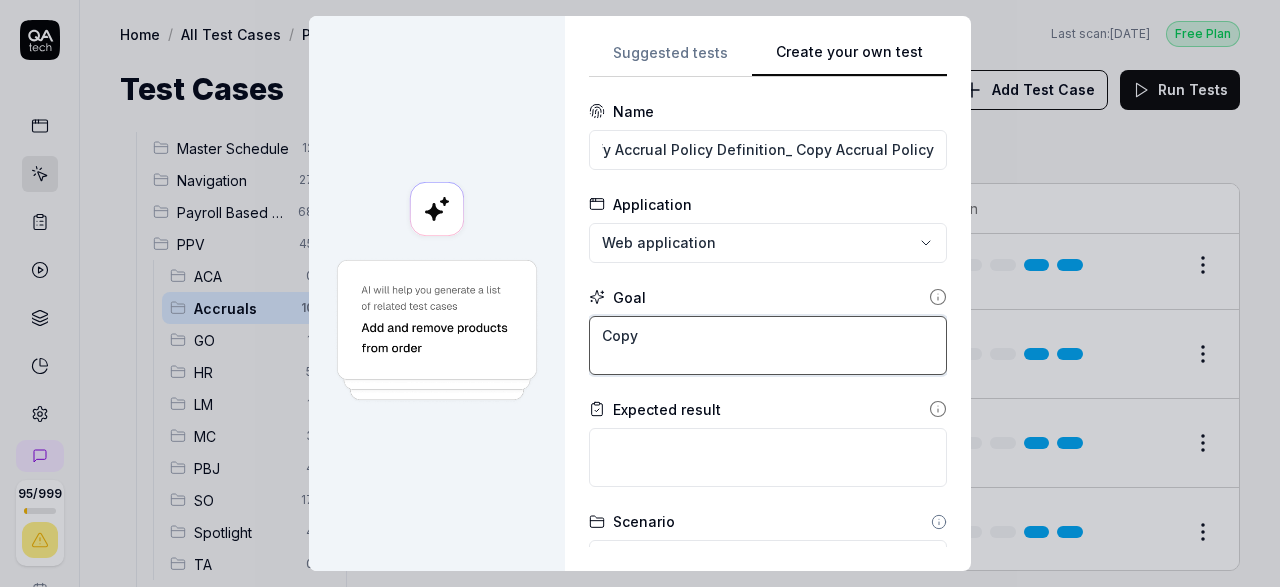 type on "*" 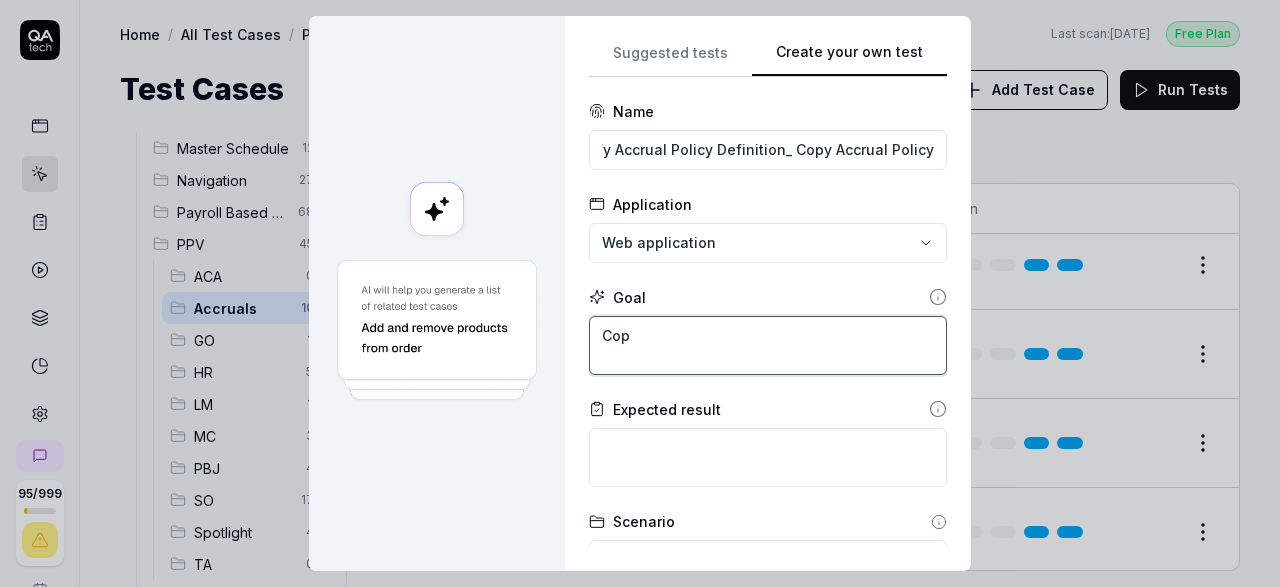 type on "*" 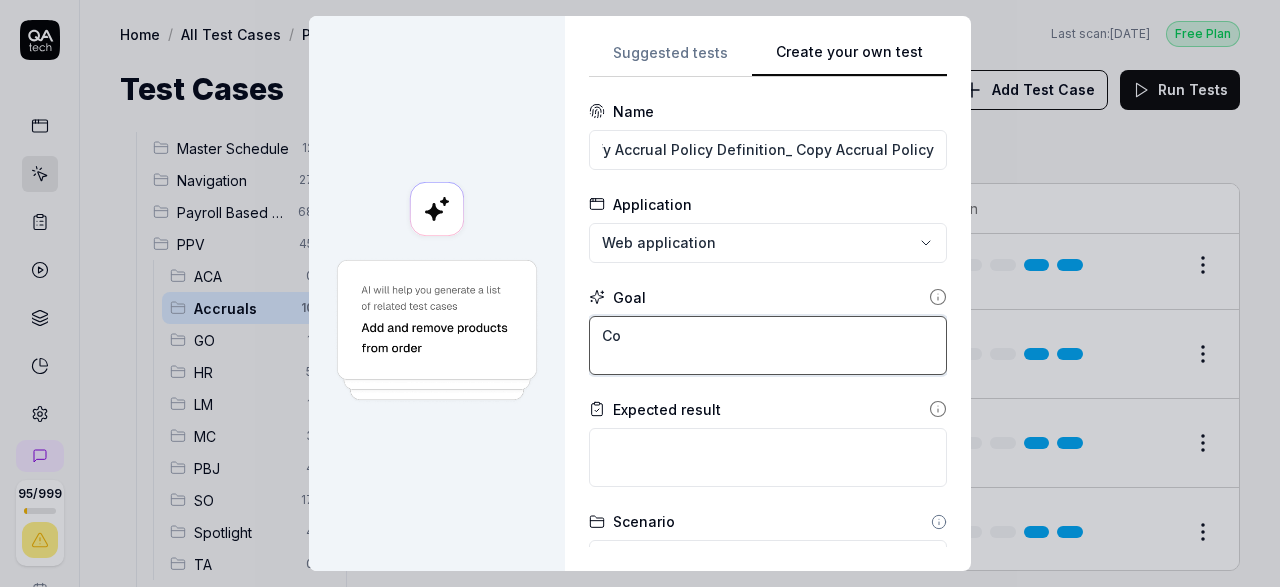 type on "*" 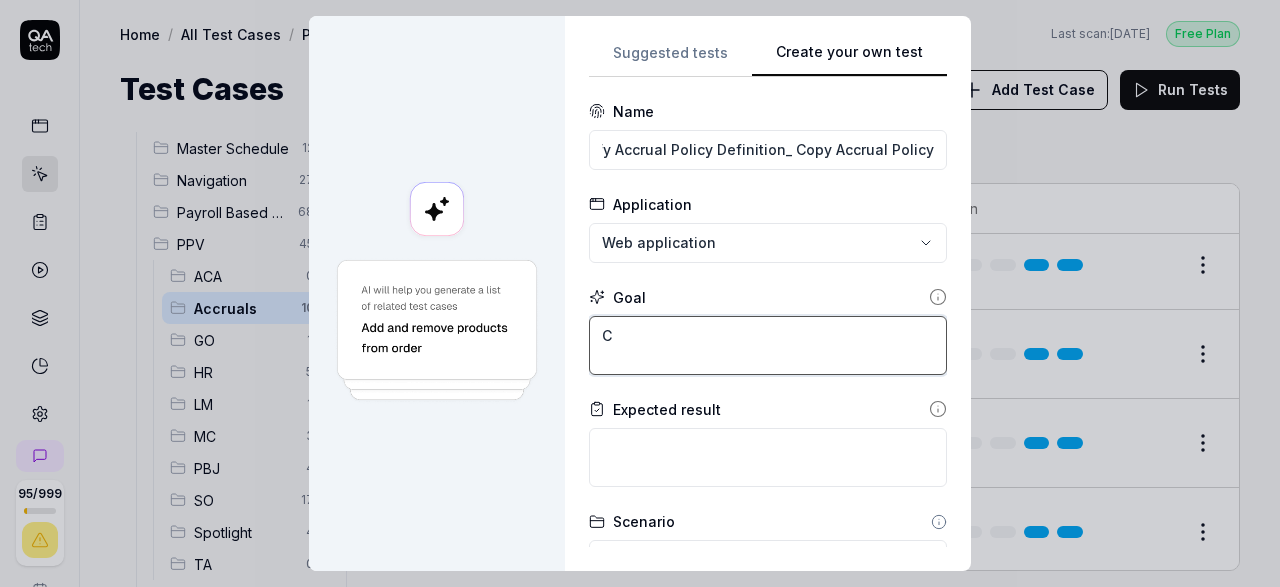 type 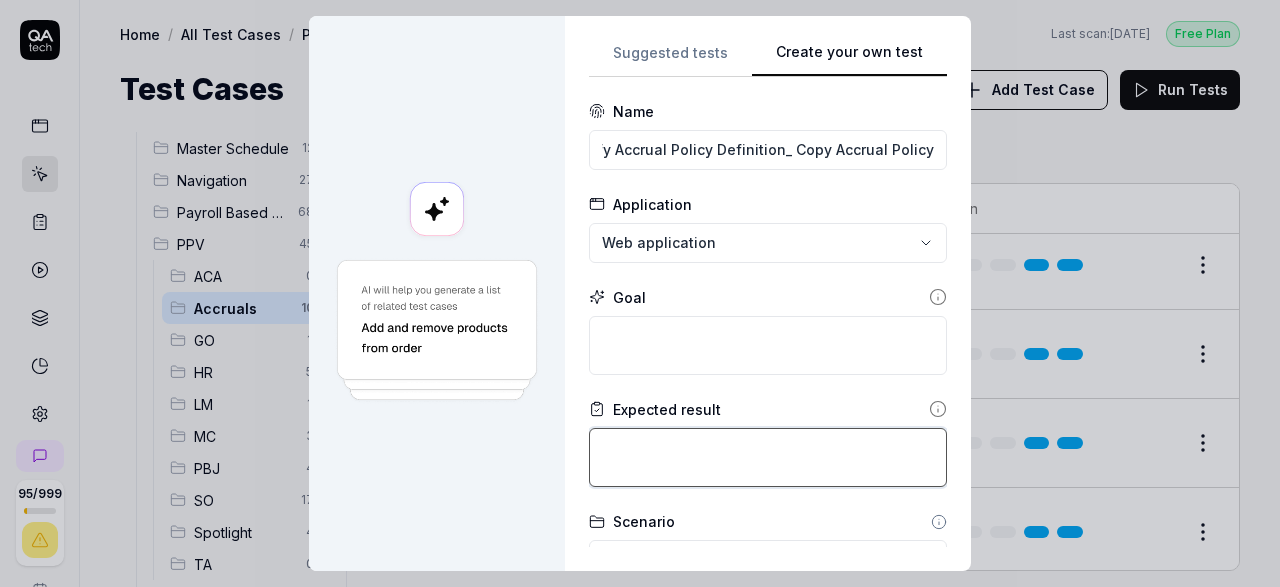 type on "*" 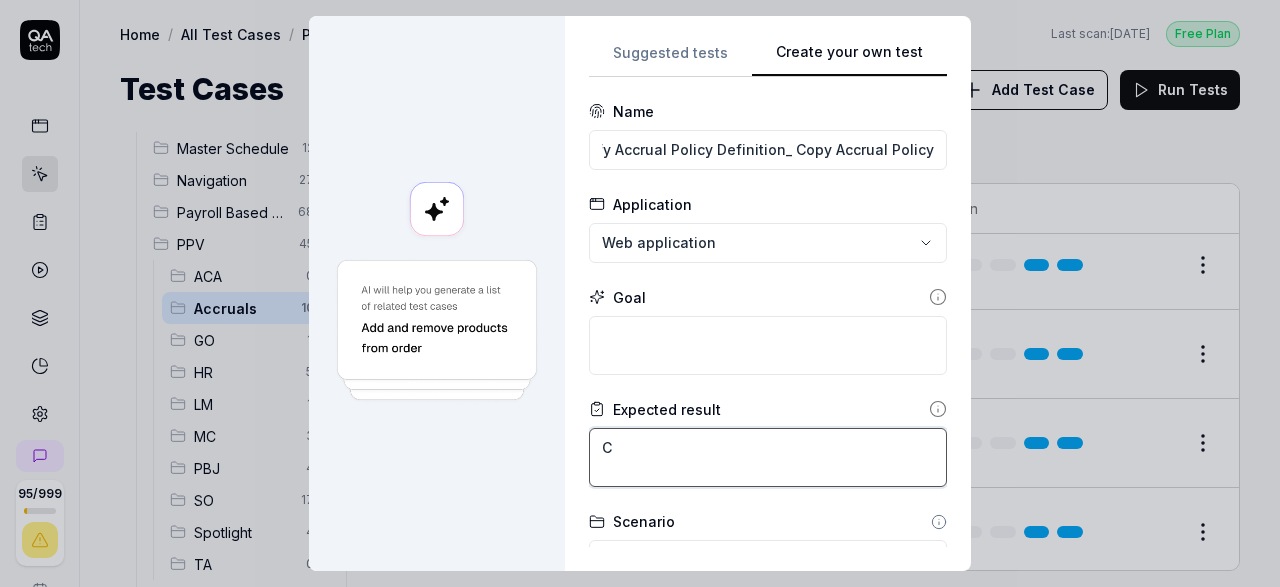 type on "*" 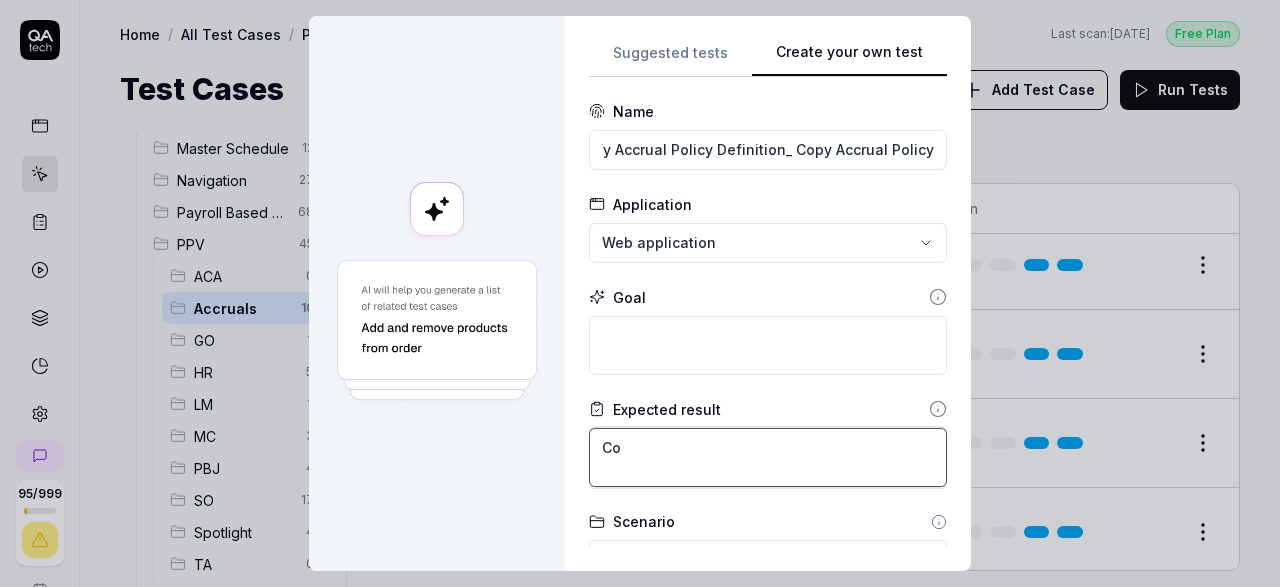 type on "*" 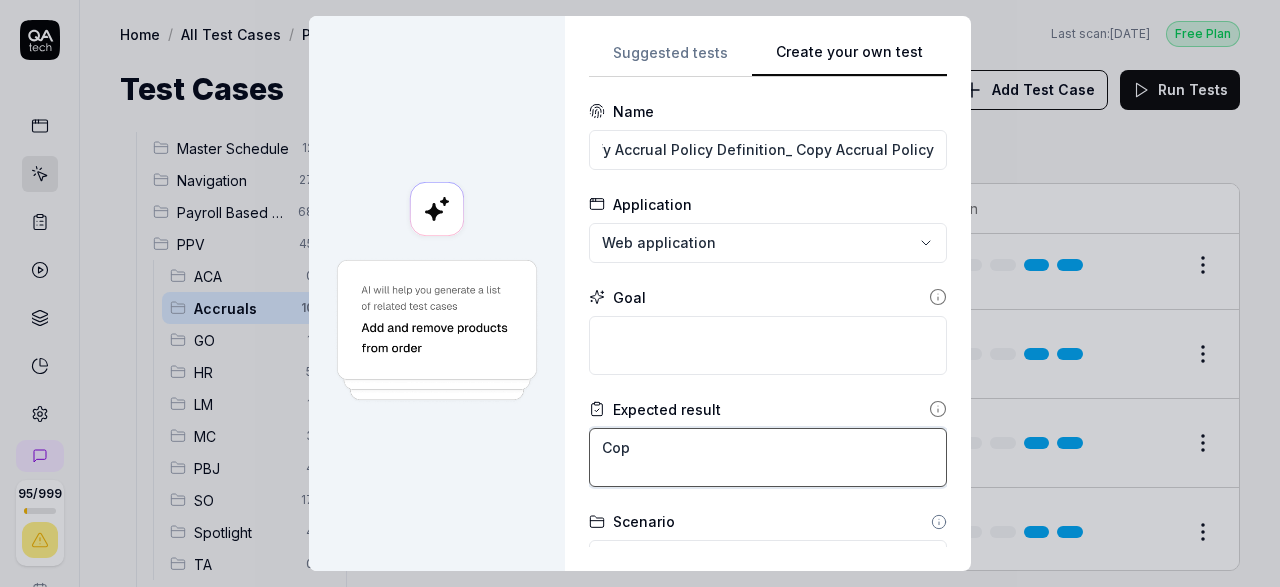 type on "*" 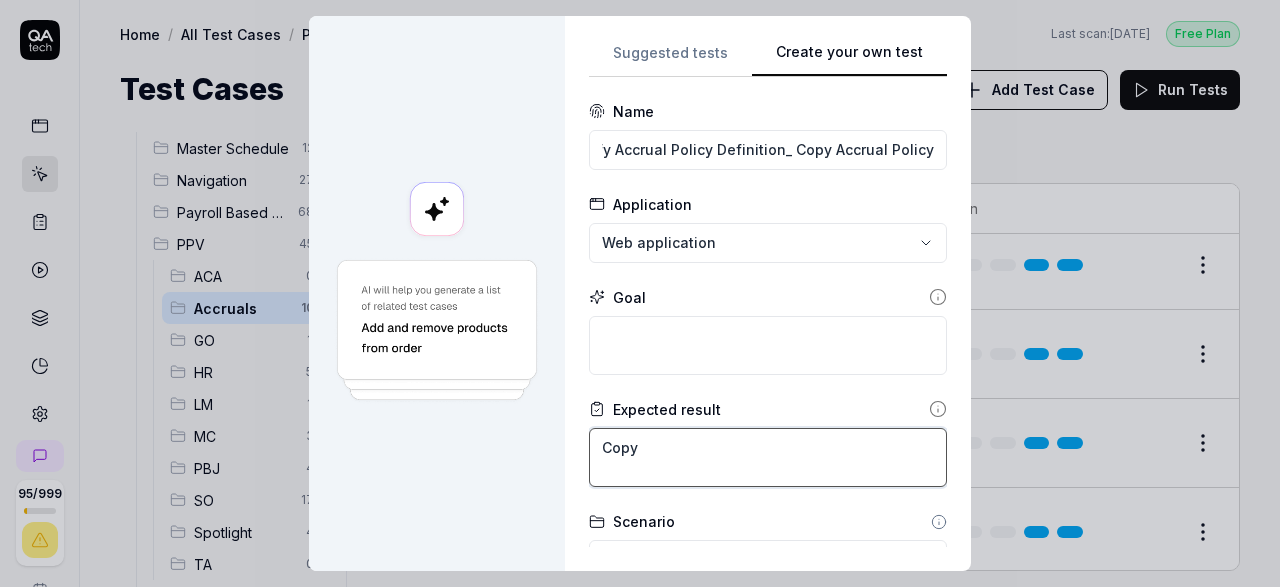 type on "*" 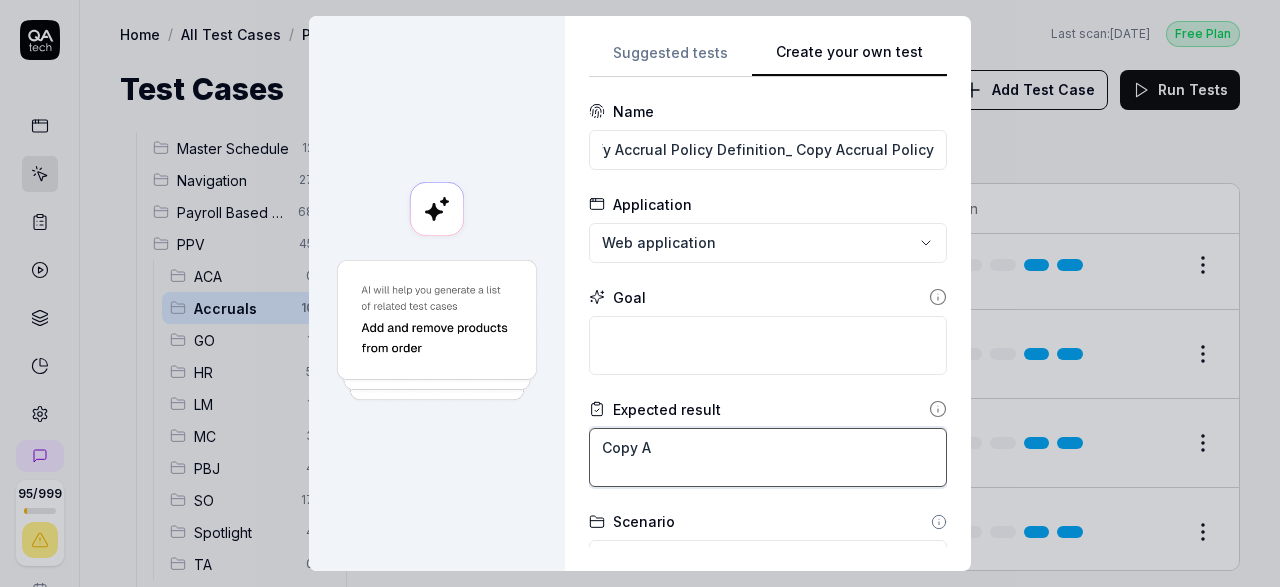type on "*" 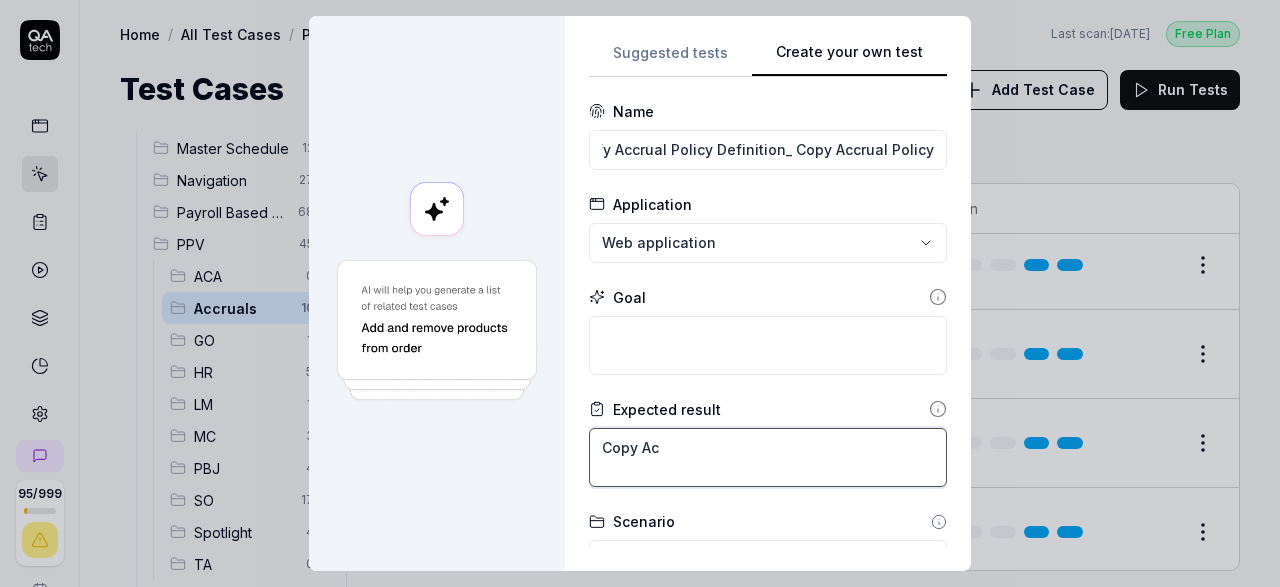 type on "*" 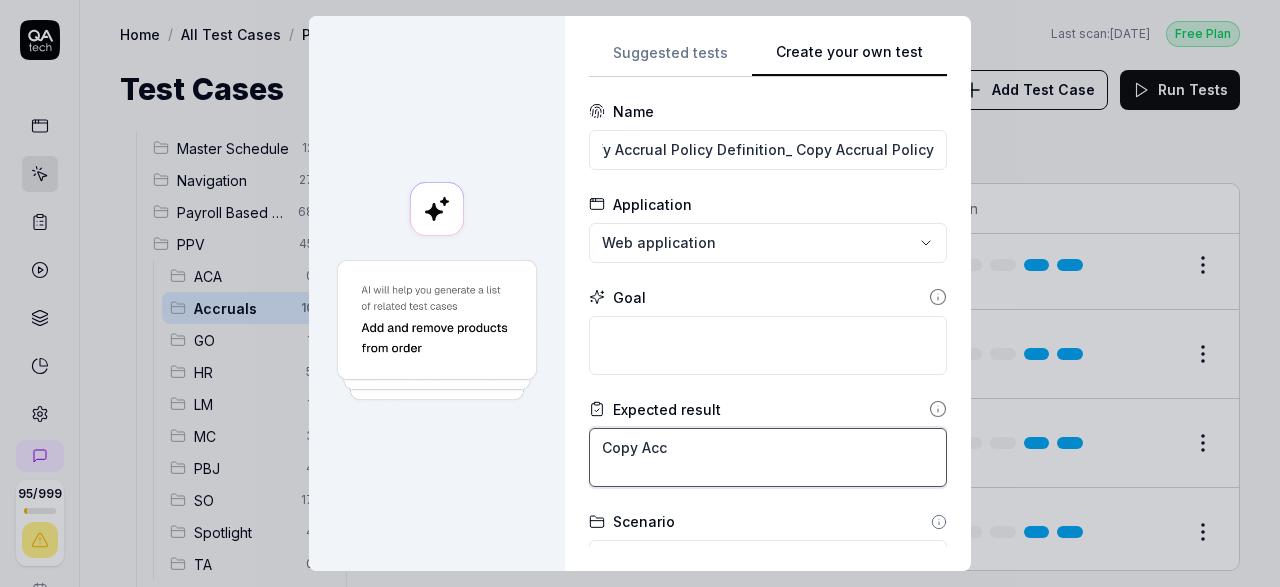 type on "*" 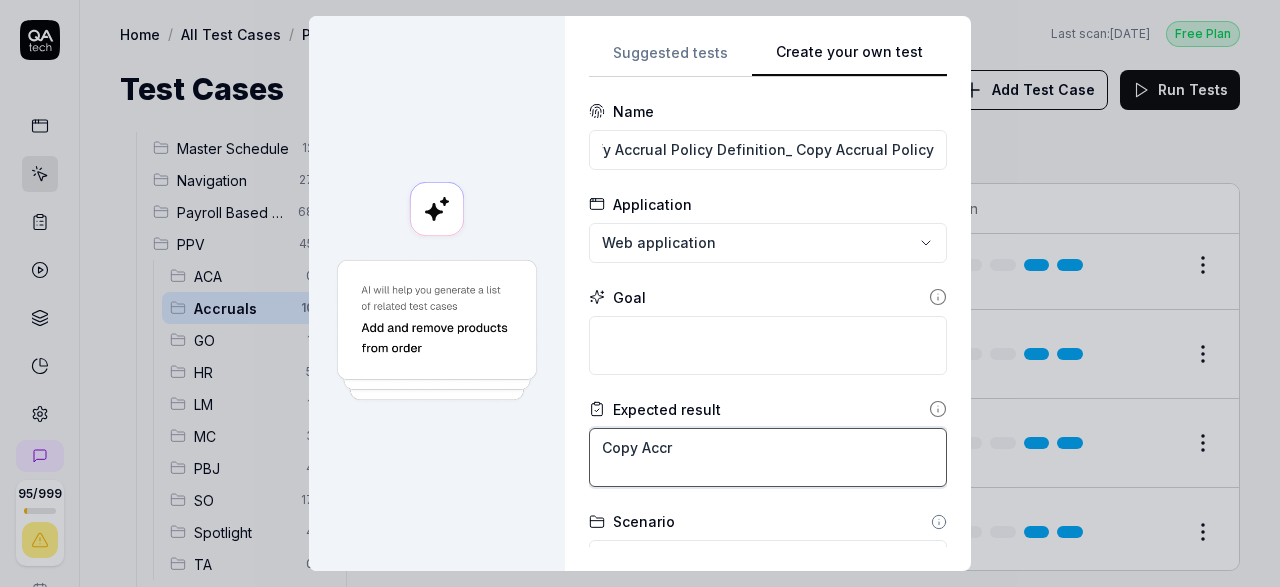 type on "*" 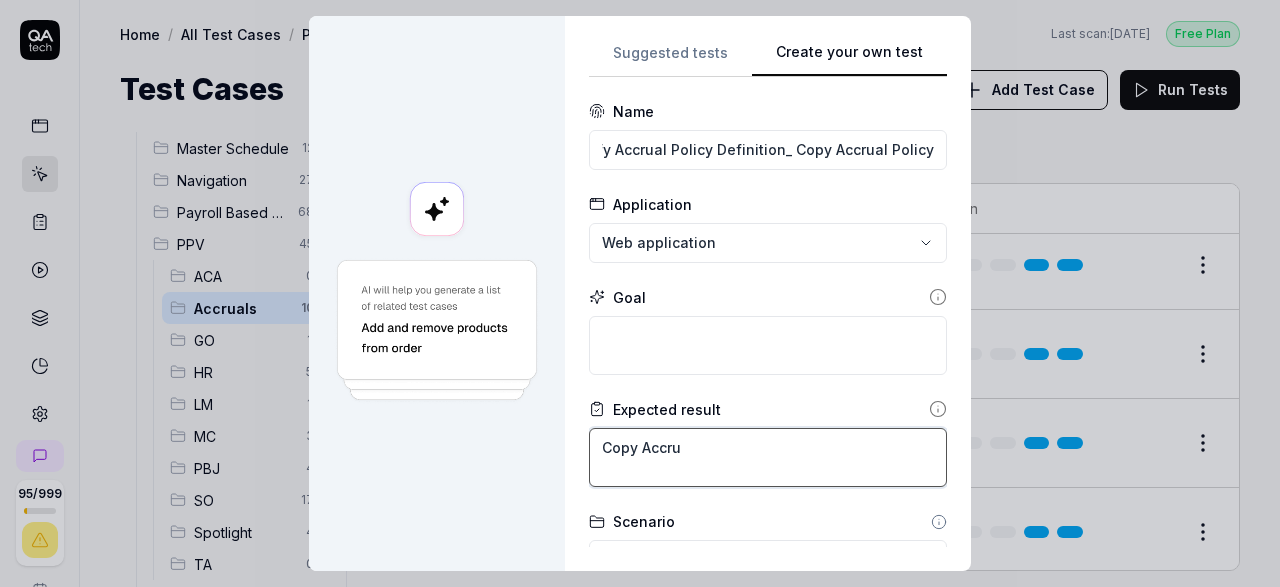 type on "*" 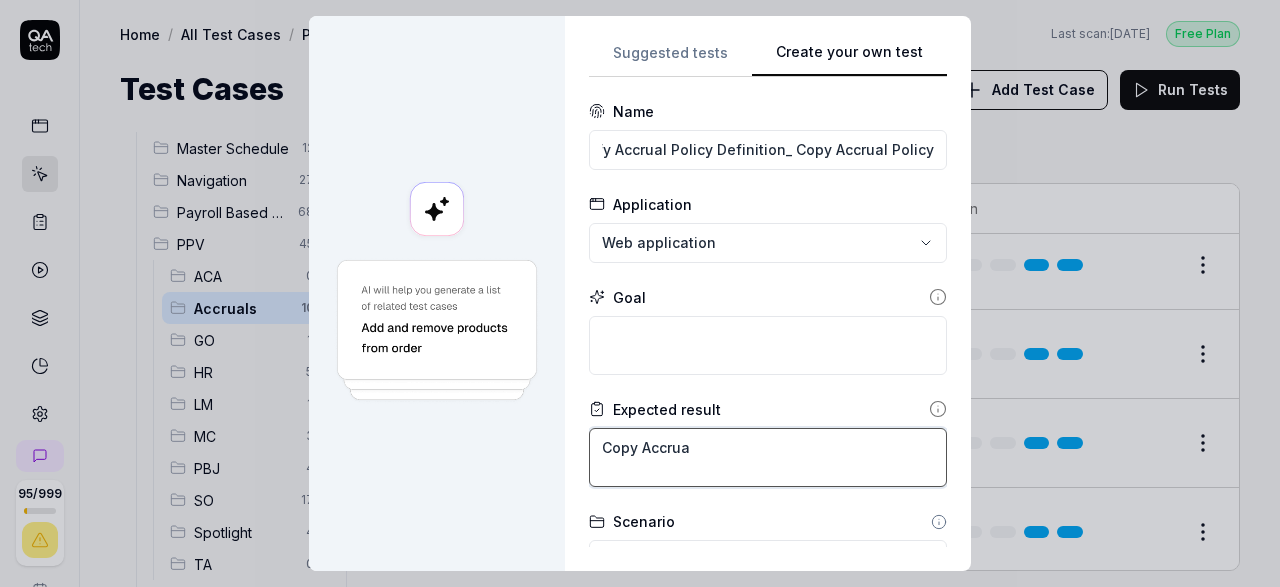 type on "*" 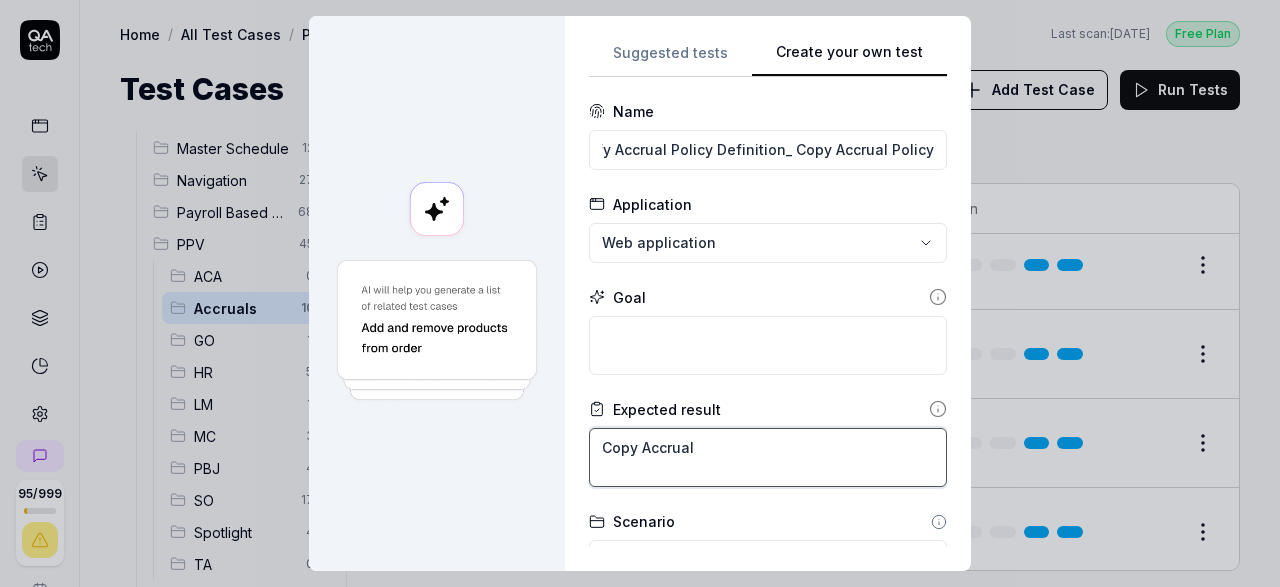 type on "*" 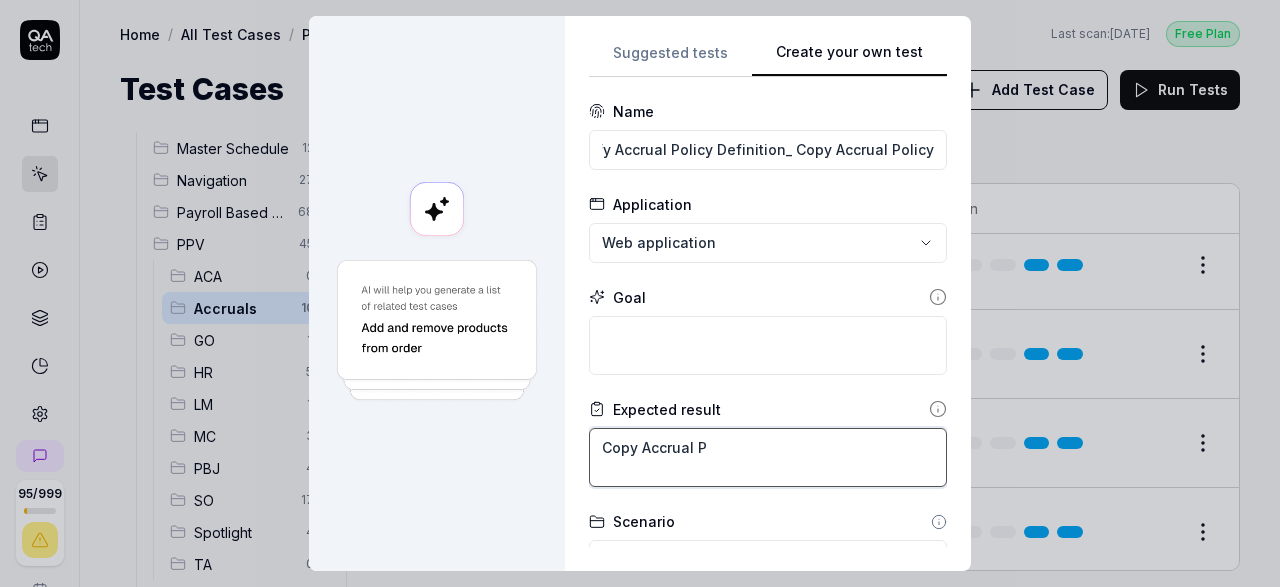 type on "*" 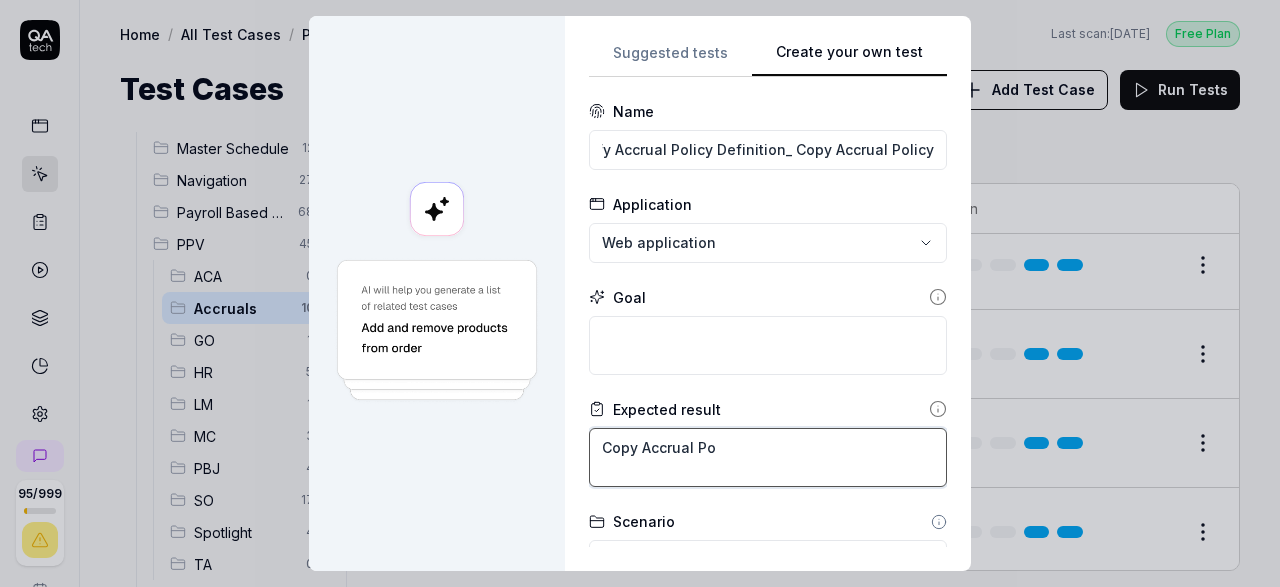 type on "*" 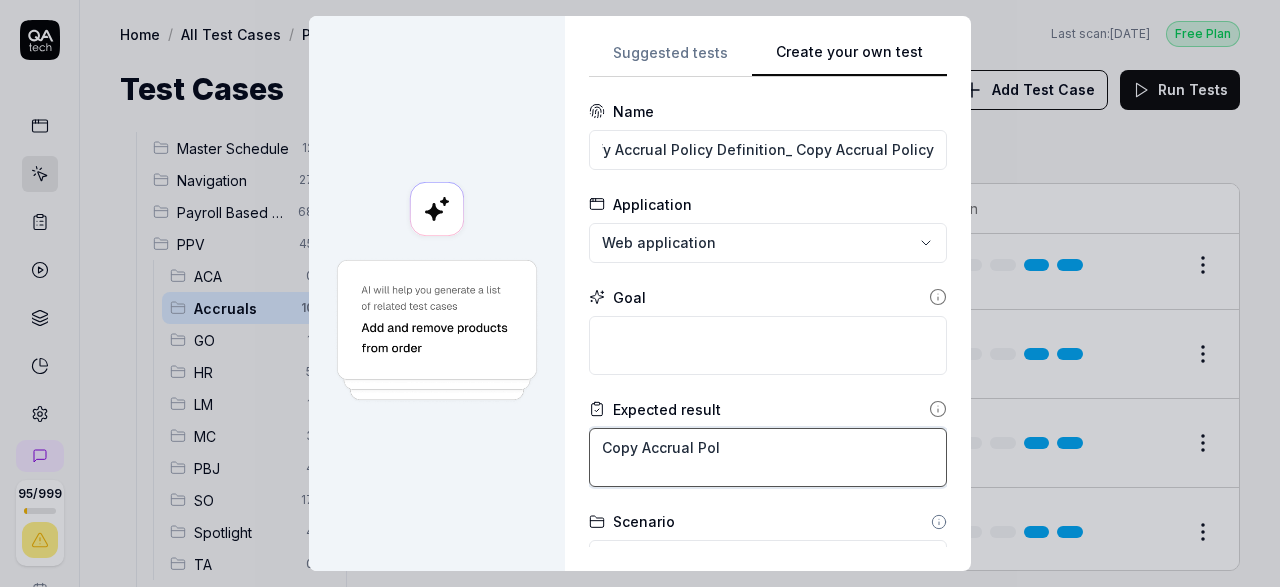 type on "*" 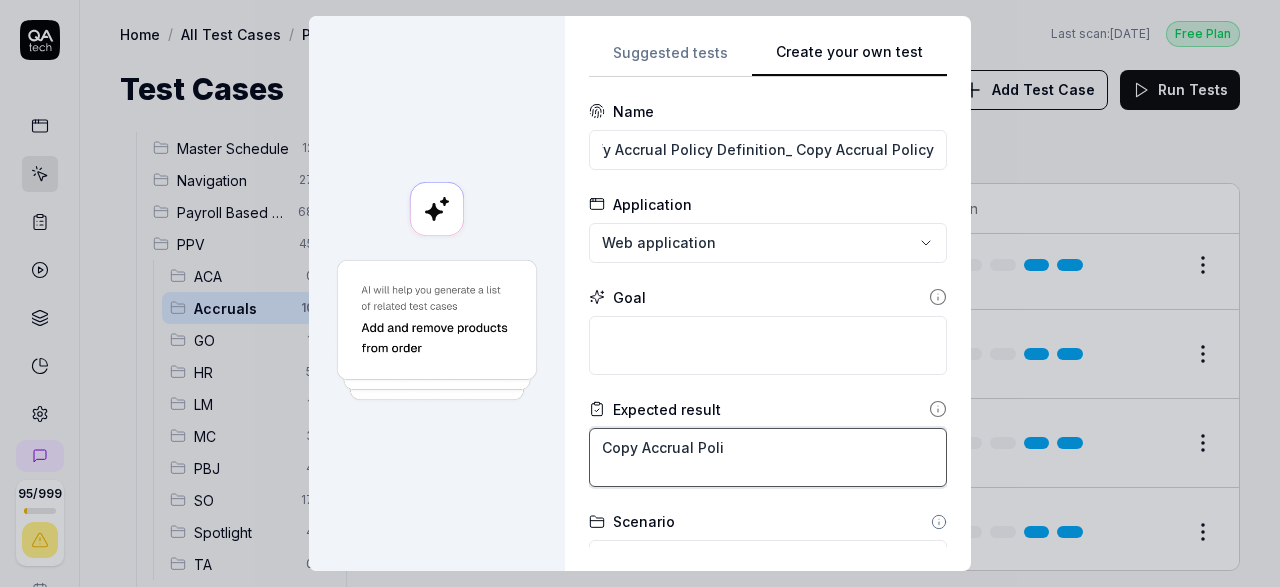 type on "*" 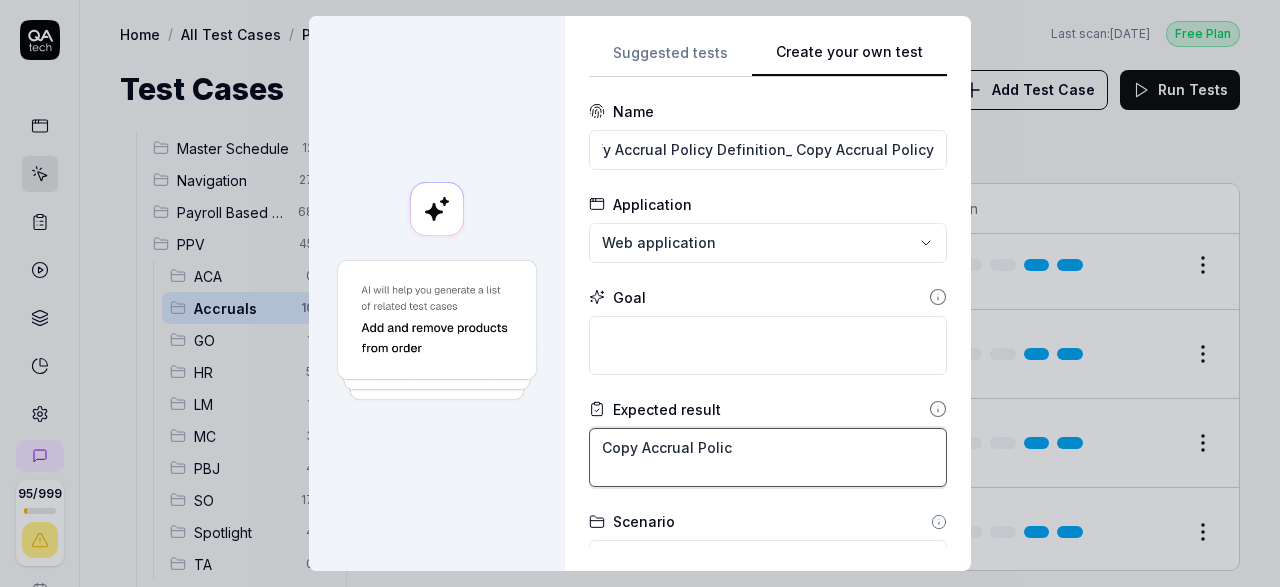 type on "*" 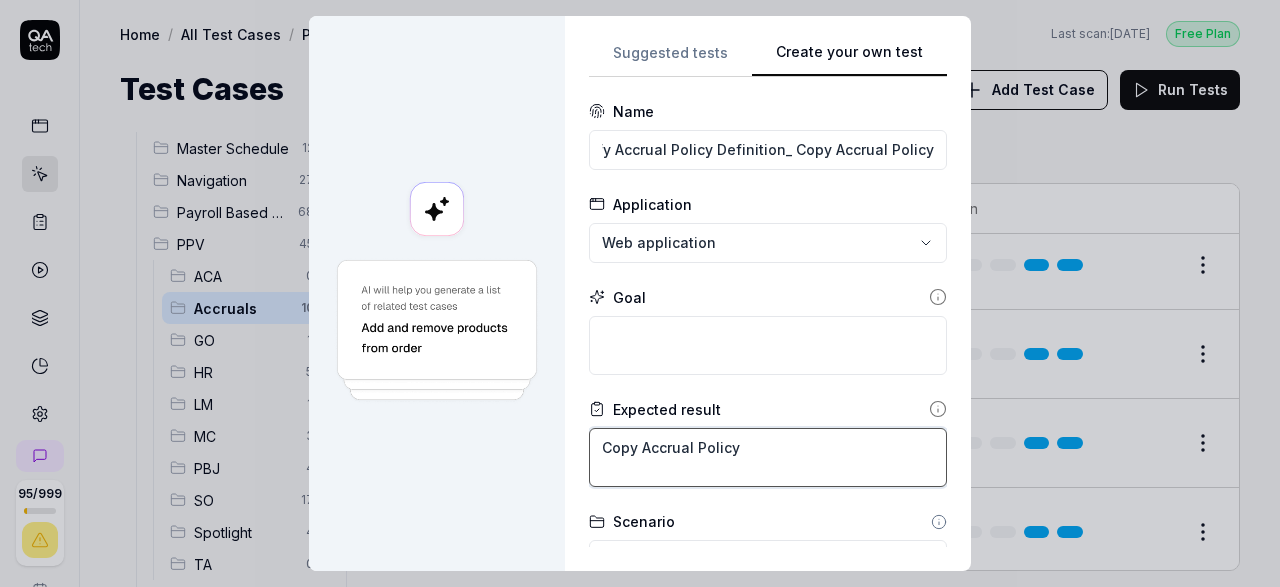 type on "Copy Accrual Policy" 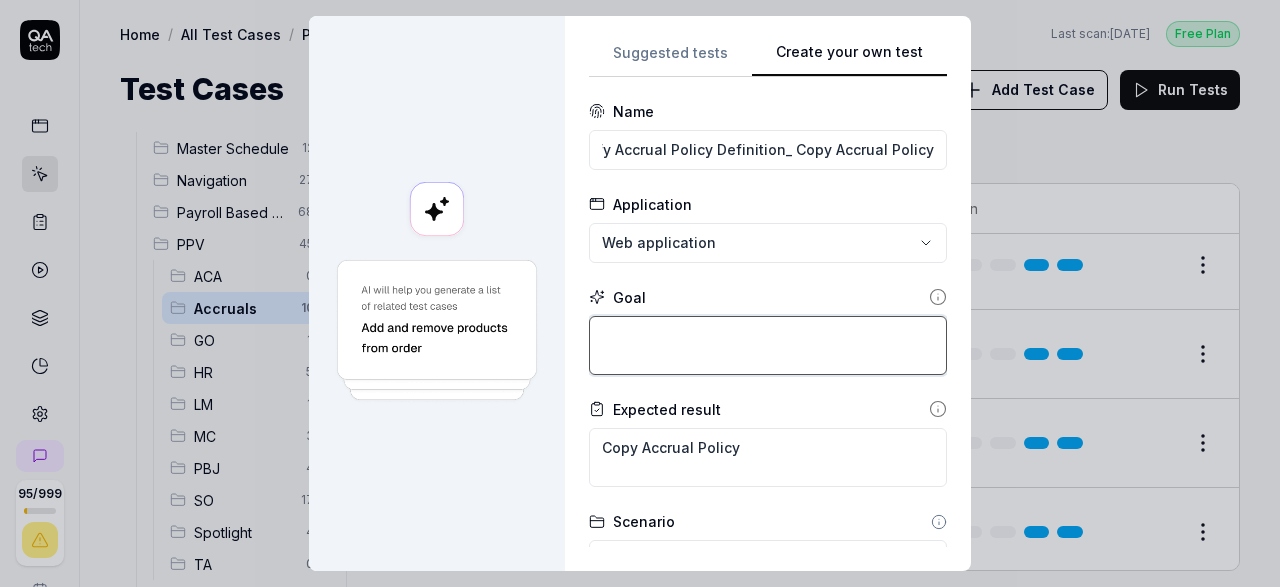 click at bounding box center [768, 345] 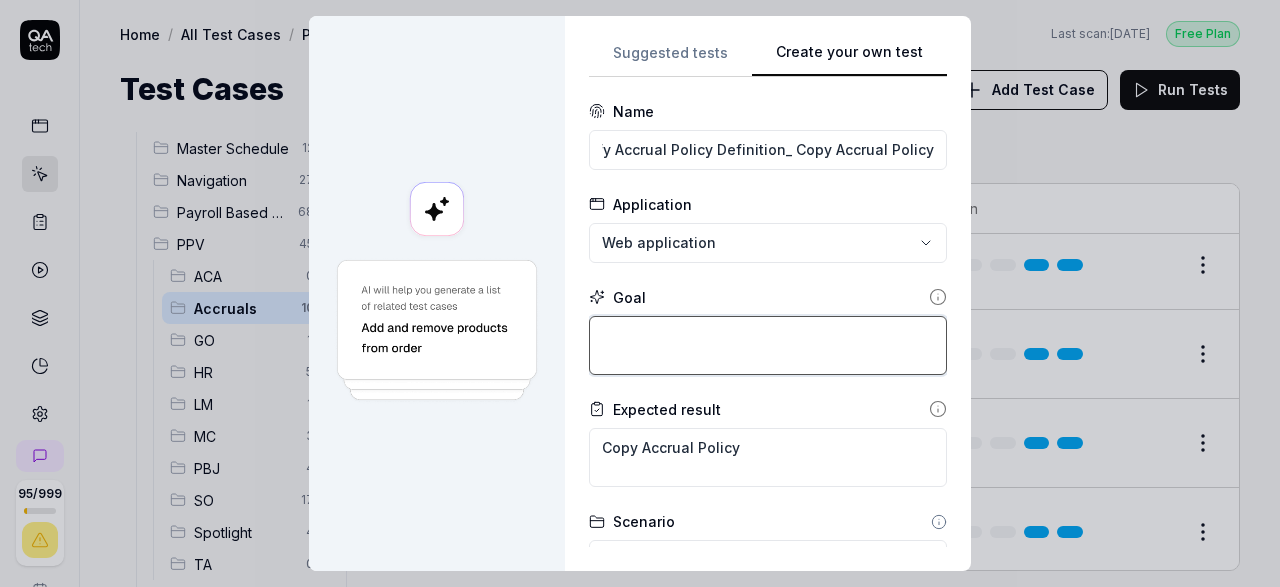 type on "*" 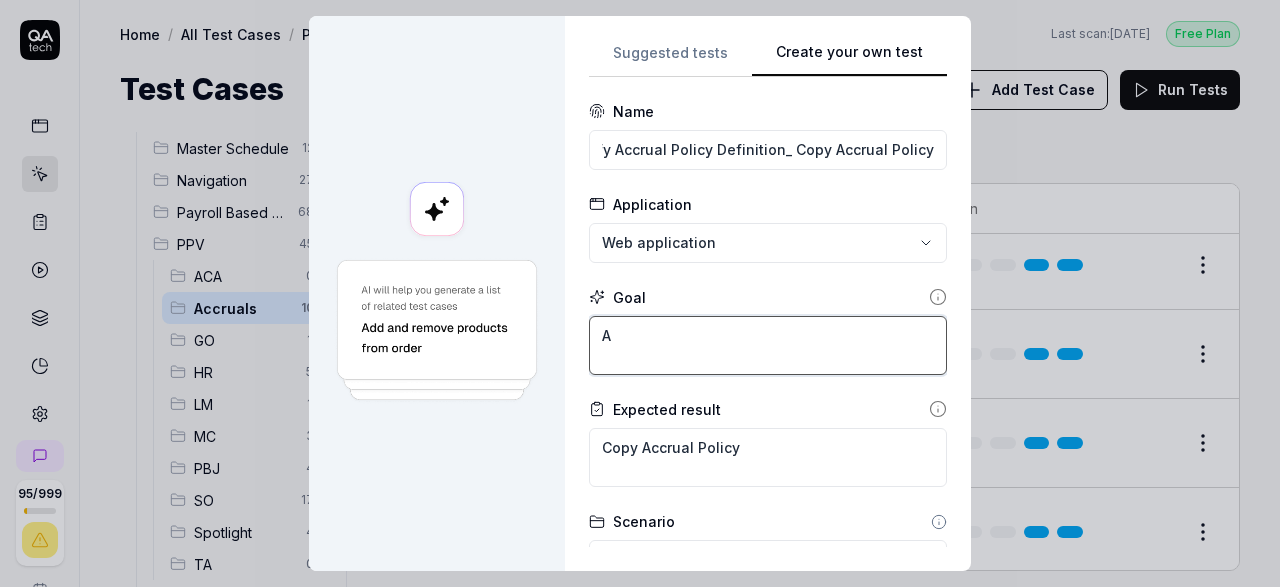 type on "*" 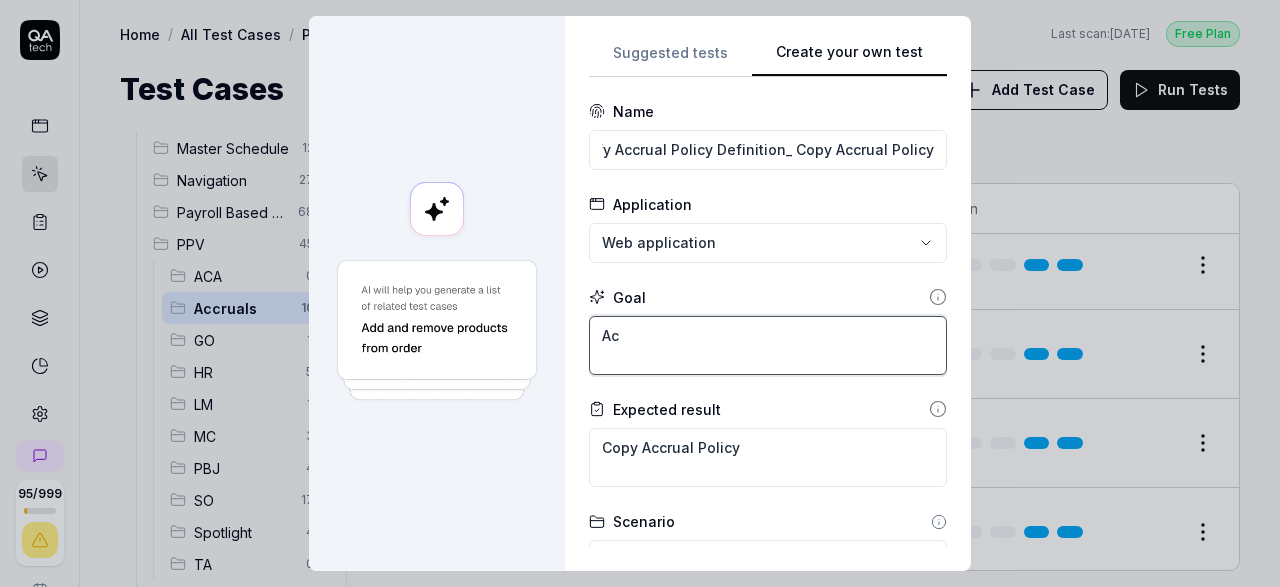 type on "*" 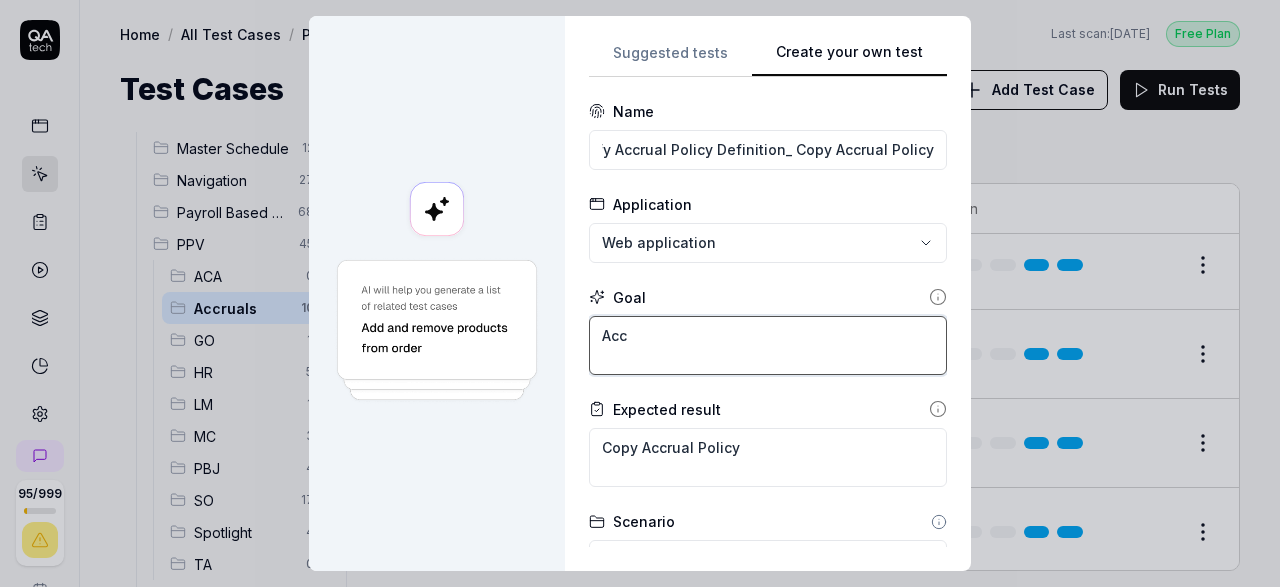 type on "*" 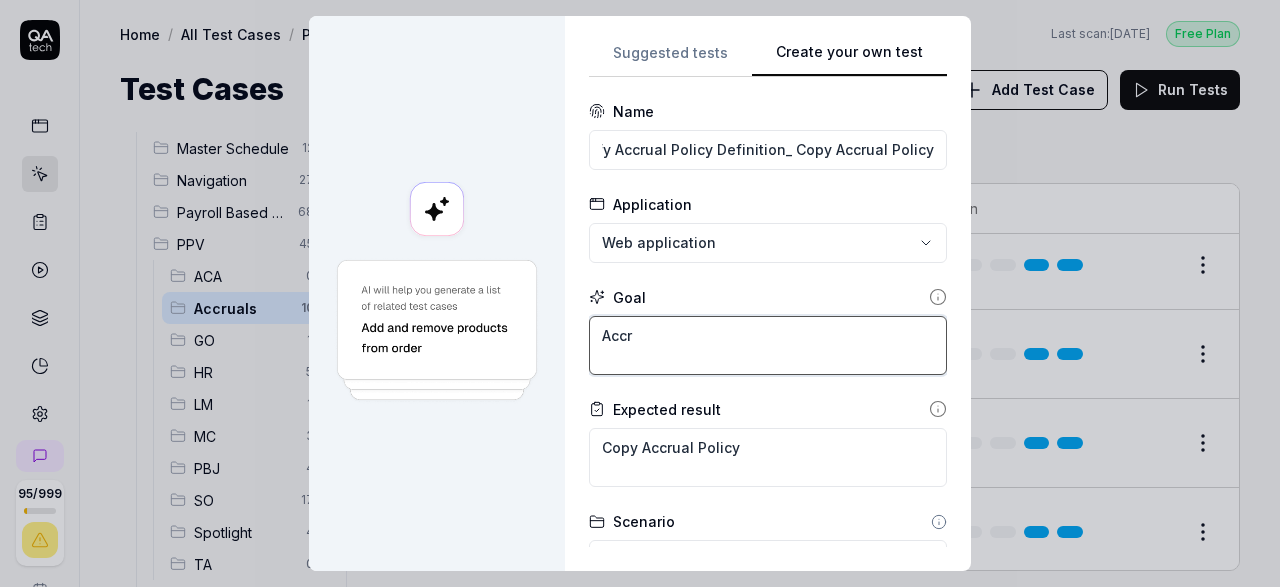 type on "*" 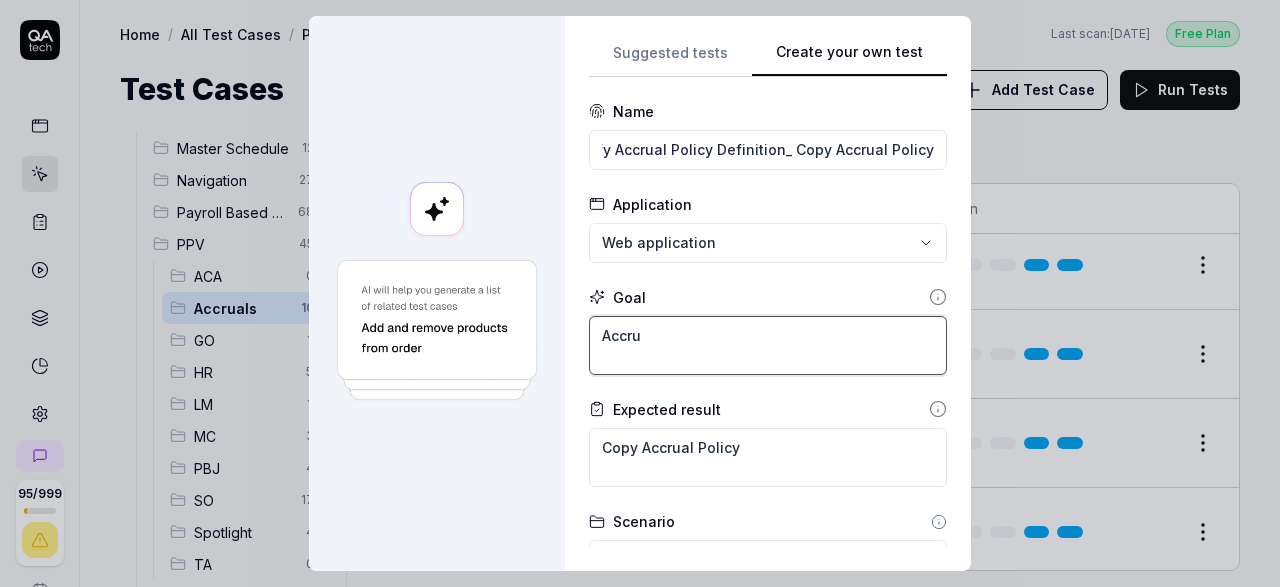 type on "*" 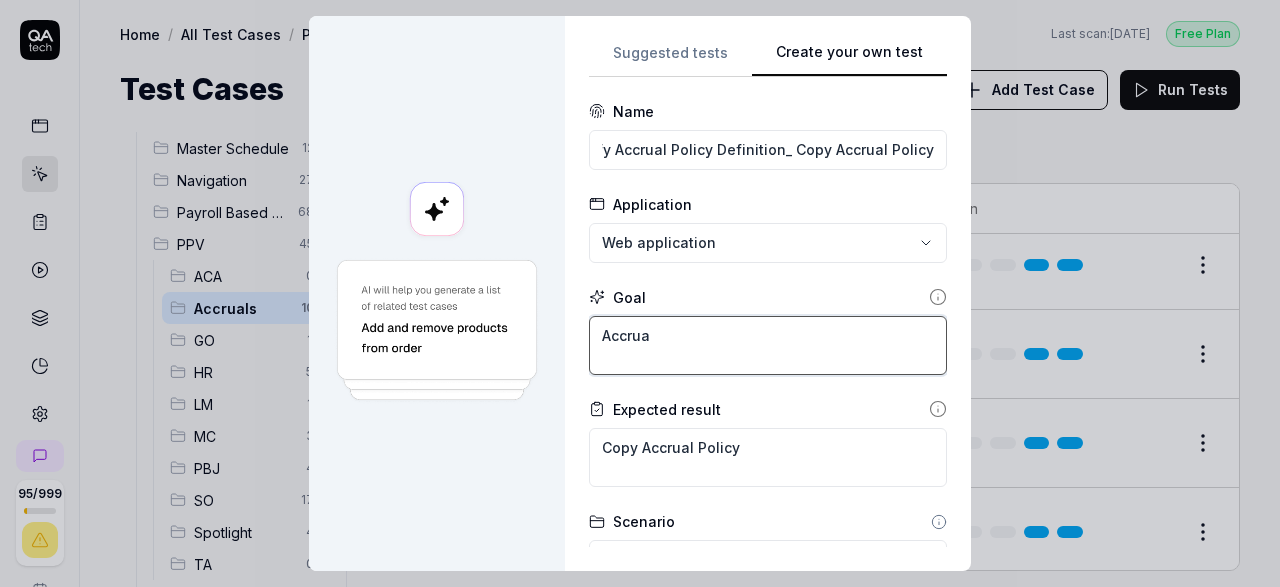 type on "*" 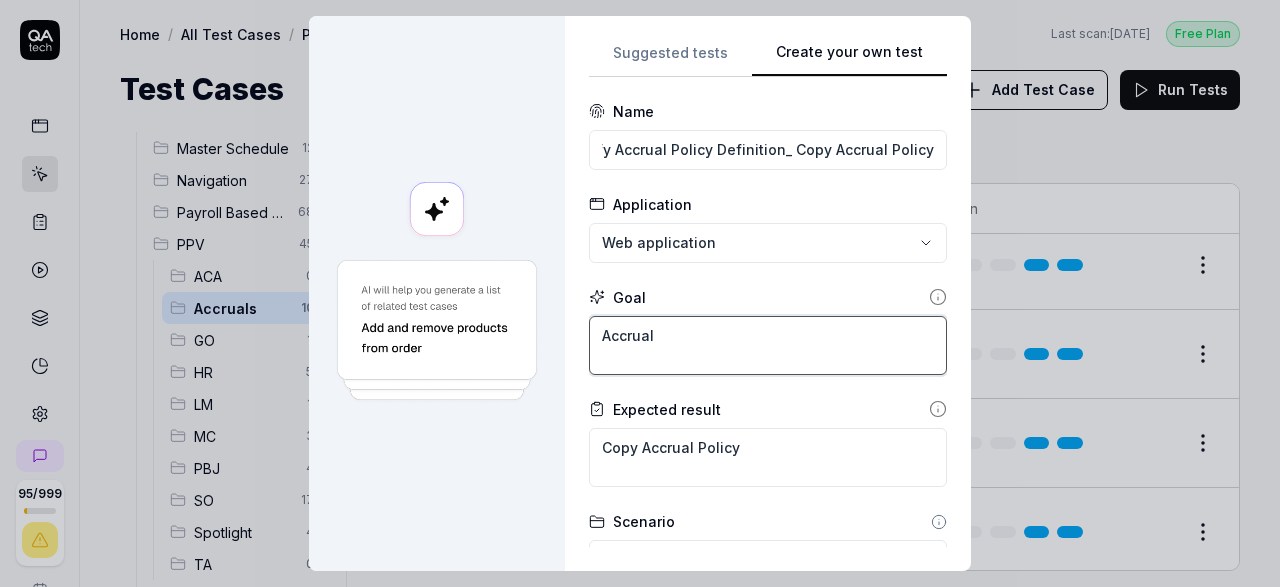 type on "*" 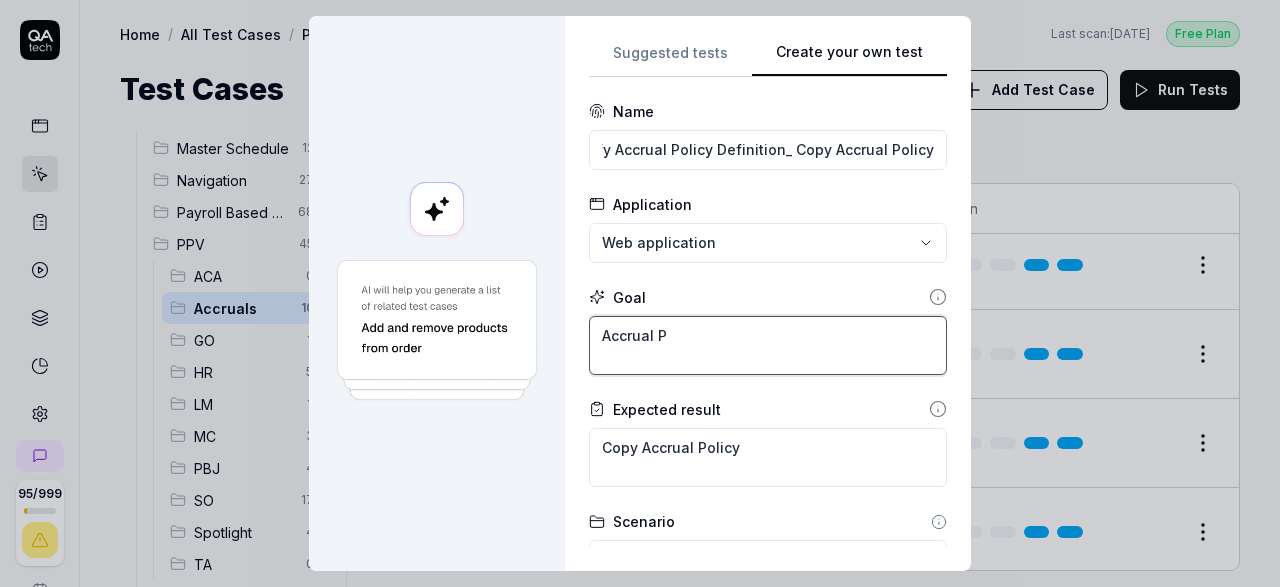 type on "*" 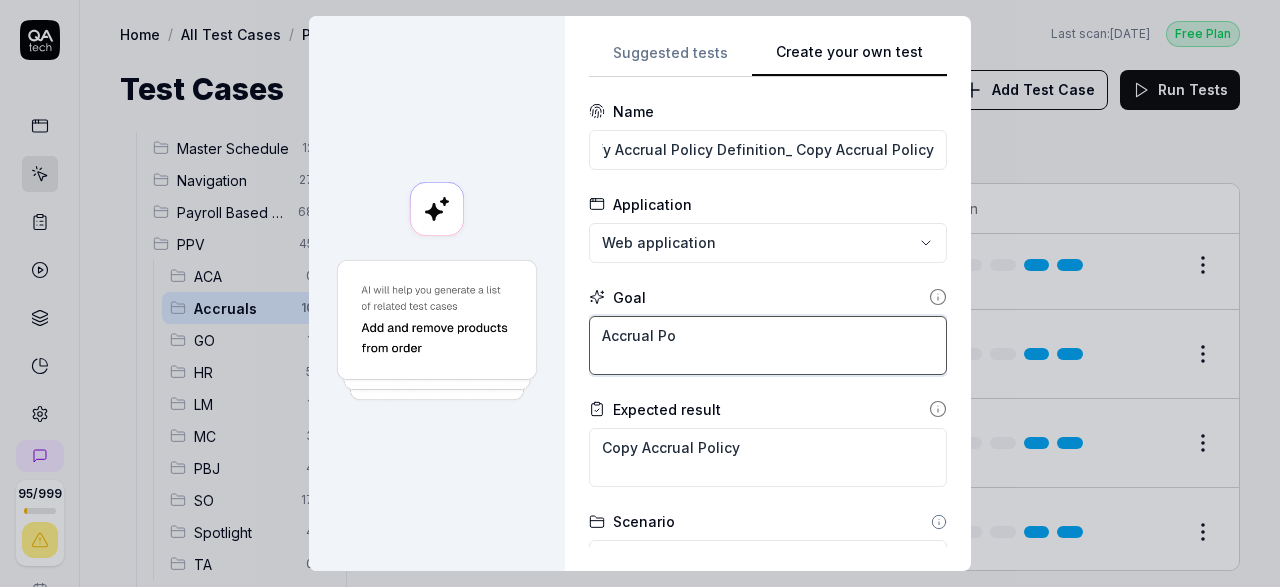type on "*" 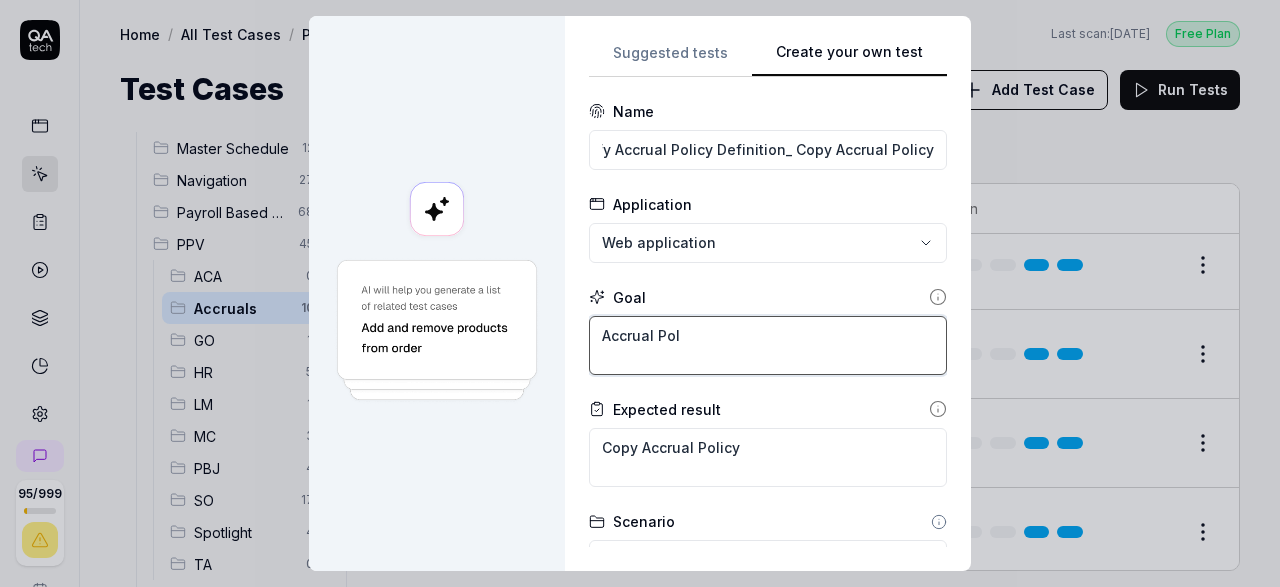 type on "*" 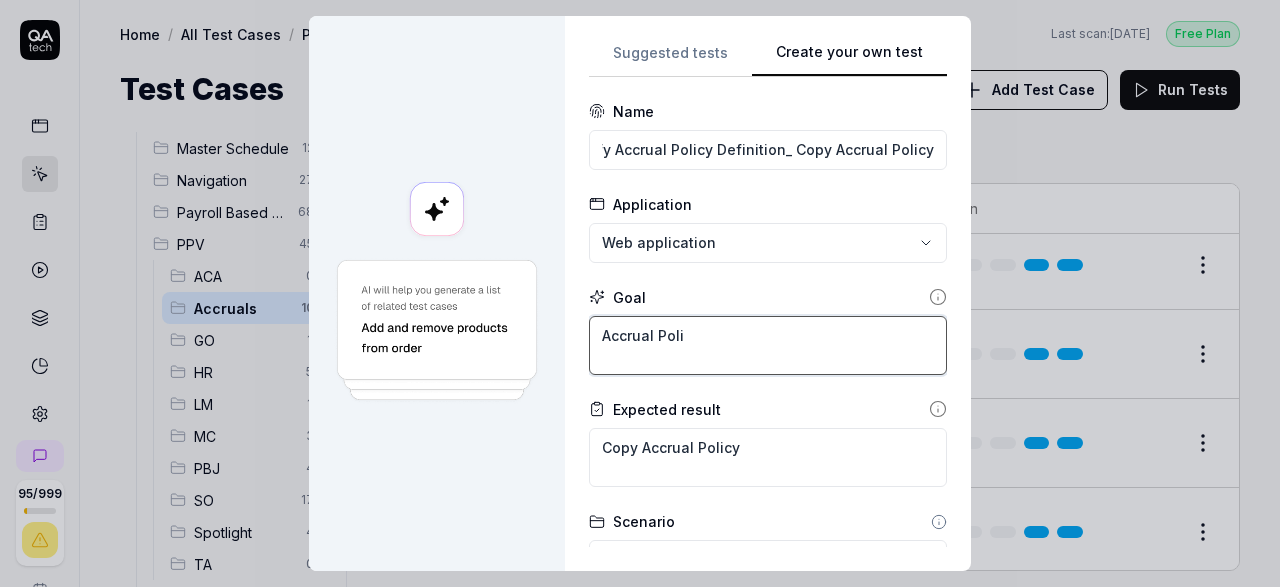 type on "*" 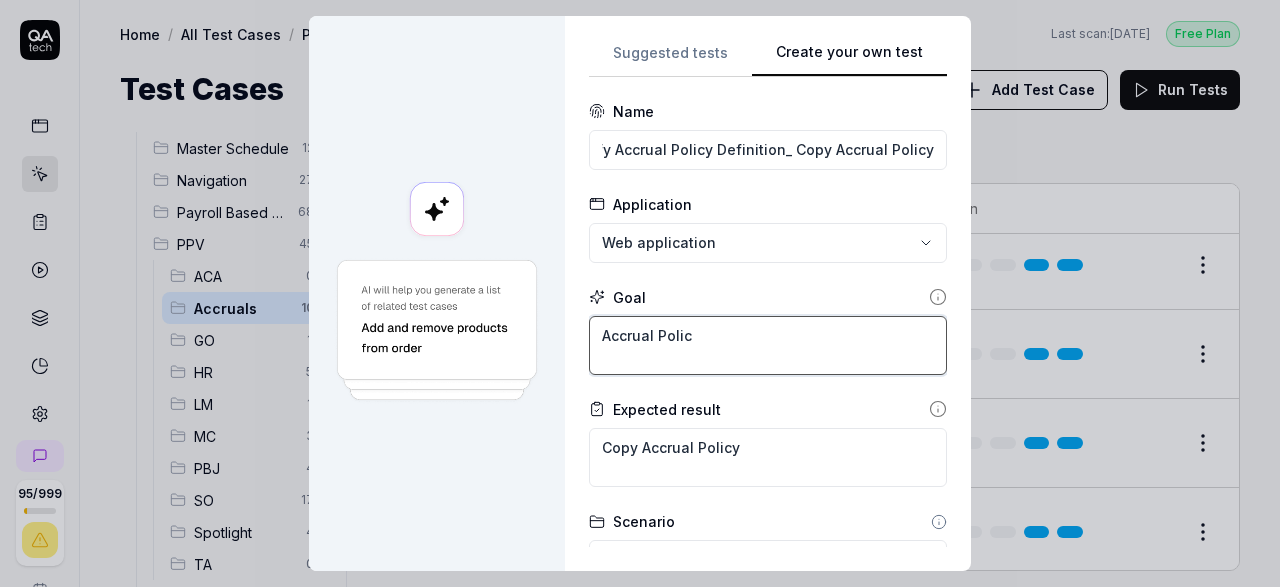 type on "*" 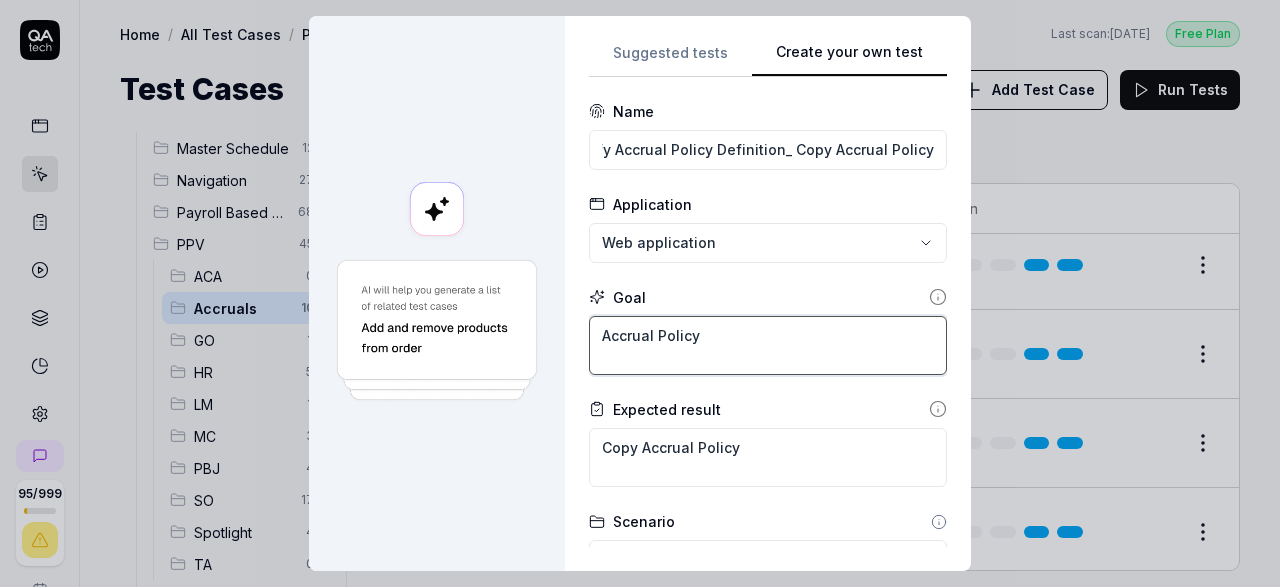 type on "*" 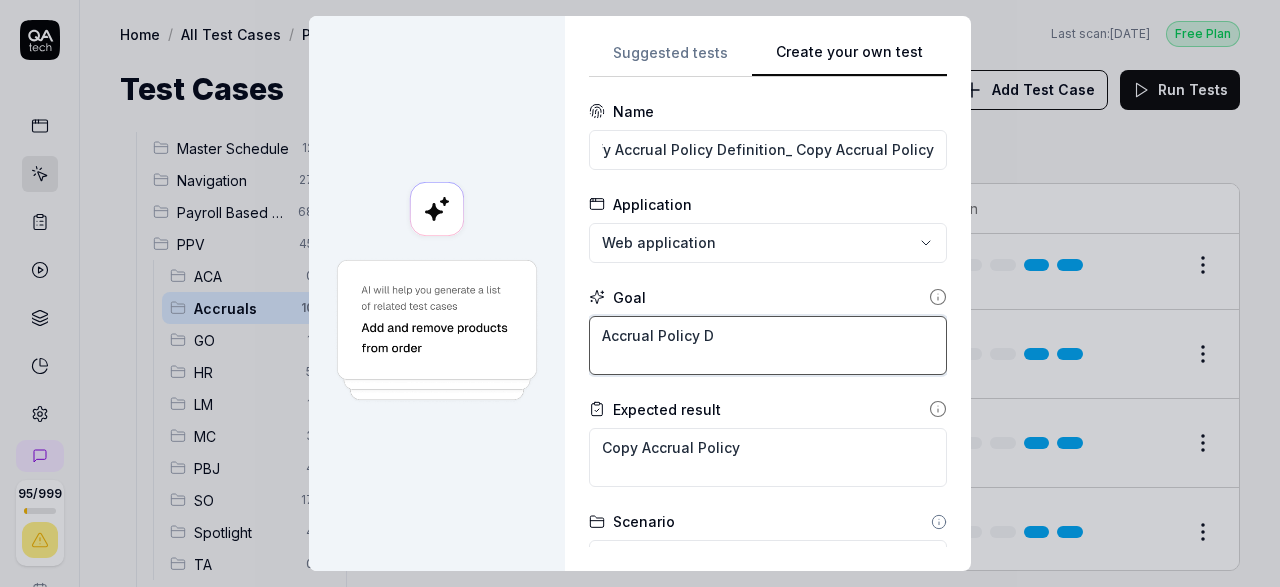 type on "*" 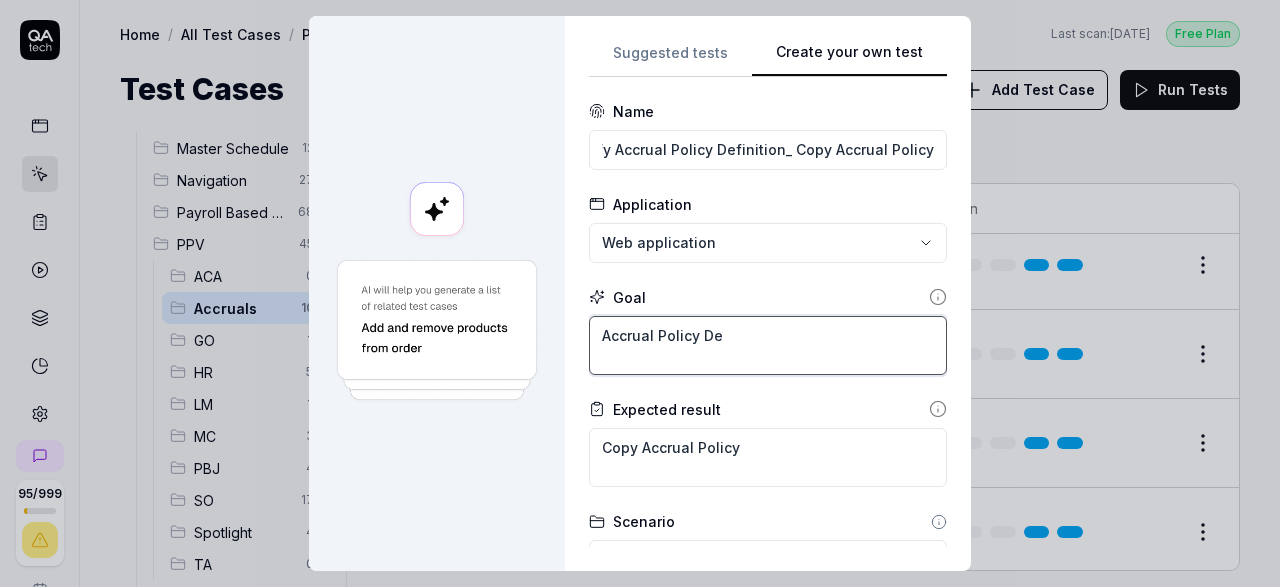 type on "*" 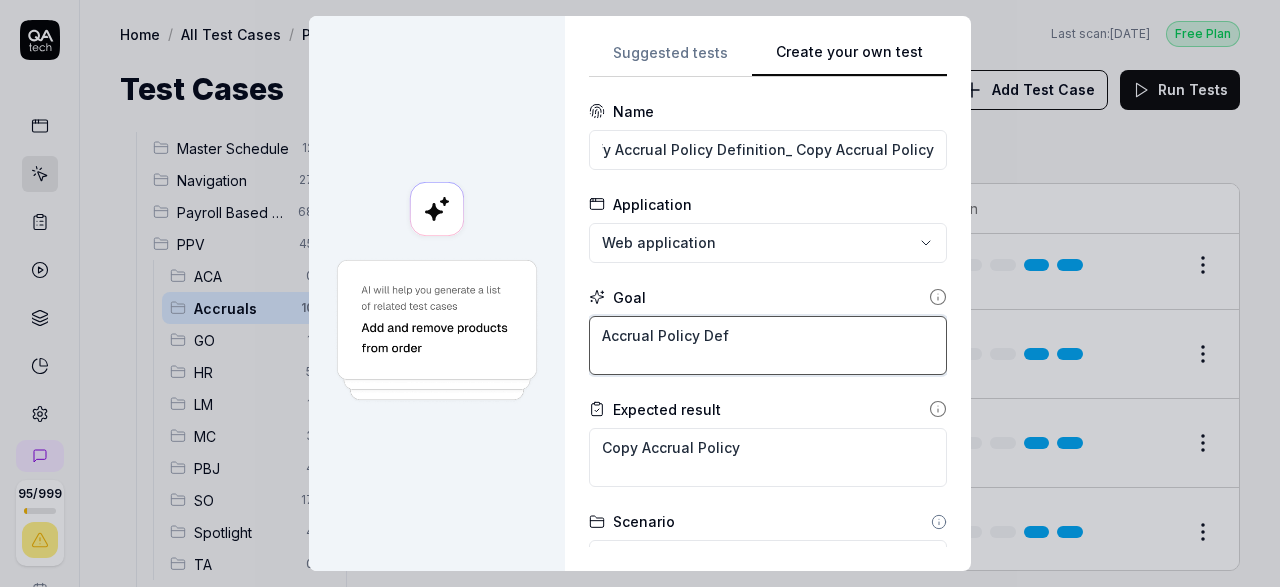 type on "*" 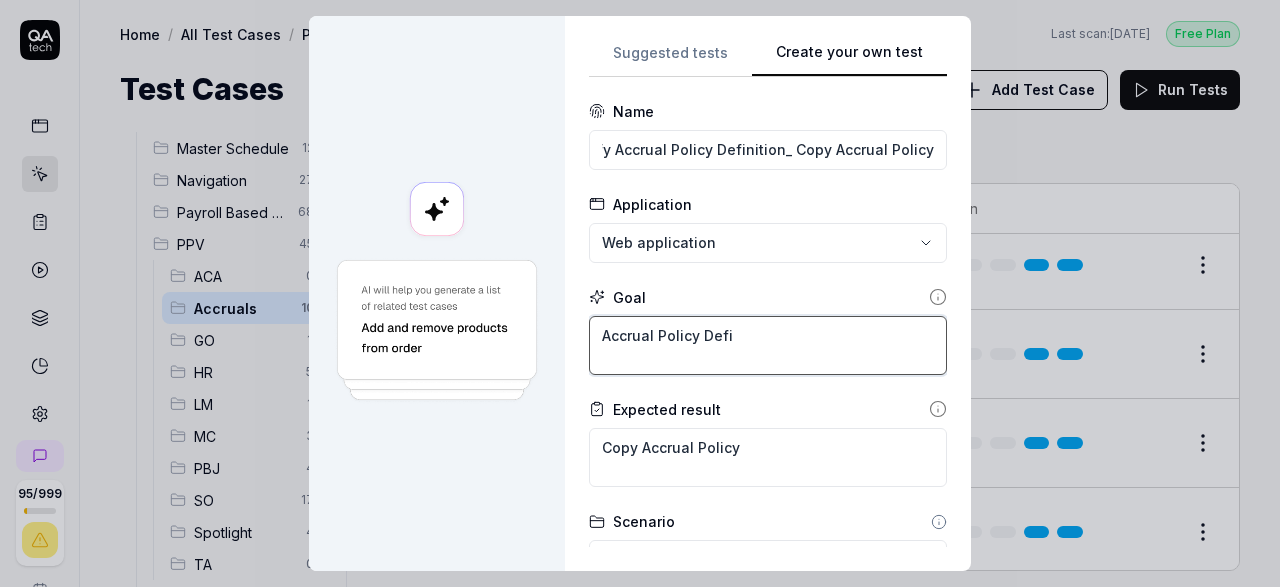 type on "*" 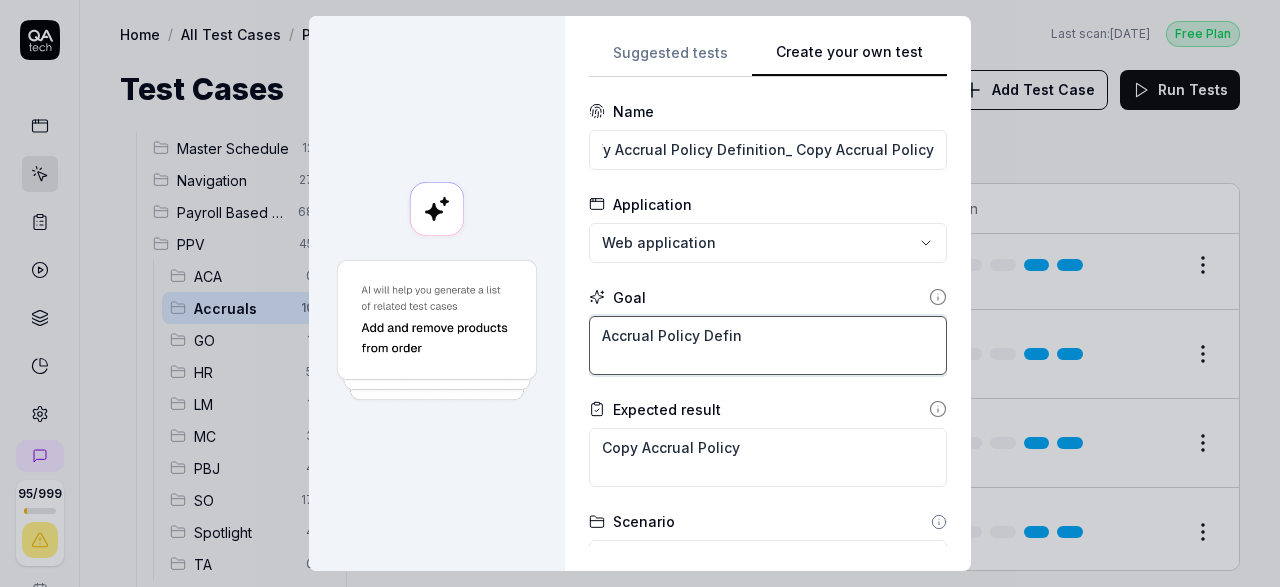 type on "*" 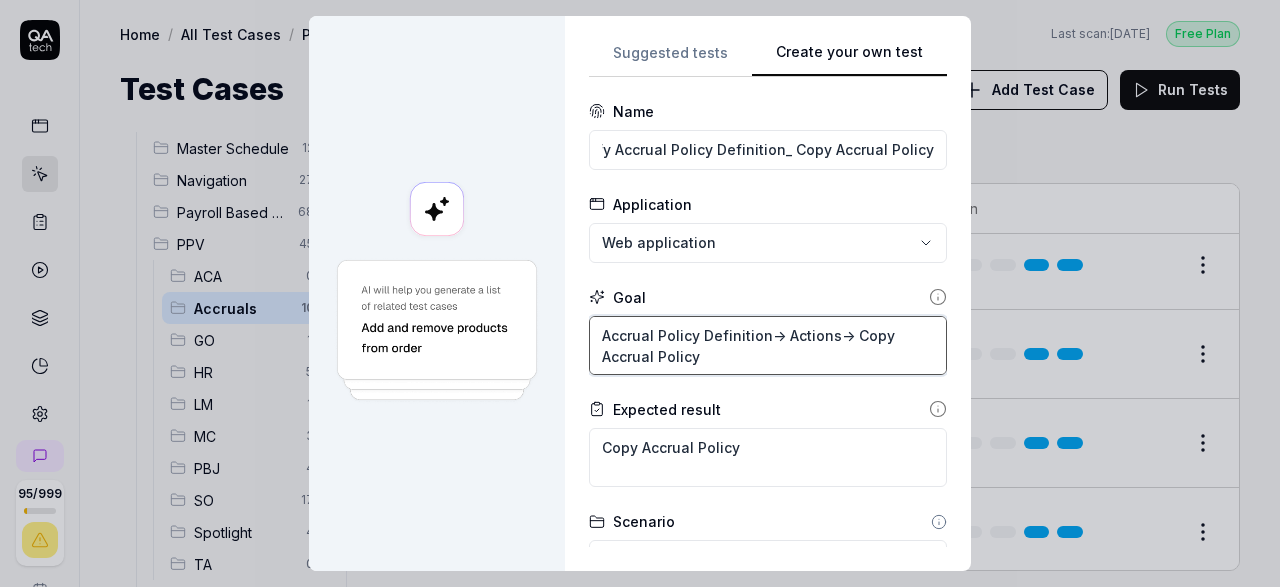 scroll, scrollTop: 116, scrollLeft: 0, axis: vertical 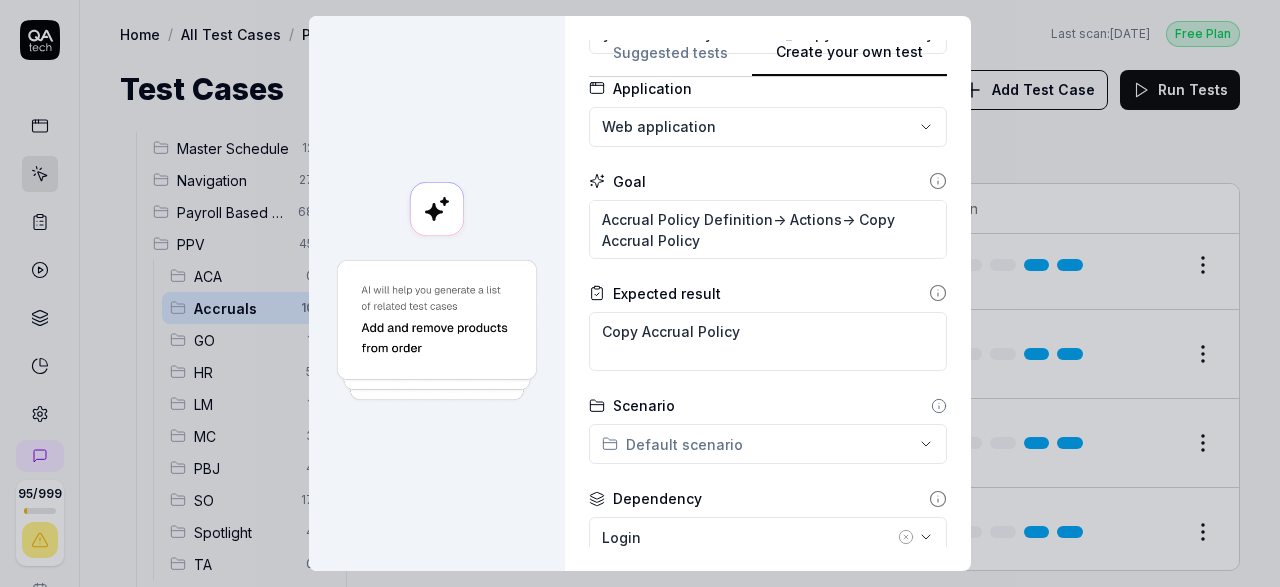 click on "**********" at bounding box center [640, 293] 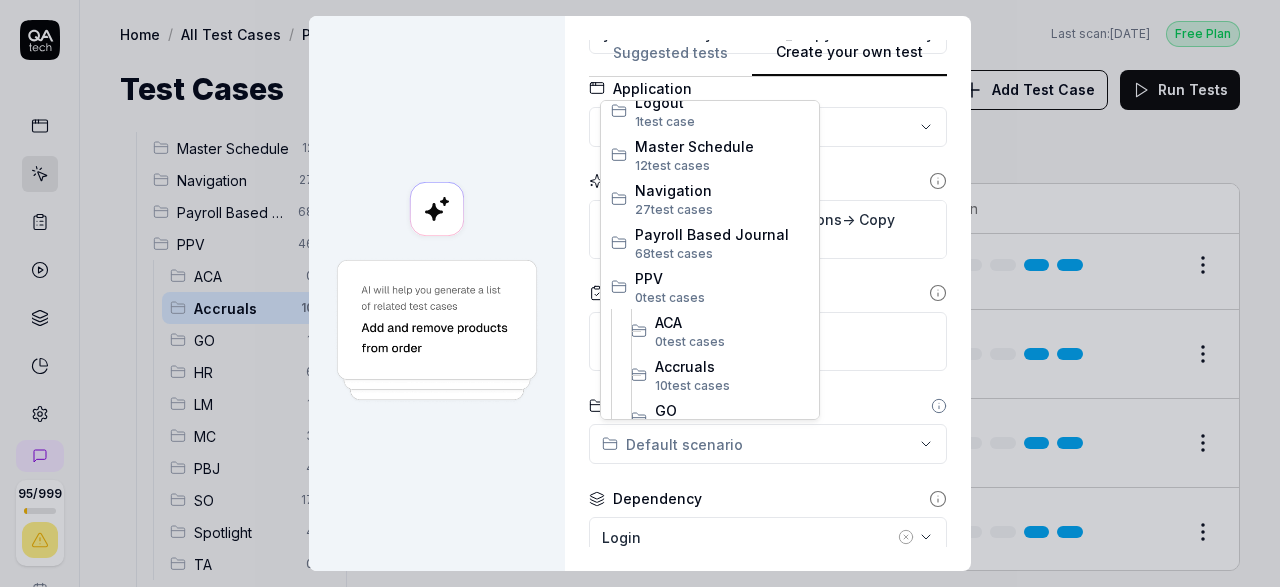 scroll, scrollTop: 348, scrollLeft: 0, axis: vertical 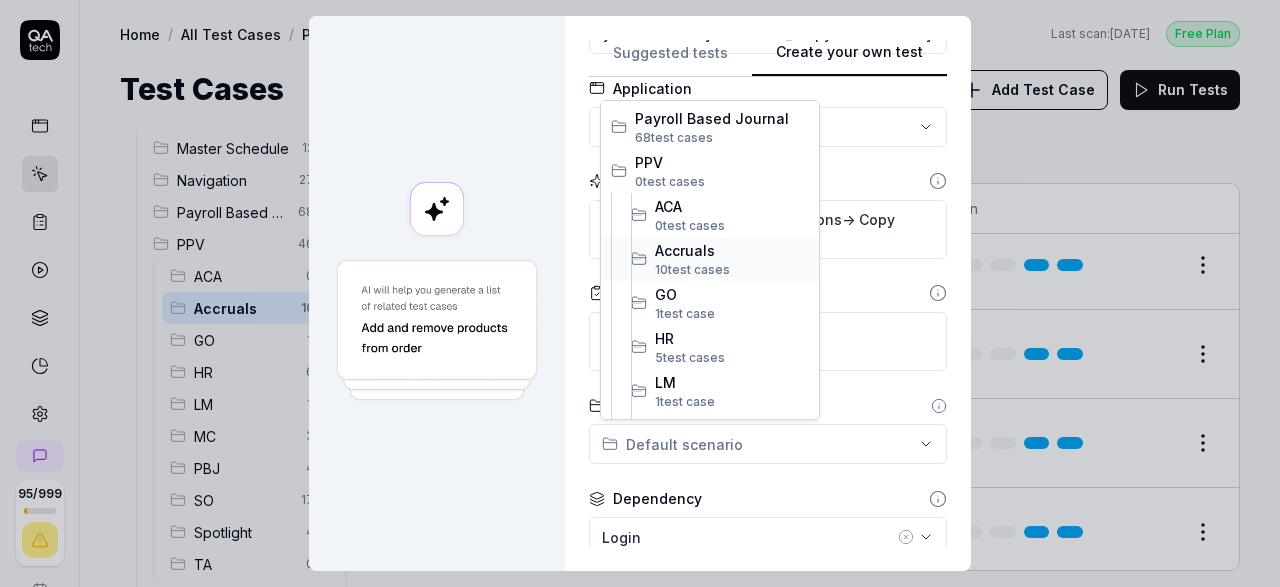 click on "10  test case" at bounding box center (689, 269) 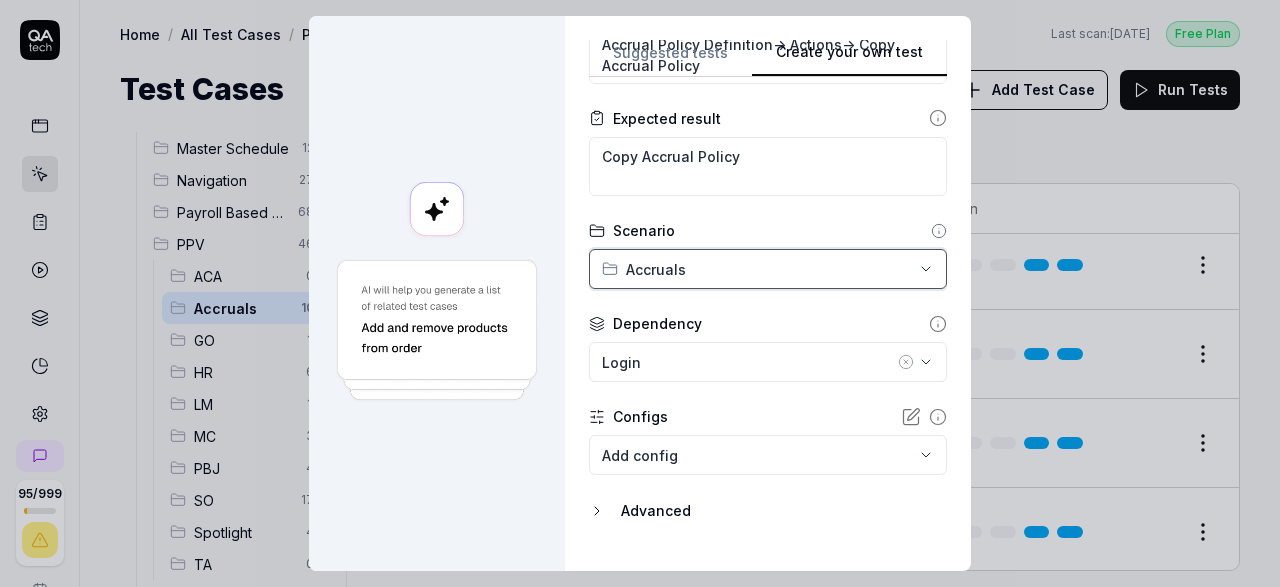 scroll, scrollTop: 331, scrollLeft: 0, axis: vertical 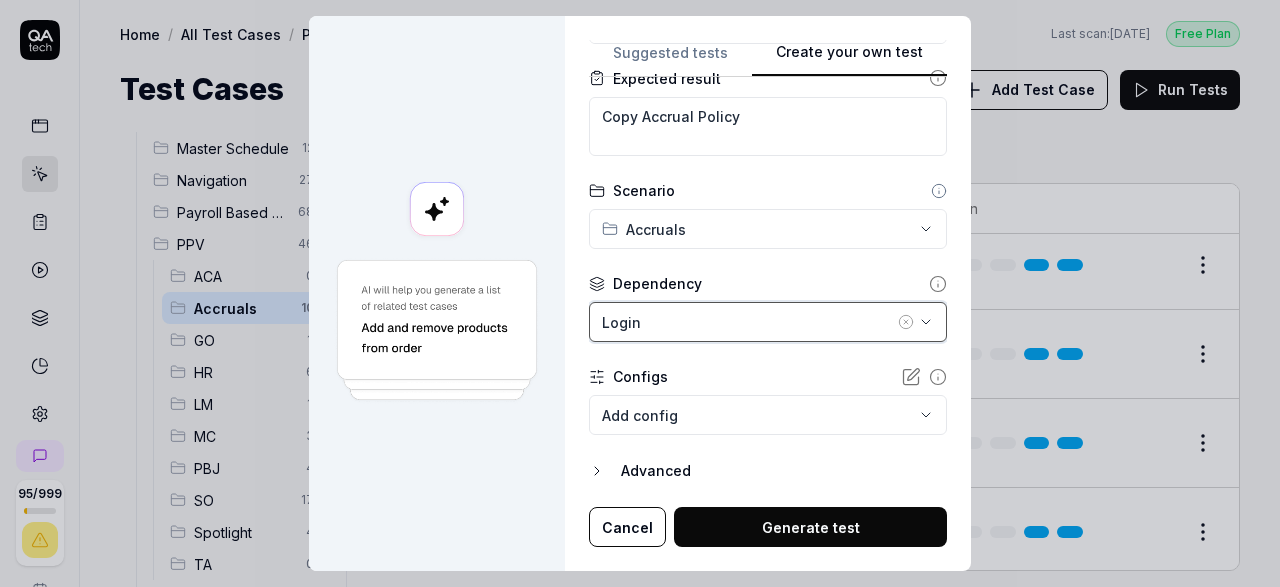 click 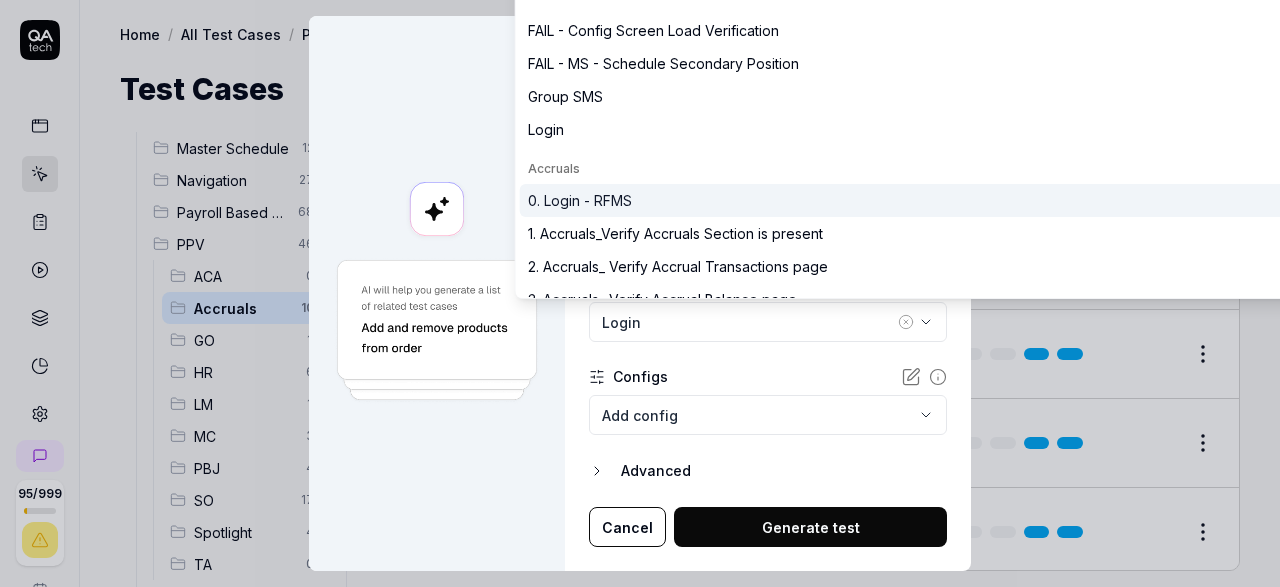 click on "0. Login - RFMS" at bounding box center (580, 200) 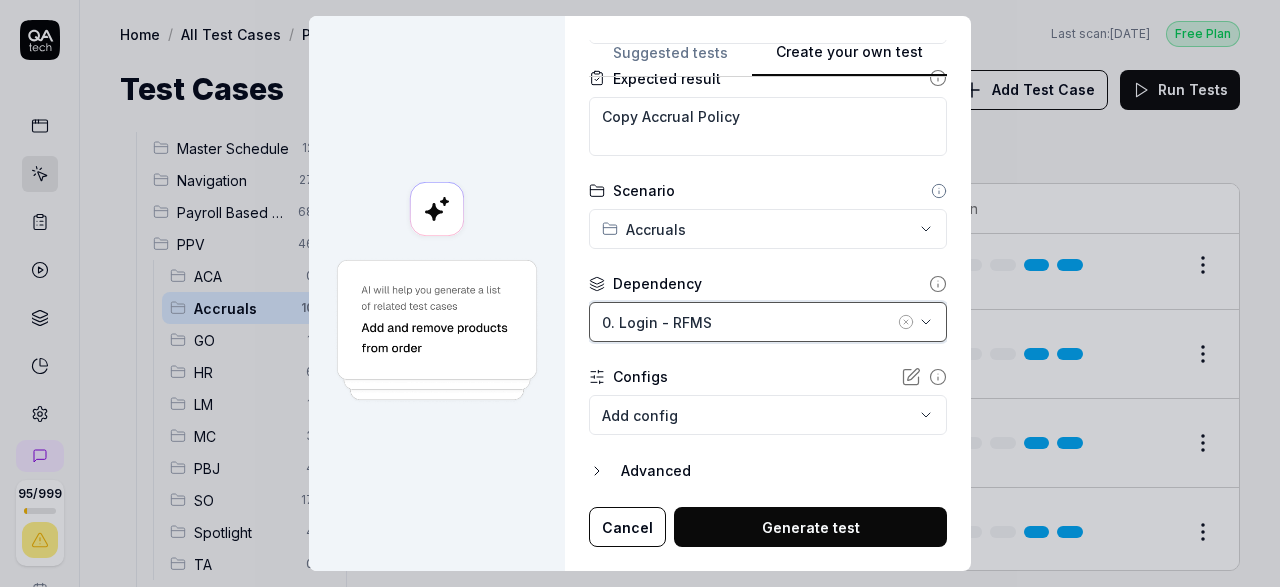 scroll, scrollTop: 16, scrollLeft: 0, axis: vertical 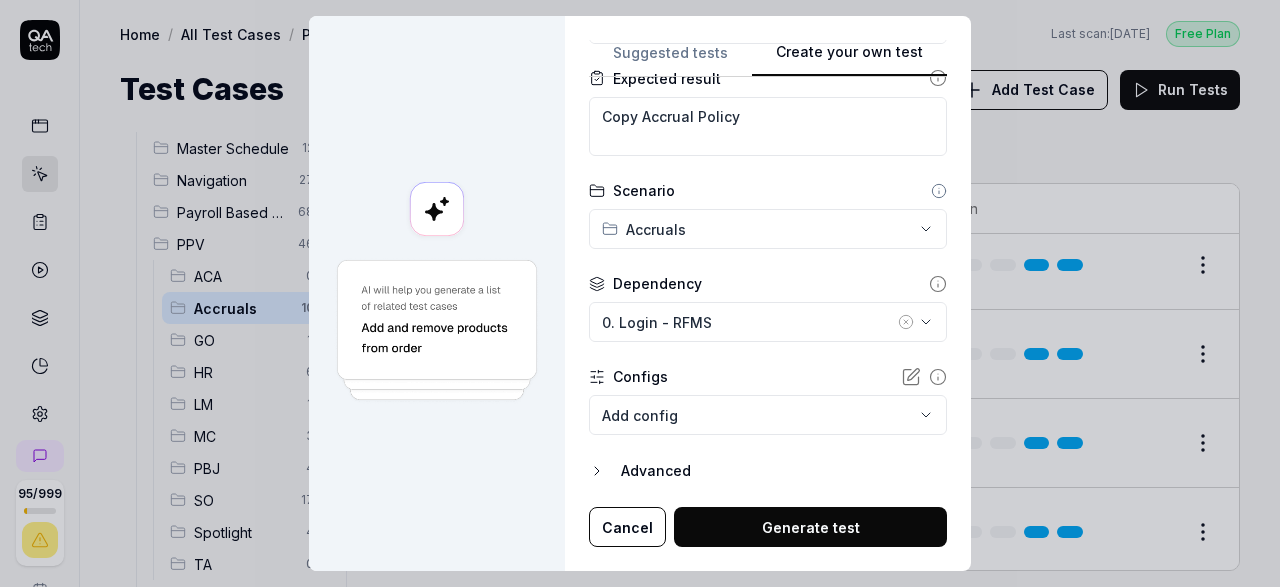 click on "95  /  999 s S Home / All Test Cases / PPV / Accruals Free Plan Home / All Test Cases / PPV / Accruals Last scan:  Jun 5 2025 Free Plan Test Cases Add Test Case Run Tests All Test Cases 498 Communication 46 Dashboard Management 13 Employee Management 42 Help and Support 19 Login 7 Logout 1 Master Schedule 12 Navigation 27 Payroll Based Journal 68 PPV 46 ACA 0 Accruals 10 GO 1 HR 6 LM 1 MC 3 PBJ 4 SO 17 Spotlight 4 TA 0 Reporting 6 Schedule Optimizer 7 Screen Loads 7 TestPPV 0 Time & Attendance 192 User Profile 1 Filters Name Status Last Run PPV Accruals 0. Login - RFMS Active Edit 1. Accruals_Verify Accruals Section is present 0. Login - RFMS Active Edit 2. Accruals_ Verify Accrual Transactions page 0. Login - RFMS Active Edit 3. Accruals_ Verify Accrual Balance page 0. Login - RFMS Active Edit 4. Accrual_Verify Accrual Policy Definitions page 0. Login - RFMS Active Edit 5. Accruals_ Accrual Policy Definitions_Create New Policy 0. Login - RFMS Active Edit 4. Accrual_Verify Accrual Policy Definitions page Edit" at bounding box center [640, 293] 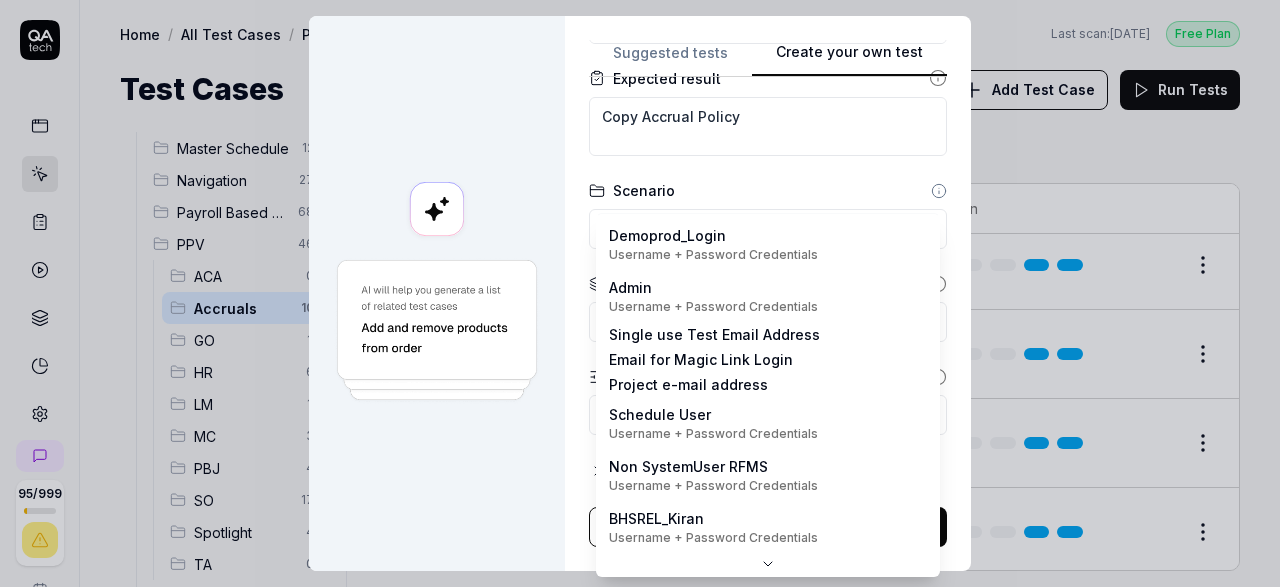 scroll, scrollTop: 0, scrollLeft: 0, axis: both 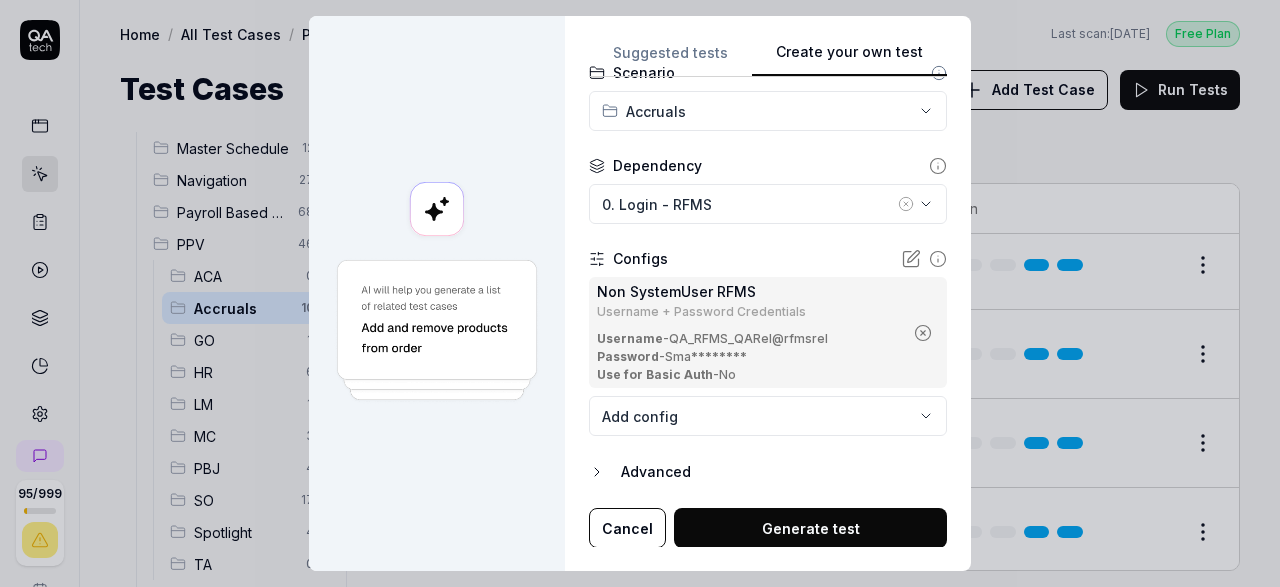 click on "Generate test" at bounding box center [810, 528] 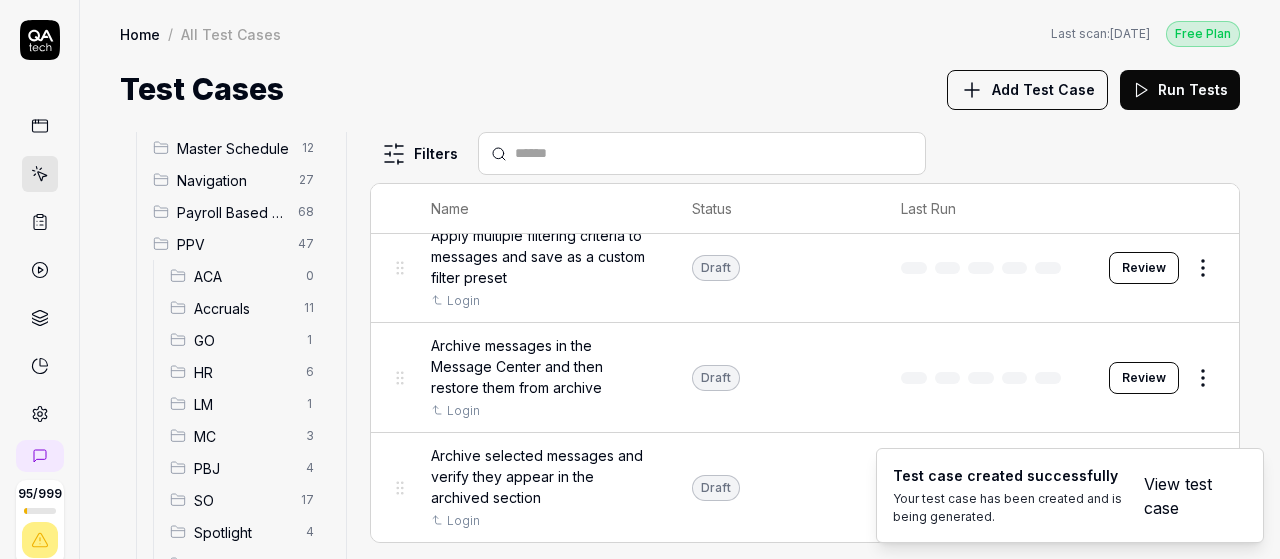 scroll, scrollTop: 232, scrollLeft: 0, axis: vertical 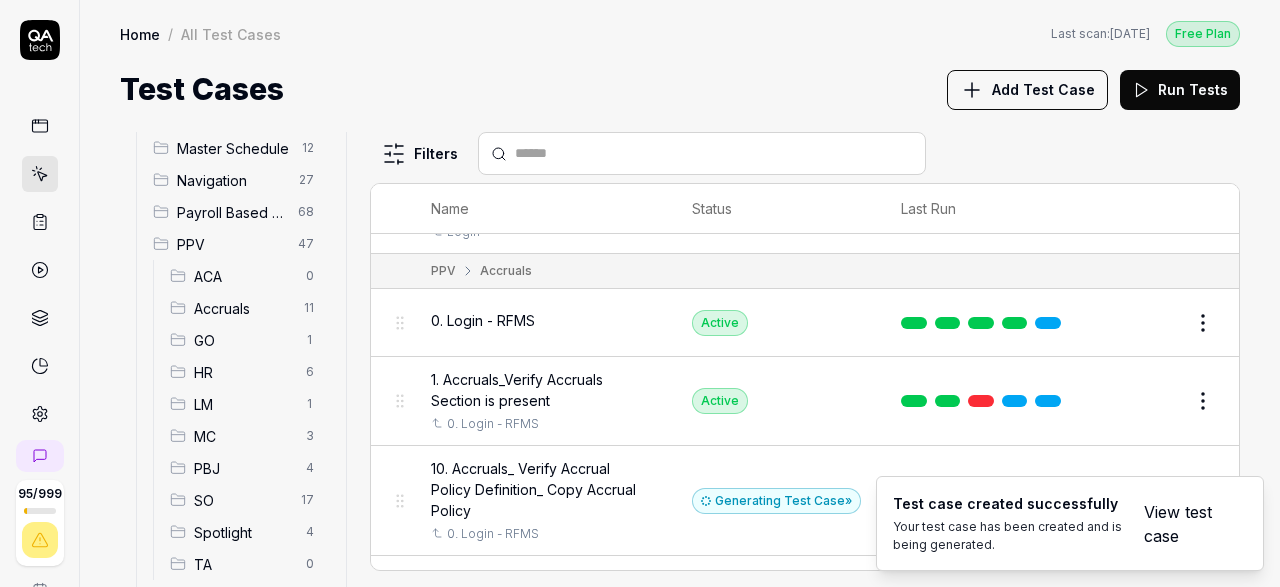 click on "View test case" at bounding box center [1183, 524] 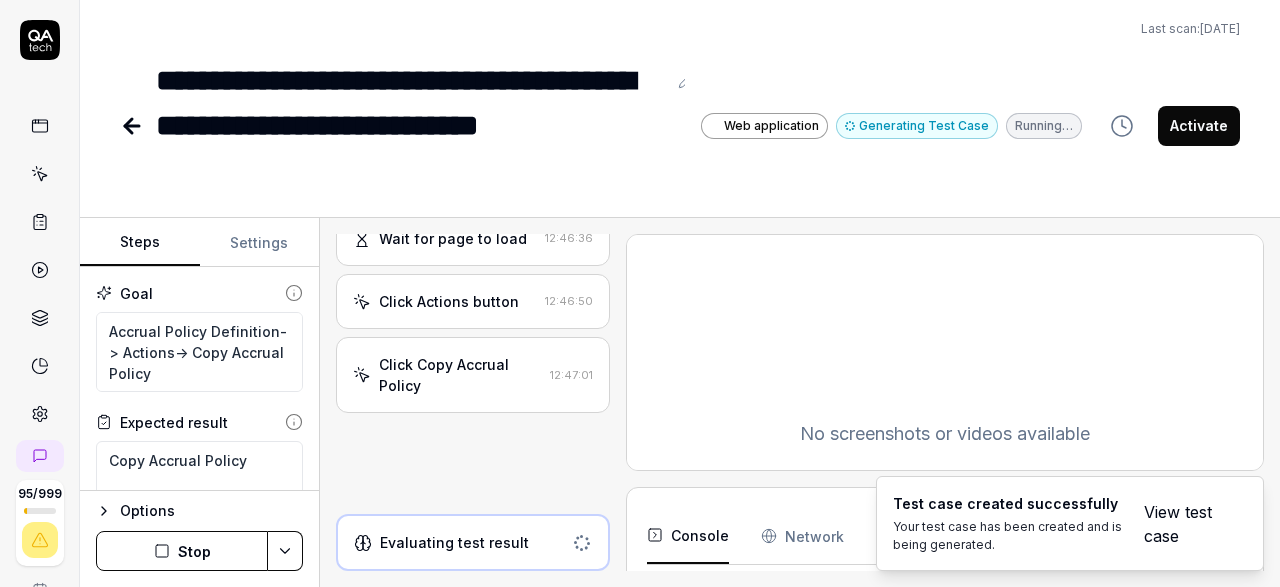 scroll, scrollTop: 329, scrollLeft: 0, axis: vertical 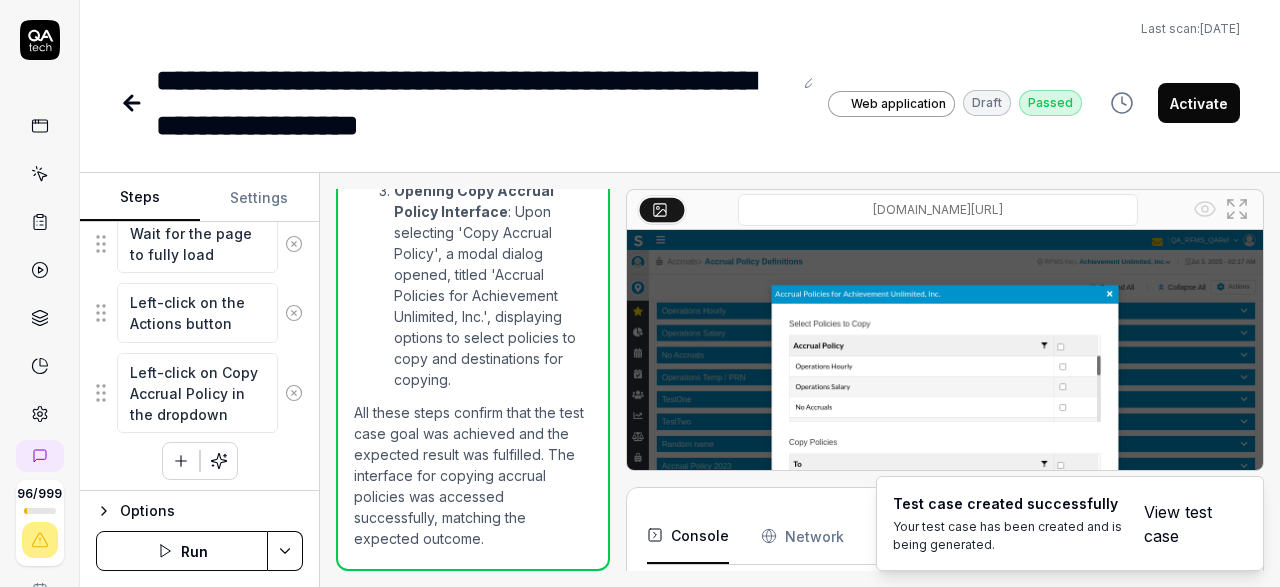 click 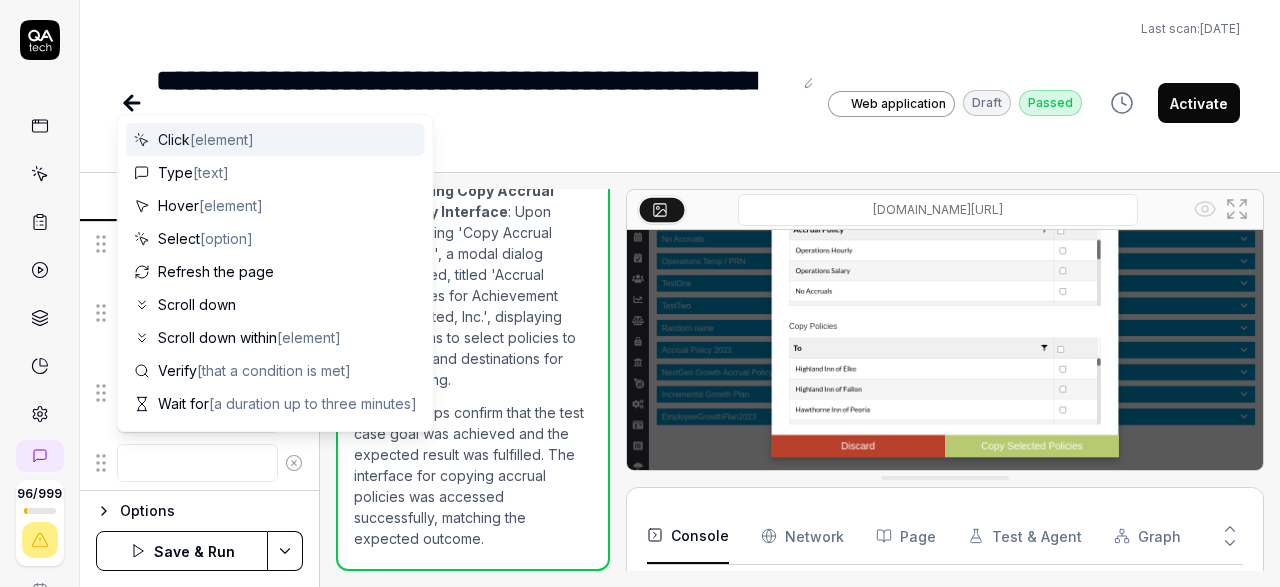 scroll, scrollTop: 157, scrollLeft: 0, axis: vertical 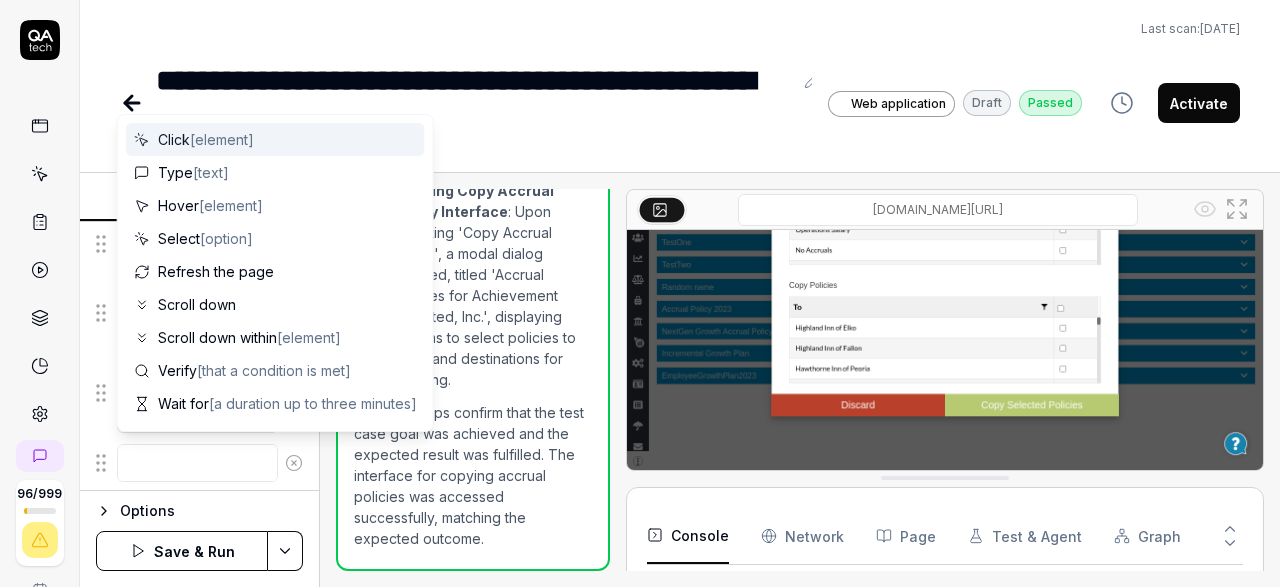 click at bounding box center [197, 463] 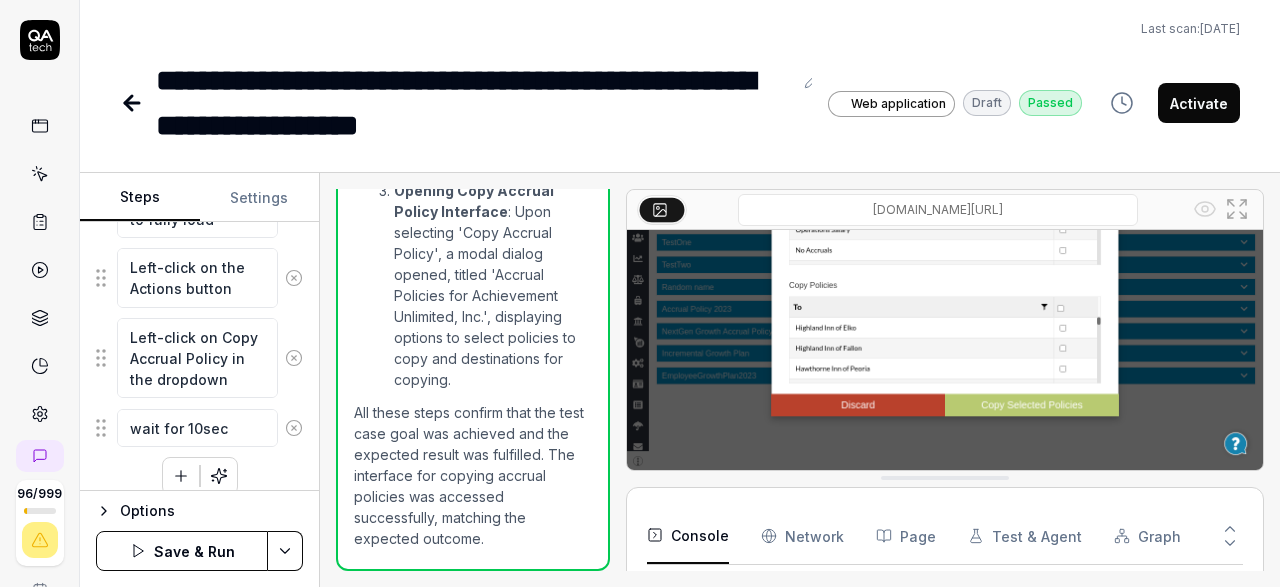 scroll, scrollTop: 611, scrollLeft: 0, axis: vertical 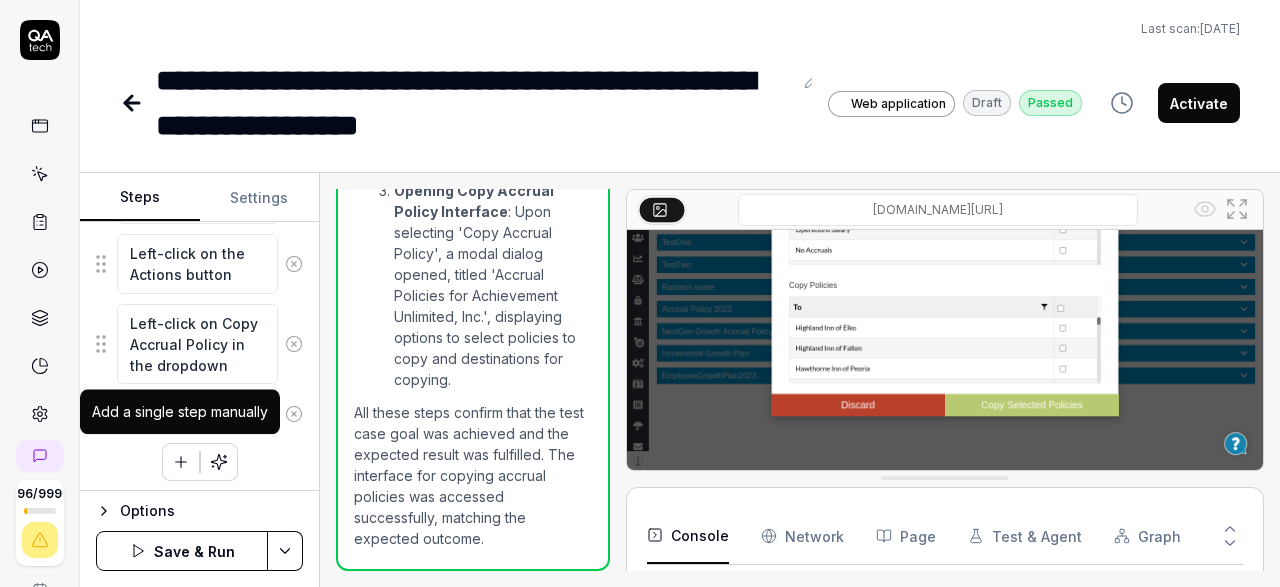 click 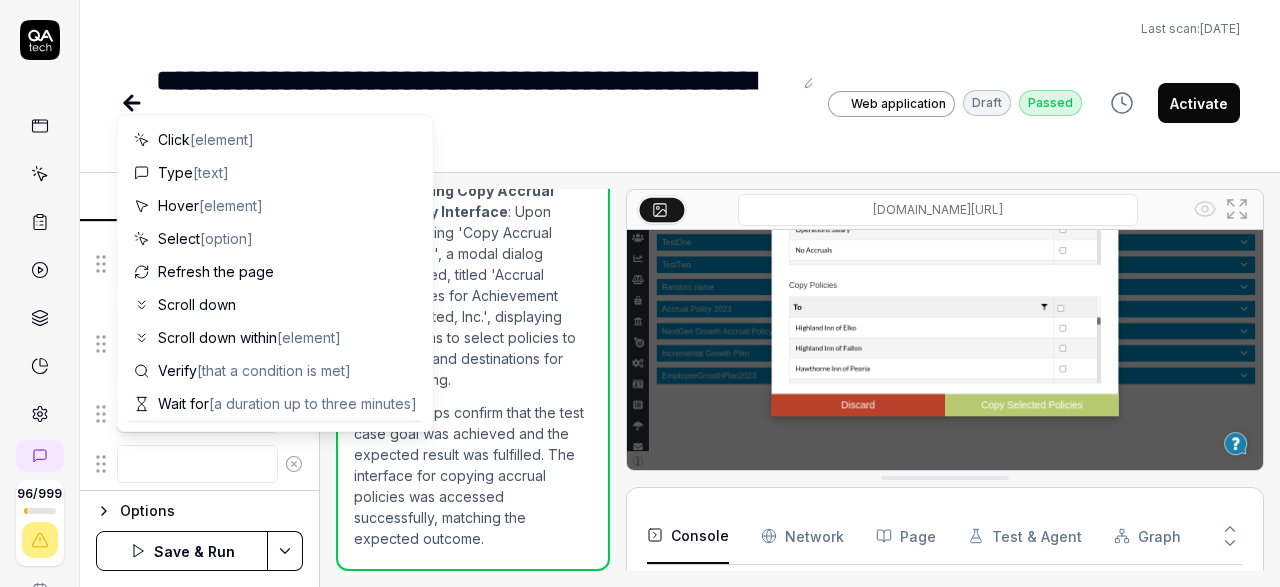 click at bounding box center [197, 464] 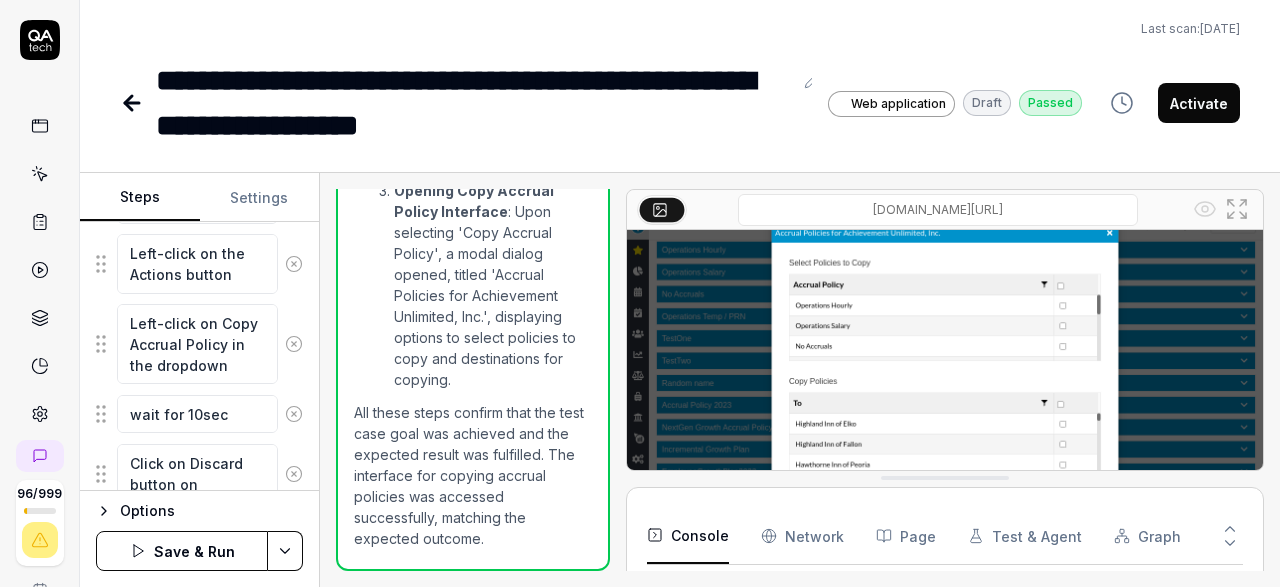 scroll, scrollTop: 116, scrollLeft: 0, axis: vertical 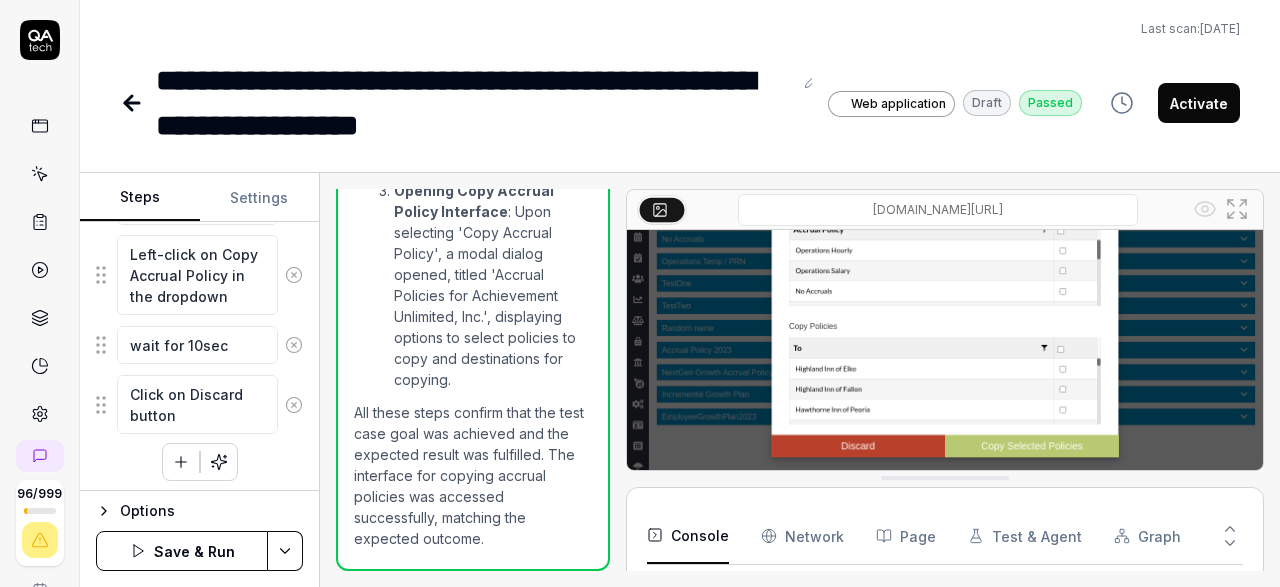 click on "Save & Run" at bounding box center (182, 551) 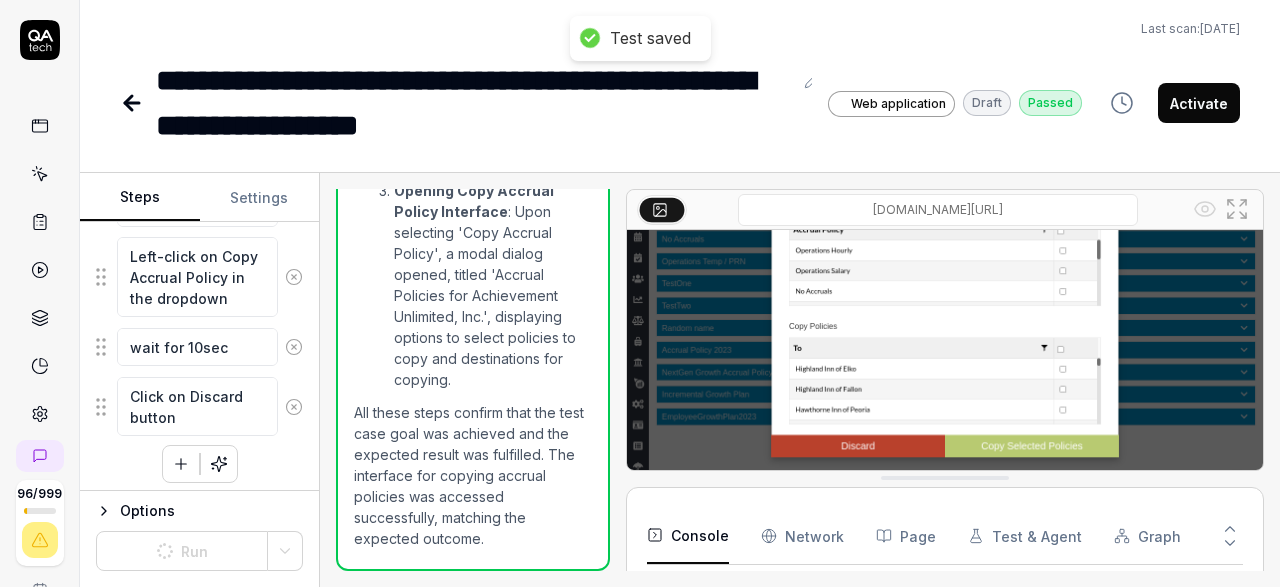 scroll, scrollTop: 678, scrollLeft: 0, axis: vertical 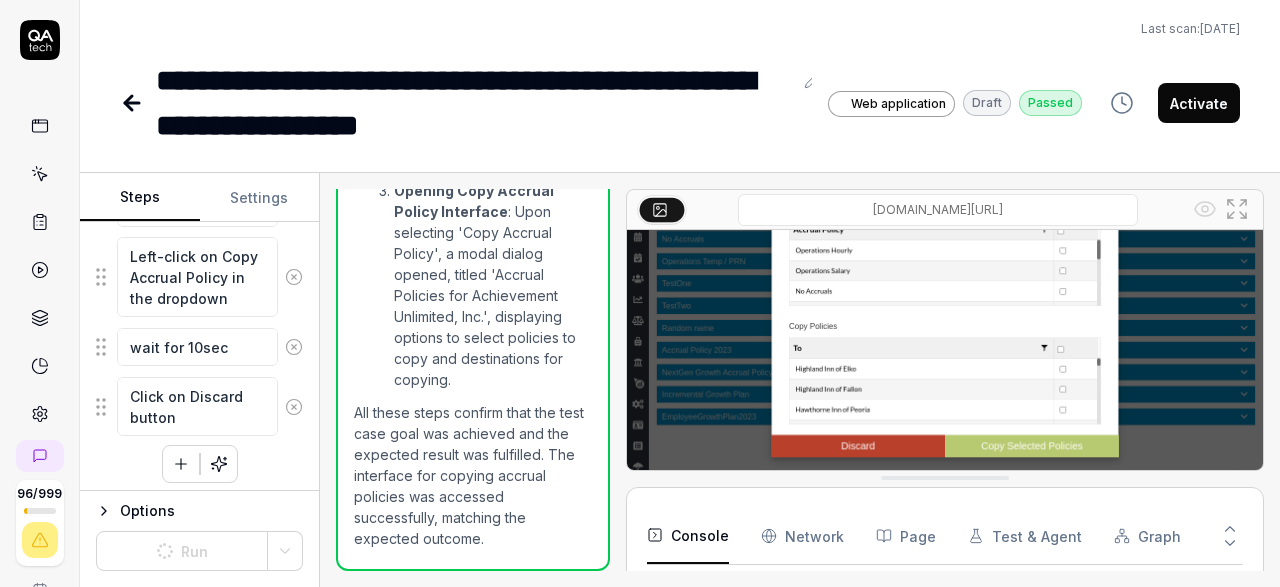 click 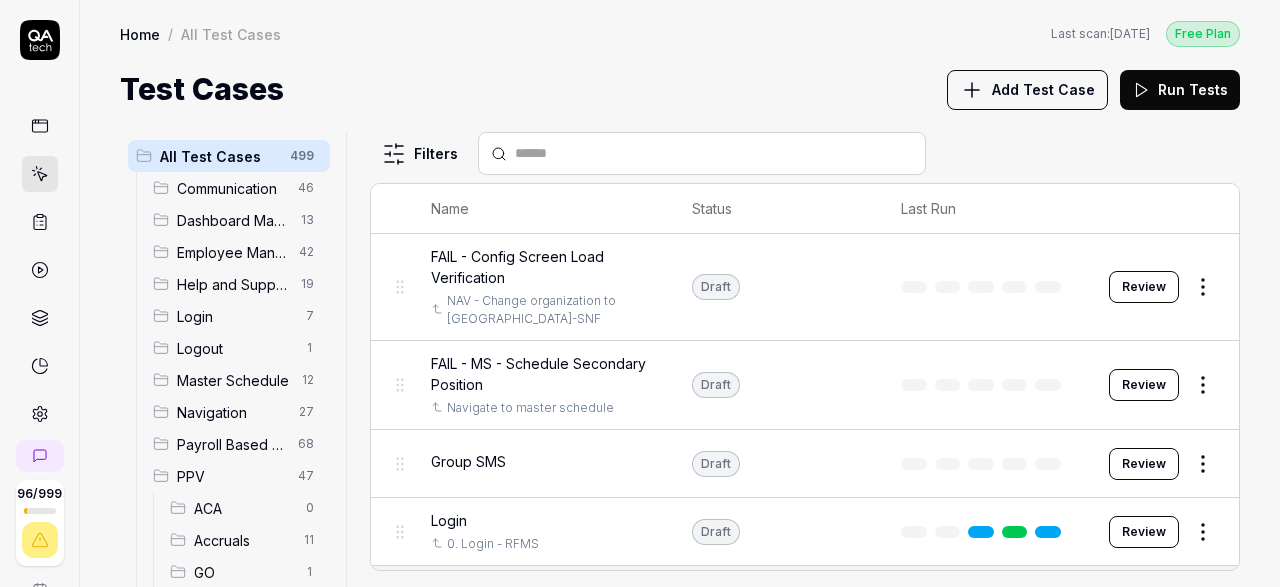 scroll, scrollTop: 348, scrollLeft: 0, axis: vertical 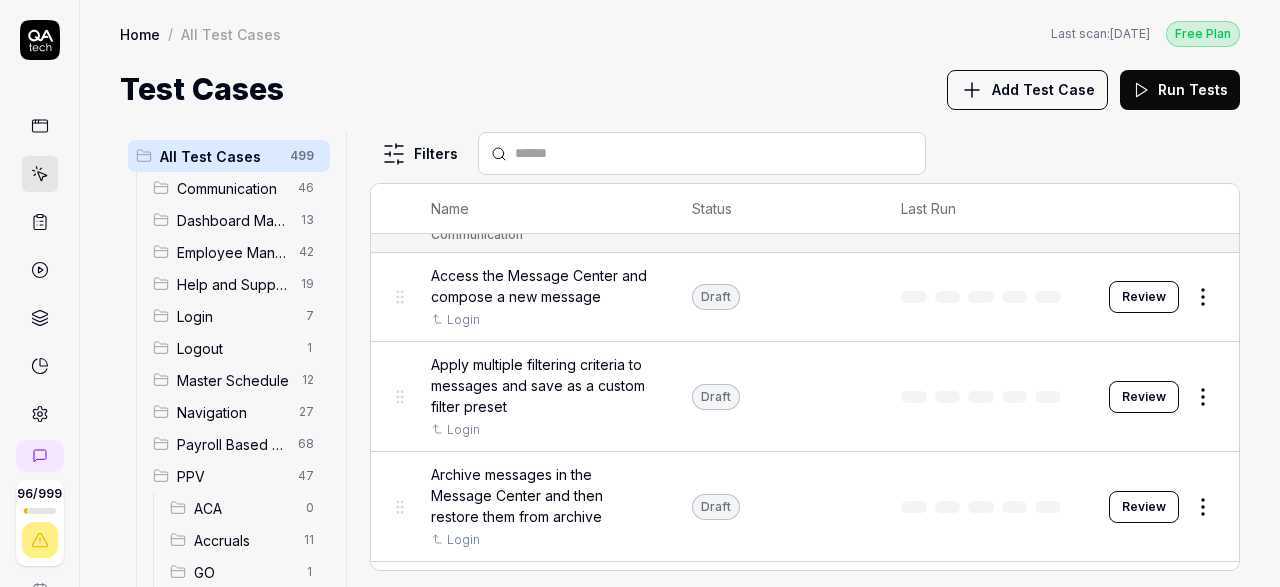 click on "Accruals" at bounding box center [243, 540] 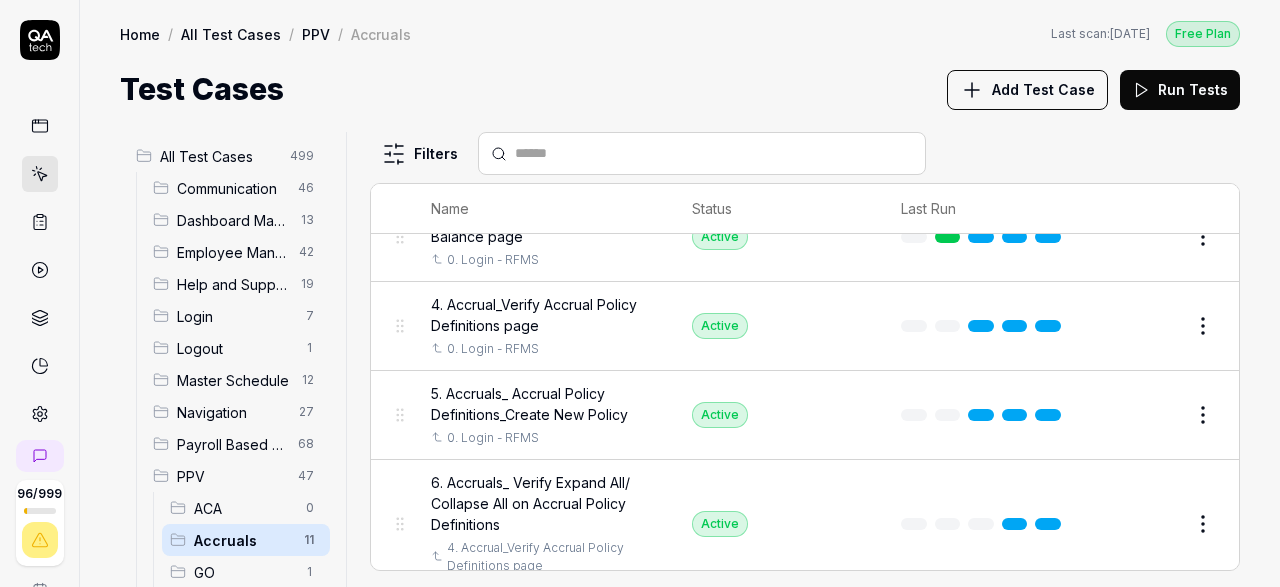 scroll, scrollTop: 763, scrollLeft: 0, axis: vertical 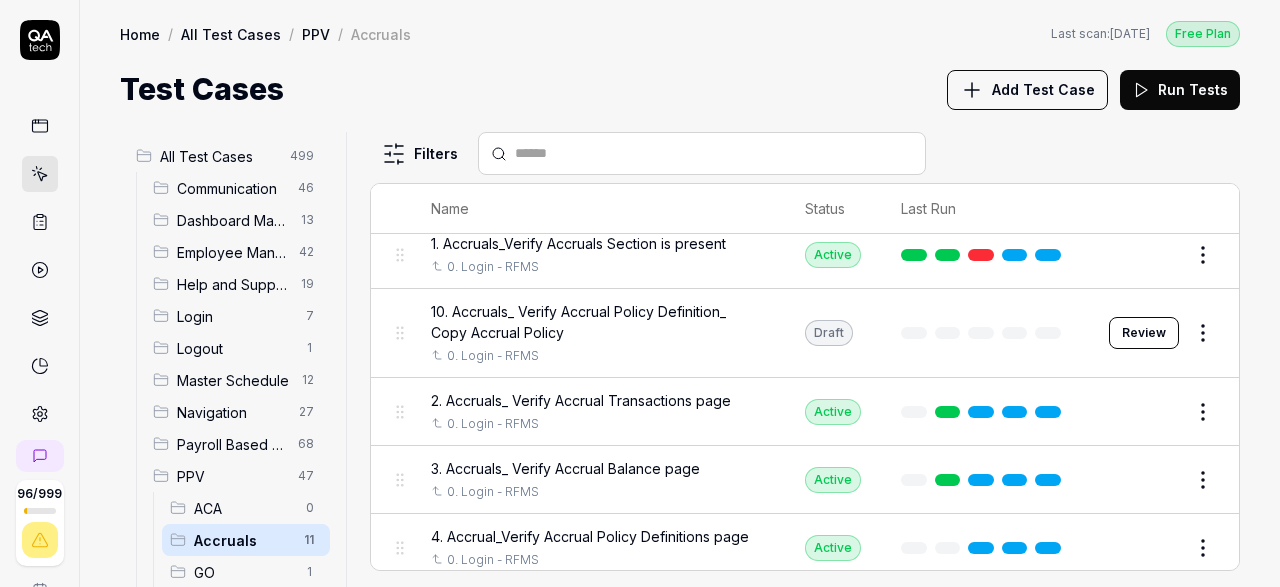click on "Review" at bounding box center (1144, 333) 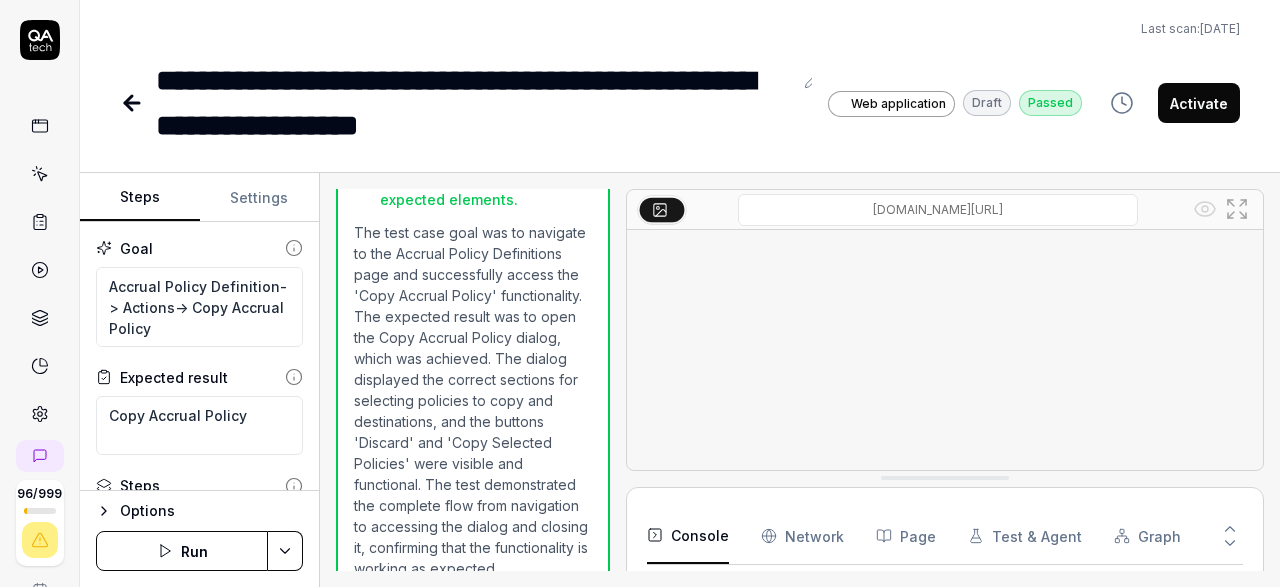 scroll, scrollTop: 992, scrollLeft: 0, axis: vertical 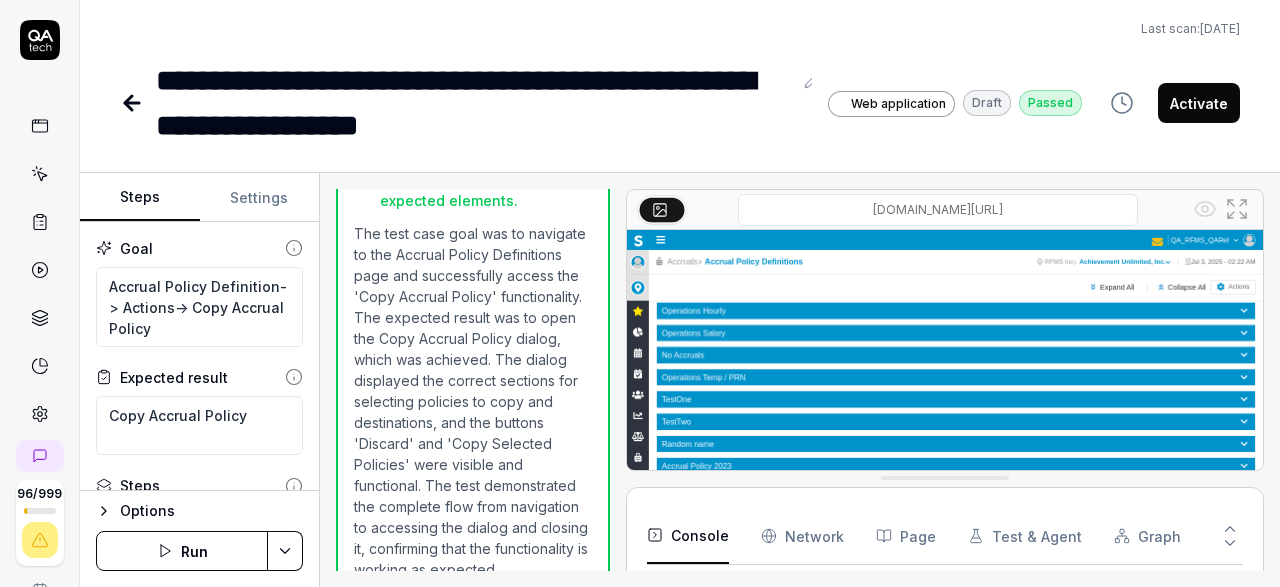 click on "Run" at bounding box center [182, 551] 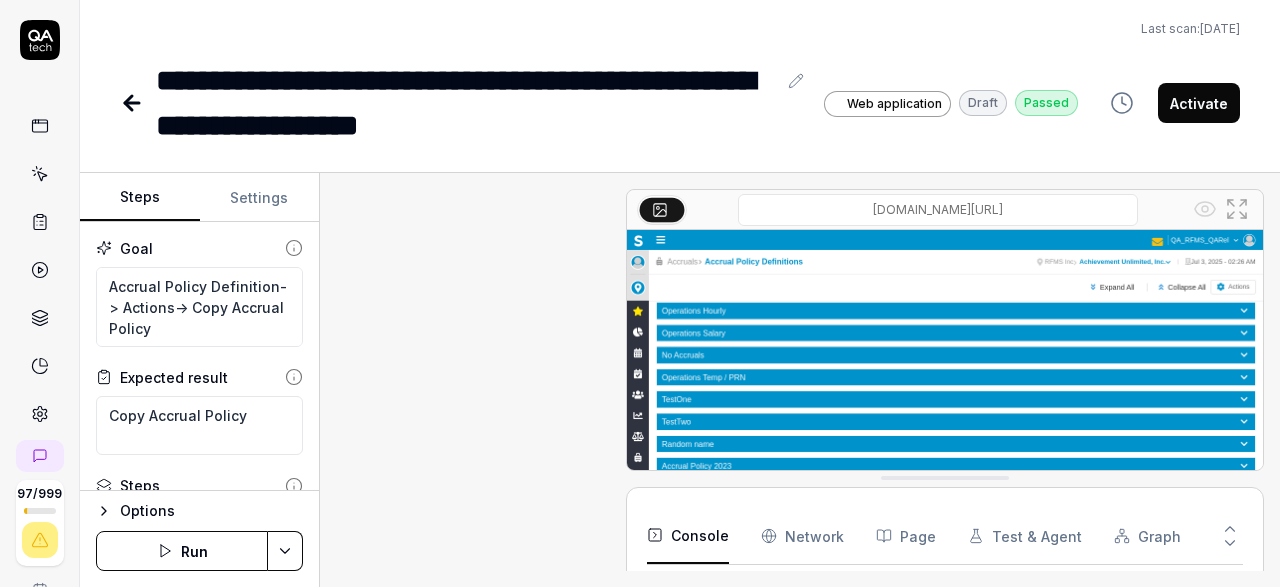 scroll, scrollTop: 576, scrollLeft: 0, axis: vertical 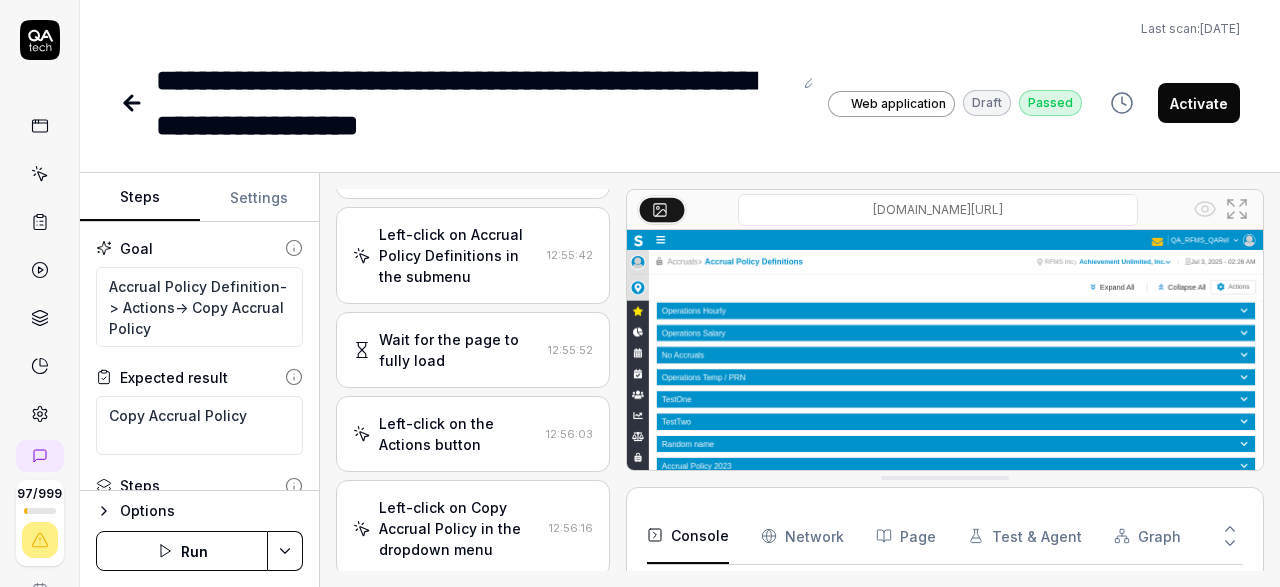 click on "Activate" at bounding box center (1199, 103) 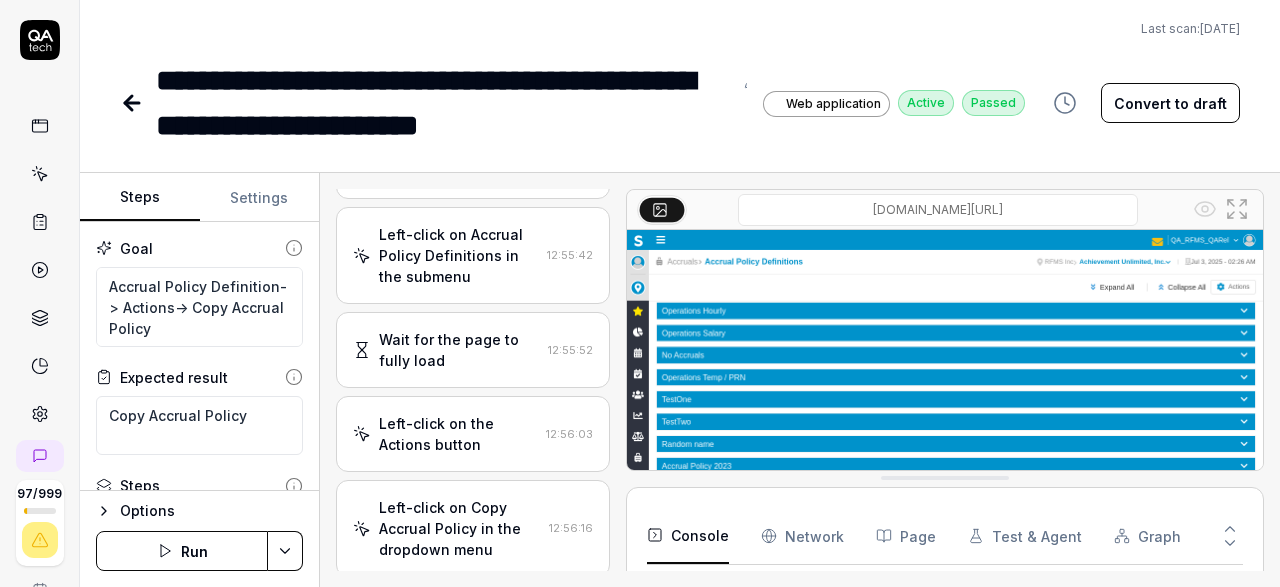 click 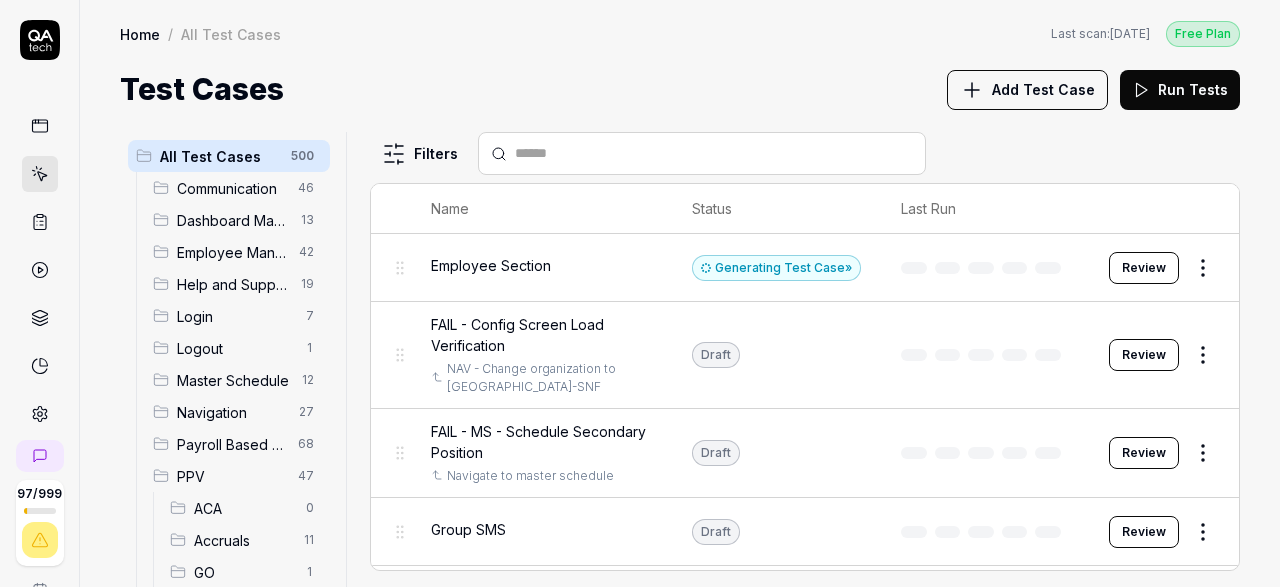 click on "Accruals" at bounding box center [243, 540] 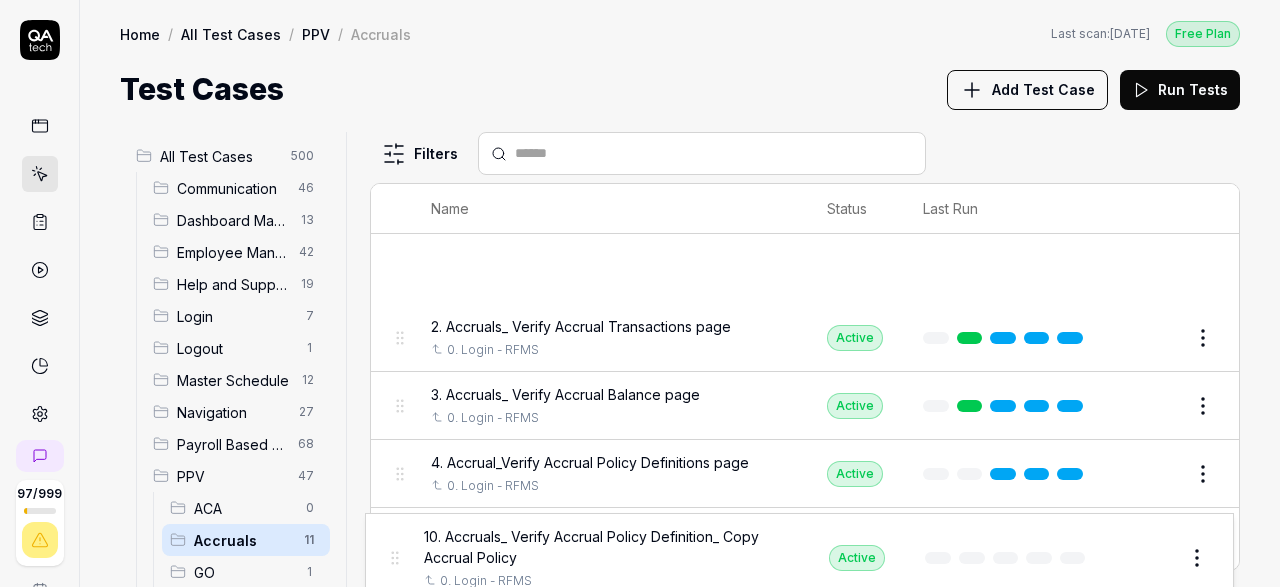 scroll, scrollTop: 278, scrollLeft: 0, axis: vertical 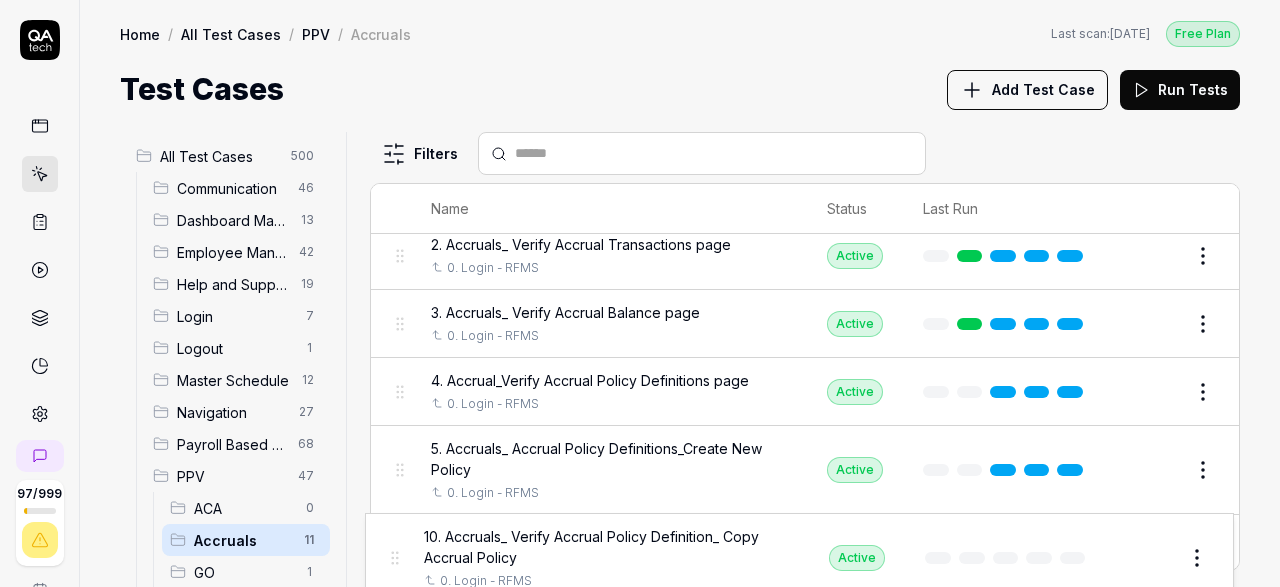 drag, startPoint x: 397, startPoint y: 448, endPoint x: 392, endPoint y: 559, distance: 111.11256 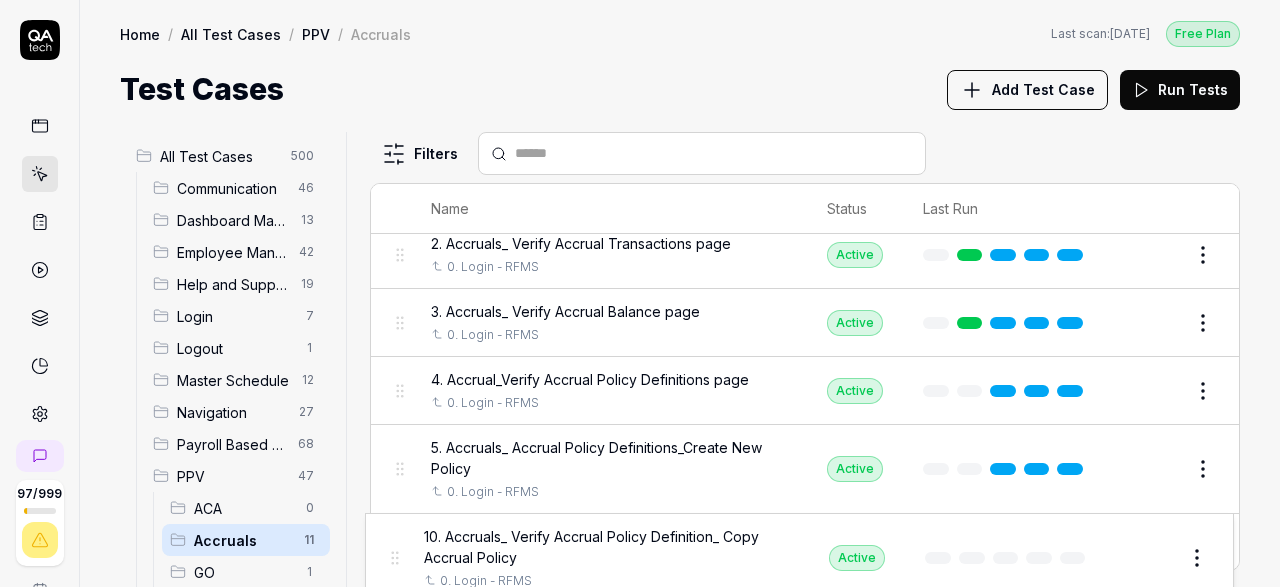 click on "PPV Accruals 0. Login - RFMS Active Edit 1. Accruals_Verify Accruals Section is present 0. Login - RFMS Active Edit 10. Accruals_ Verify Accrual Policy Definition_ Copy Accrual Policy 0. Login - RFMS Active Edit 2. Accruals_ Verify Accrual Transactions page 0. Login - RFMS Active Edit 3. Accruals_ Verify Accrual Balance page 0. Login - RFMS Active Edit 4. Accrual_Verify Accrual Policy Definitions page 0. Login - RFMS Active Edit 5. Accruals_ Accrual Policy Definitions_Create New Policy 0. Login - RFMS Active Edit 6. Accruals_ Verify Expand All/ Collapse All on Accrual Policy Definitions 4. Accrual_Verify Accrual Policy Definitions page Active Edit 7. Accrual_ Verify Accrual Policy Definition_Export to Excel 4. Accrual_Verify Accrual Policy Definitions page Active Edit 8. Accrual_ Verify Accrual Policy Definitions_ Export to PDF 4. Accrual_Verify Accrual Policy Definitions page Active Edit 9. Accruals_ Verify Accrual Policy Definitions_ information pop-up on New Policy Active Edit" at bounding box center [805, 415] 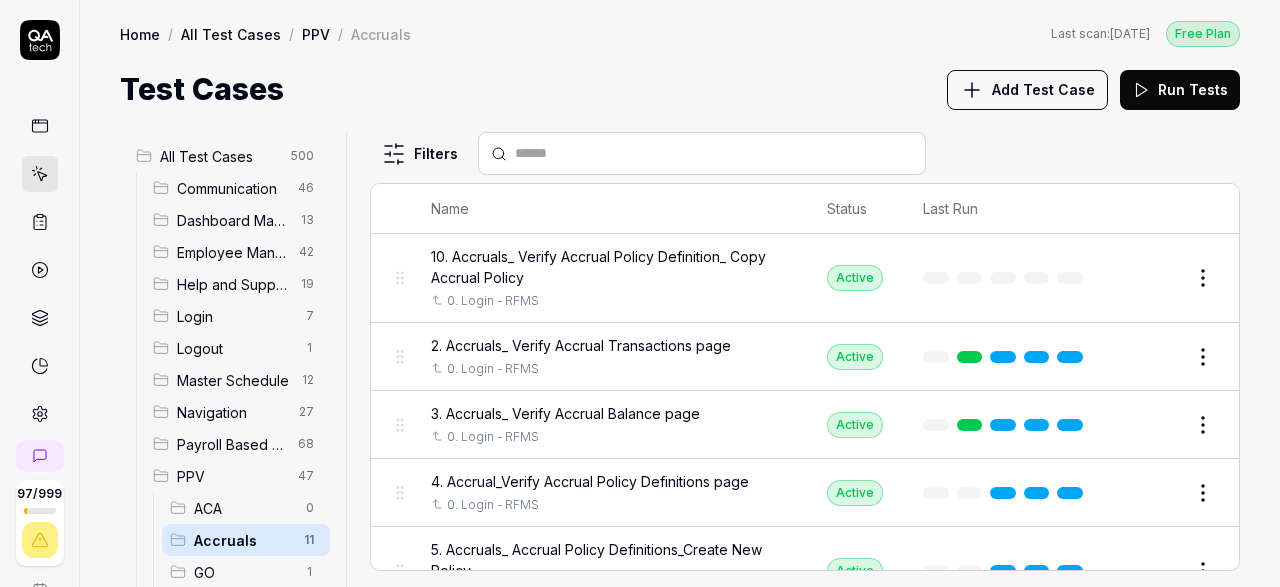 scroll, scrollTop: 101, scrollLeft: 0, axis: vertical 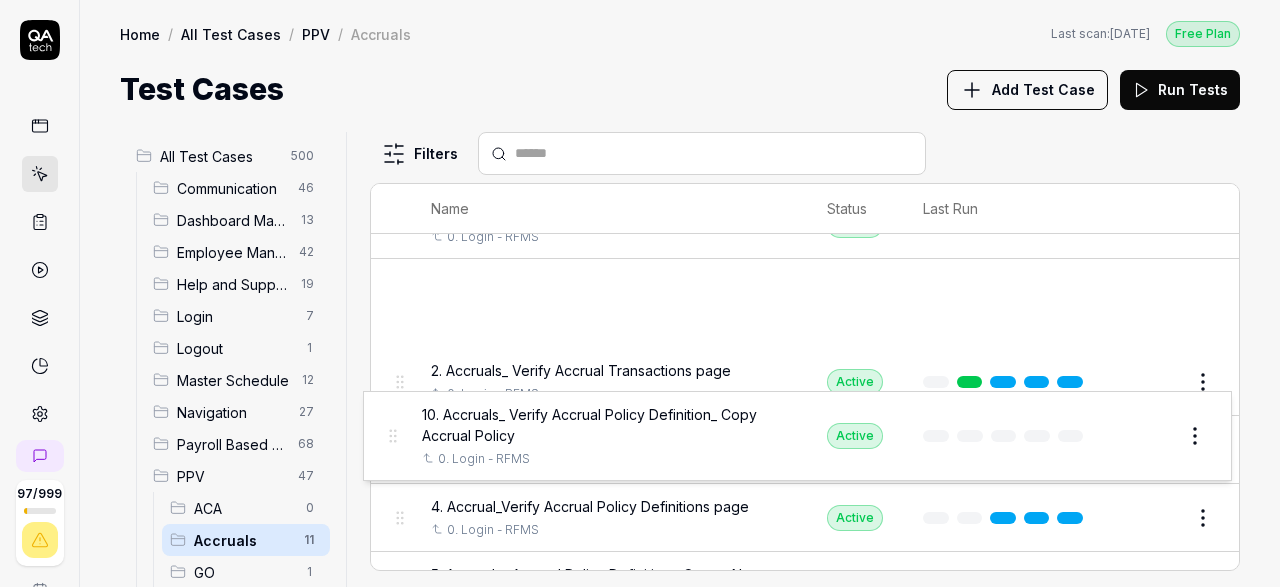 drag, startPoint x: 399, startPoint y: 357, endPoint x: 393, endPoint y: 447, distance: 90.199776 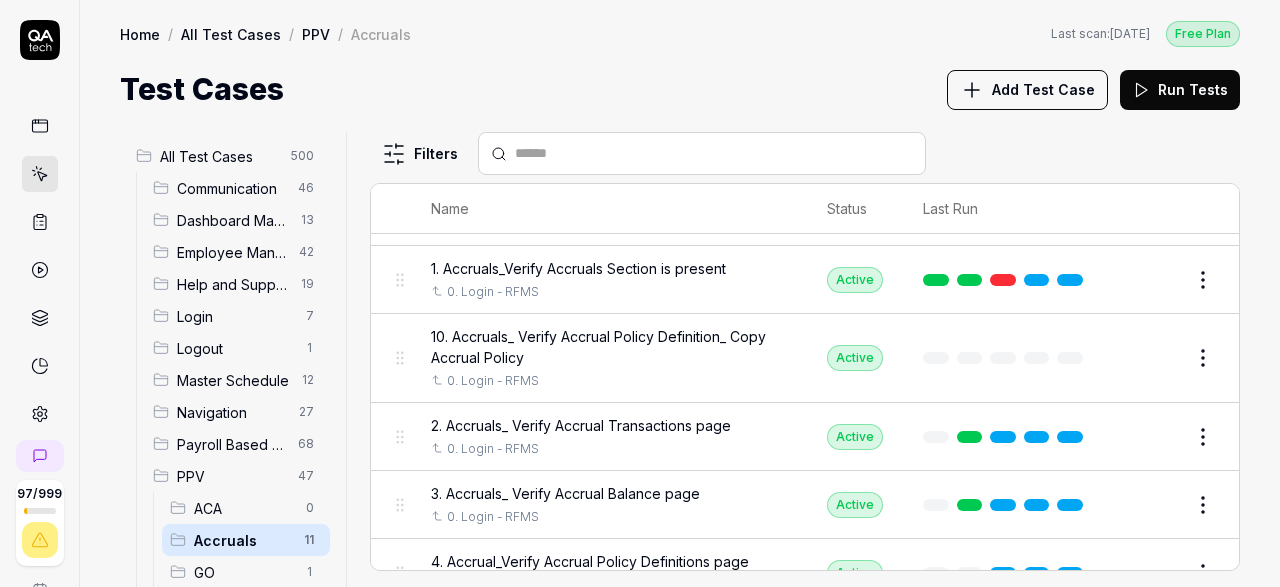 scroll, scrollTop: 0, scrollLeft: 0, axis: both 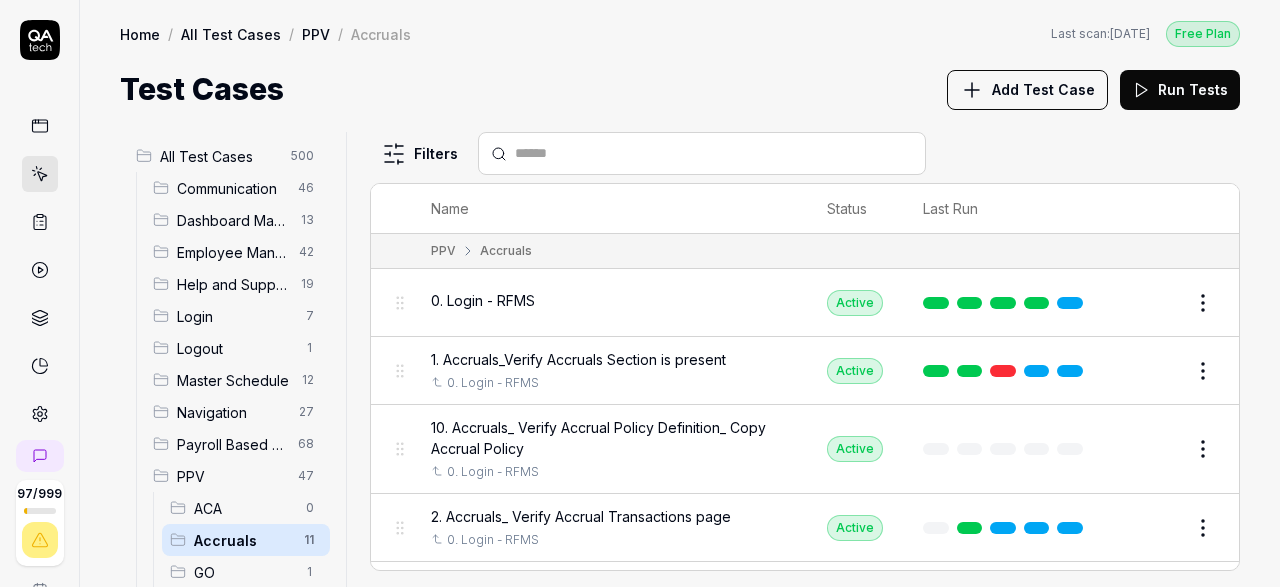 click on "Edit" at bounding box center [1155, 371] 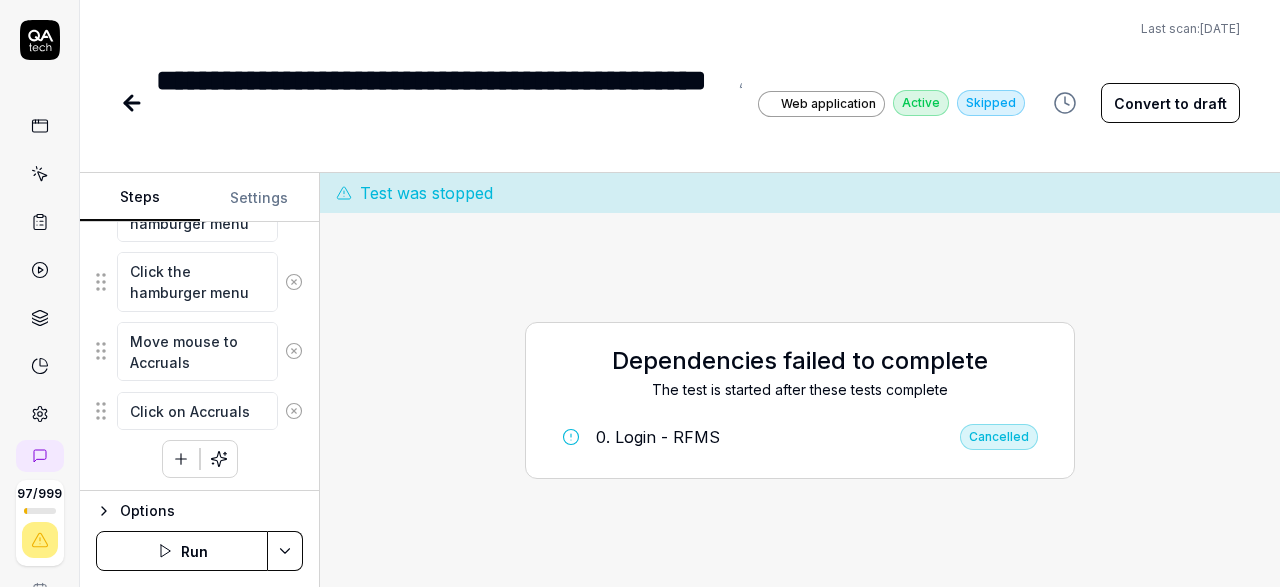 scroll, scrollTop: 0, scrollLeft: 0, axis: both 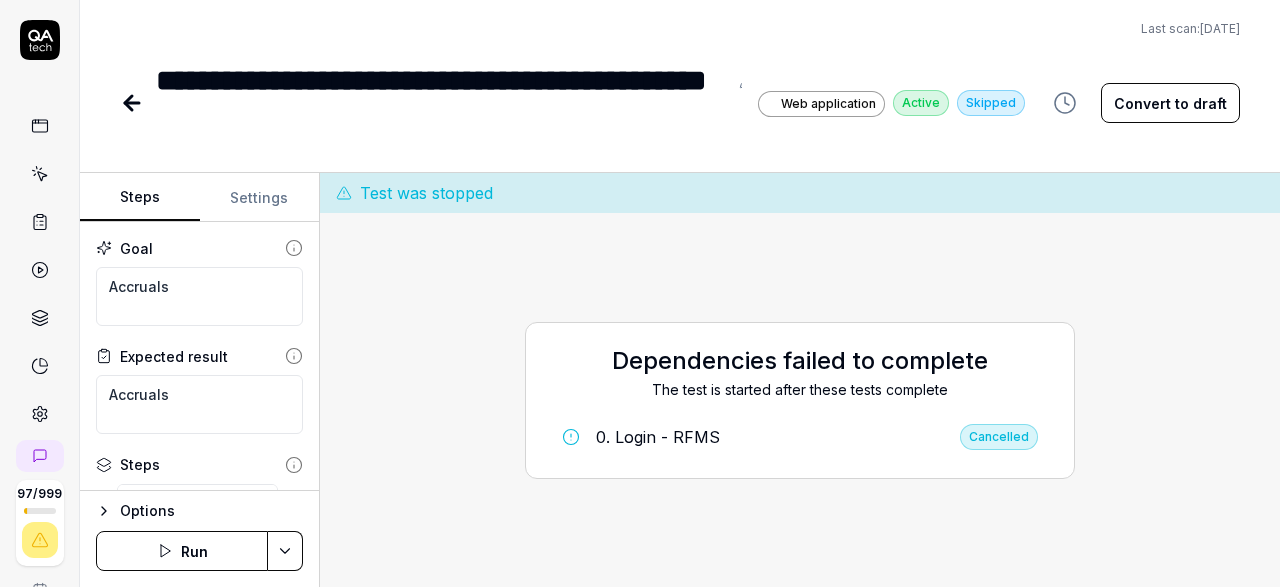 click 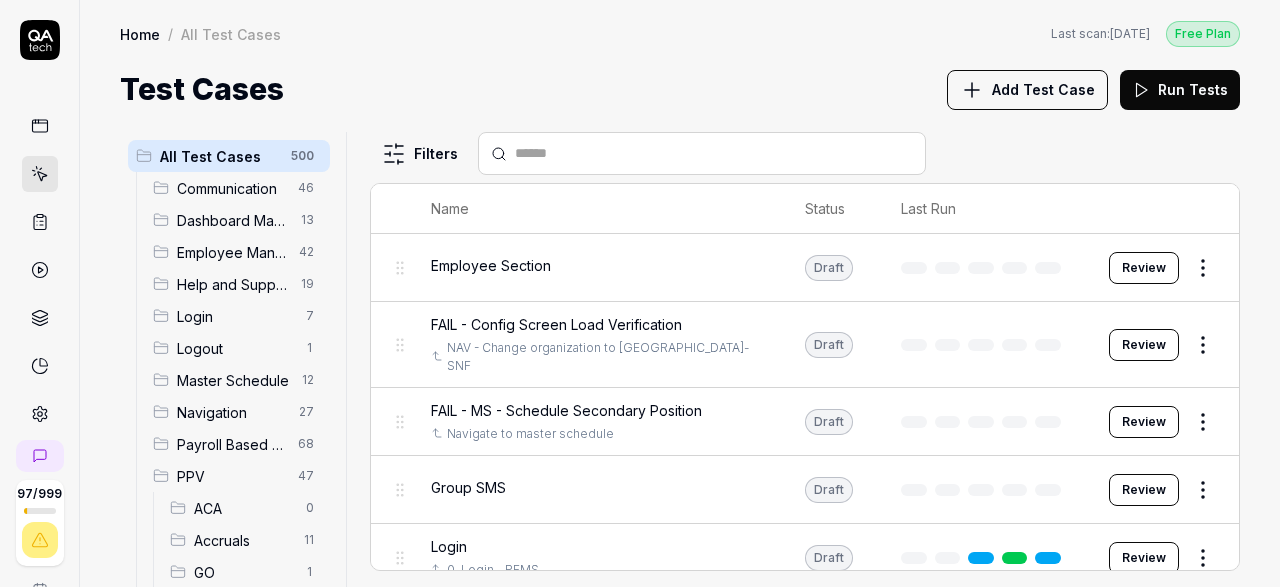 click on "Accruals" at bounding box center (243, 540) 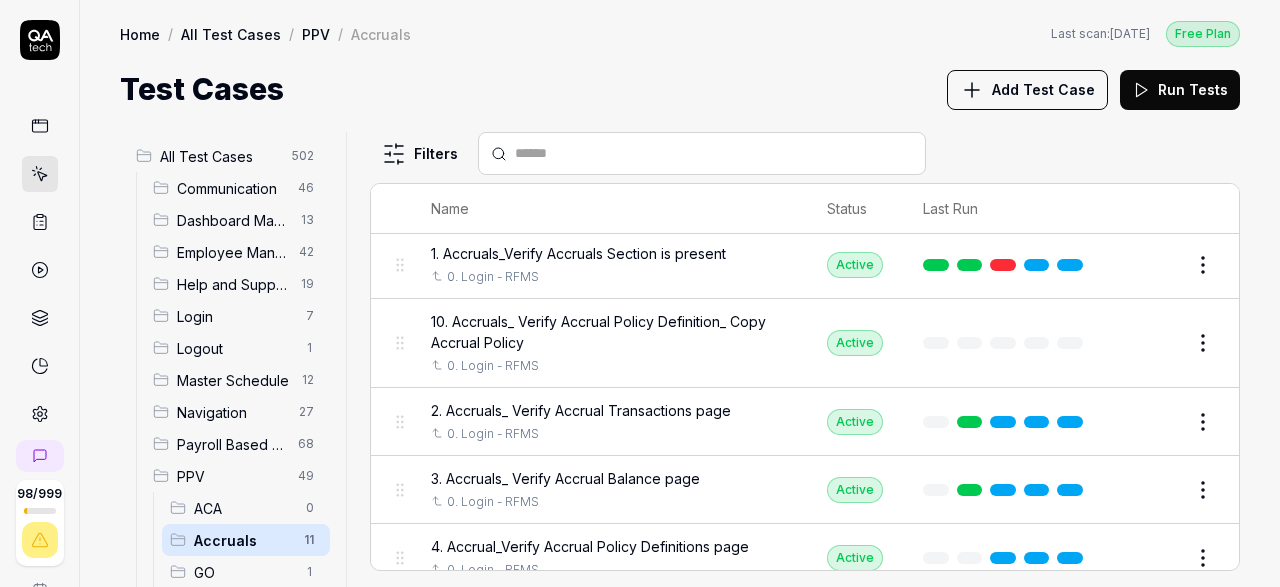 scroll, scrollTop: 108, scrollLeft: 0, axis: vertical 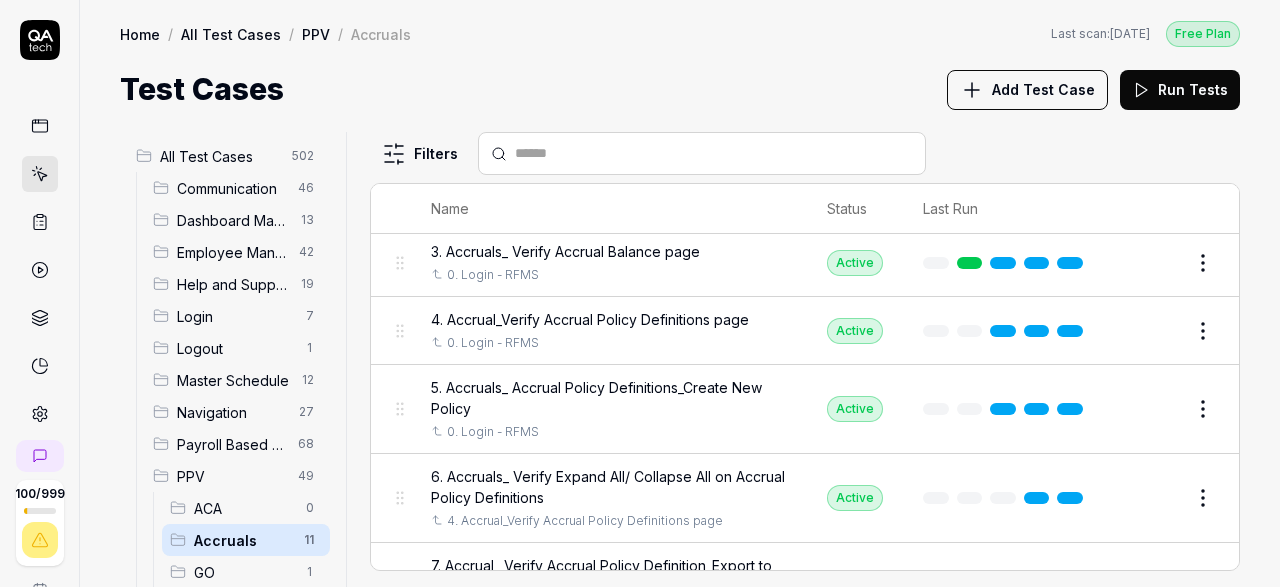 click on "Accruals" at bounding box center (243, 540) 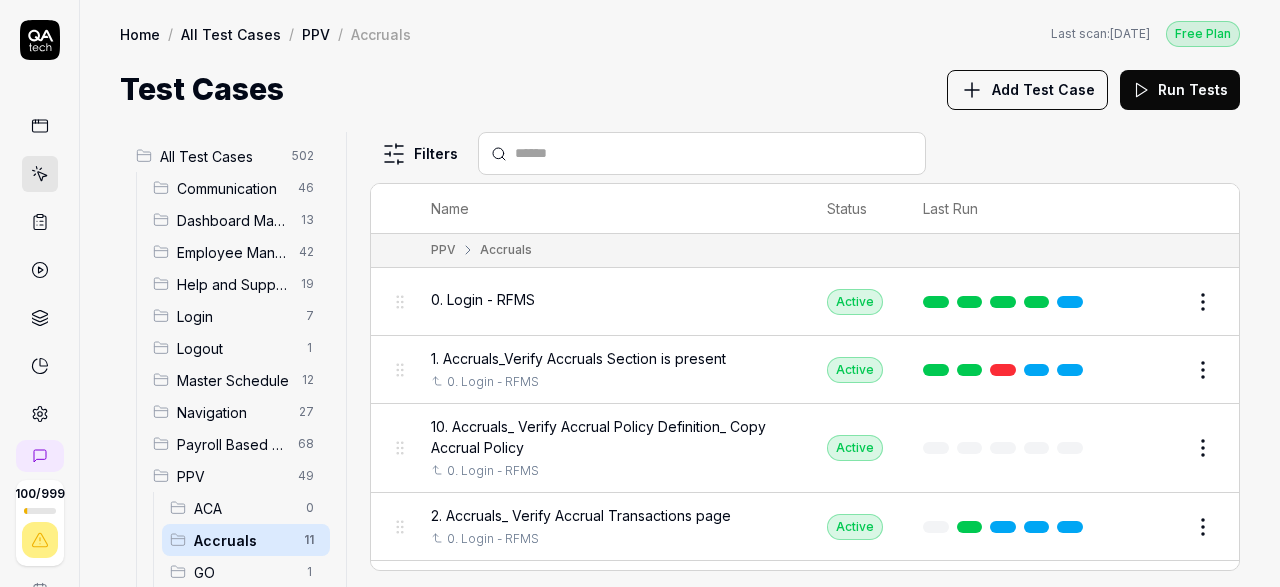 scroll, scrollTop: 0, scrollLeft: 0, axis: both 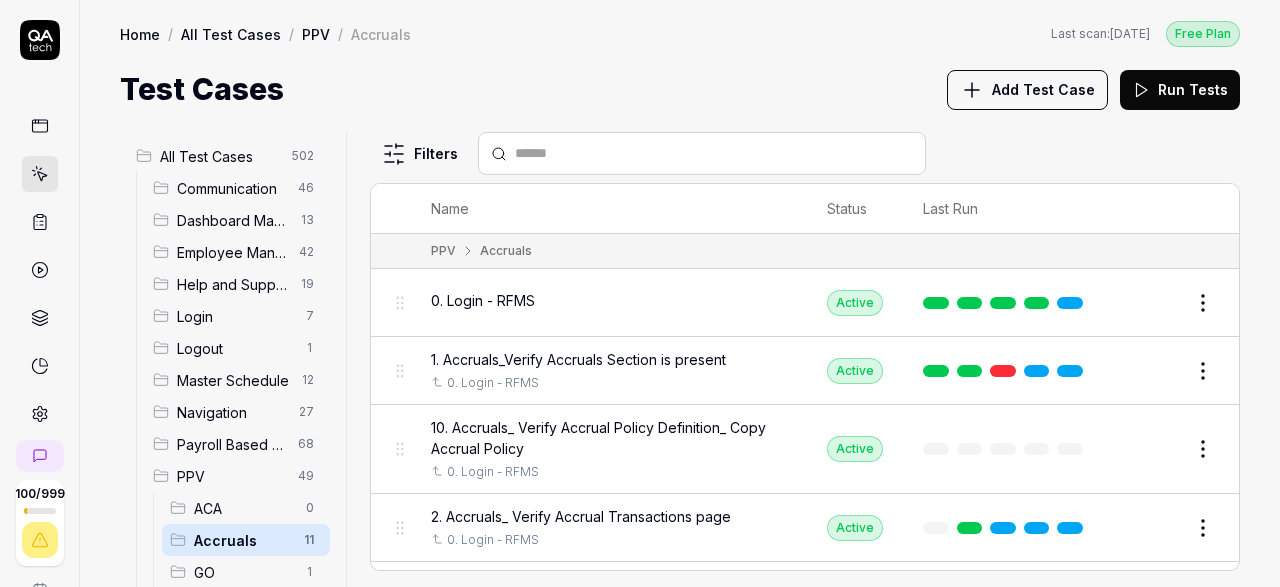 click on "0. Login - RFMS" at bounding box center (483, 300) 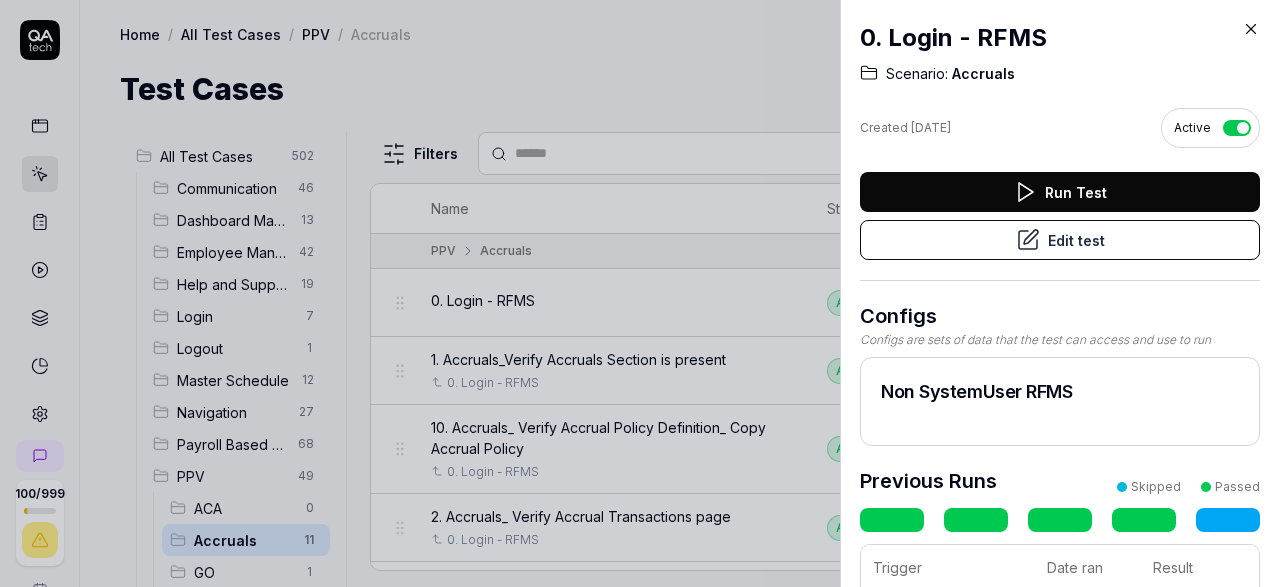 click on "Edit test" at bounding box center [1060, 240] 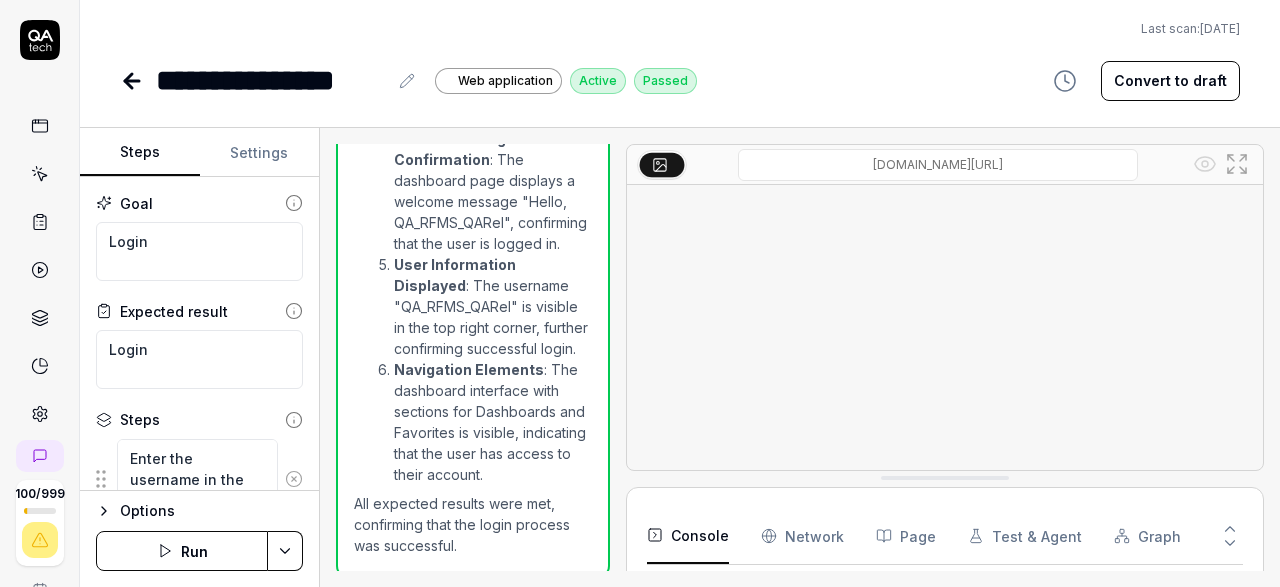 scroll, scrollTop: 1033, scrollLeft: 0, axis: vertical 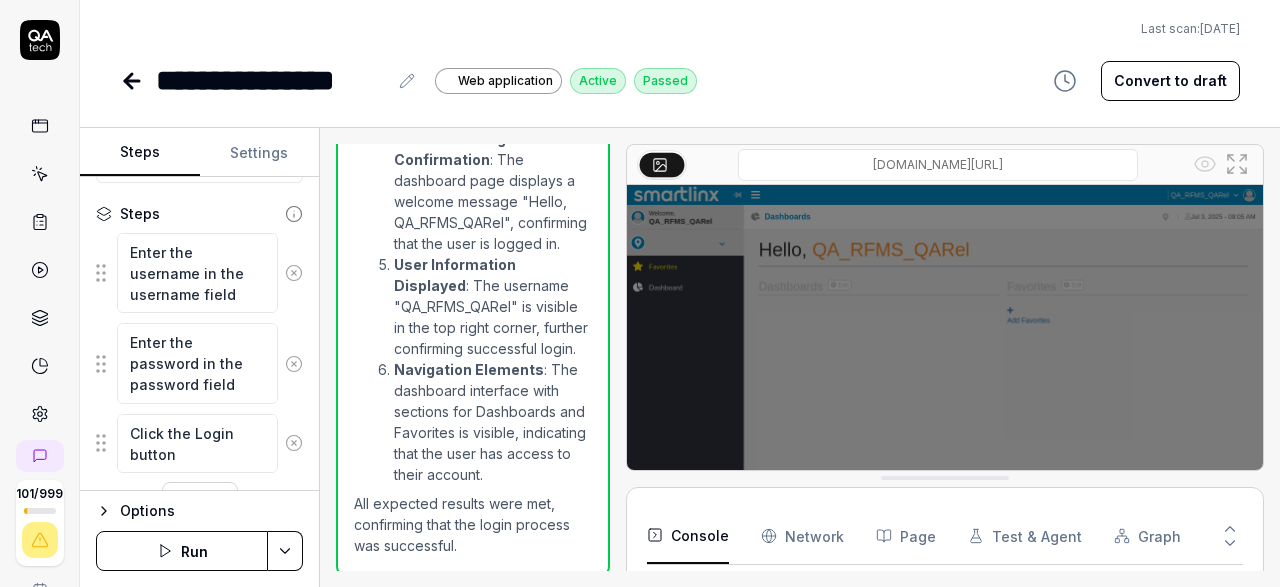 click 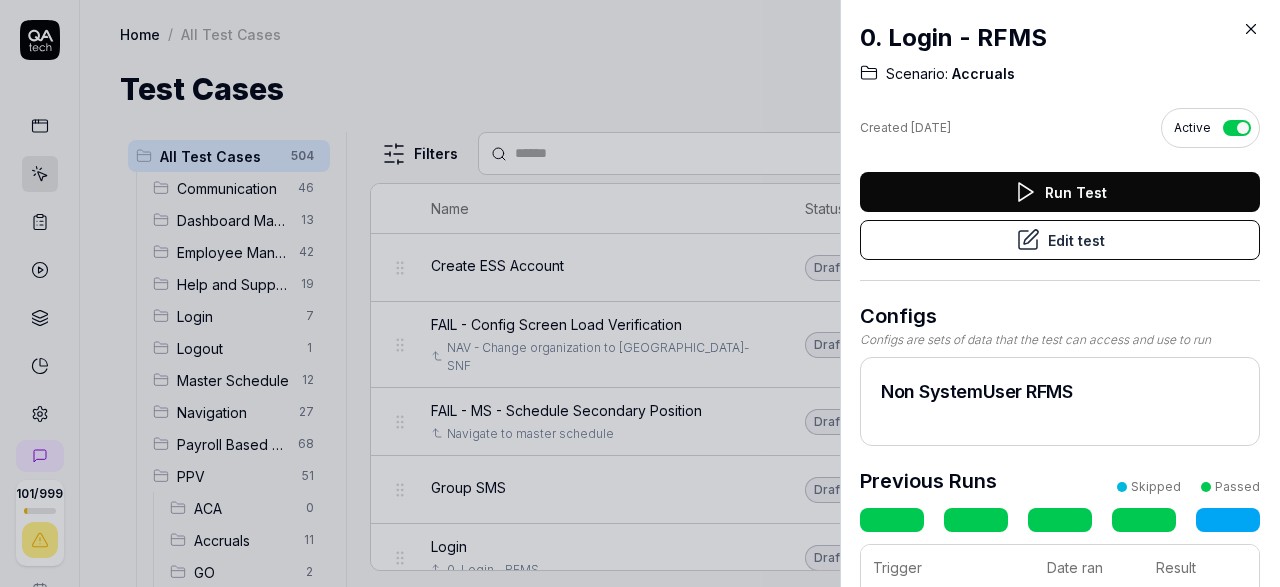 click 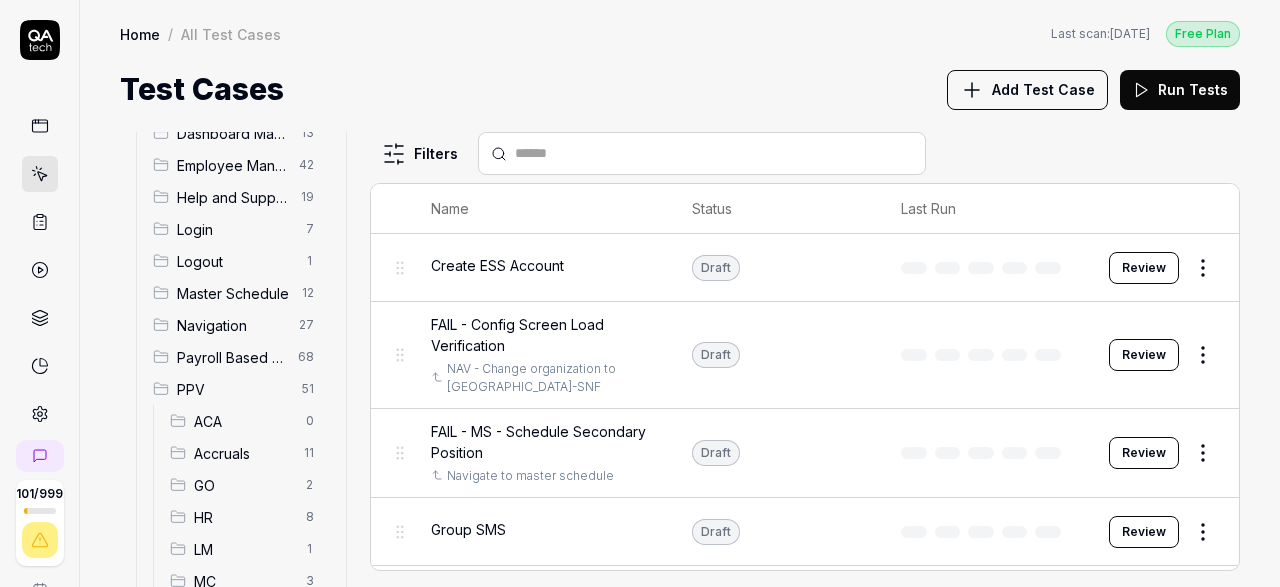 scroll, scrollTop: 116, scrollLeft: 0, axis: vertical 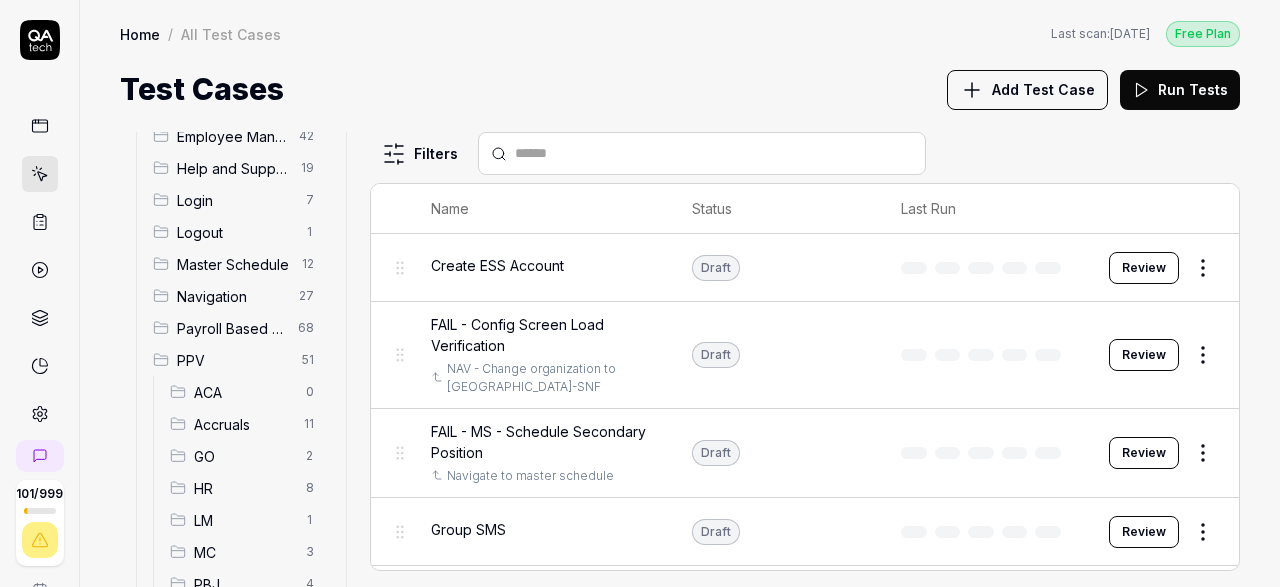 click on "Accruals" at bounding box center (243, 424) 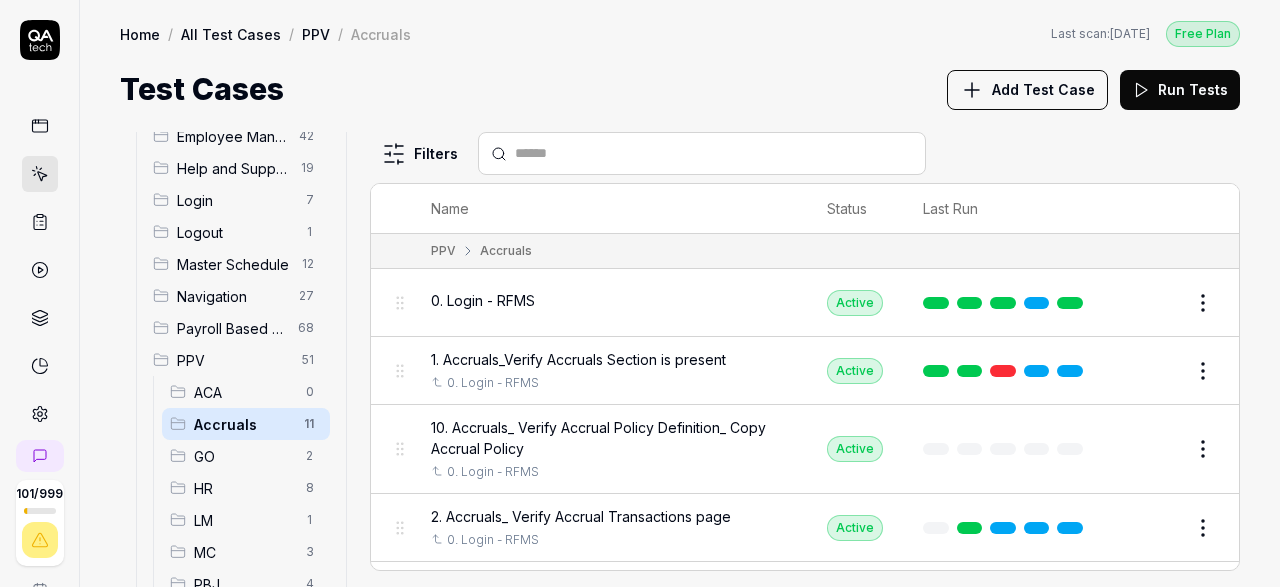 click on "Add Test Case" at bounding box center (1043, 89) 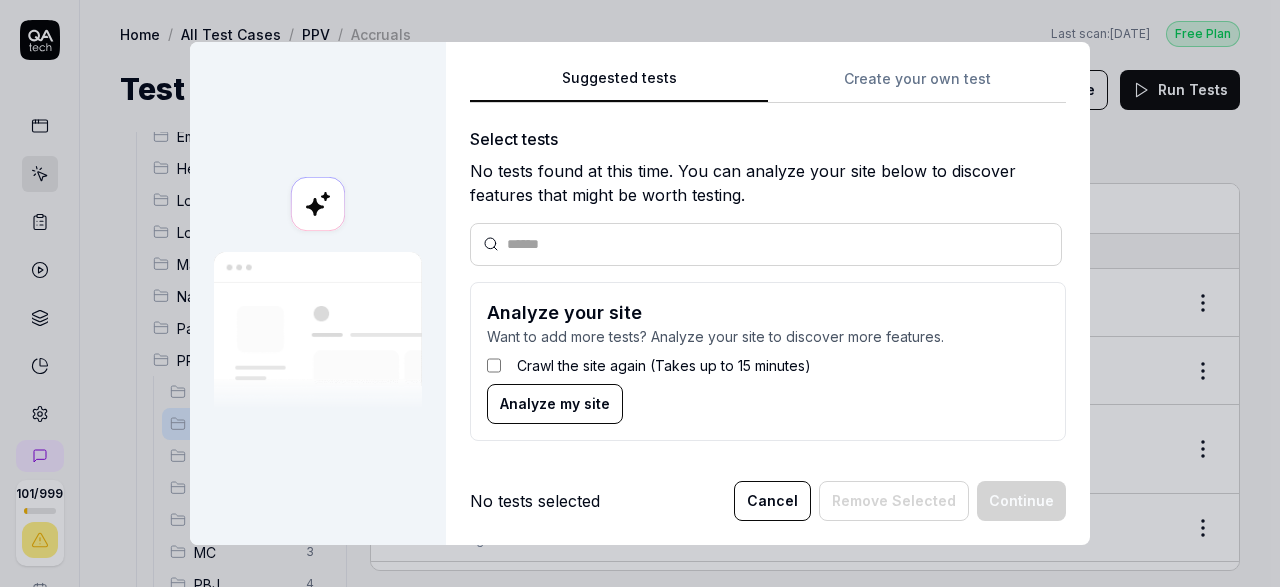 scroll, scrollTop: 116, scrollLeft: 0, axis: vertical 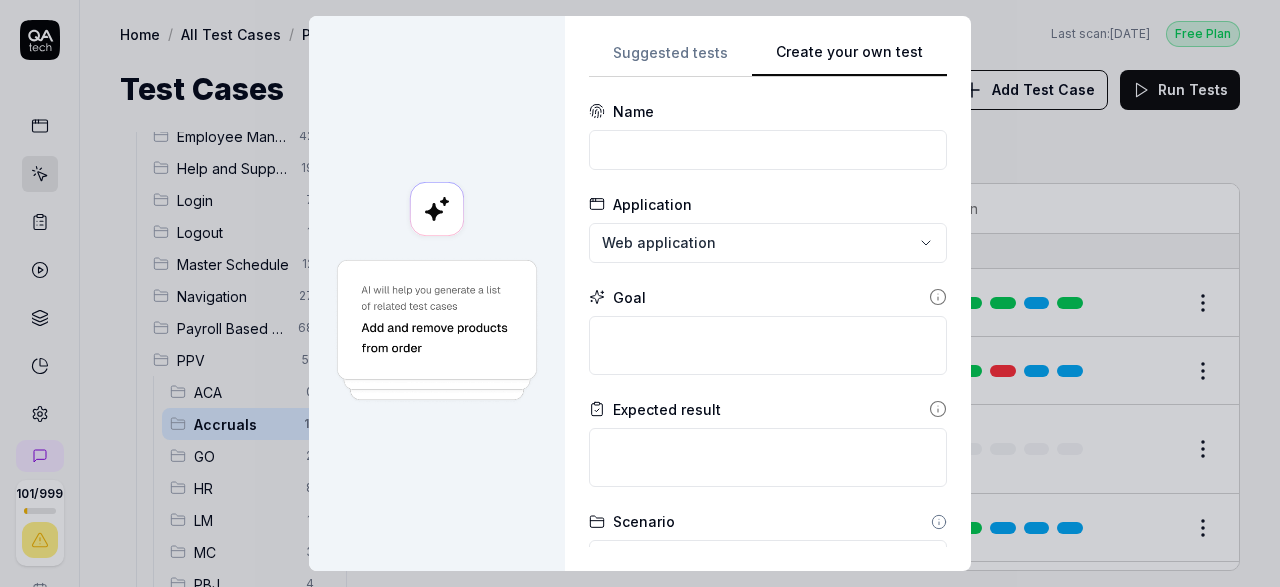 click on "**********" at bounding box center [768, 293] 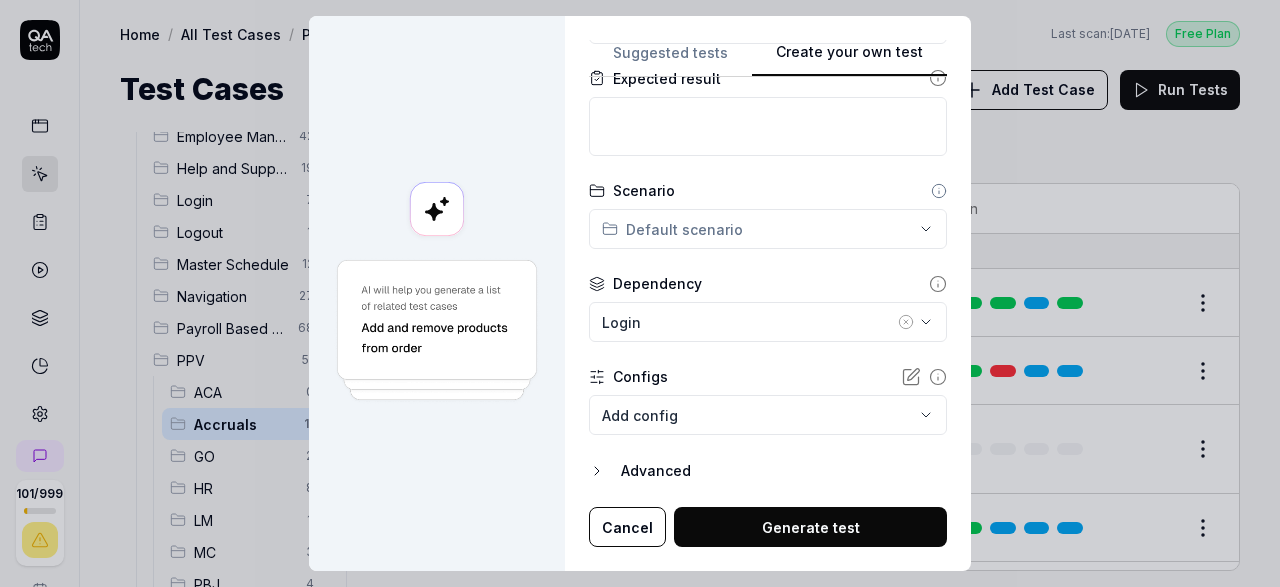 click on "Cancel" at bounding box center [627, 527] 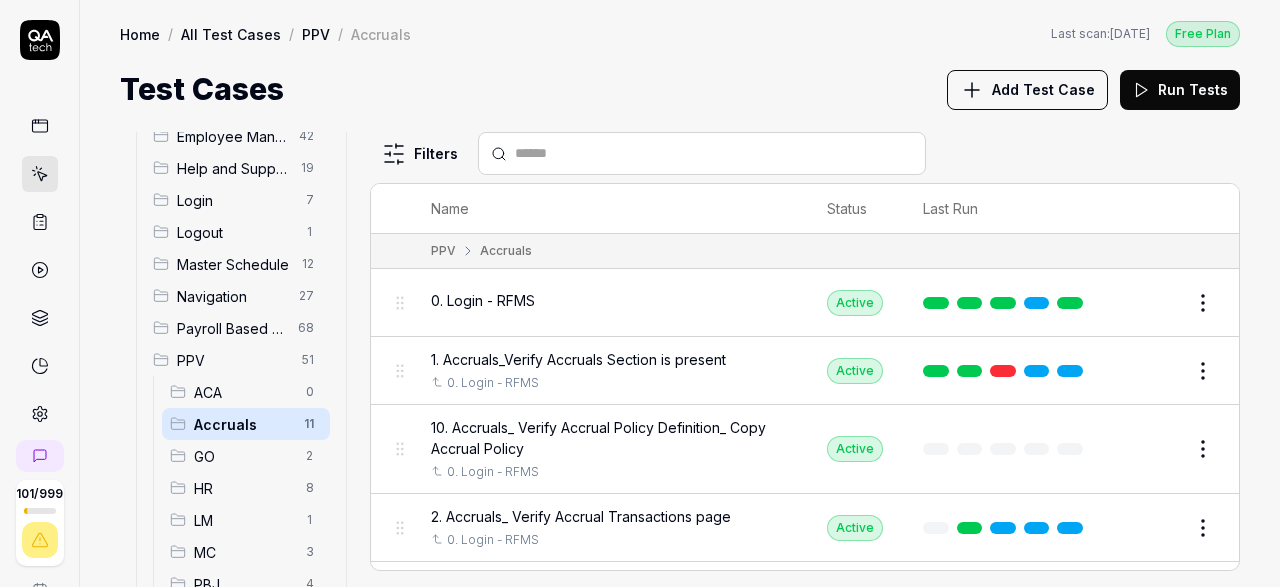 scroll, scrollTop: 116, scrollLeft: 0, axis: vertical 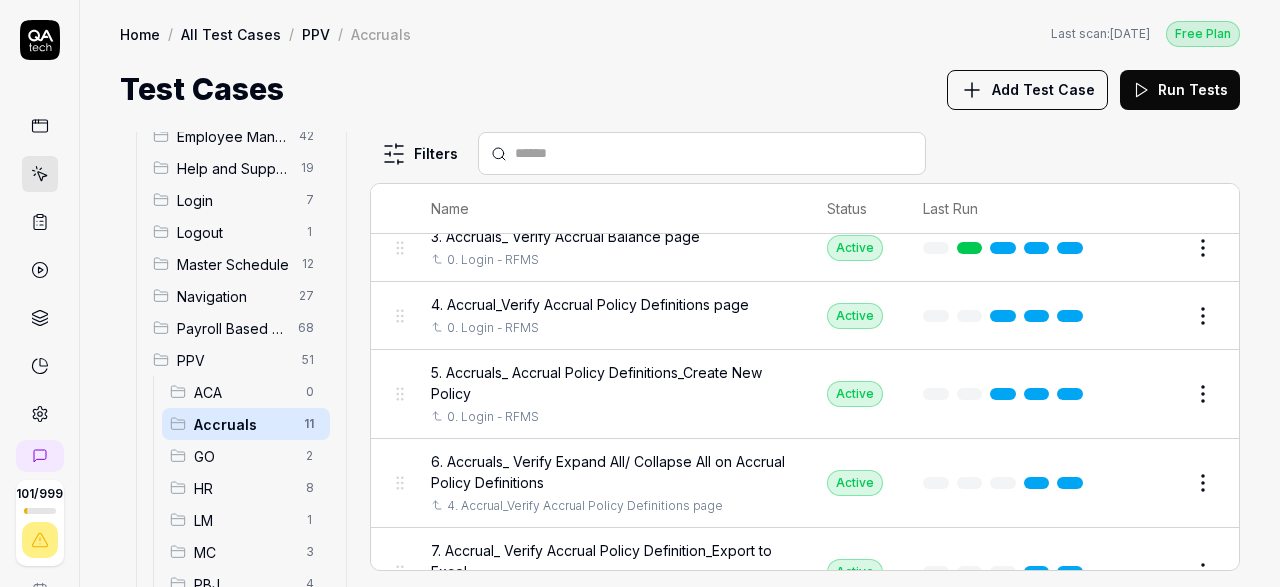 click on "Add Test Case" at bounding box center [1043, 89] 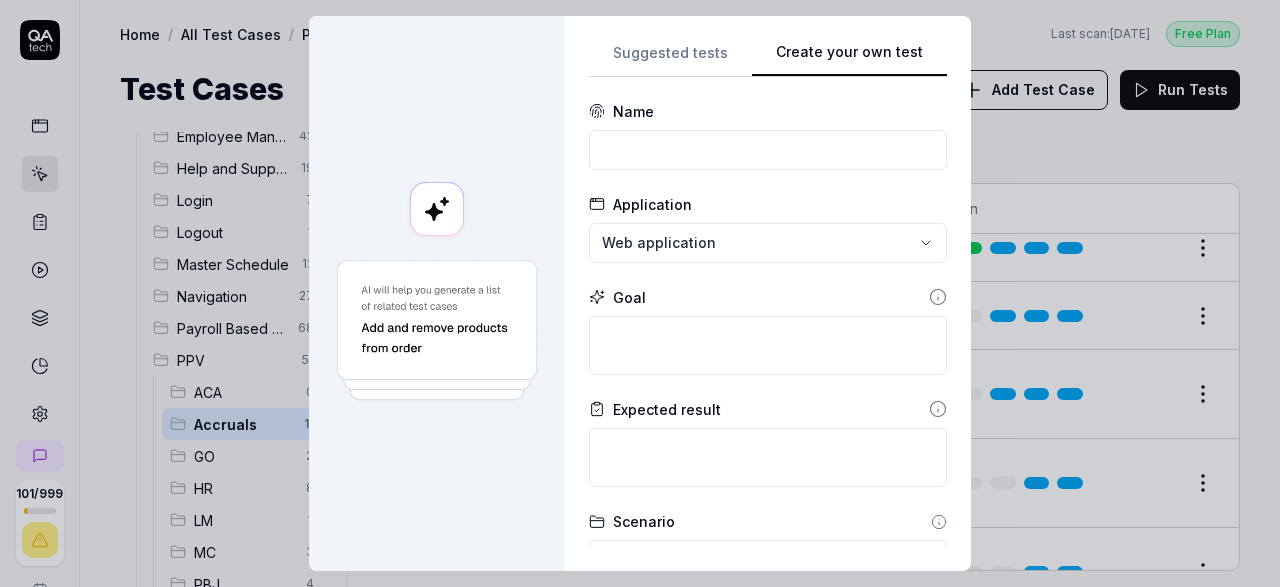 scroll, scrollTop: 116, scrollLeft: 0, axis: vertical 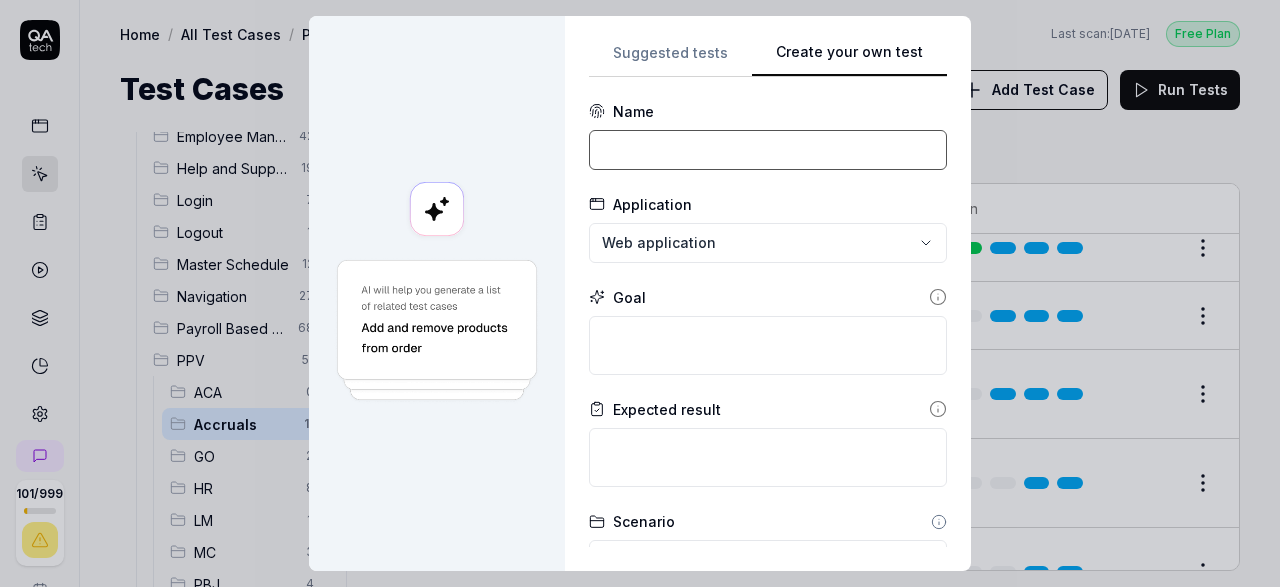 click at bounding box center [768, 150] 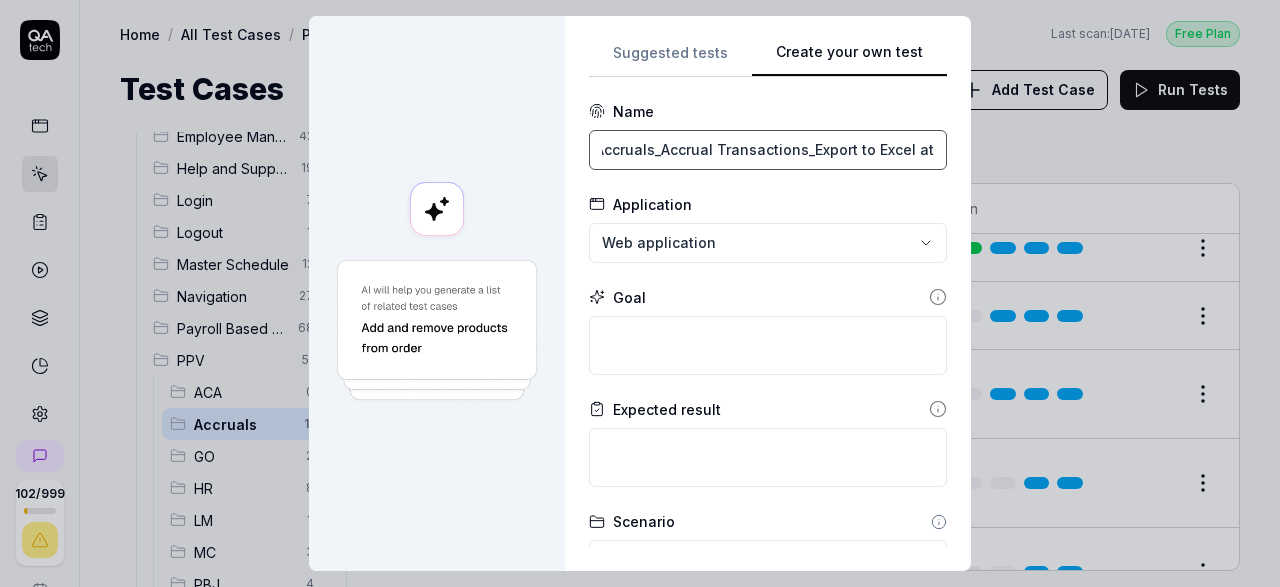 scroll, scrollTop: 0, scrollLeft: 35, axis: horizontal 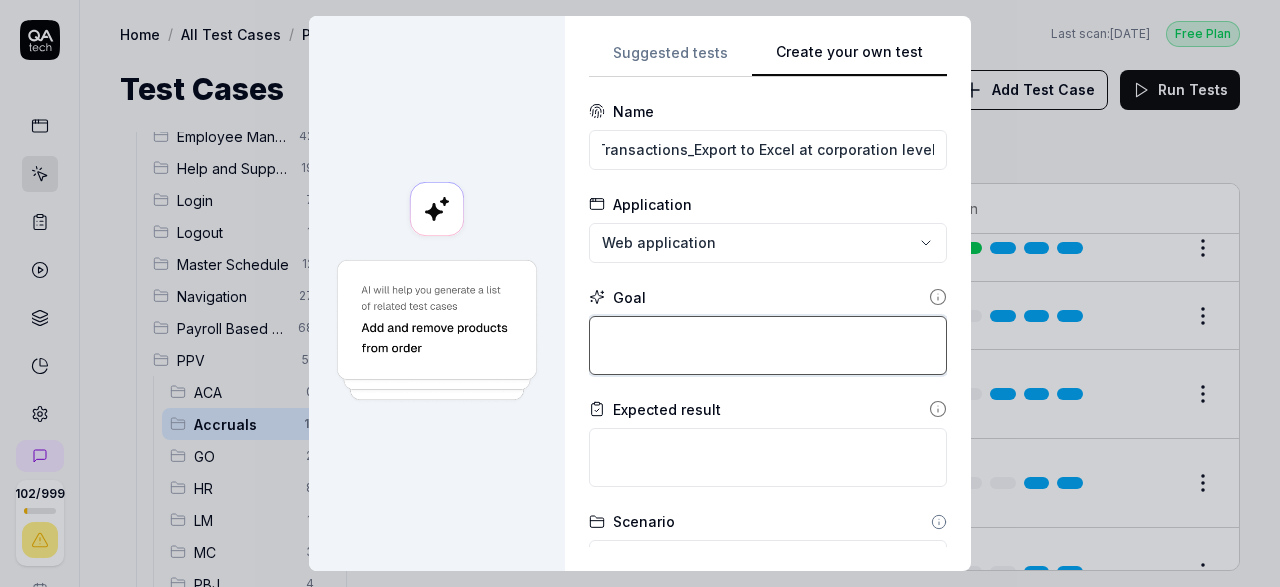 click at bounding box center (768, 345) 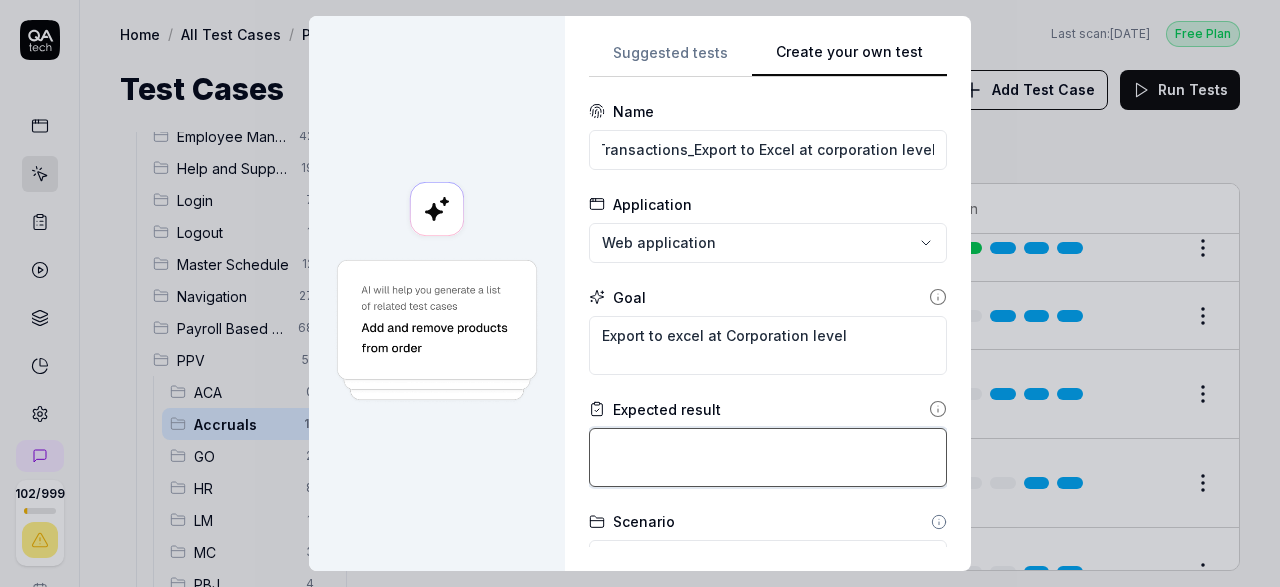 click at bounding box center (768, 457) 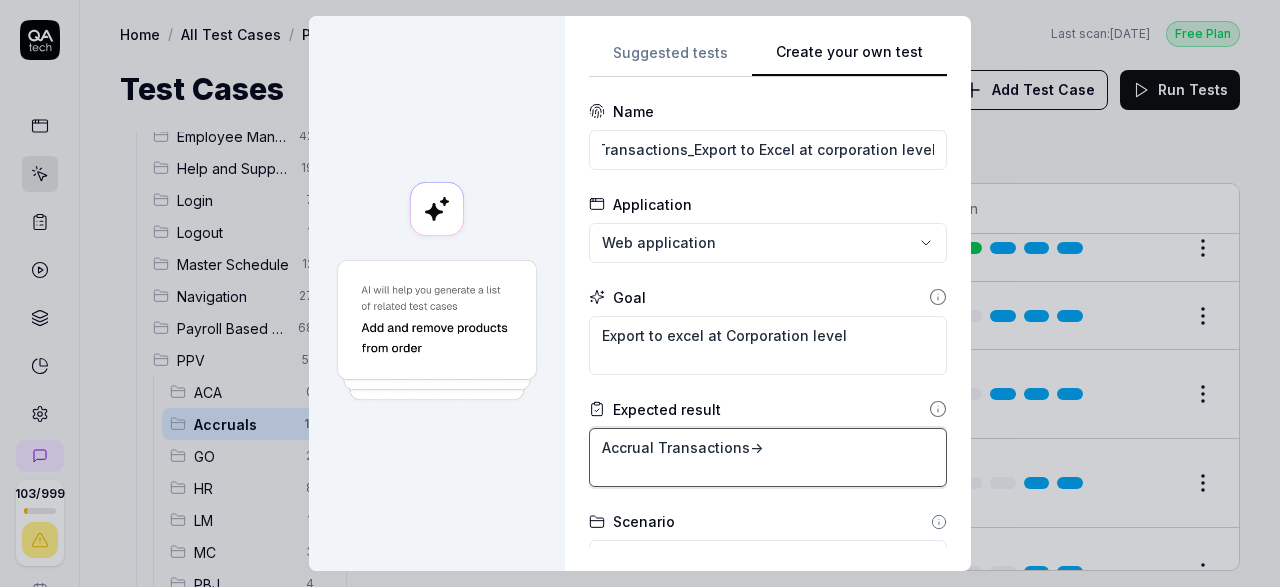 click on "Accrual Transactions->" at bounding box center [768, 457] 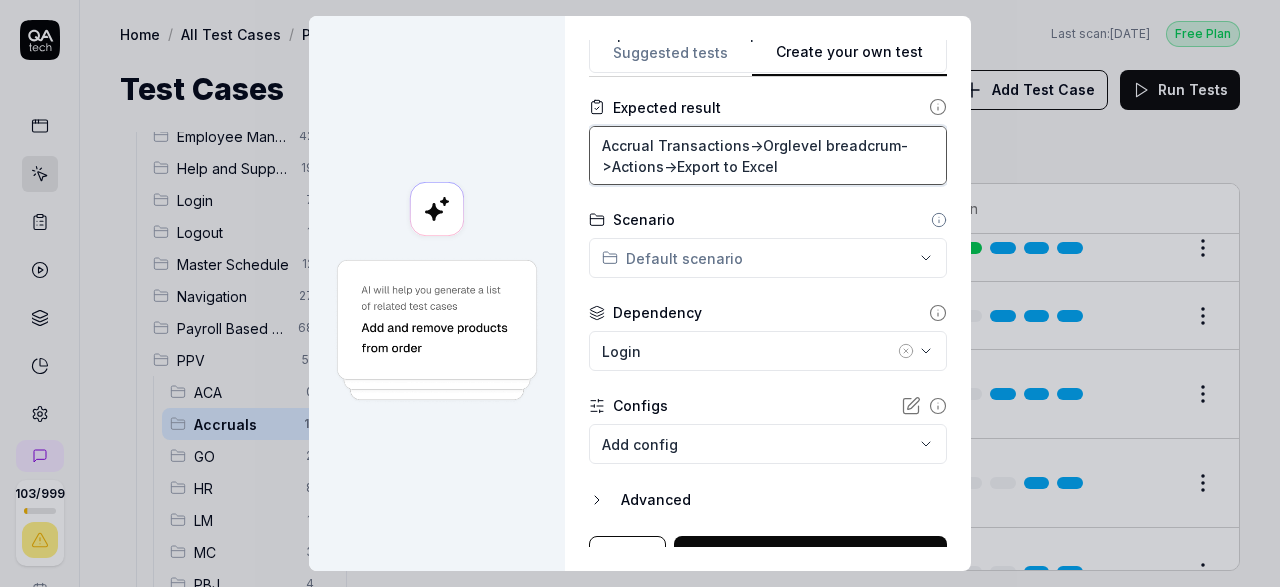 scroll, scrollTop: 331, scrollLeft: 0, axis: vertical 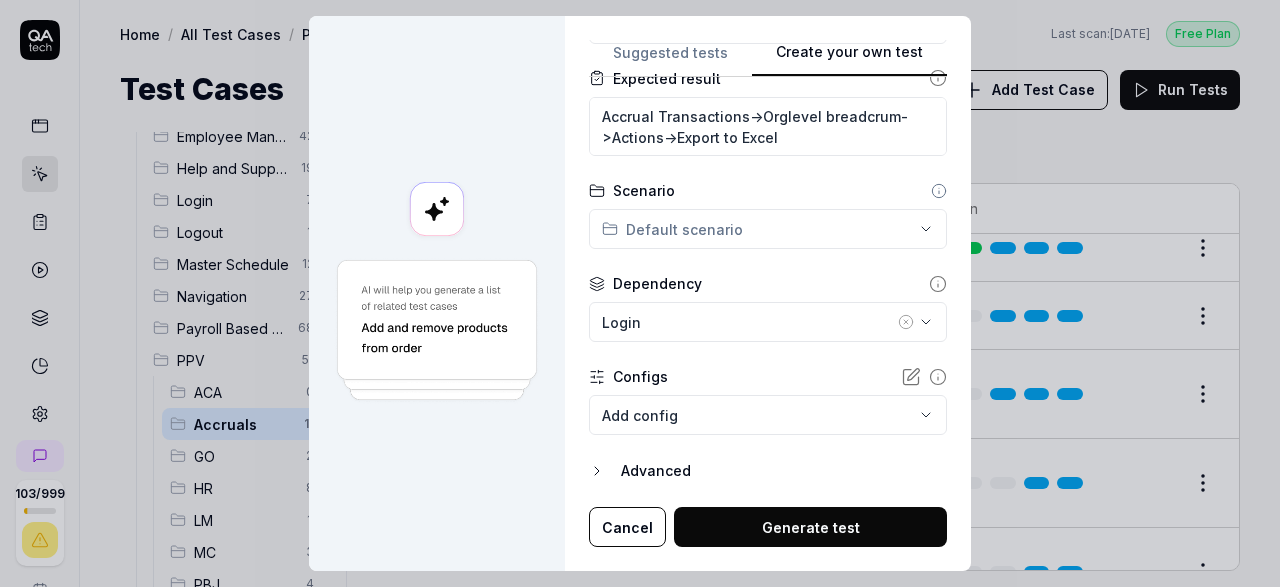 click on "**********" at bounding box center (640, 293) 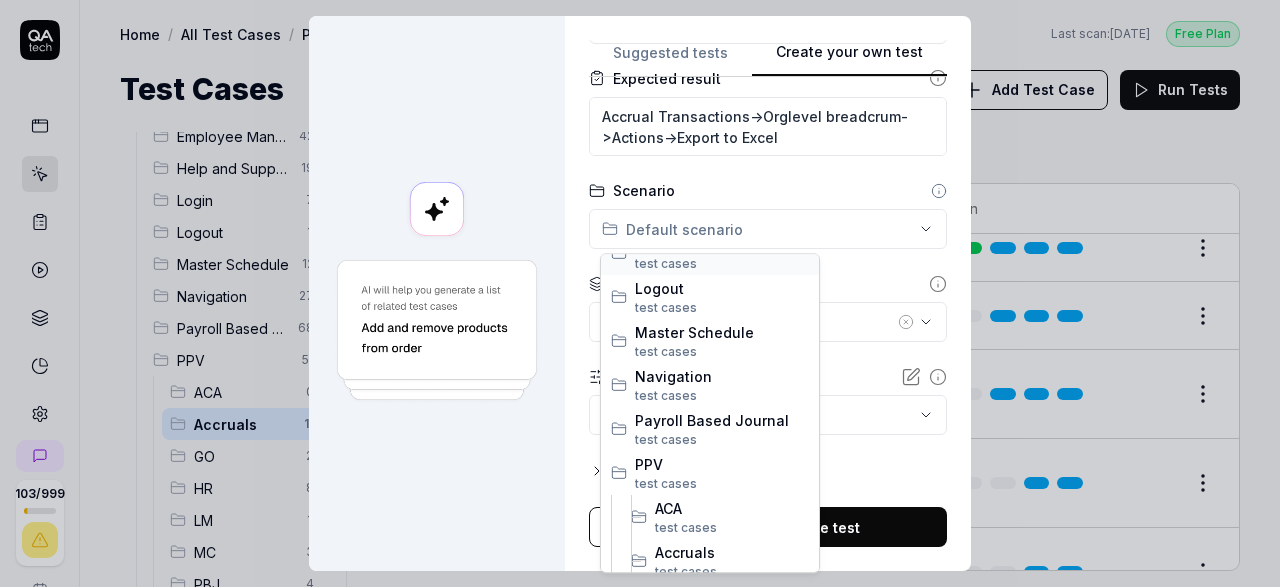 scroll, scrollTop: 232, scrollLeft: 0, axis: vertical 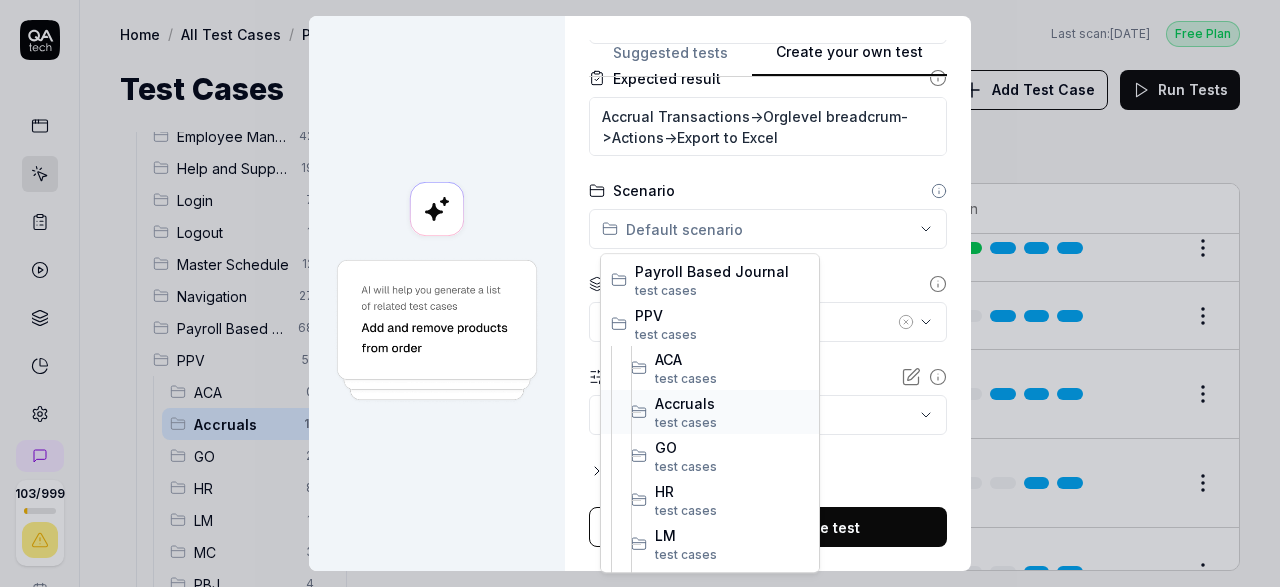 click on "Accruals" at bounding box center (732, 403) 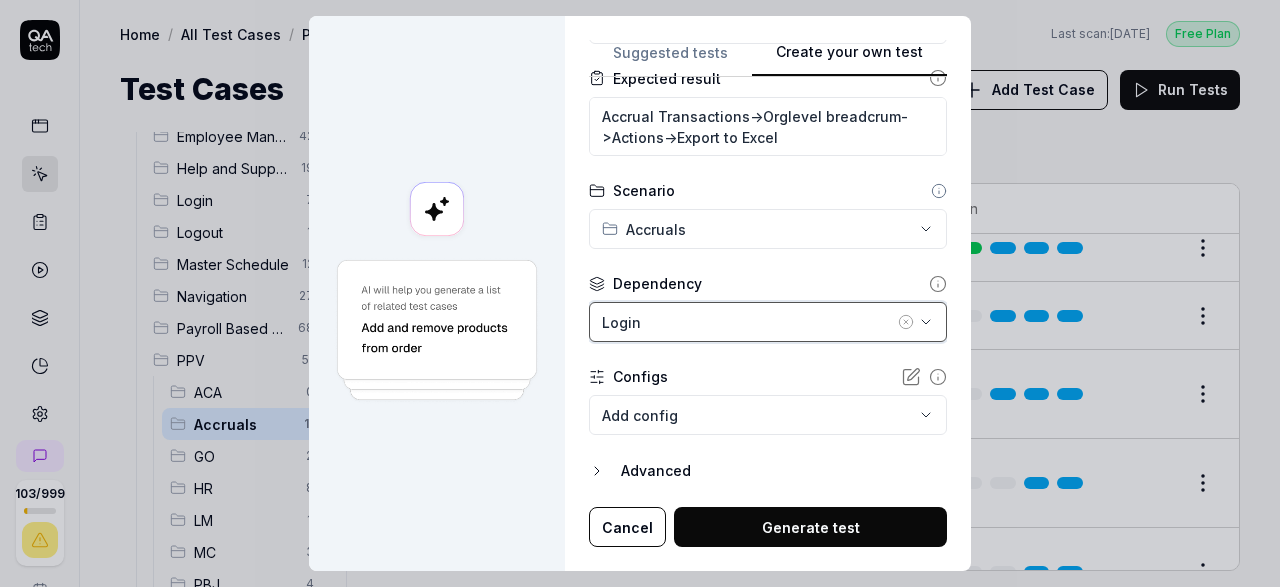 click 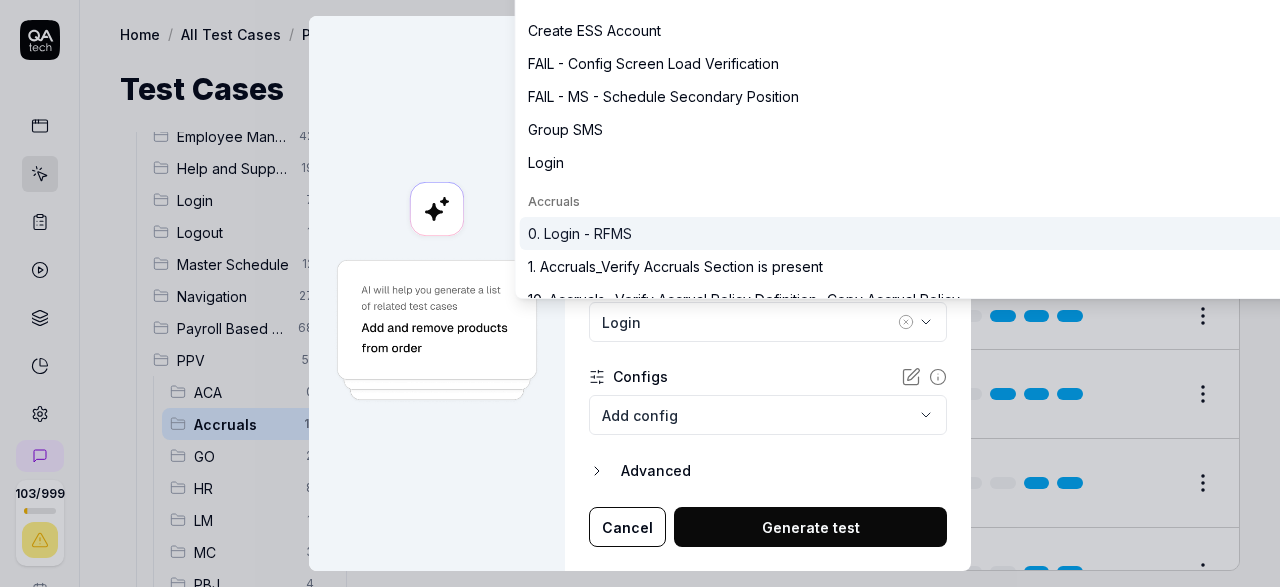 click on "0. Login - RFMS" at bounding box center [580, 233] 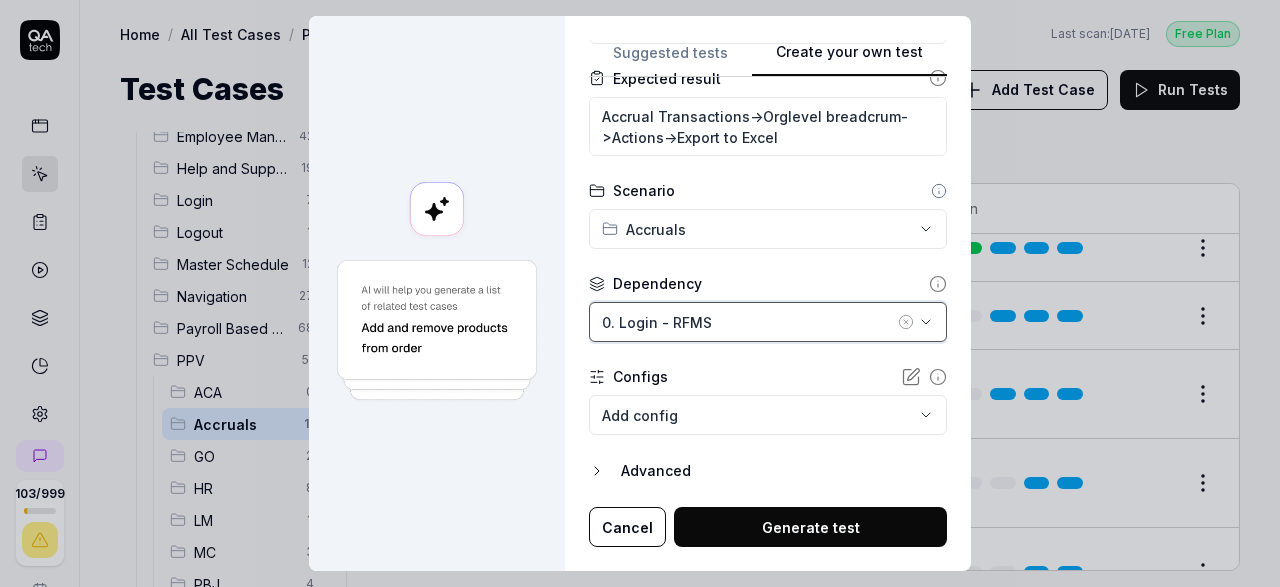 scroll, scrollTop: 16, scrollLeft: 0, axis: vertical 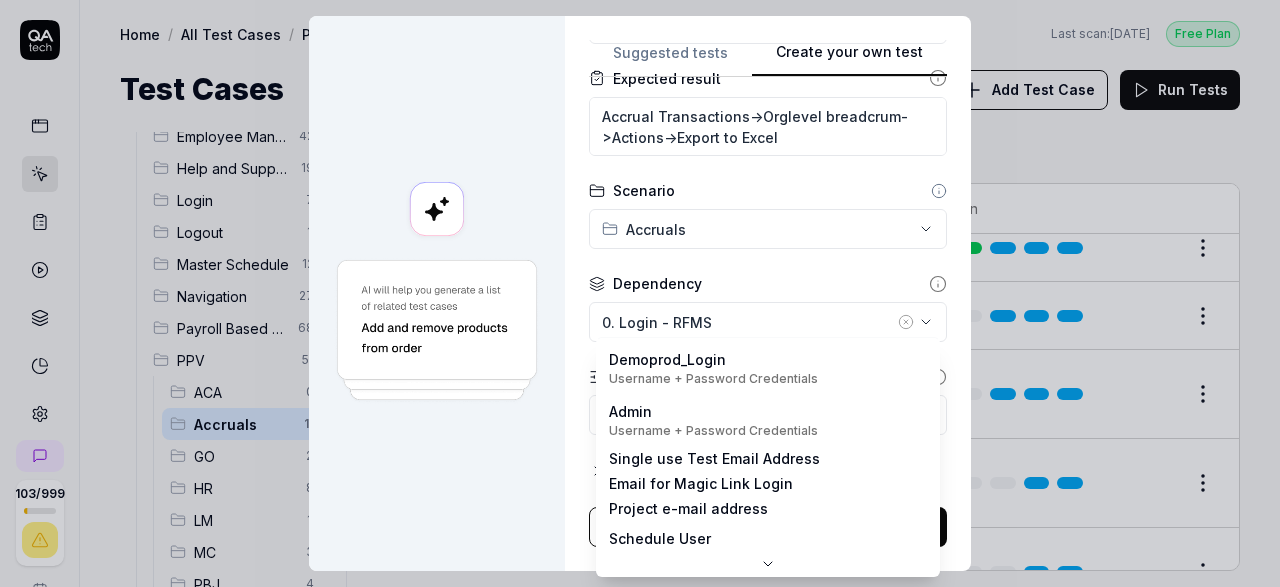 click on "103  /  999 s S Home / All Test Cases / PPV / Accruals Free Plan Home / All Test Cases / PPV / Accruals Last scan:  Jun 5 2025 Free Plan Test Cases Add Test Case Run Tests All Test Cases 504 Communication 46 Dashboard Management 13 Employee Management 42 Help and Support 19 Login 7 Logout 1 Master Schedule 12 Navigation 27 Payroll Based Journal 68 PPV 51 ACA 0 Accruals 11 GO 2 HR 8 LM 1 MC 3 PBJ 4 SO 18 Spotlight 4 TA 0 Reporting 6 Schedule Optimizer 7 Screen Loads 7 TestPPV 0 Time & Attendance 192 User Profile 1 Filters Name Status Last Run PPV Accruals 0. Login - RFMS Active Edit 1. Accruals_Verify Accruals Section is present 0. Login - RFMS Active Edit 10. Accruals_ Verify Accrual Policy Definition_ Copy Accrual Policy 0. Login - RFMS Active Edit 2. Accruals_ Verify Accrual Transactions page 0. Login - RFMS Active Edit 3. Accruals_ Verify Accrual Balance page 0. Login - RFMS Active Edit 4. Accrual_Verify Accrual Policy Definitions page 0. Login - RFMS Active Edit 0. Login - RFMS Active Edit Active Edit" at bounding box center (640, 293) 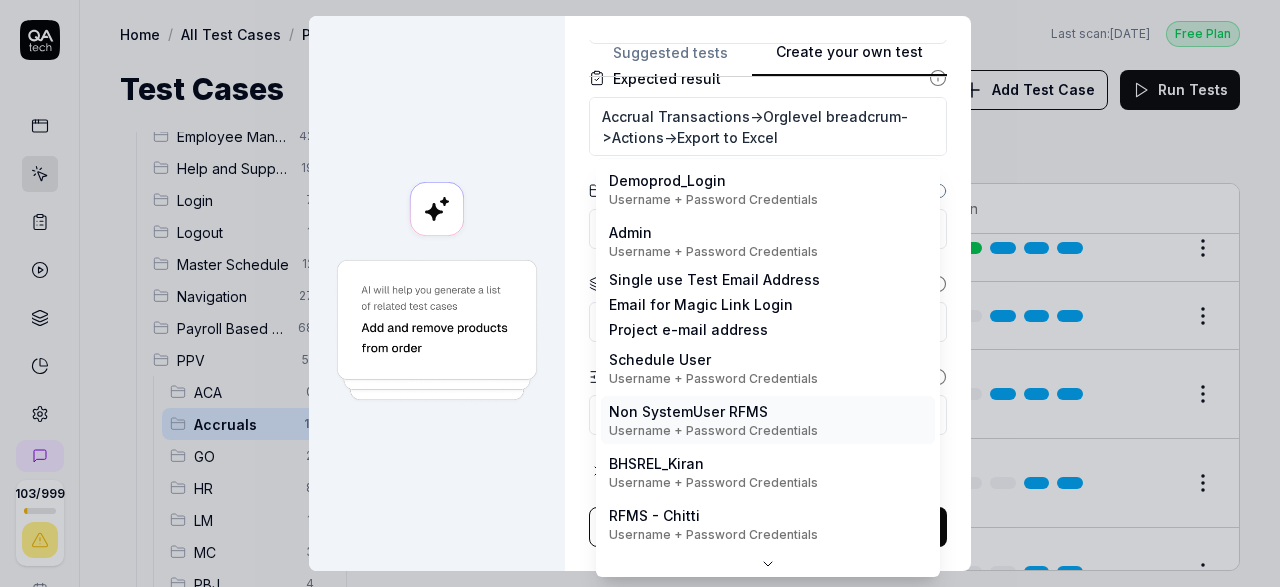 scroll, scrollTop: 0, scrollLeft: 0, axis: both 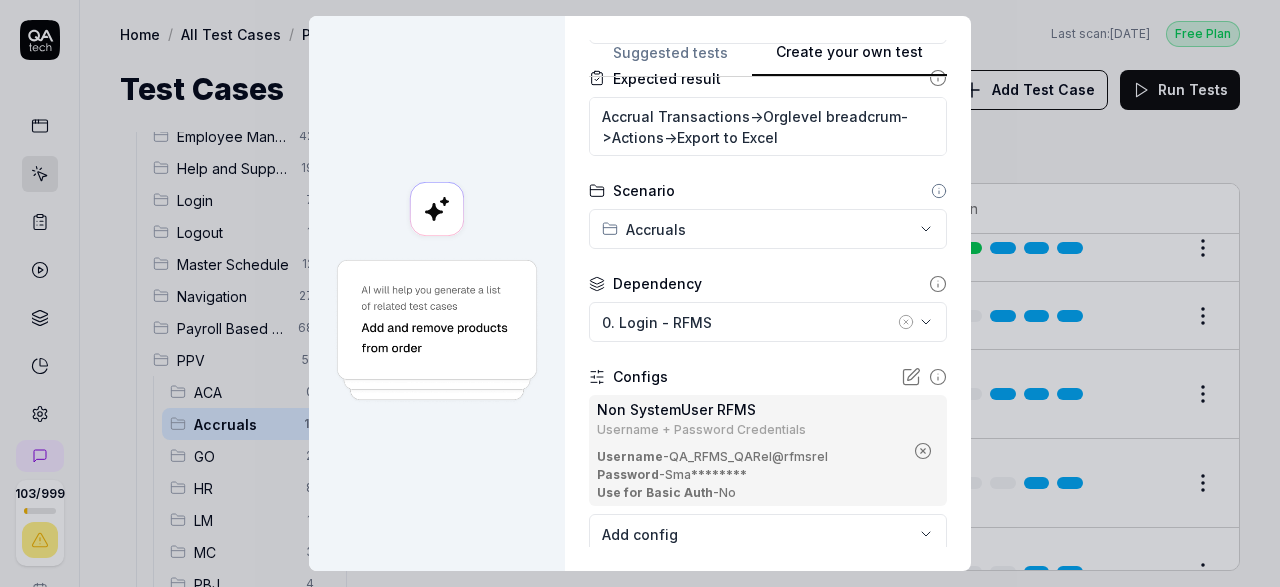 click on "**********" at bounding box center [640, 293] 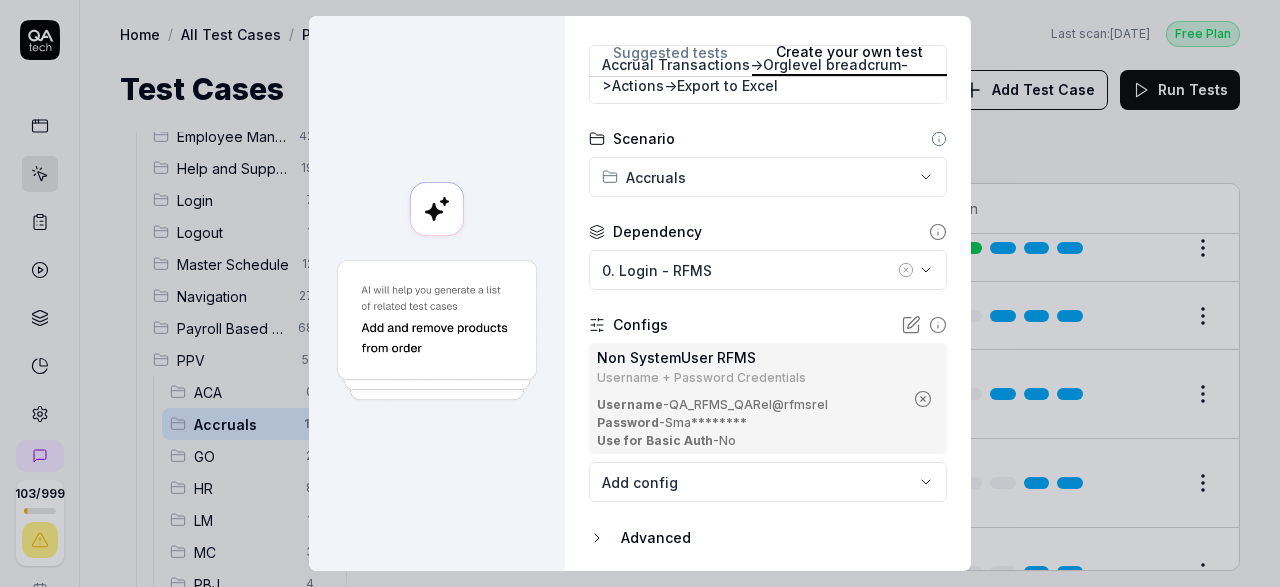 scroll, scrollTop: 333, scrollLeft: 0, axis: vertical 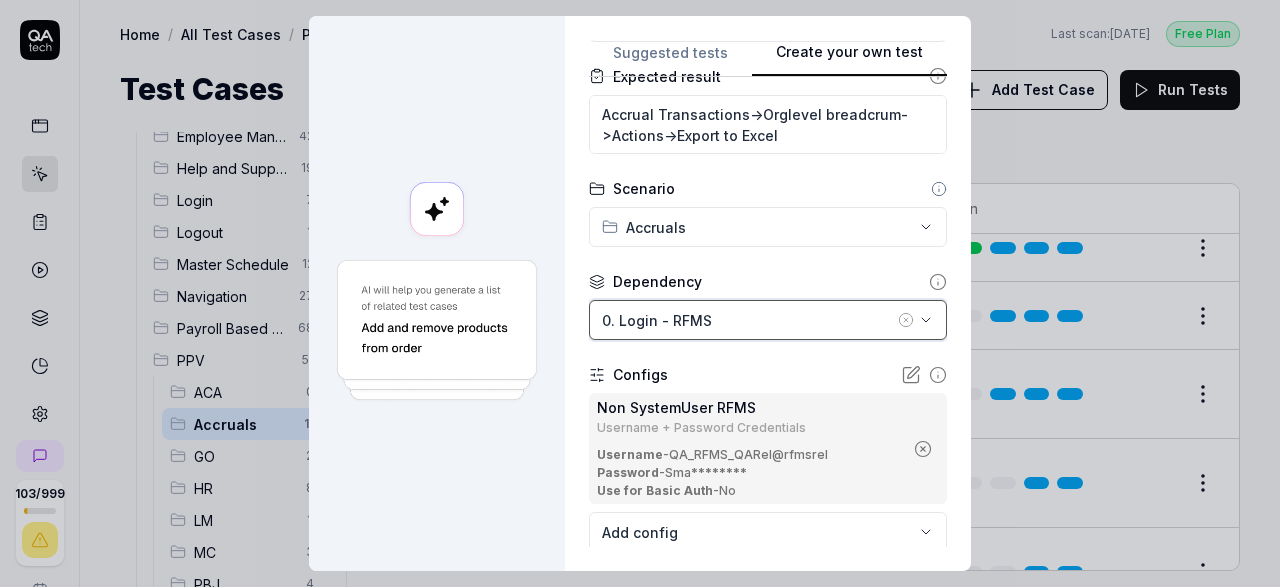 click 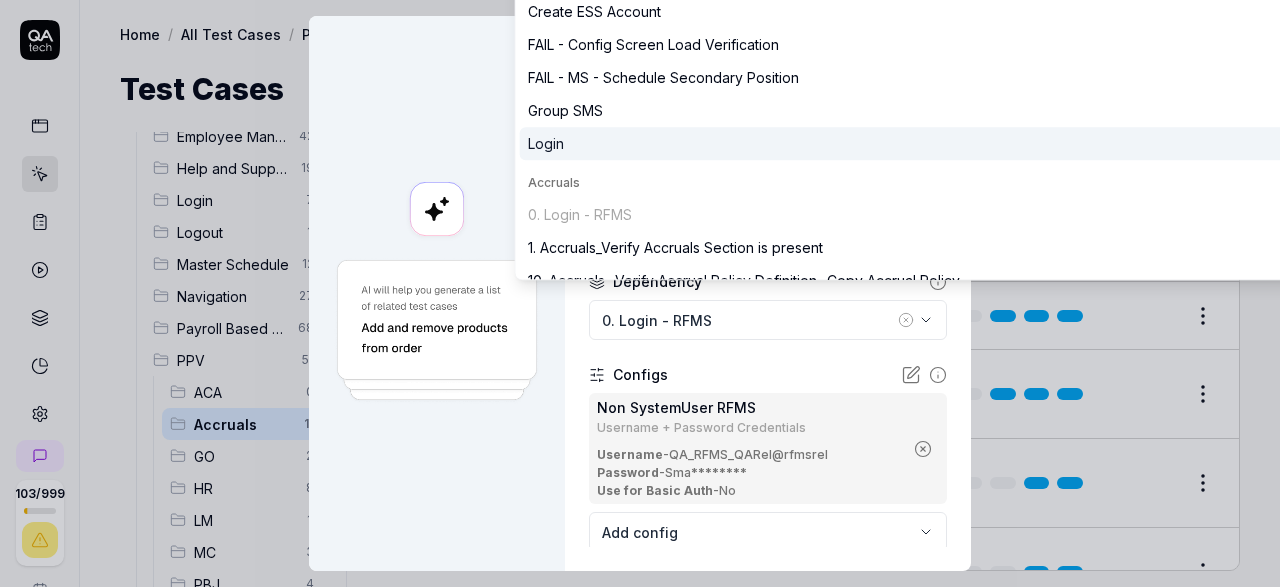 scroll, scrollTop: 116, scrollLeft: 0, axis: vertical 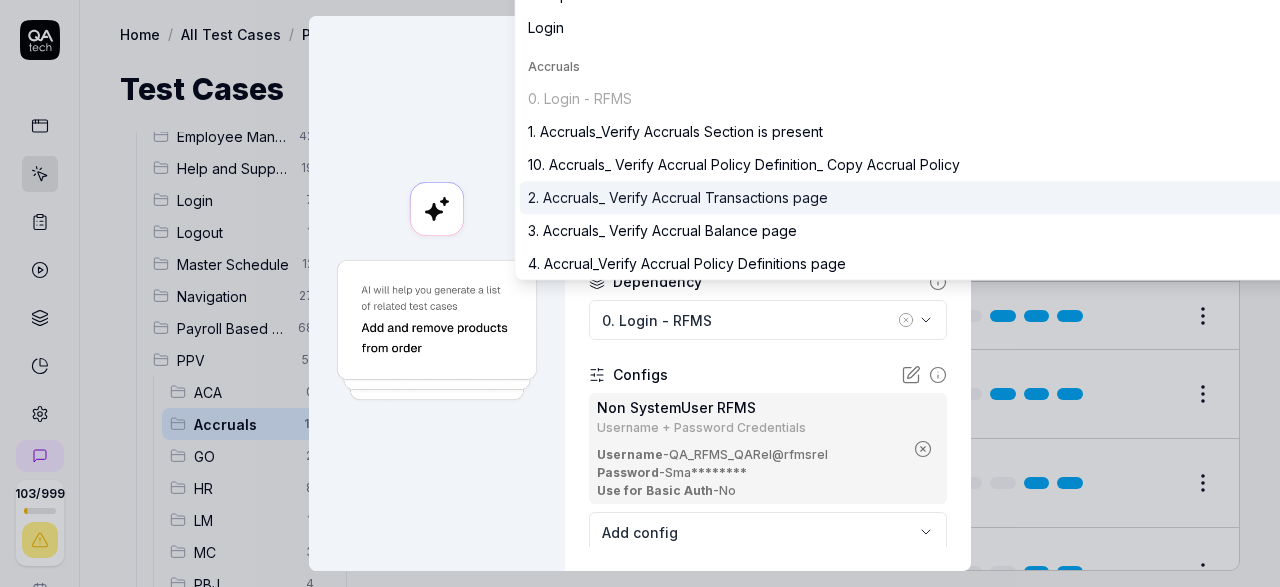 click on "2. Accruals_ Verify Accrual Transactions page" at bounding box center [678, 197] 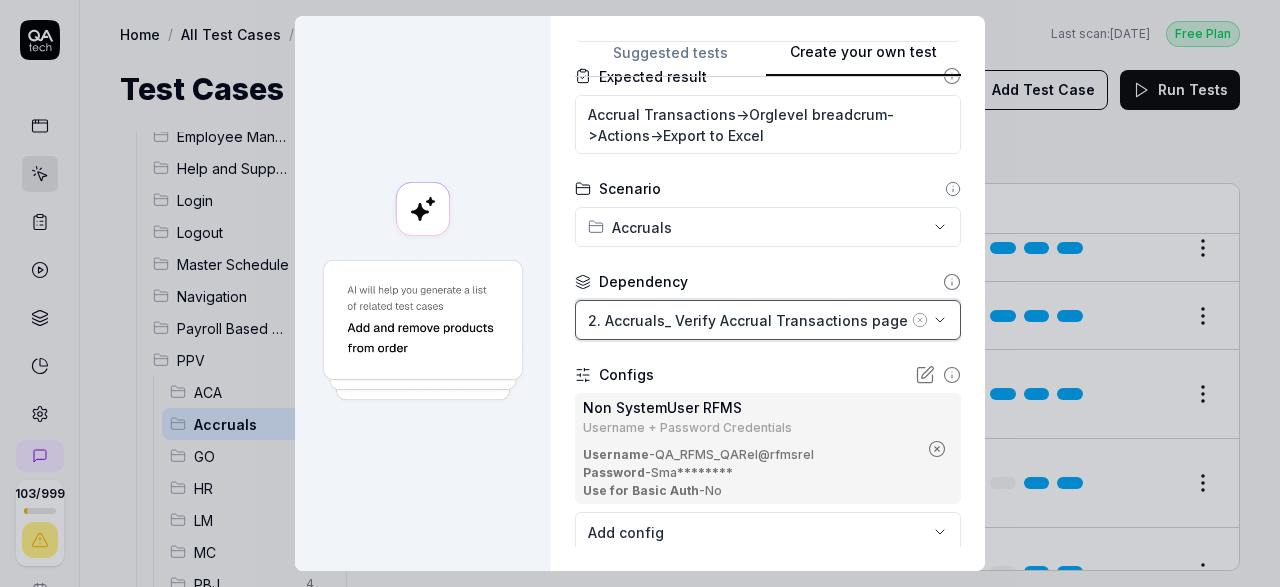 scroll, scrollTop: 0, scrollLeft: 121, axis: horizontal 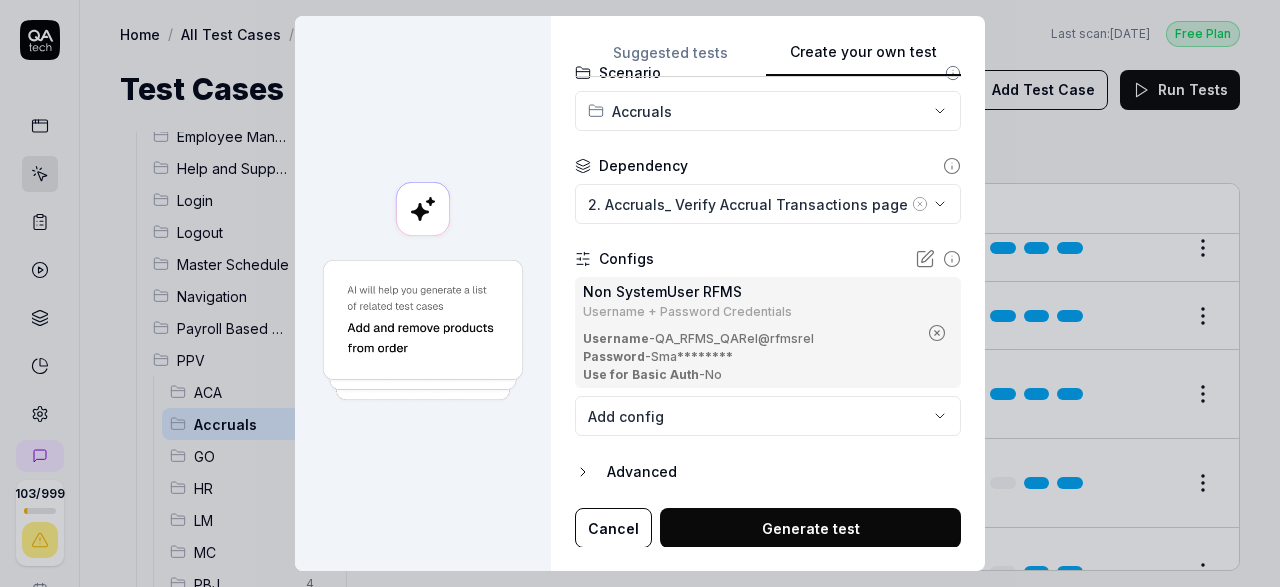 click on "Generate test" at bounding box center (810, 528) 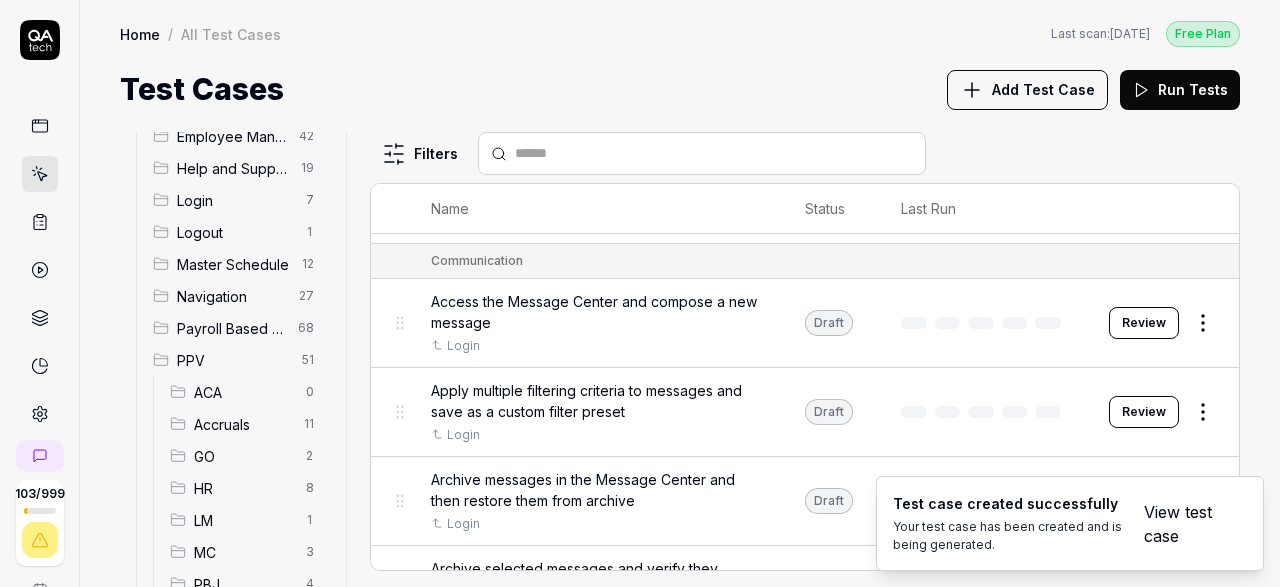 scroll, scrollTop: 116, scrollLeft: 0, axis: vertical 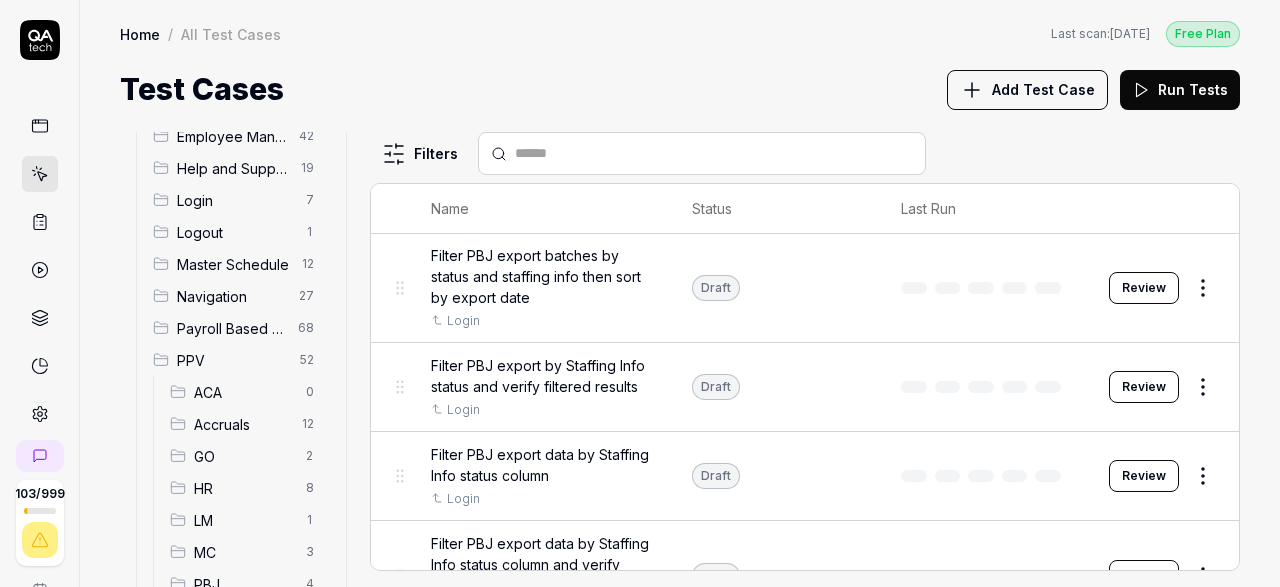 click on "Accruals" at bounding box center (242, 424) 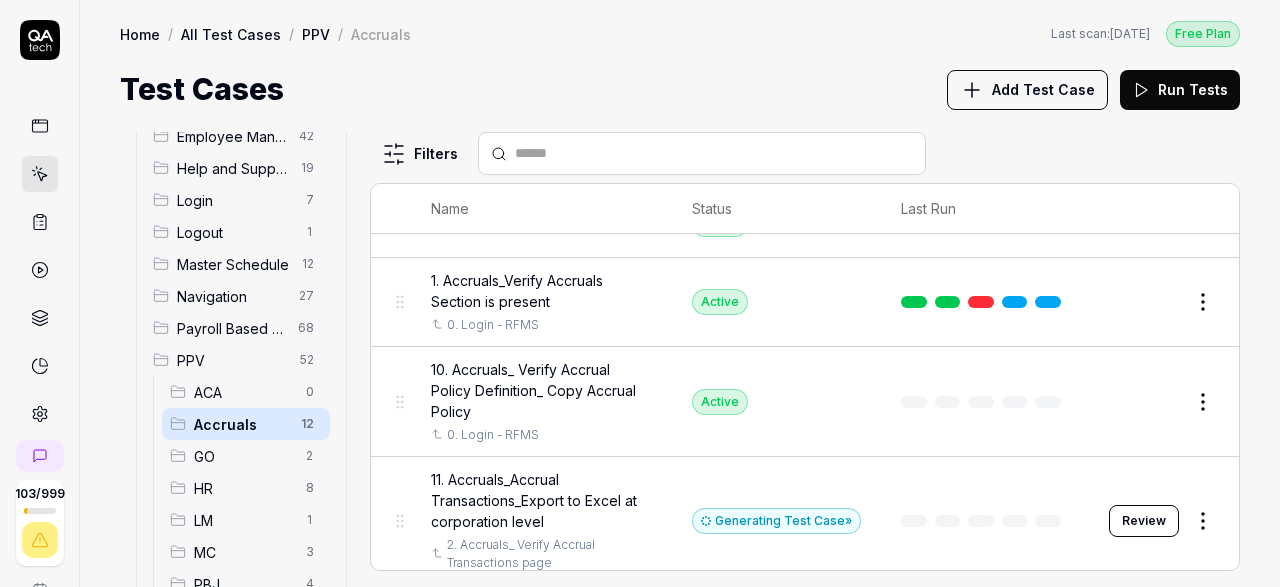 scroll, scrollTop: 195, scrollLeft: 0, axis: vertical 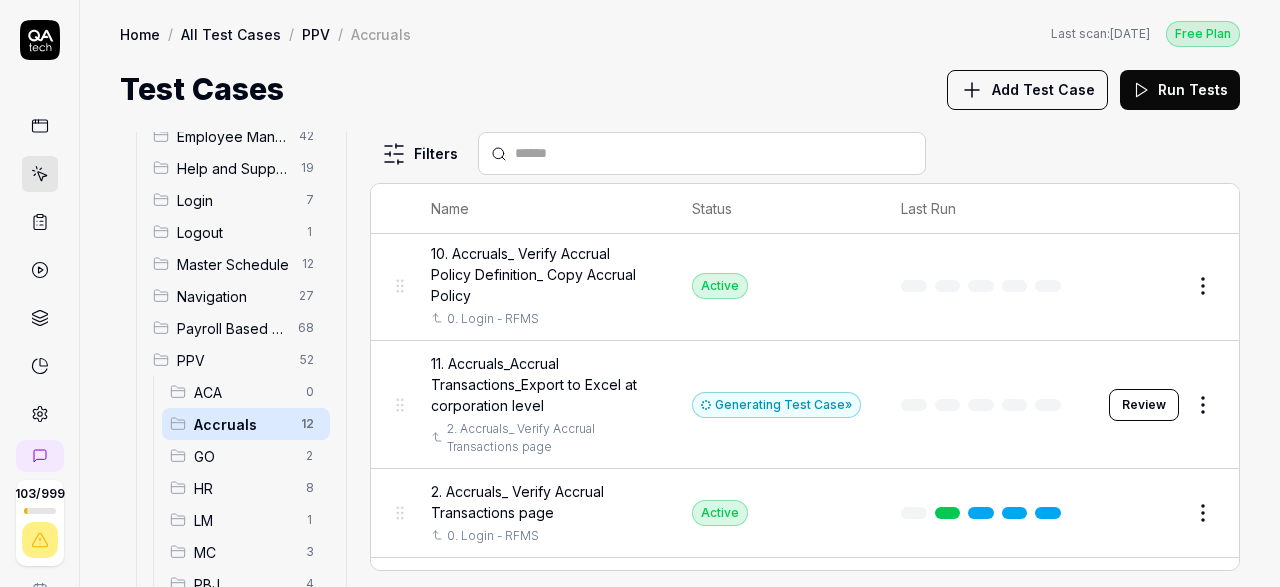 click on "Review" at bounding box center (1144, 405) 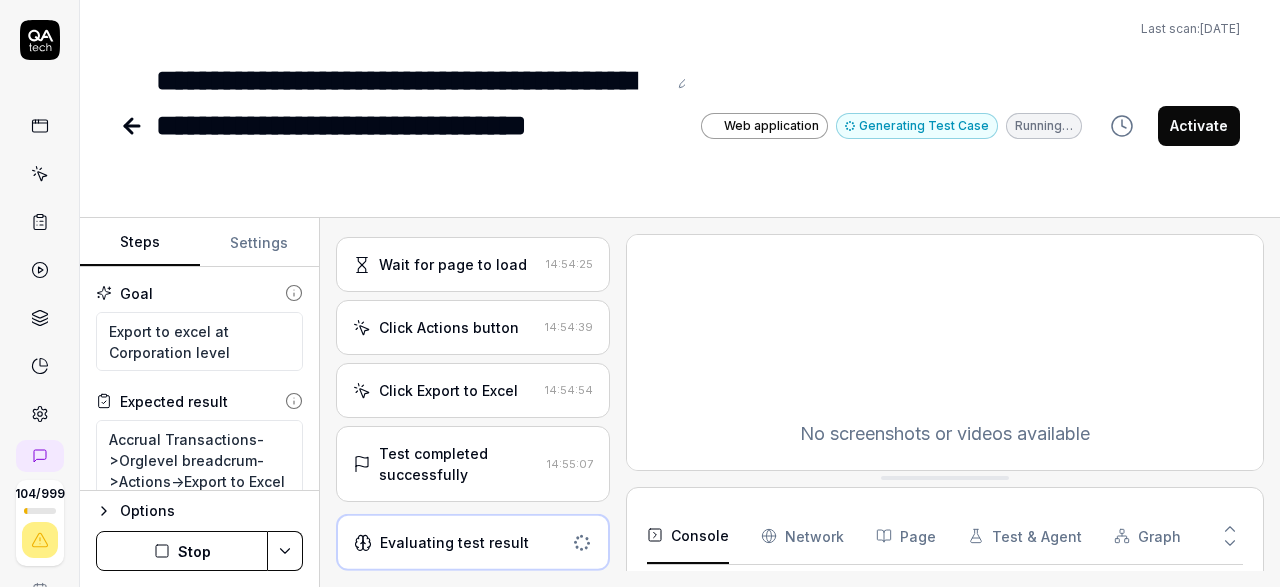 scroll, scrollTop: 100, scrollLeft: 0, axis: vertical 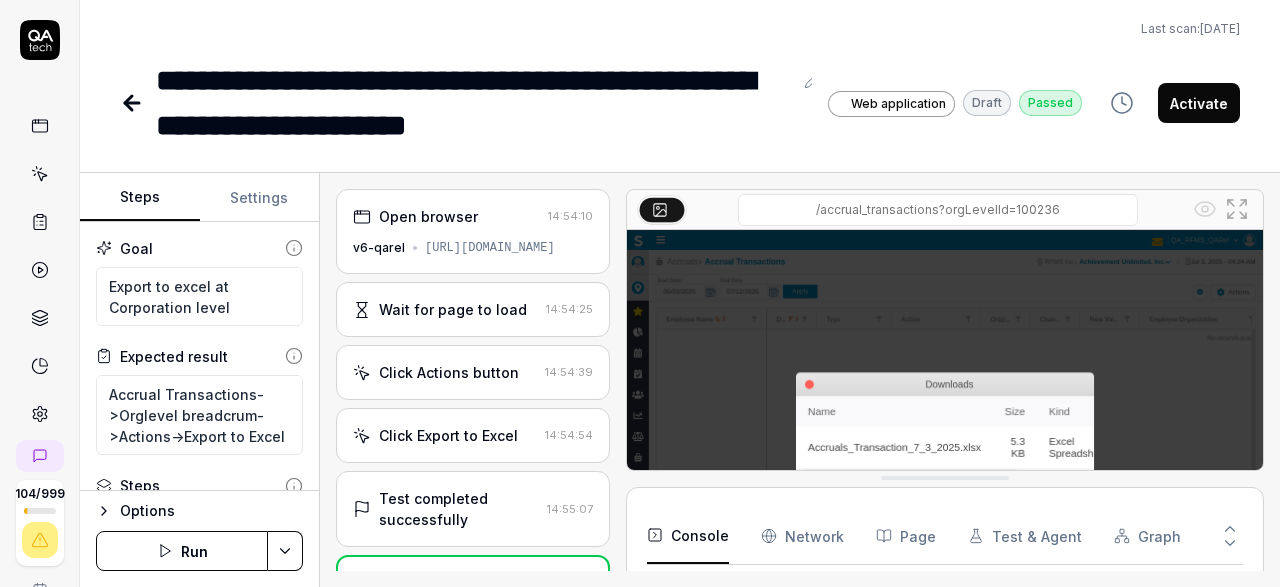 click on "Wait for page to load" at bounding box center (453, 309) 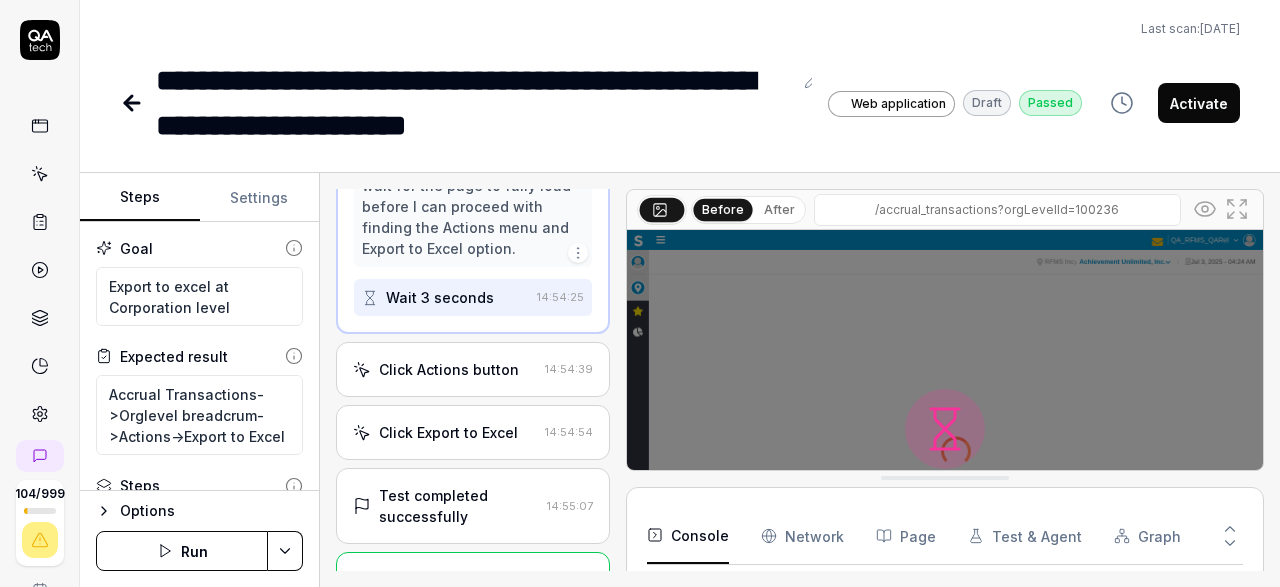 scroll, scrollTop: 405, scrollLeft: 0, axis: vertical 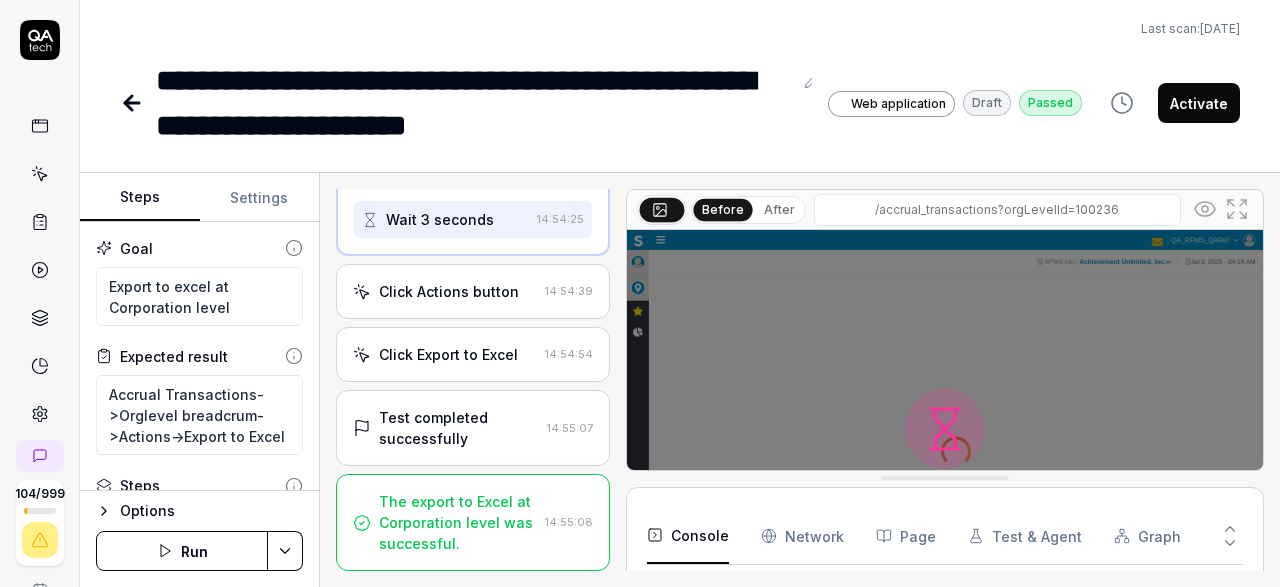click on "Click Actions button" at bounding box center [449, 291] 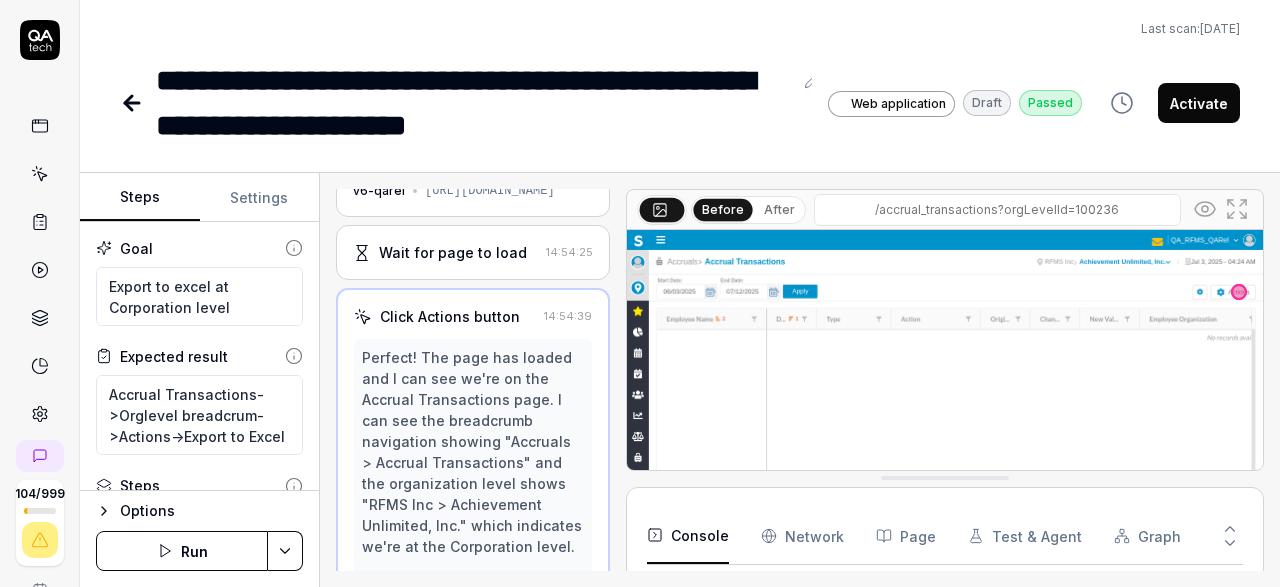 scroll, scrollTop: 0, scrollLeft: 0, axis: both 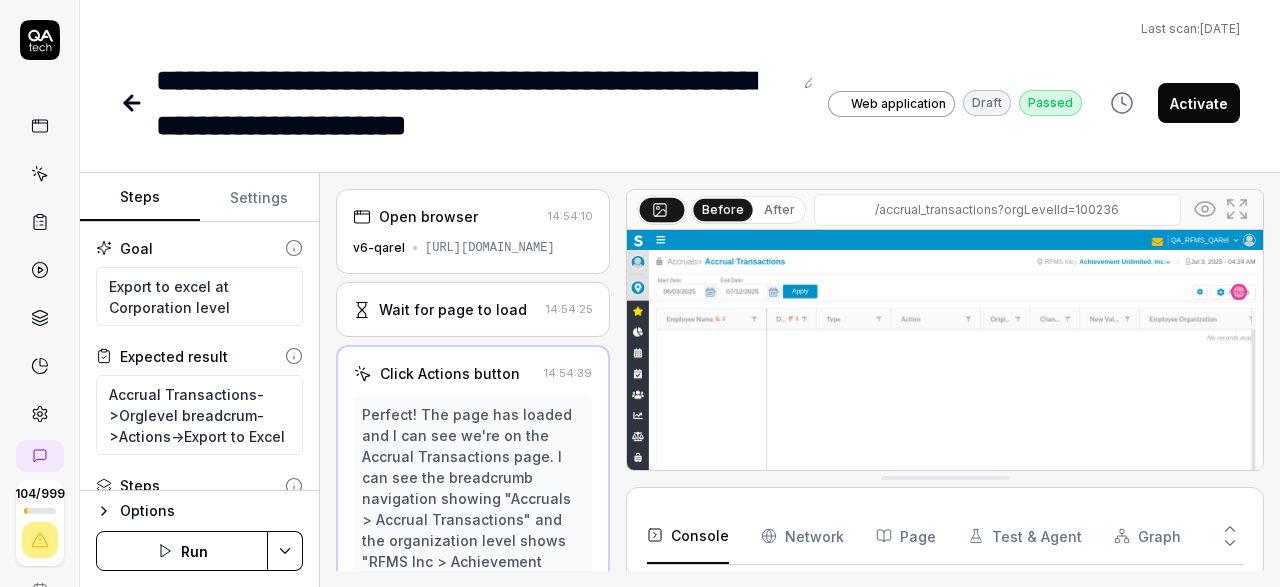 click on "Wait for page to load" at bounding box center (453, 309) 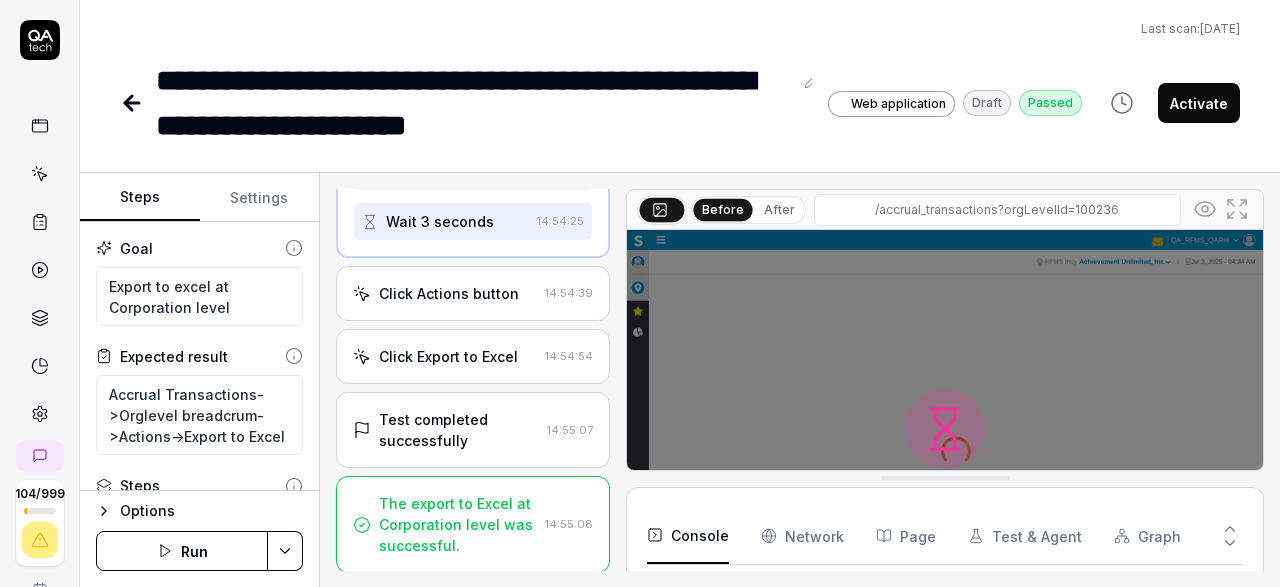 scroll, scrollTop: 405, scrollLeft: 0, axis: vertical 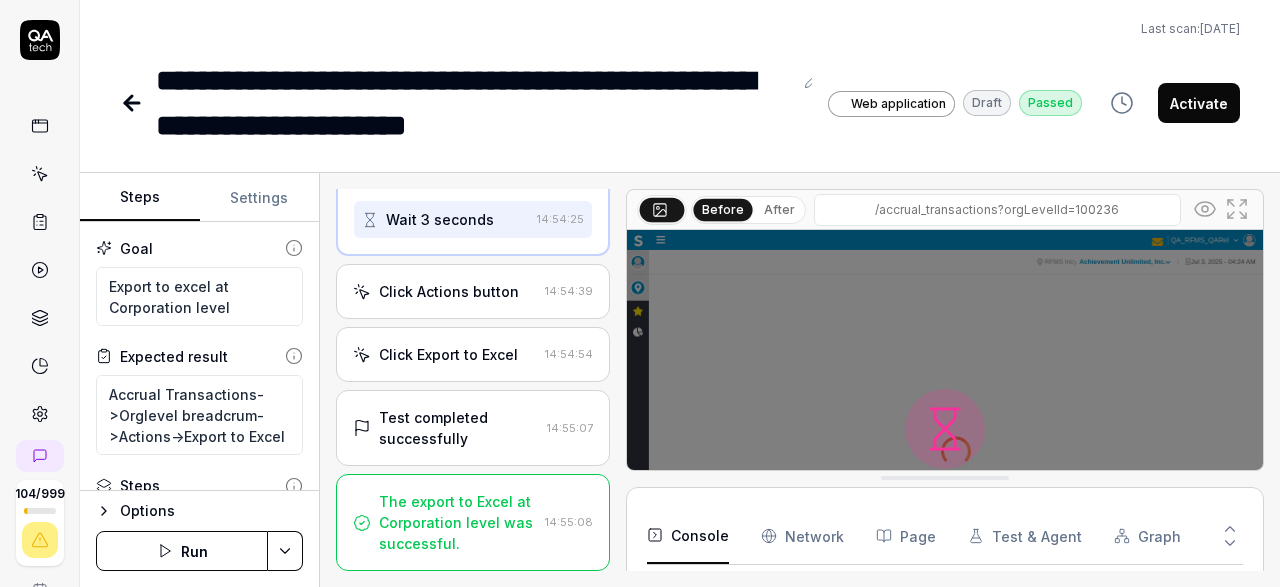 click on "Click Actions button" at bounding box center (449, 291) 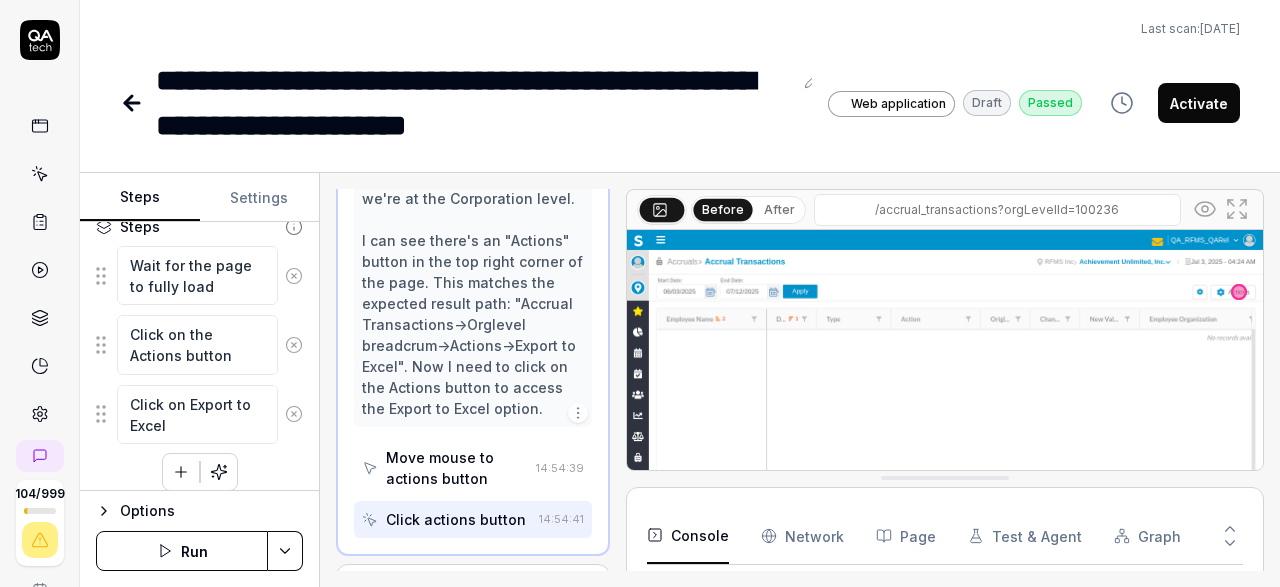 scroll, scrollTop: 272, scrollLeft: 0, axis: vertical 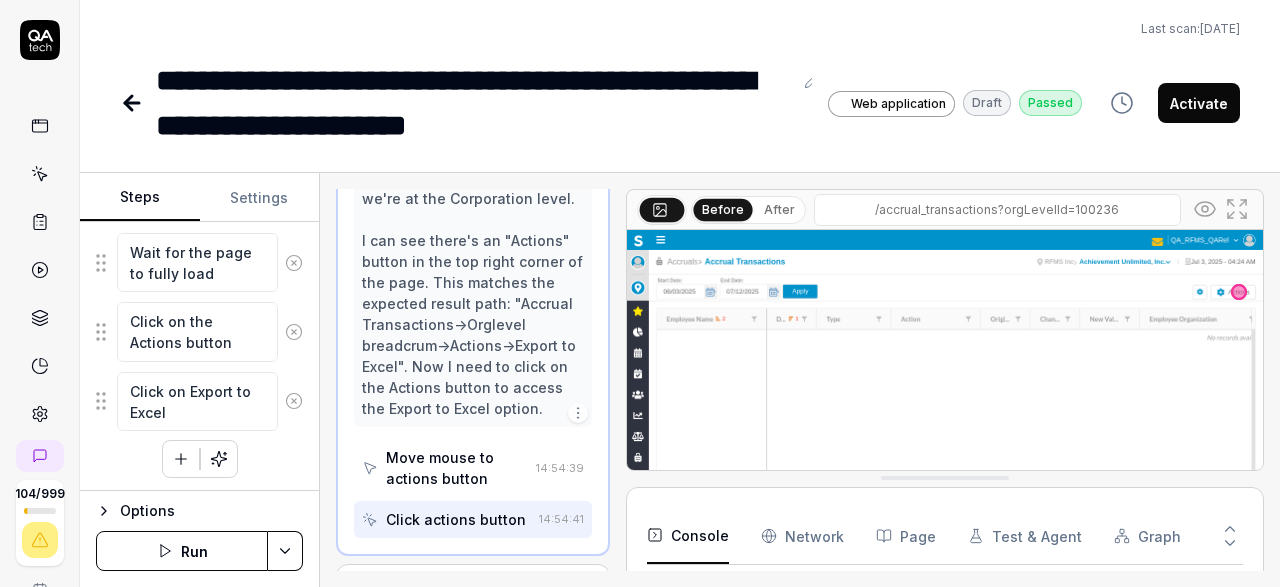 click 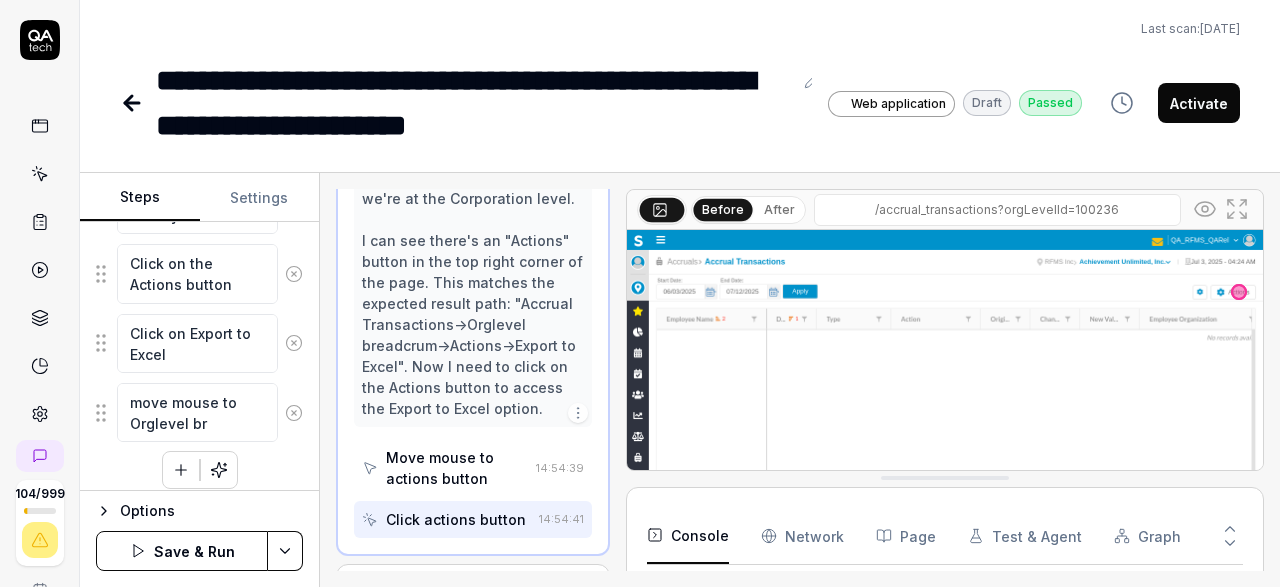 scroll, scrollTop: 341, scrollLeft: 0, axis: vertical 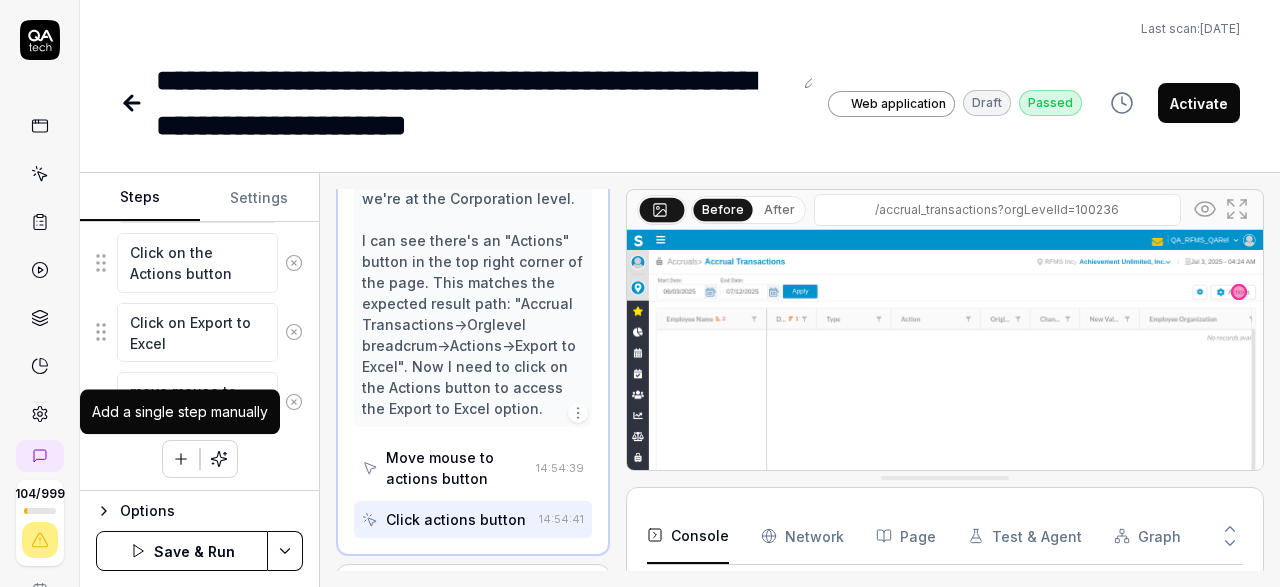 click at bounding box center [181, 459] 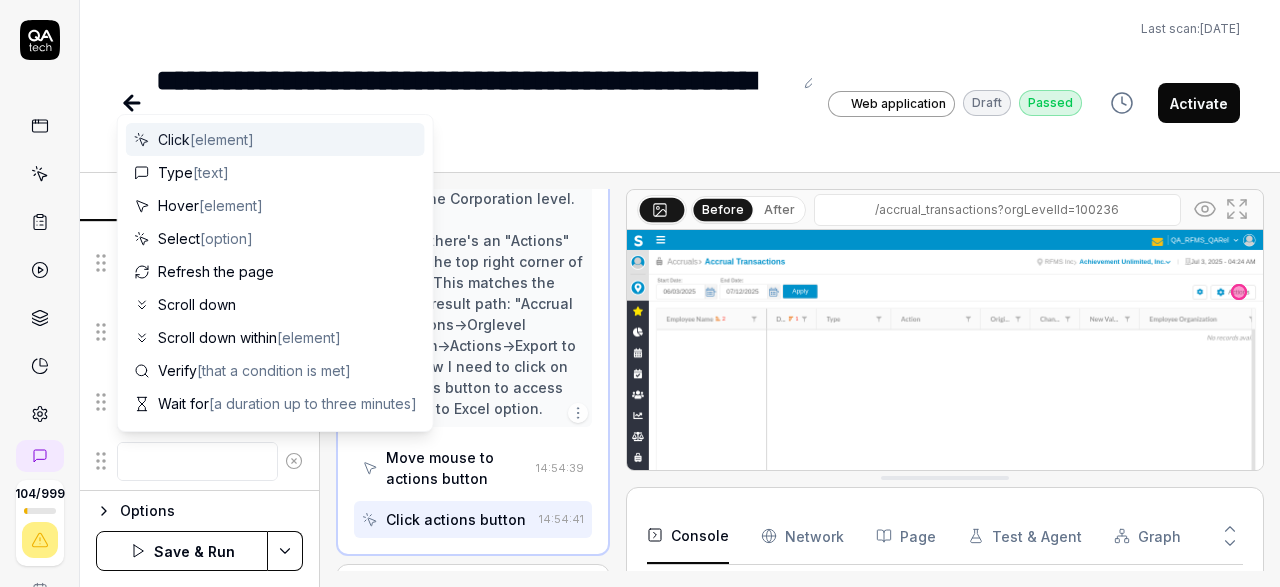 click at bounding box center [197, 461] 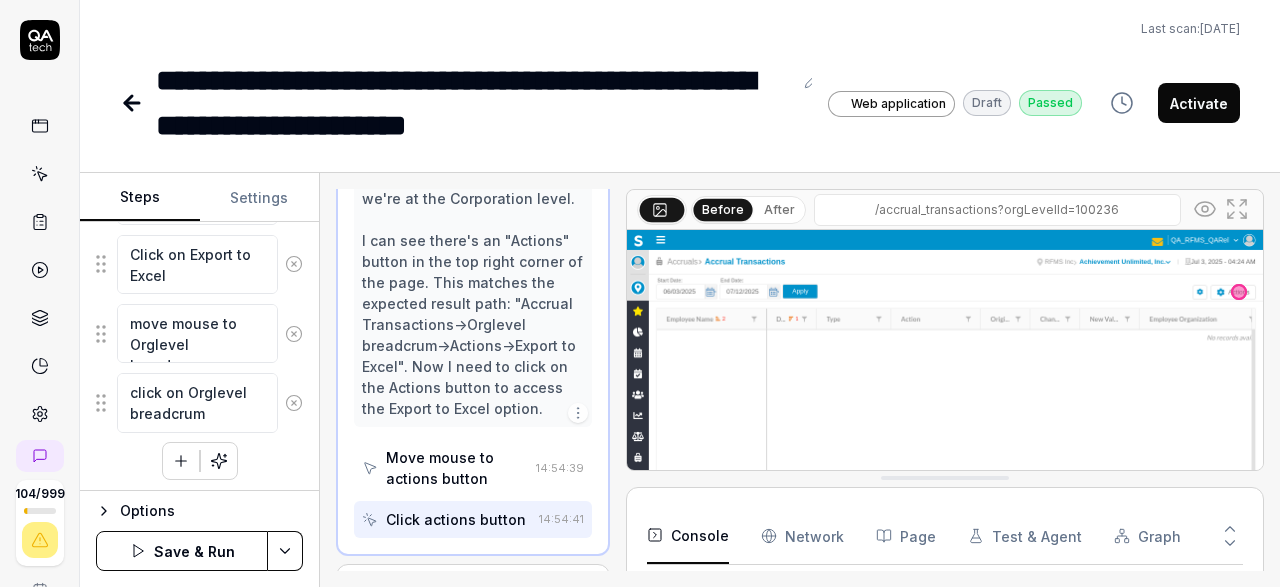 scroll, scrollTop: 293, scrollLeft: 0, axis: vertical 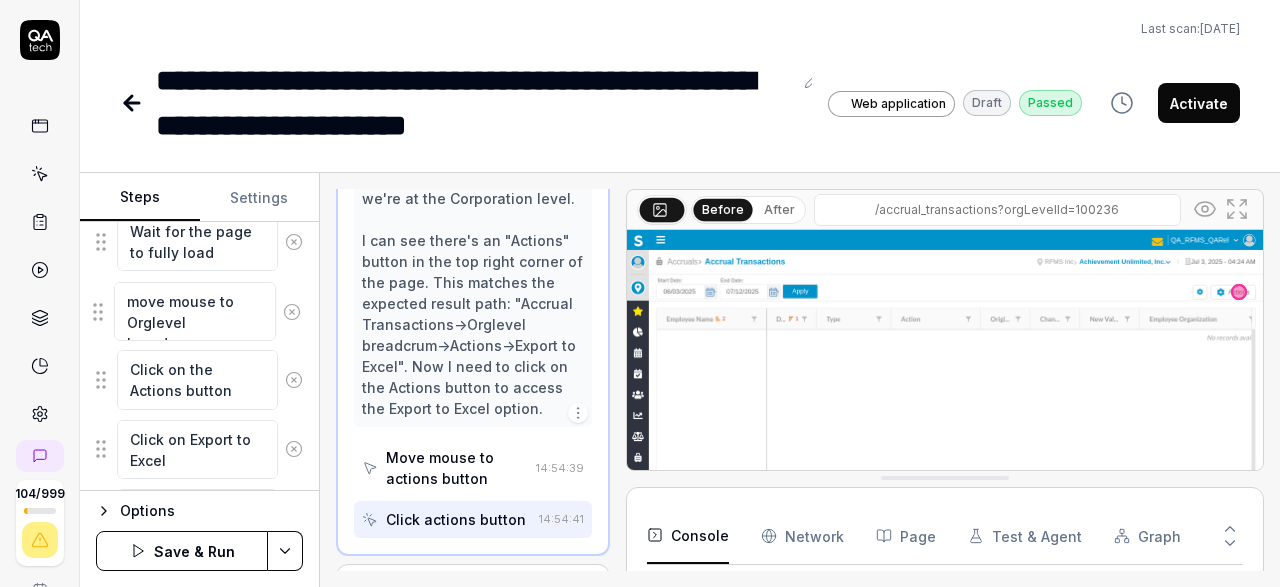 drag, startPoint x: 103, startPoint y: 447, endPoint x: 100, endPoint y: 313, distance: 134.03358 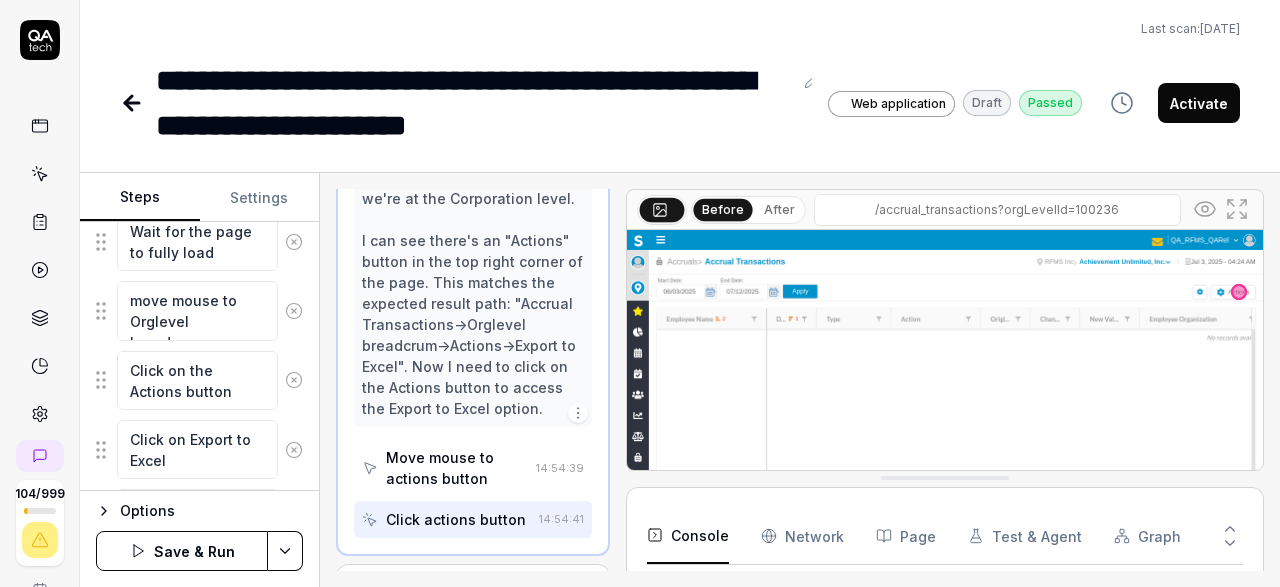 scroll, scrollTop: 409, scrollLeft: 0, axis: vertical 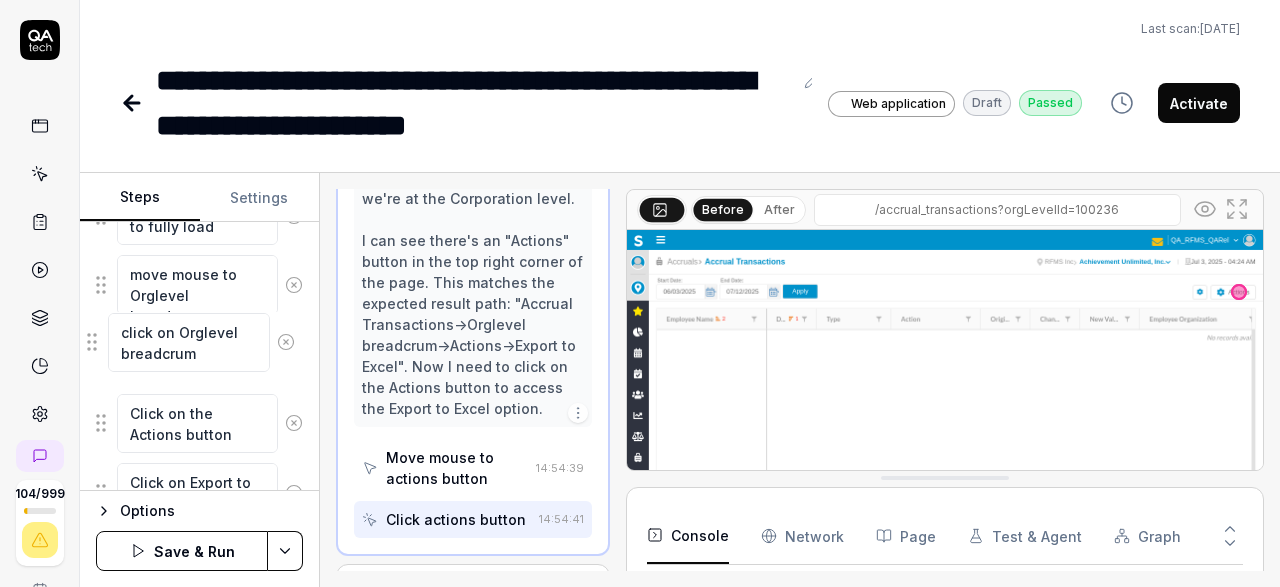 drag, startPoint x: 109, startPoint y: 399, endPoint x: 100, endPoint y: 341, distance: 58.694122 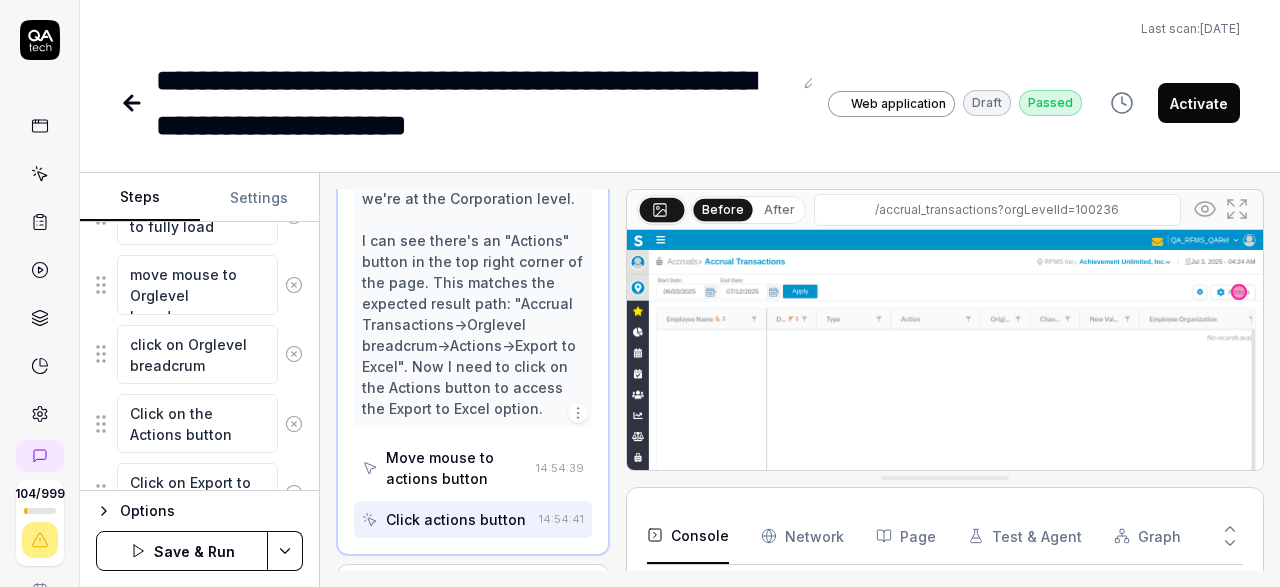 click on "Save & Run" at bounding box center (182, 551) 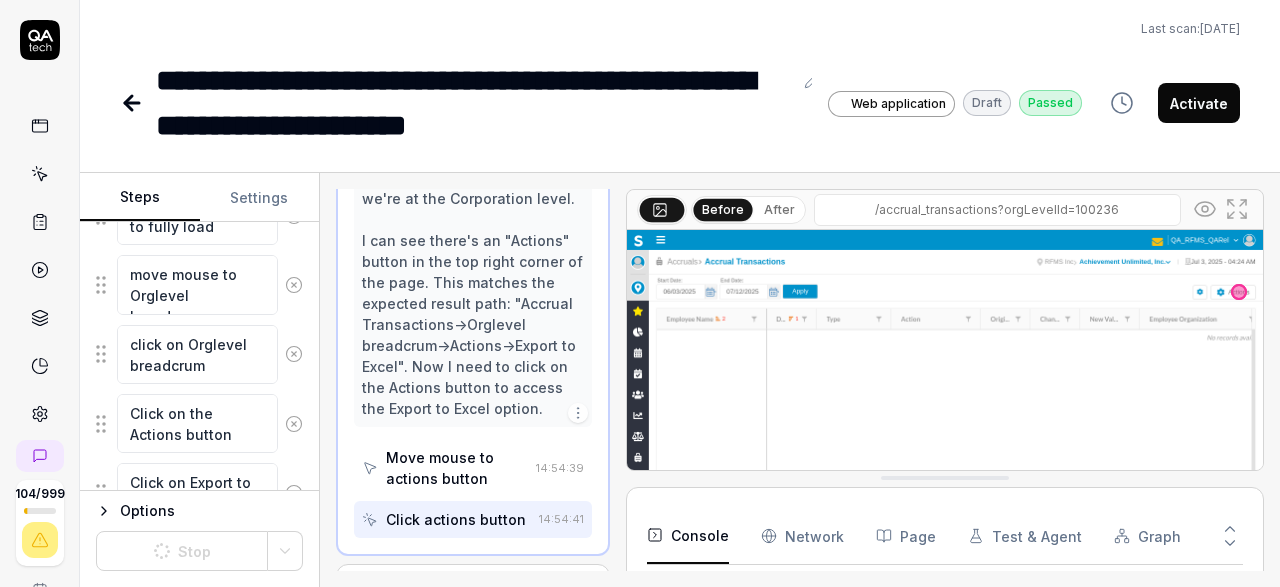 click 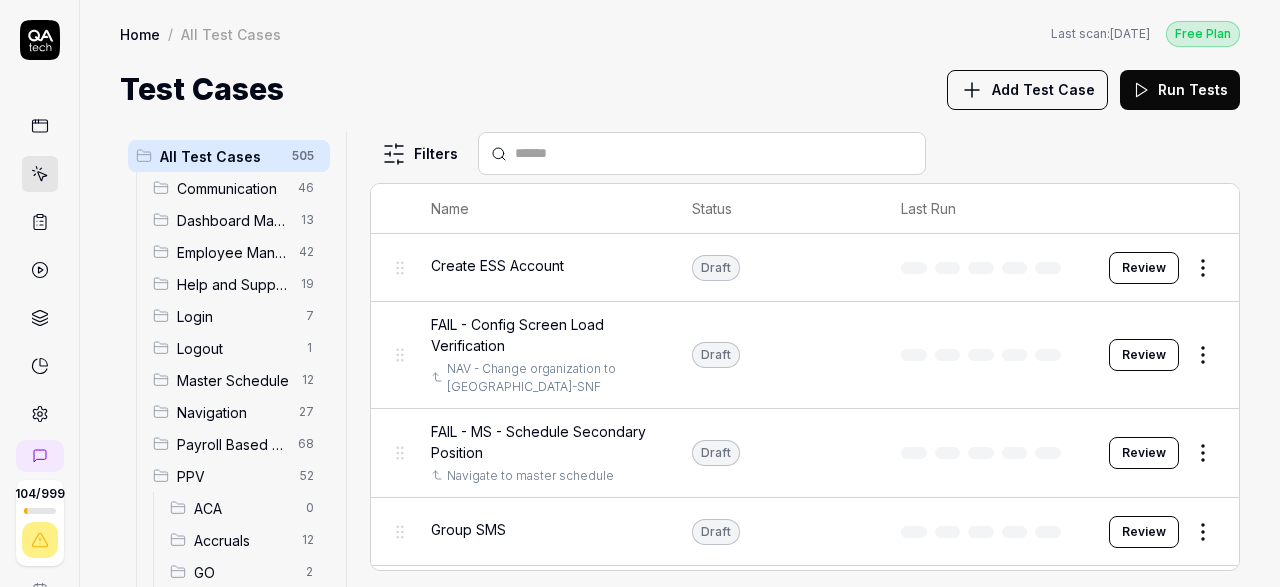 click on "Accruals" at bounding box center (242, 540) 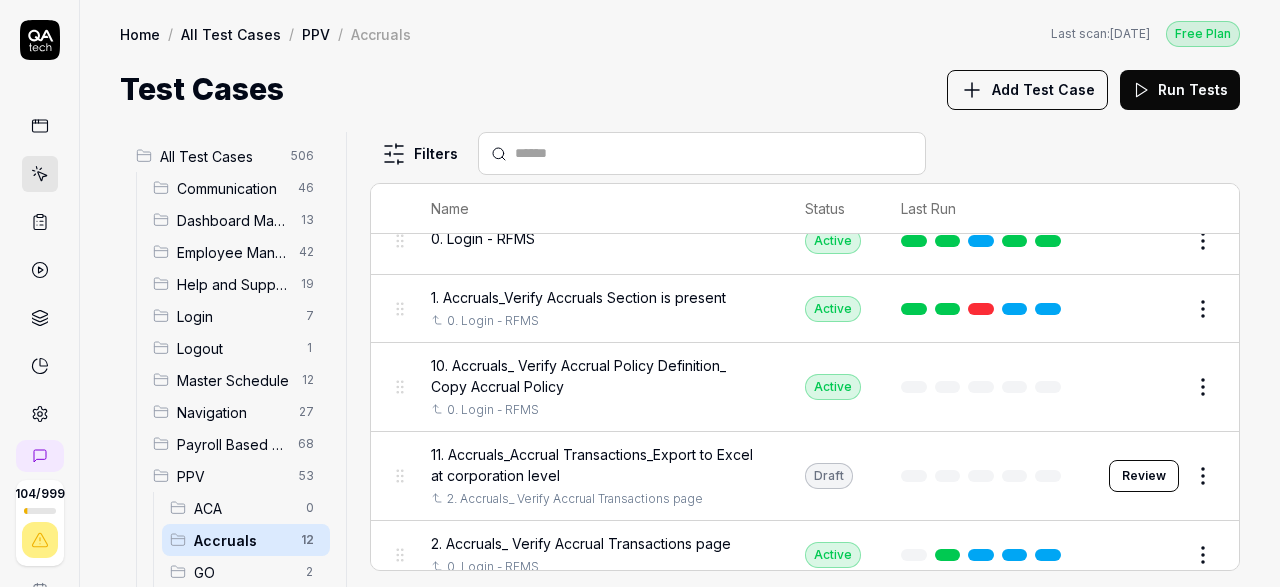 scroll, scrollTop: 116, scrollLeft: 0, axis: vertical 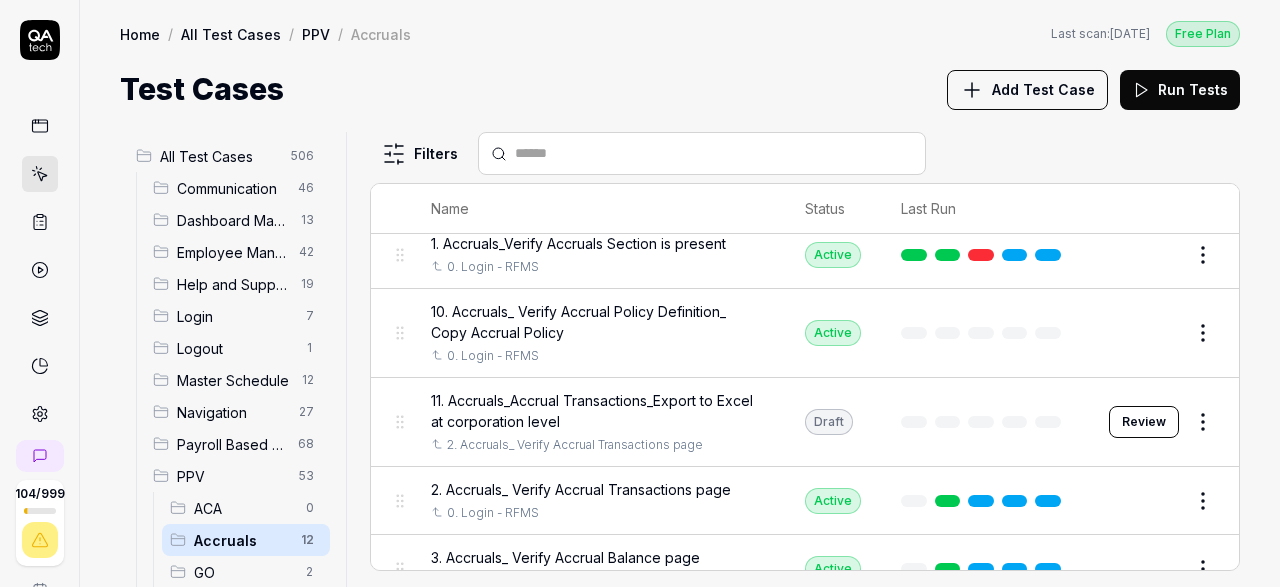 click on "Review" at bounding box center (1144, 422) 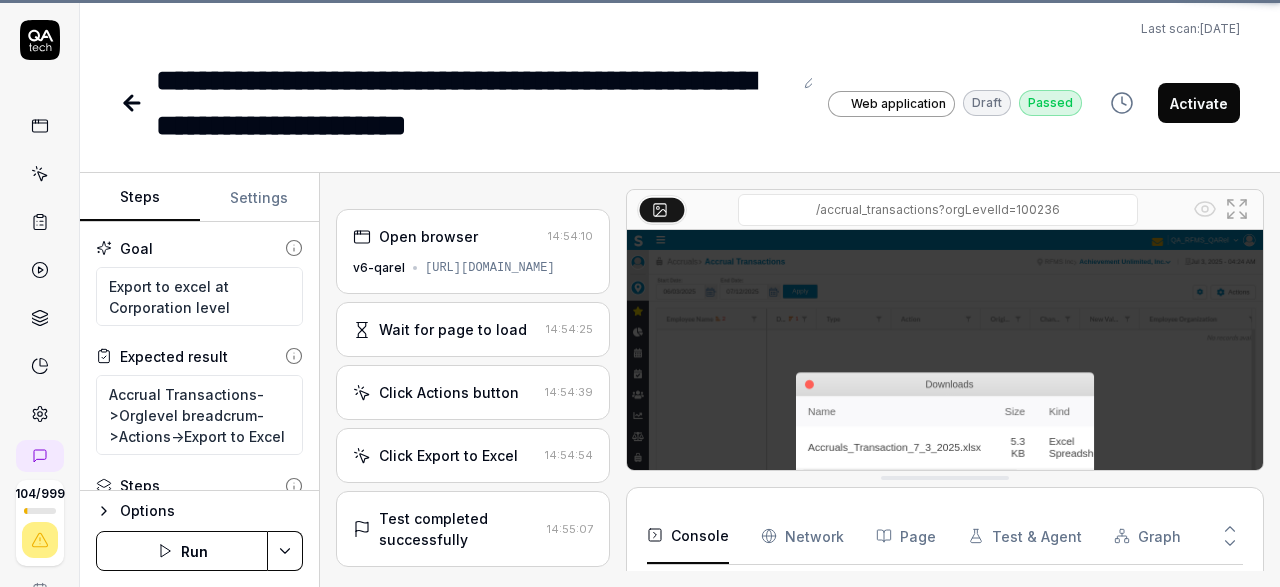 scroll, scrollTop: 268, scrollLeft: 0, axis: vertical 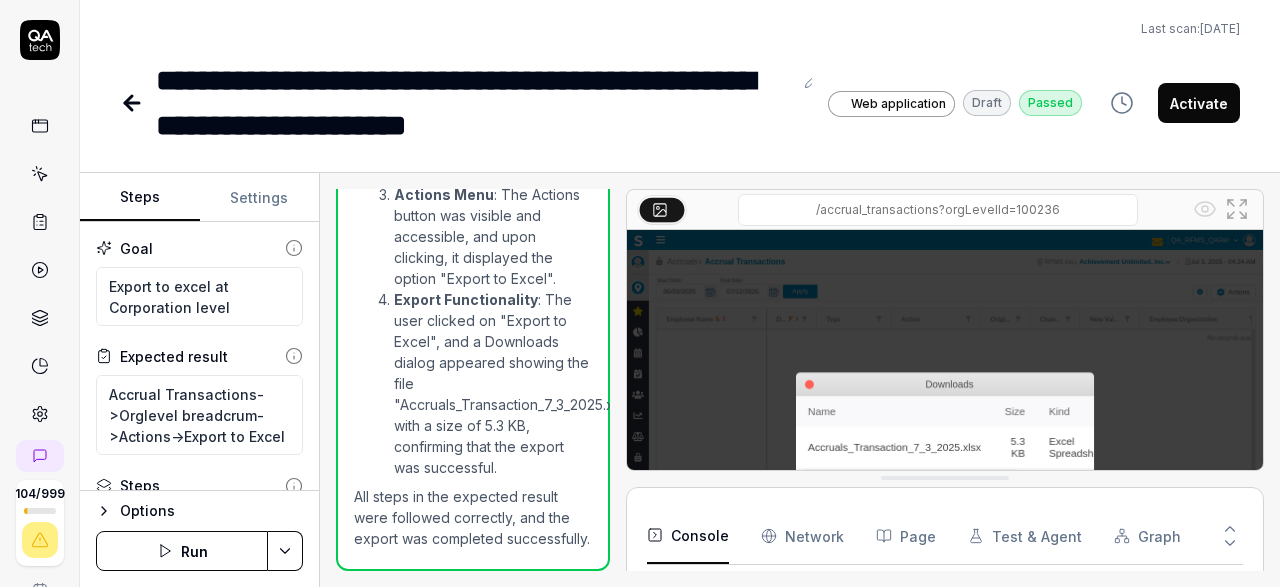 click on "Run" at bounding box center [182, 551] 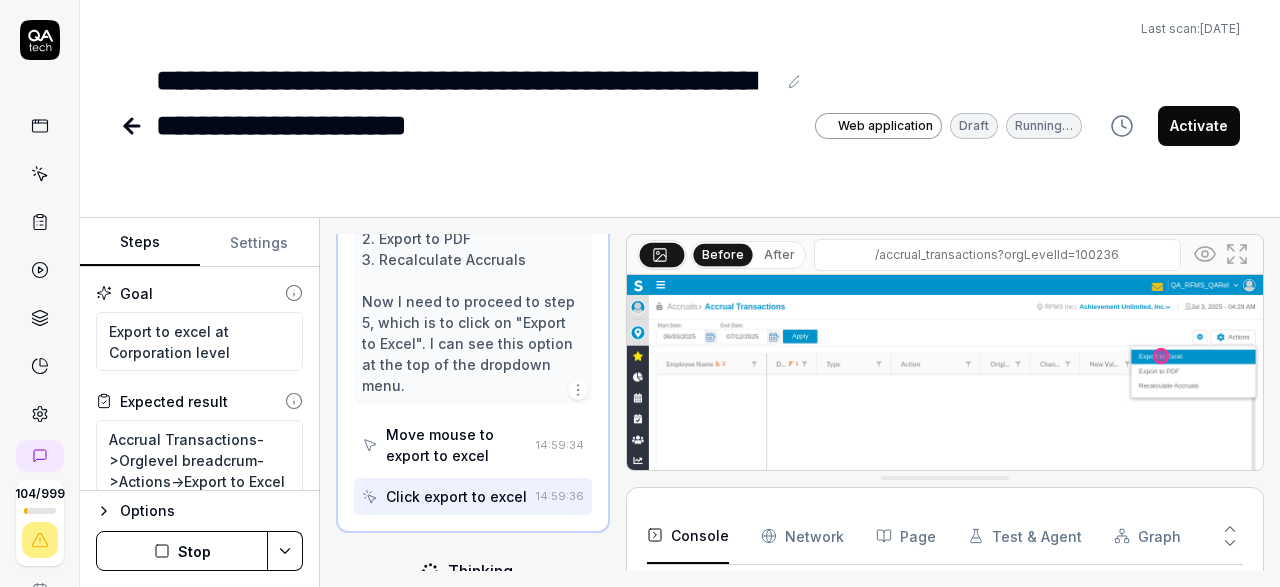 scroll, scrollTop: 618, scrollLeft: 0, axis: vertical 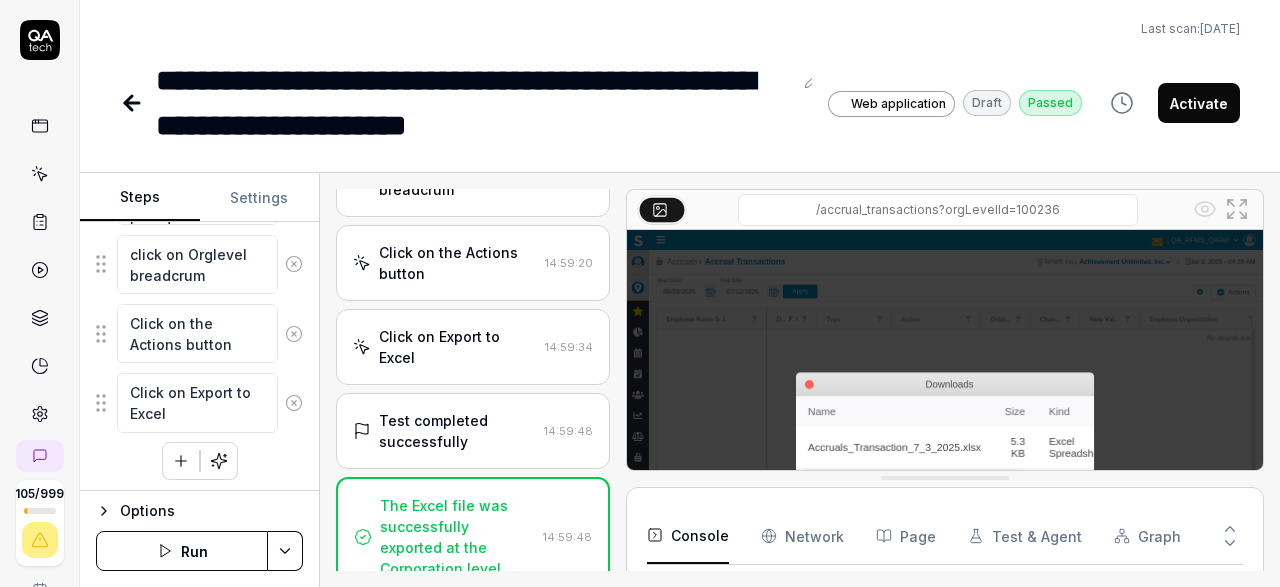 click 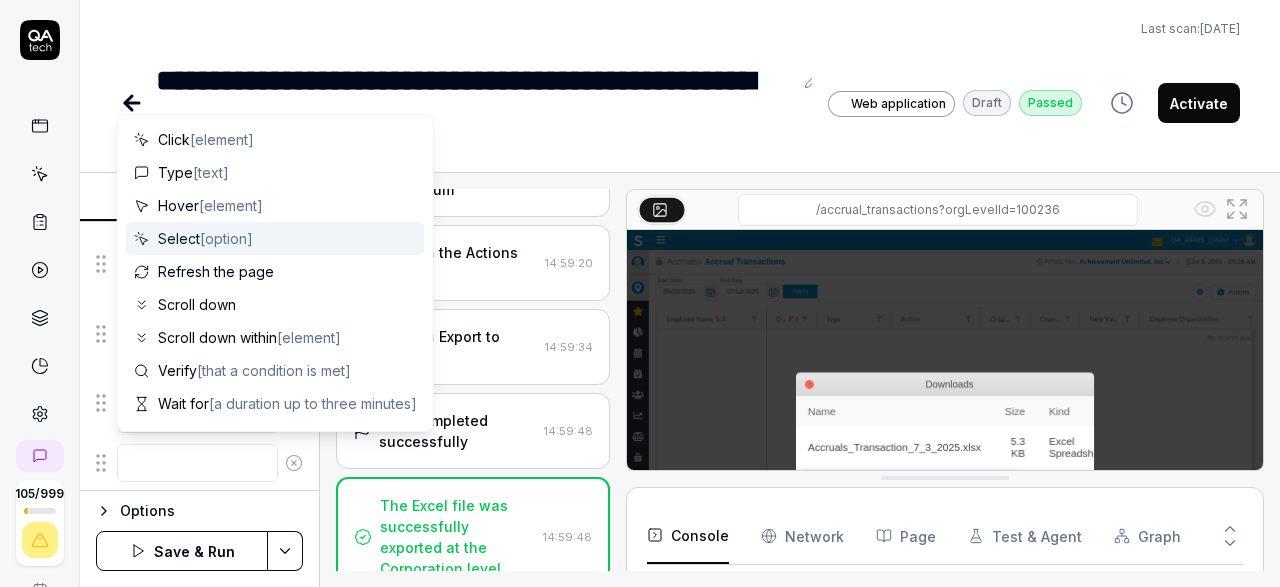 click on "[option]" at bounding box center [226, 238] 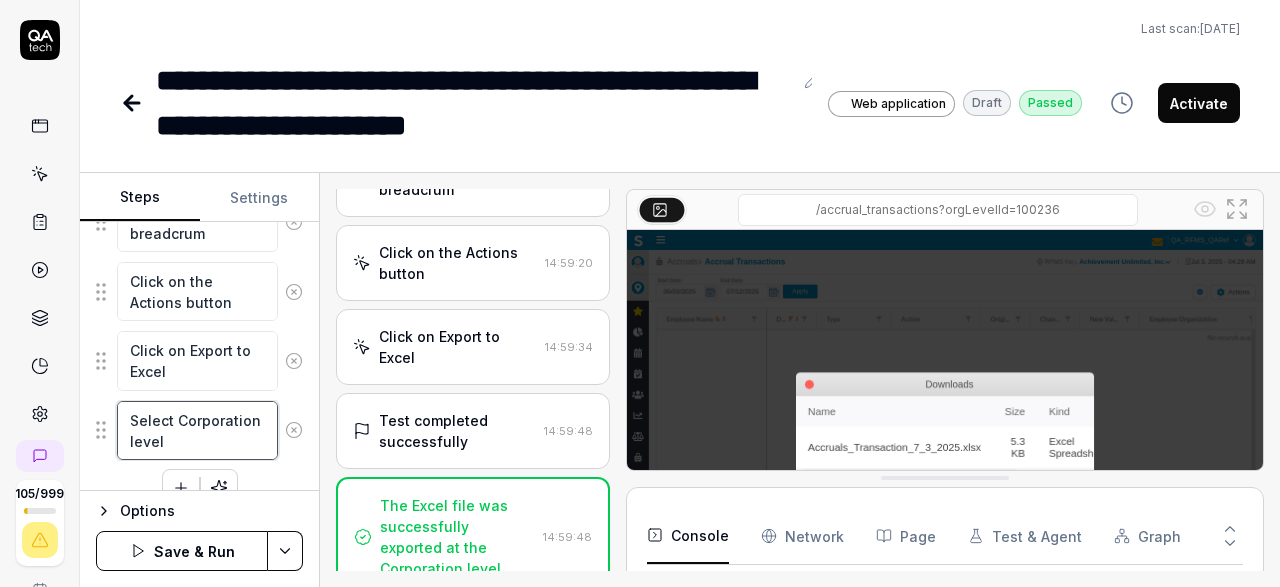 scroll, scrollTop: 478, scrollLeft: 0, axis: vertical 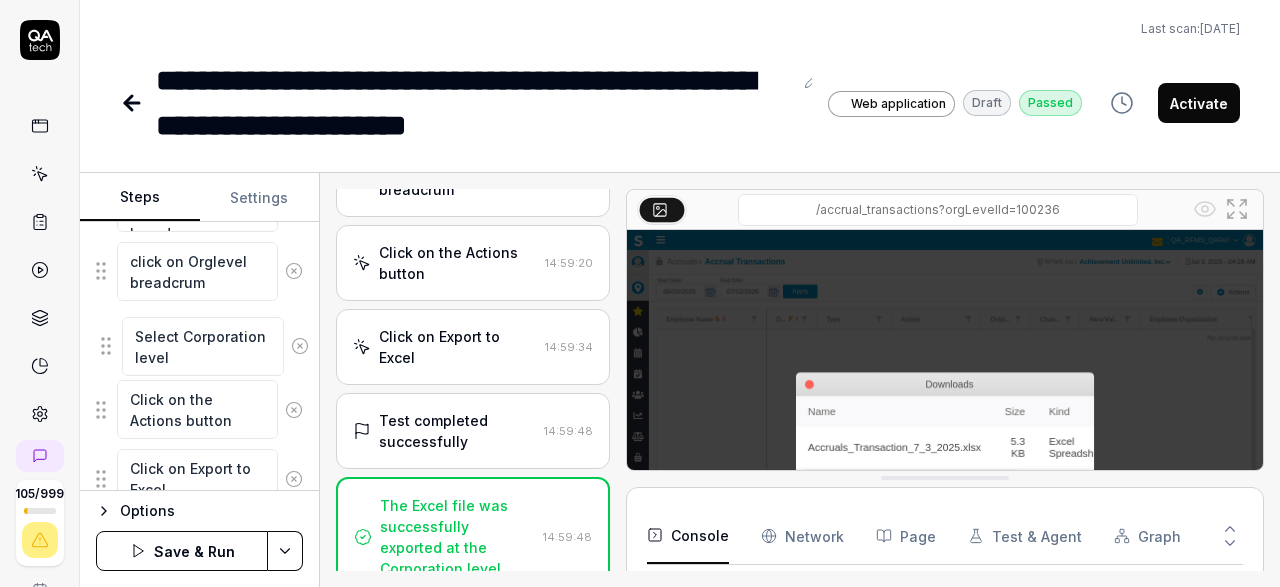 drag, startPoint x: 99, startPoint y: 401, endPoint x: 104, endPoint y: 349, distance: 52.23983 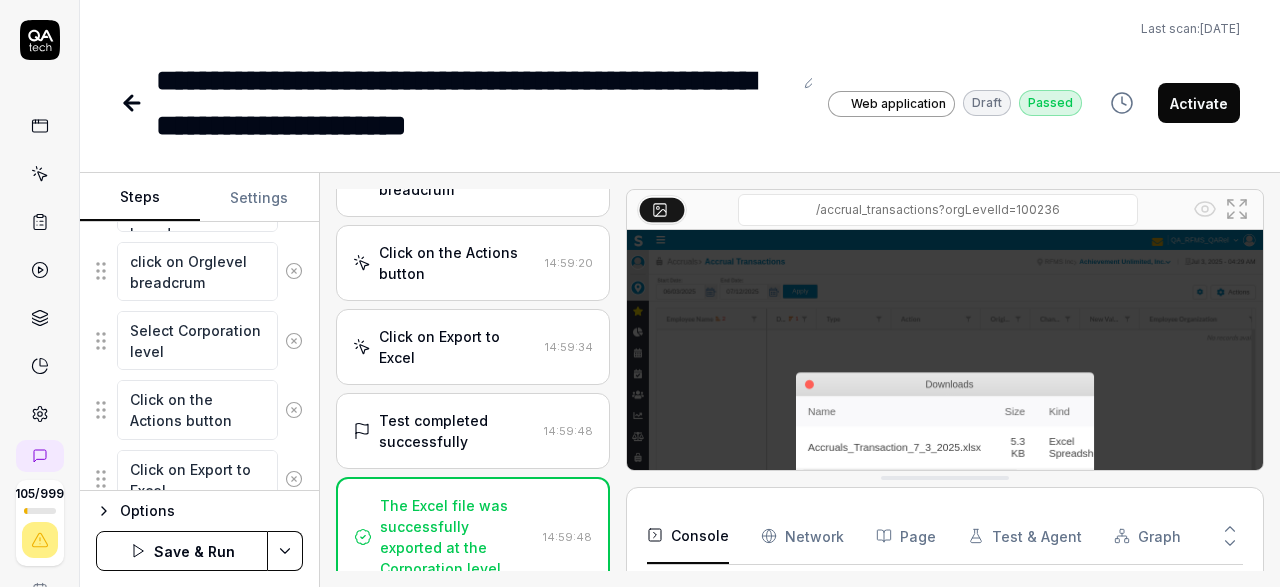 click on "Save & Run" at bounding box center (182, 551) 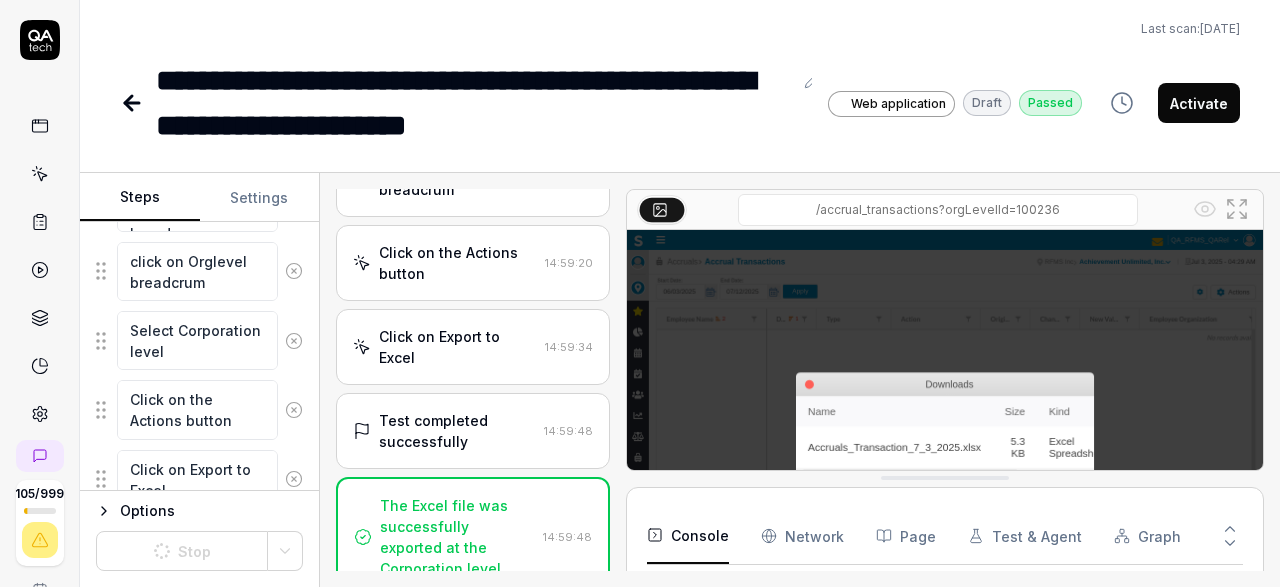 click 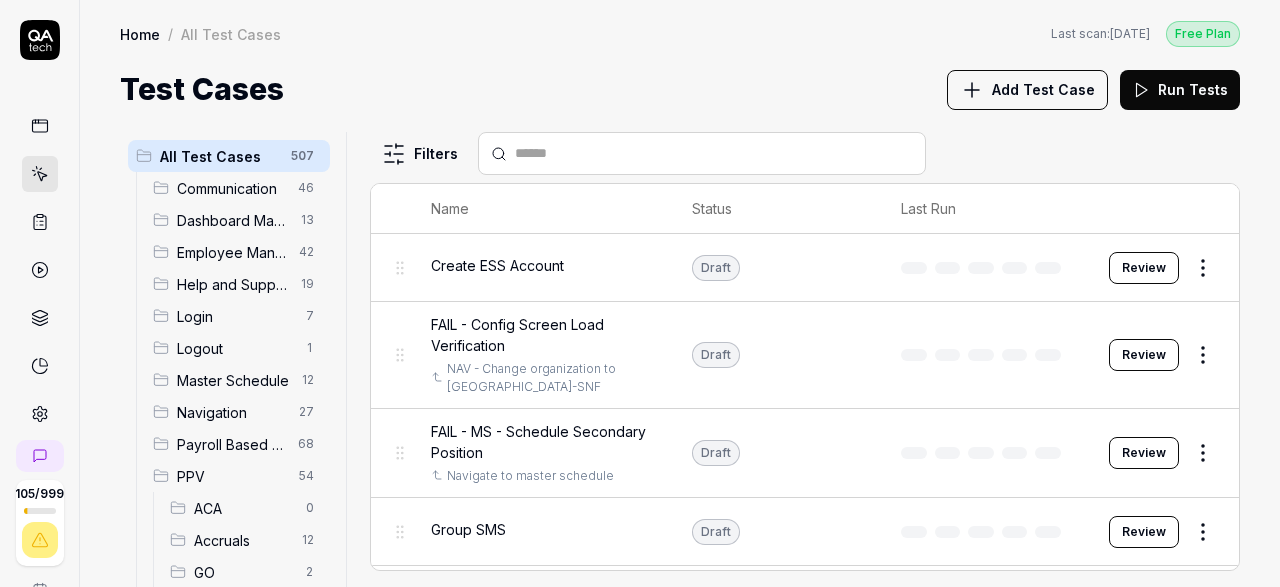 click on "Accruals" at bounding box center [242, 540] 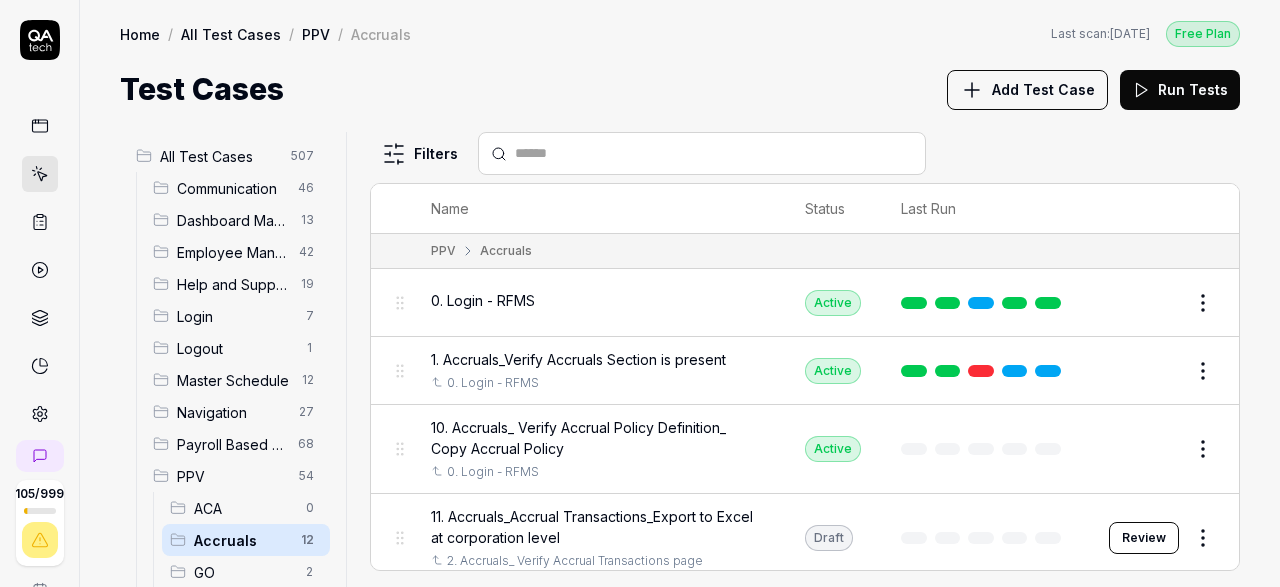 click on "Review" at bounding box center (1144, 538) 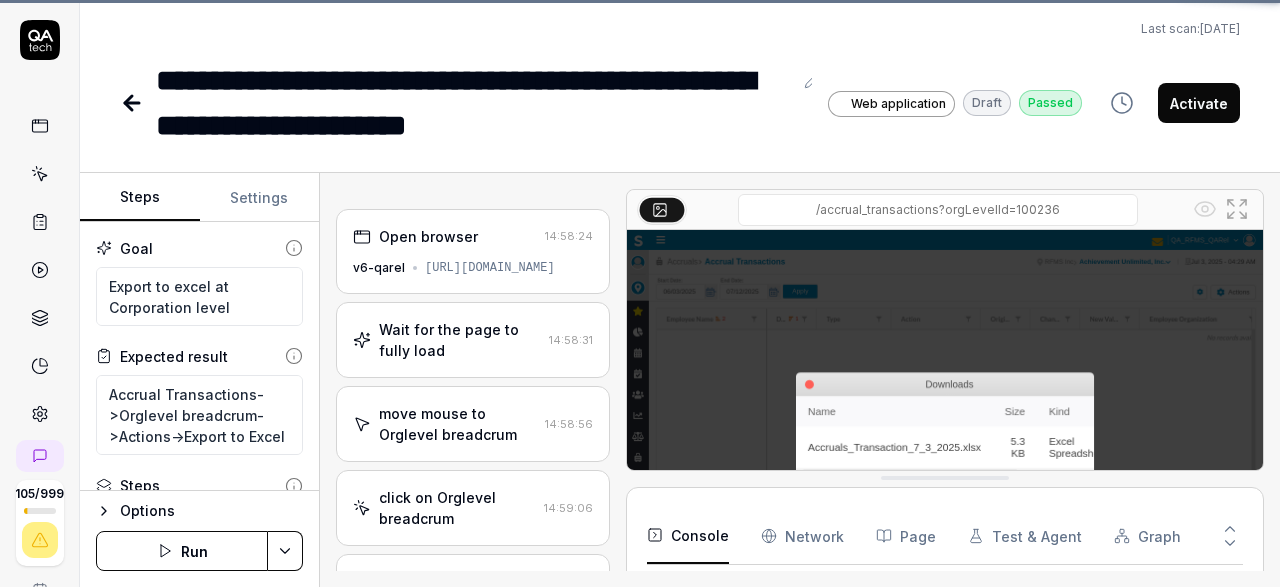 scroll, scrollTop: 268, scrollLeft: 0, axis: vertical 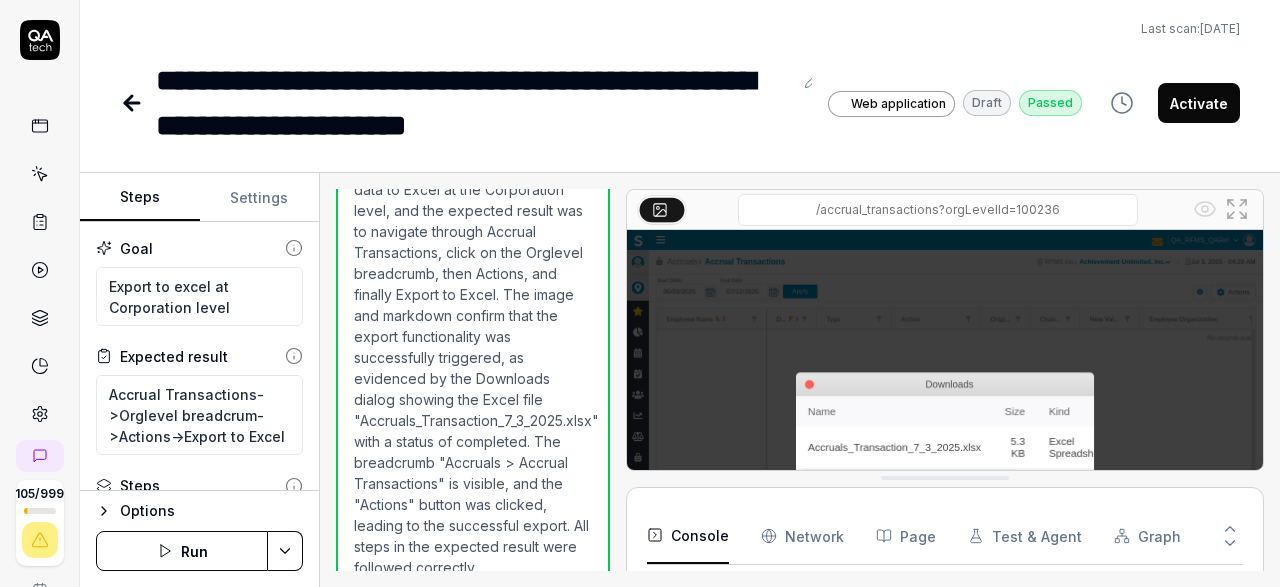 click on "Run" at bounding box center [182, 551] 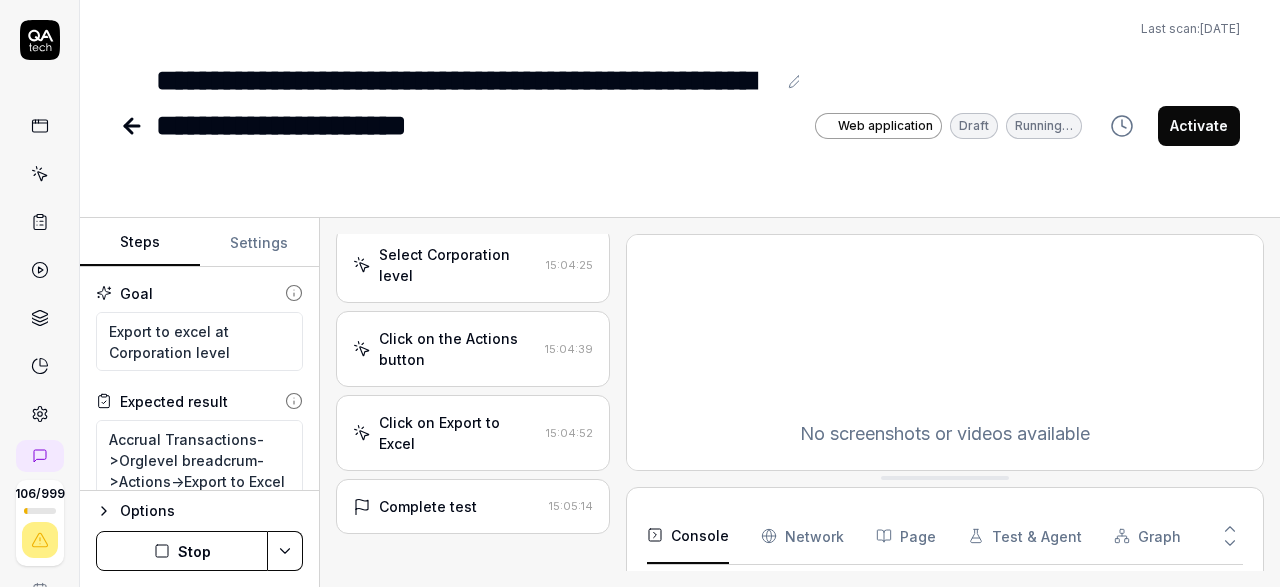 scroll, scrollTop: 350, scrollLeft: 0, axis: vertical 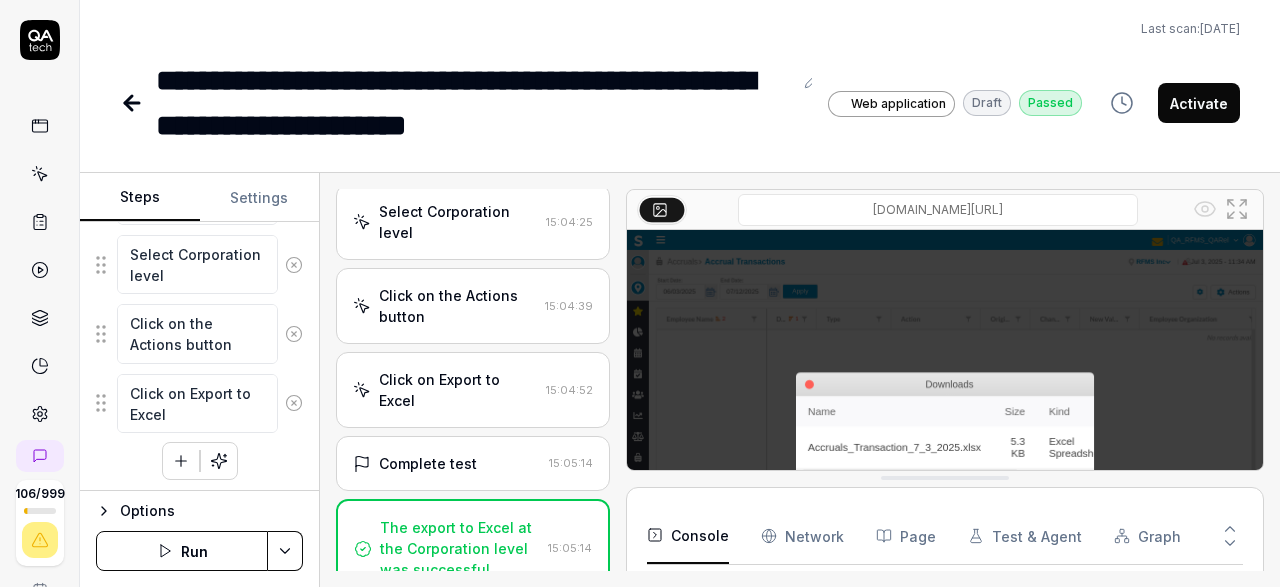 click at bounding box center (181, 461) 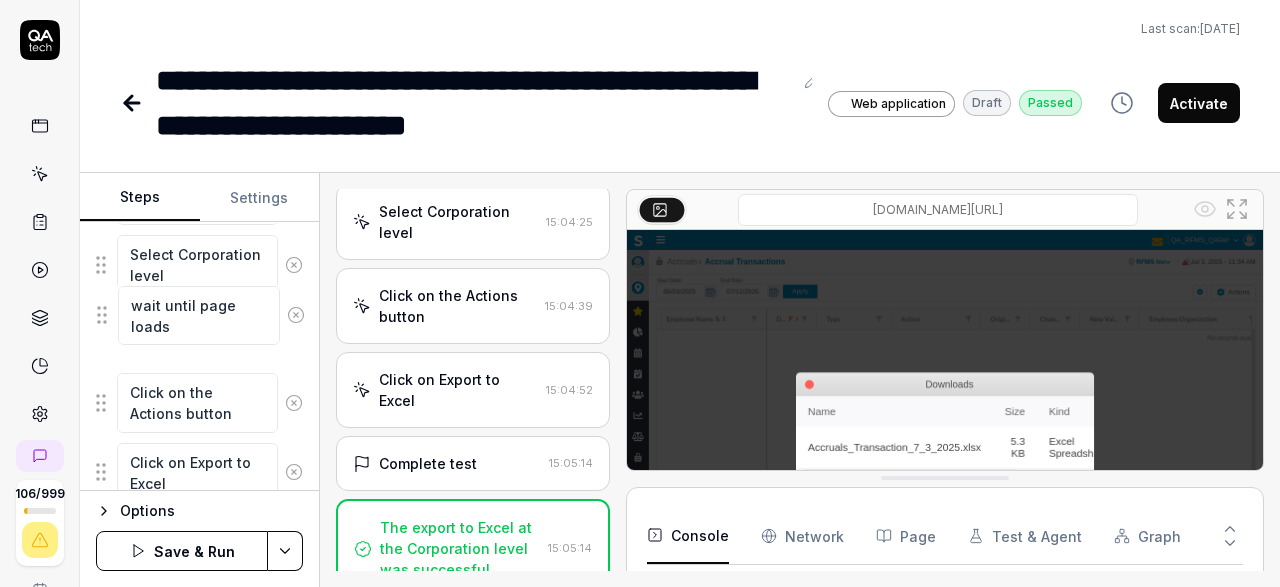 drag, startPoint x: 102, startPoint y: 471, endPoint x: 105, endPoint y: 319, distance: 152.0296 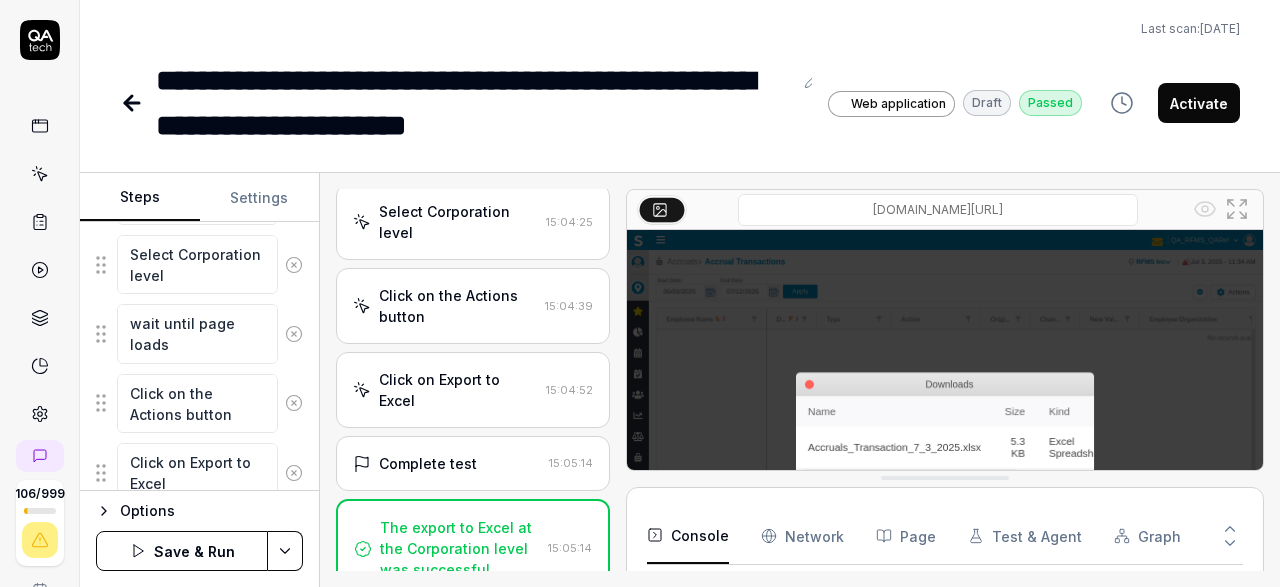 click on "Save & Run" at bounding box center [182, 551] 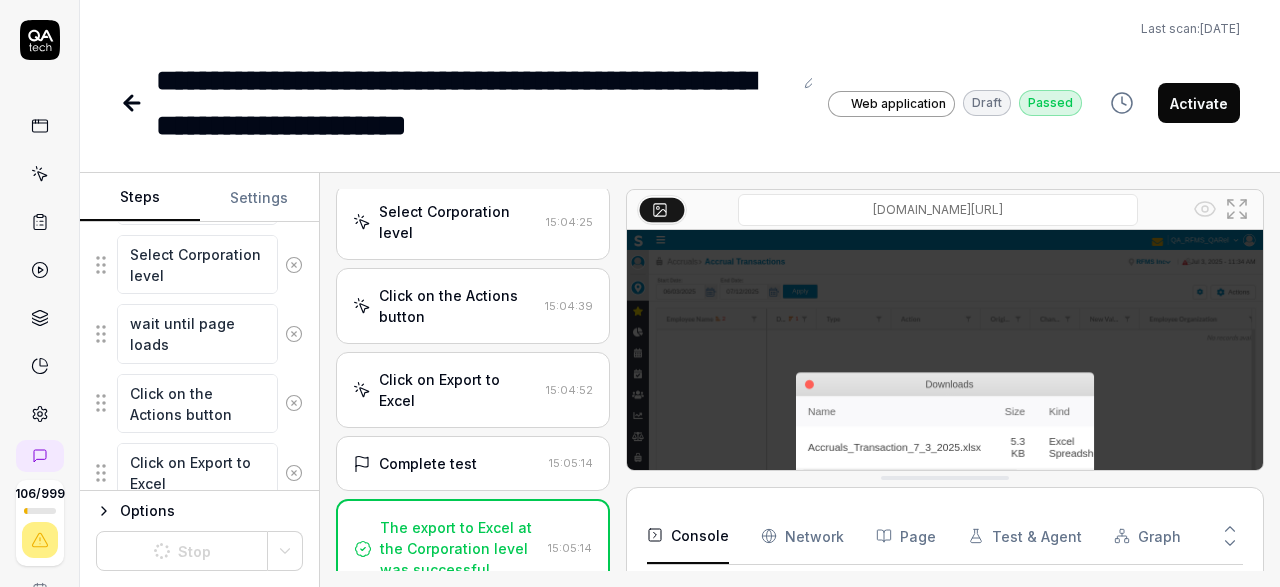 click 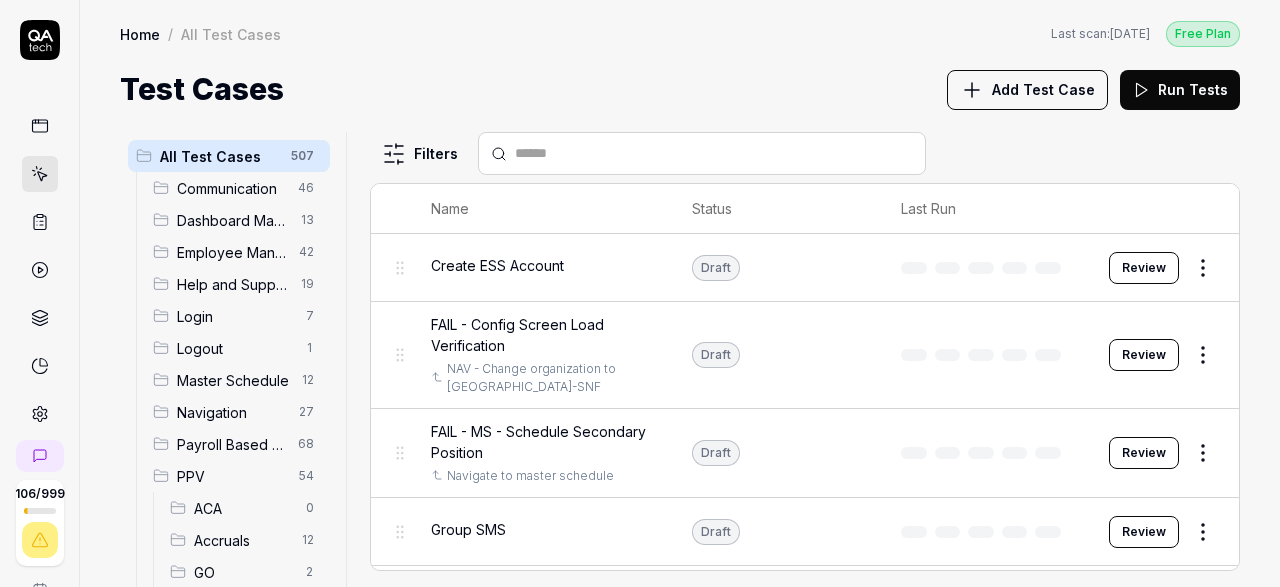 click on "Accruals" at bounding box center (242, 540) 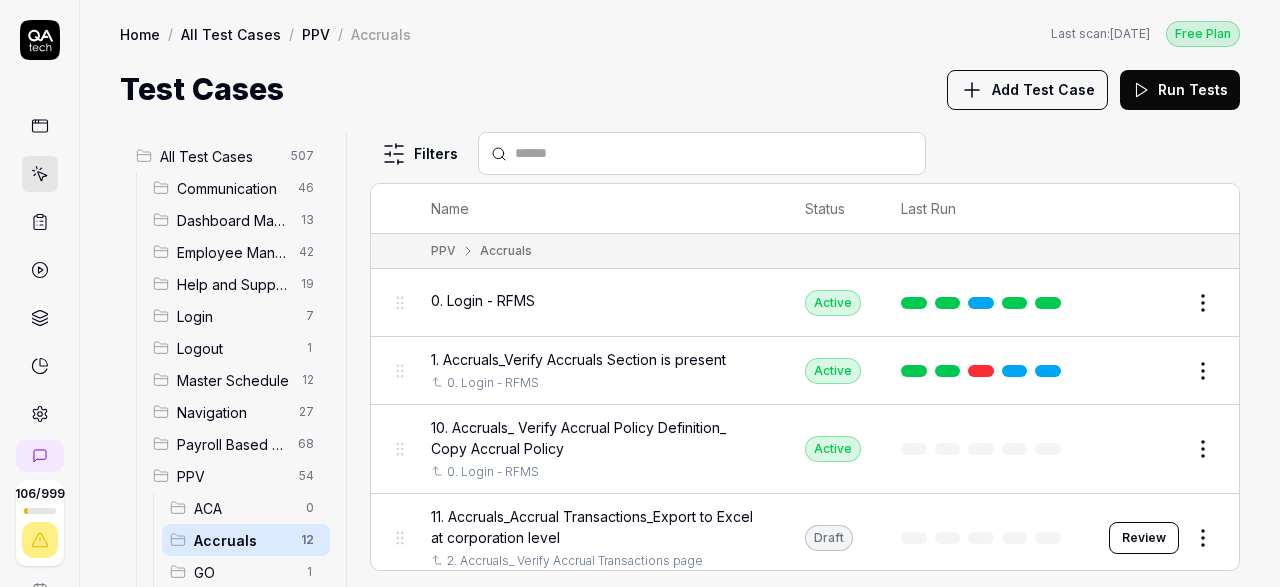 scroll, scrollTop: 116, scrollLeft: 0, axis: vertical 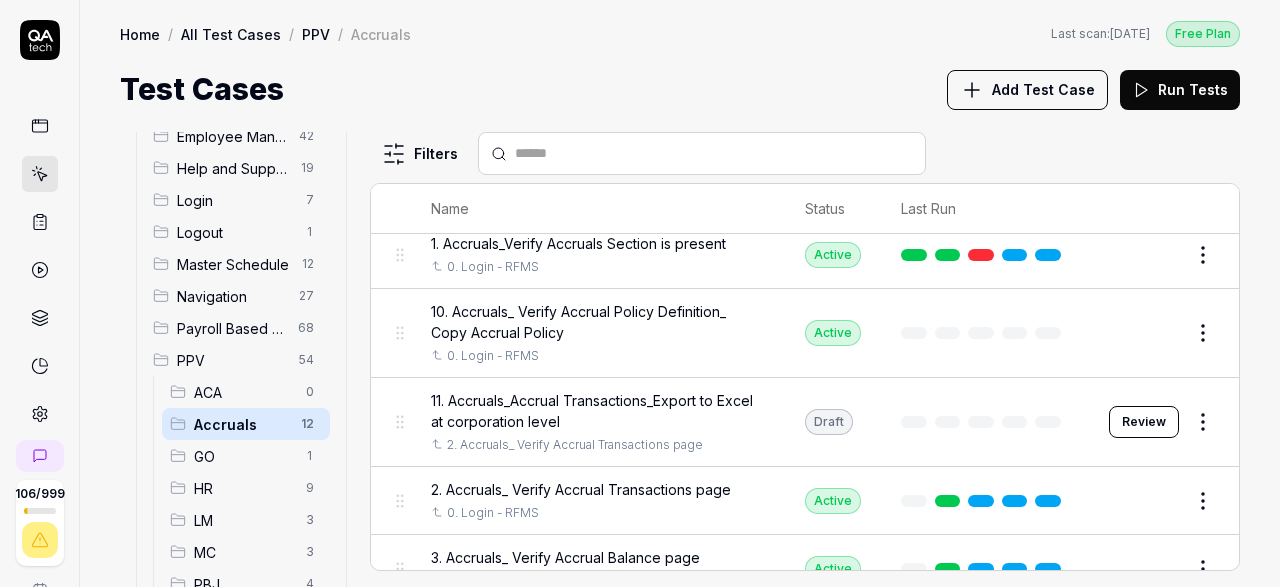 click on "Review" at bounding box center (1144, 422) 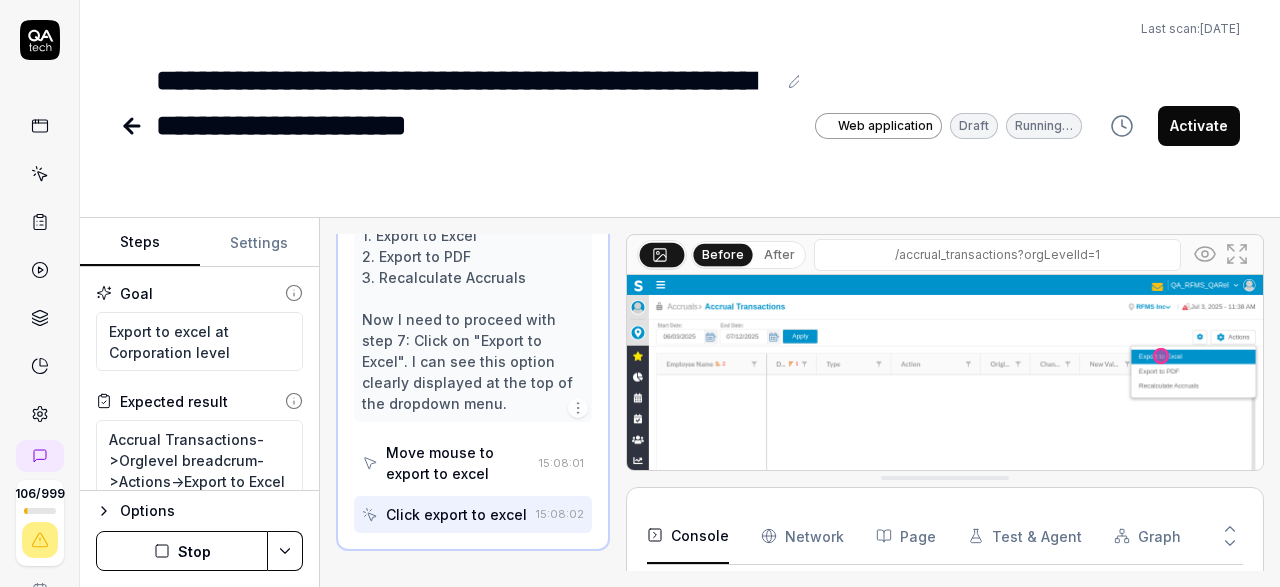 scroll, scrollTop: 612, scrollLeft: 0, axis: vertical 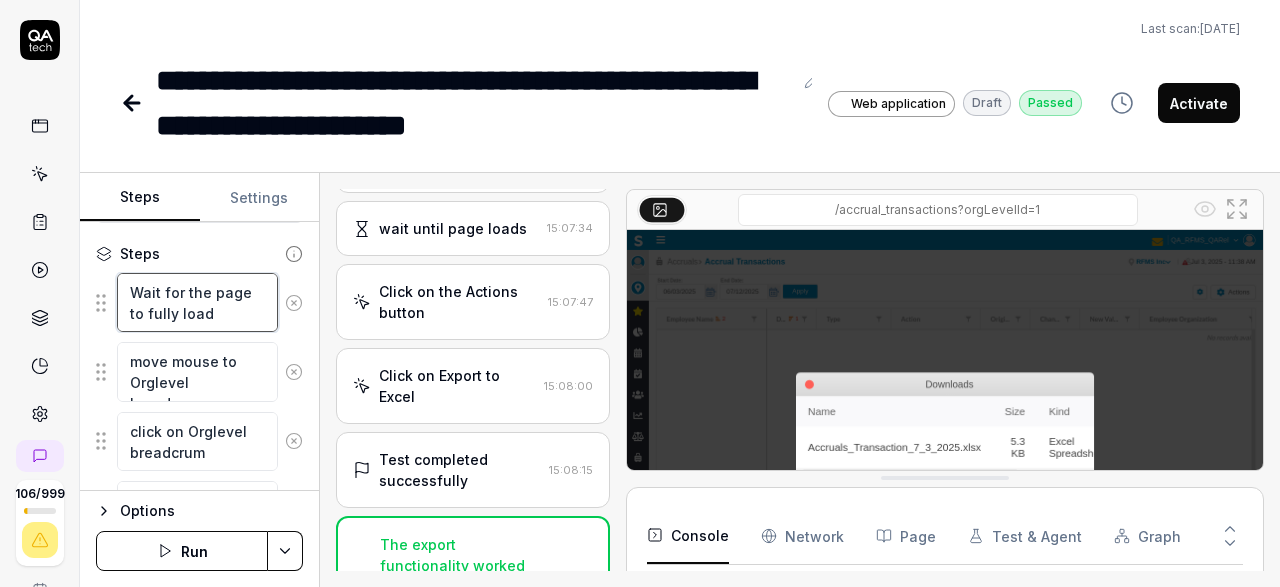 drag, startPoint x: 203, startPoint y: 312, endPoint x: 122, endPoint y: 293, distance: 83.198555 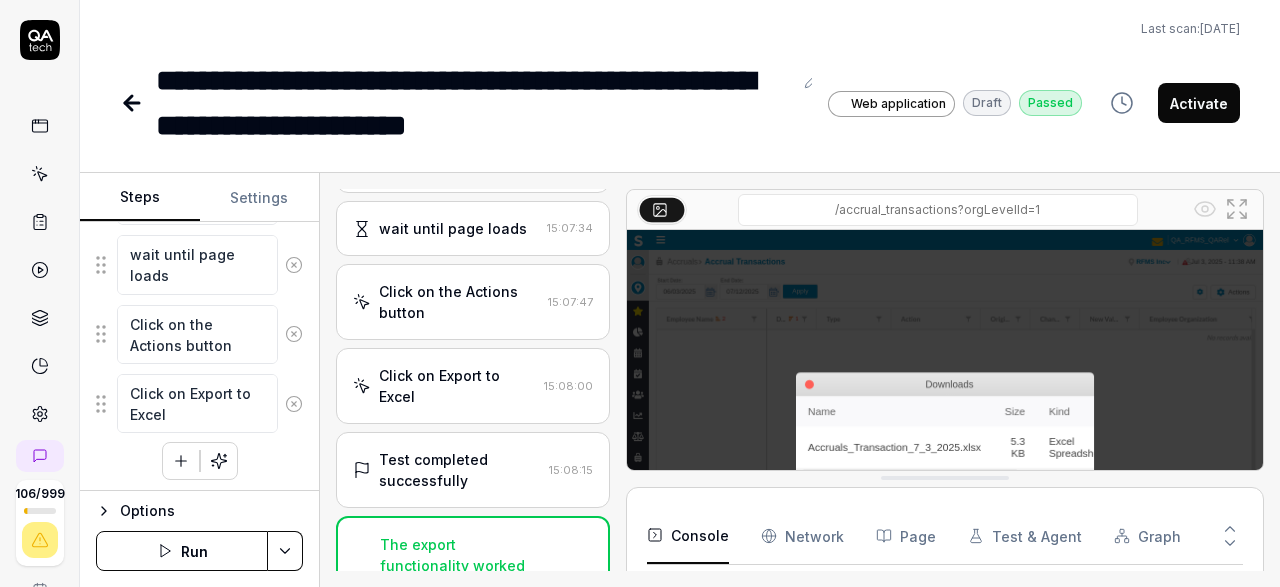 scroll, scrollTop: 431, scrollLeft: 0, axis: vertical 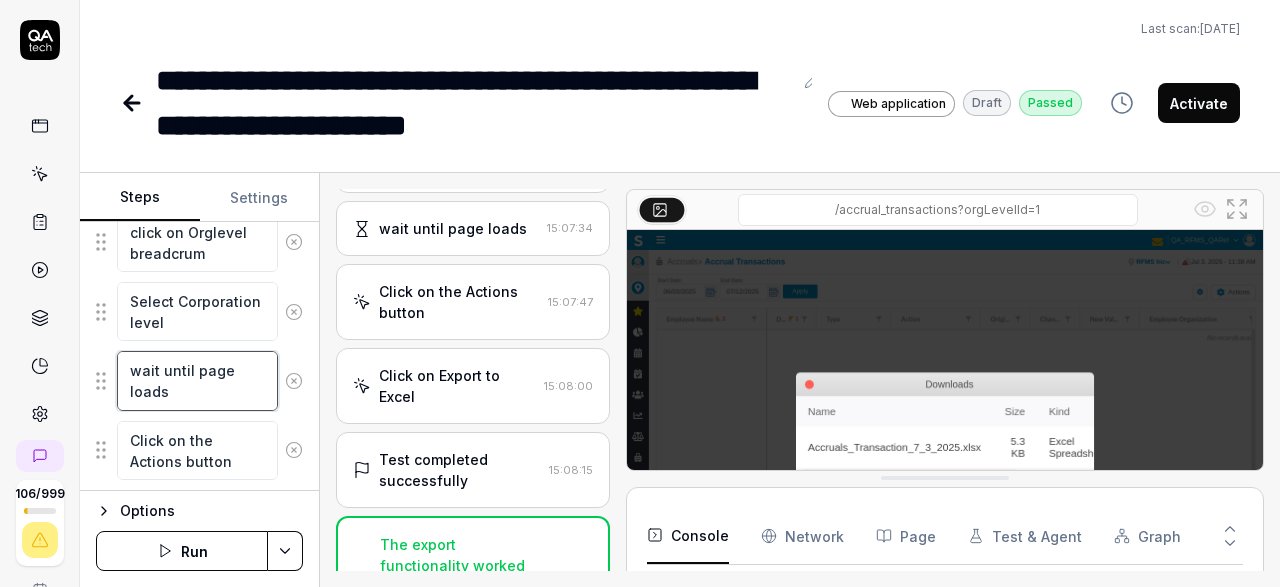 click on "wait until page loads" at bounding box center [197, 380] 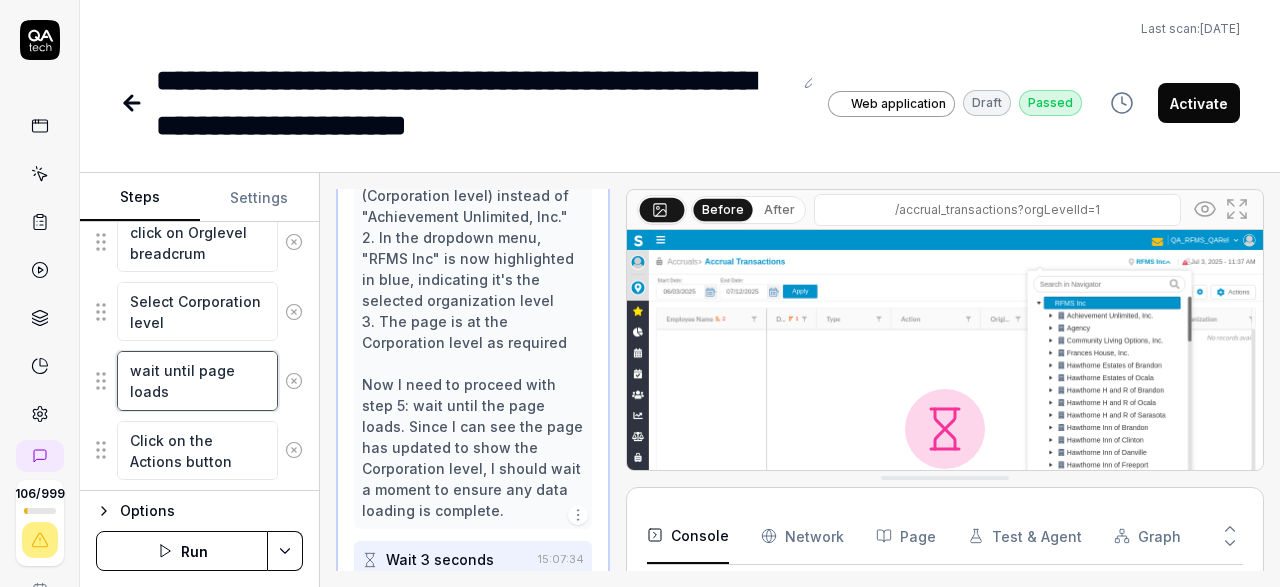 scroll, scrollTop: 484, scrollLeft: 0, axis: vertical 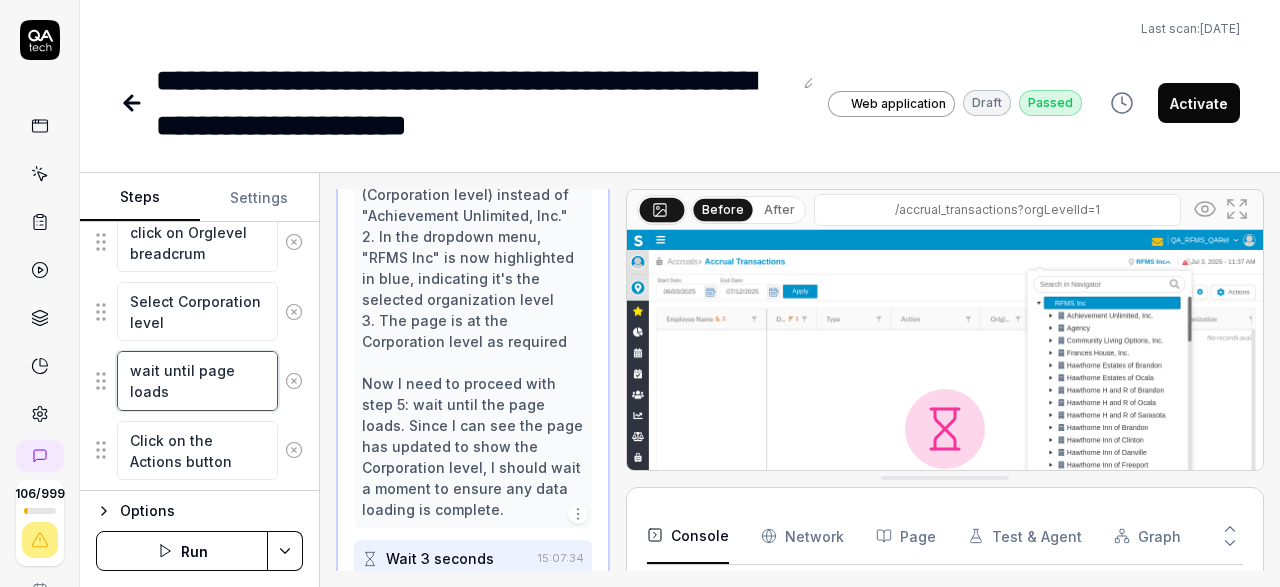 drag, startPoint x: 173, startPoint y: 390, endPoint x: 126, endPoint y: 373, distance: 49.979996 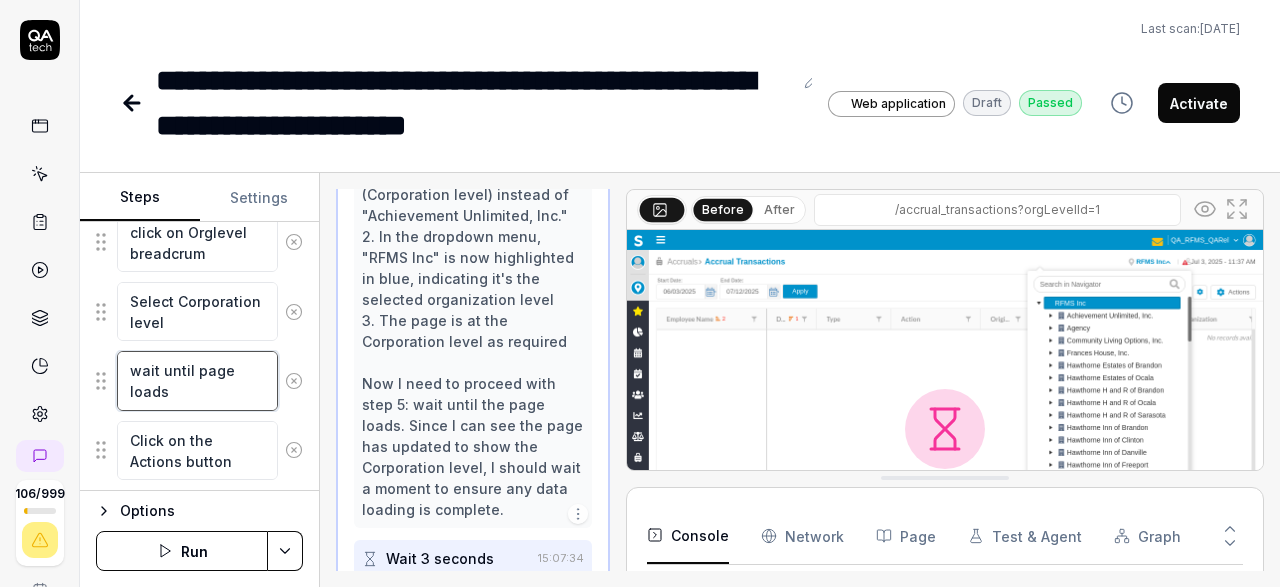 click on "wait until page loads" at bounding box center (197, 380) 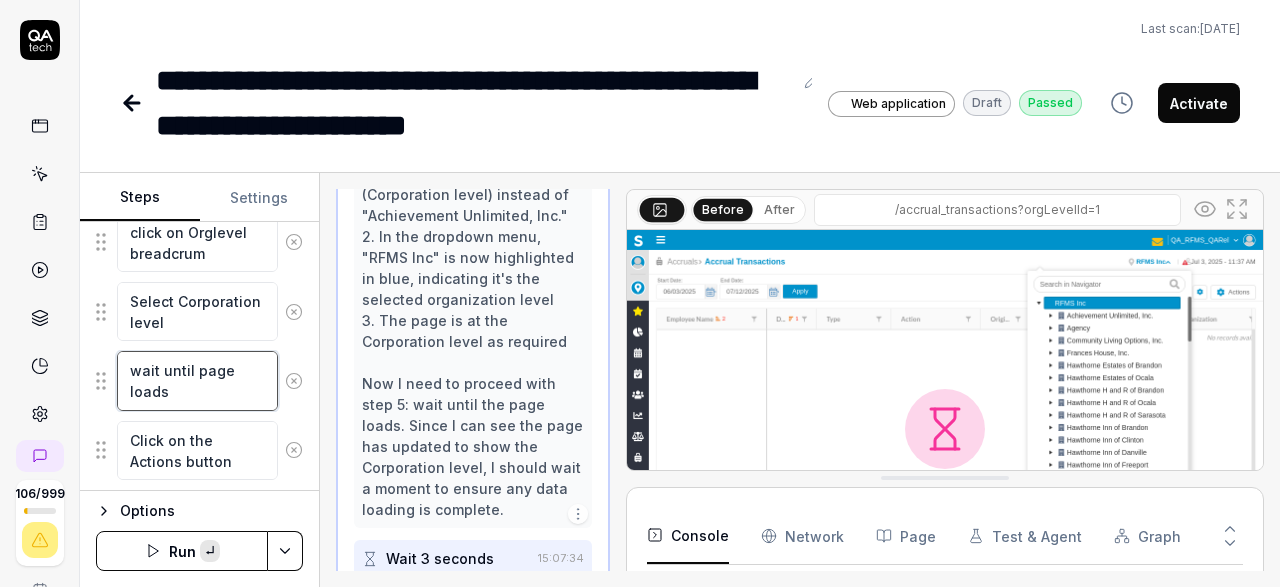 paste on "Wait for the page to fully load" 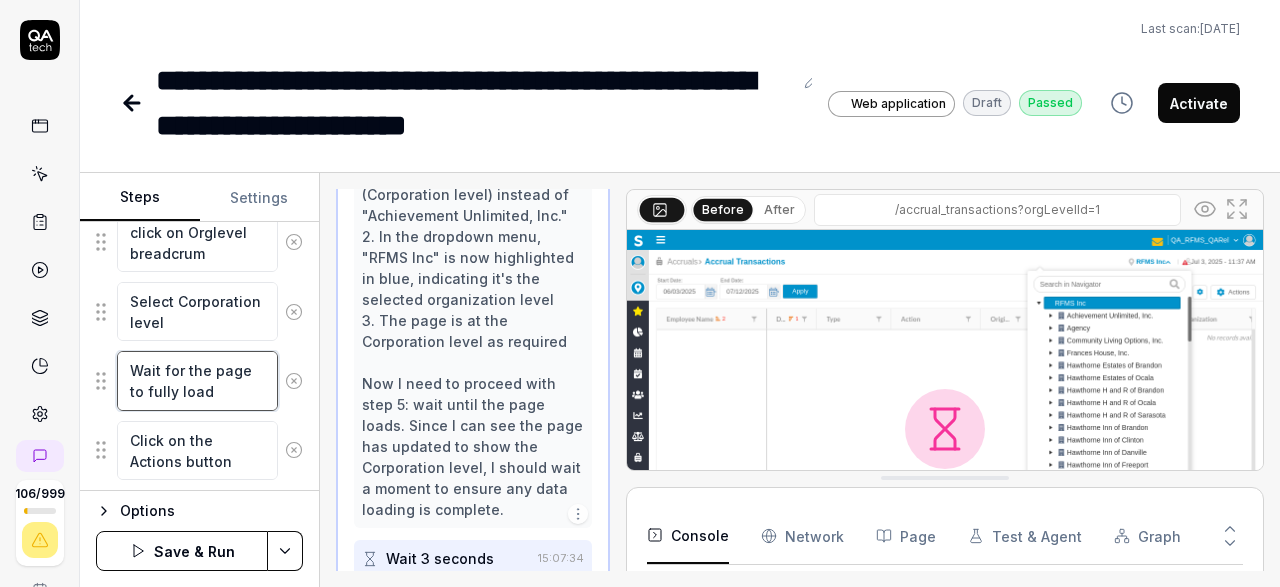 scroll, scrollTop: 547, scrollLeft: 0, axis: vertical 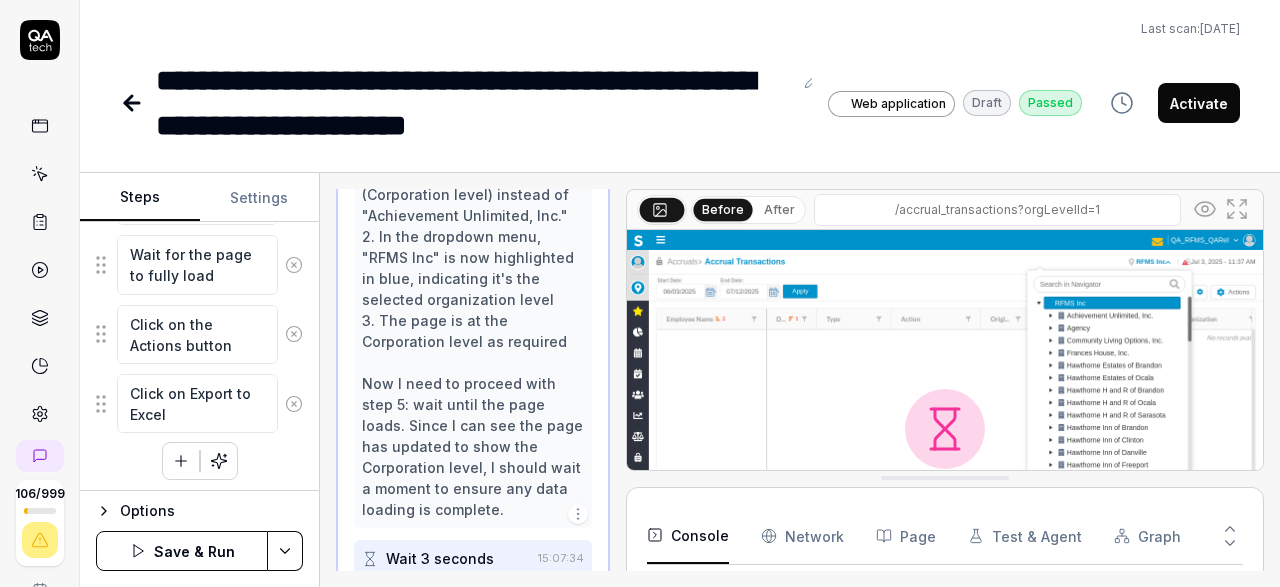 click on "Save & Run" at bounding box center [182, 551] 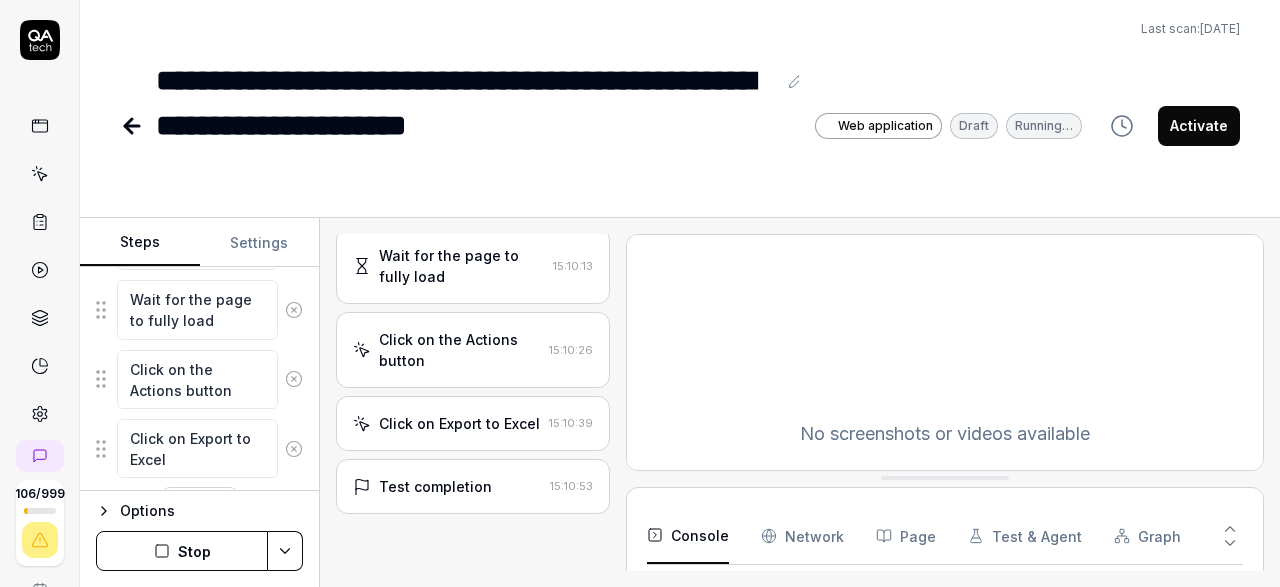 scroll, scrollTop: 433, scrollLeft: 0, axis: vertical 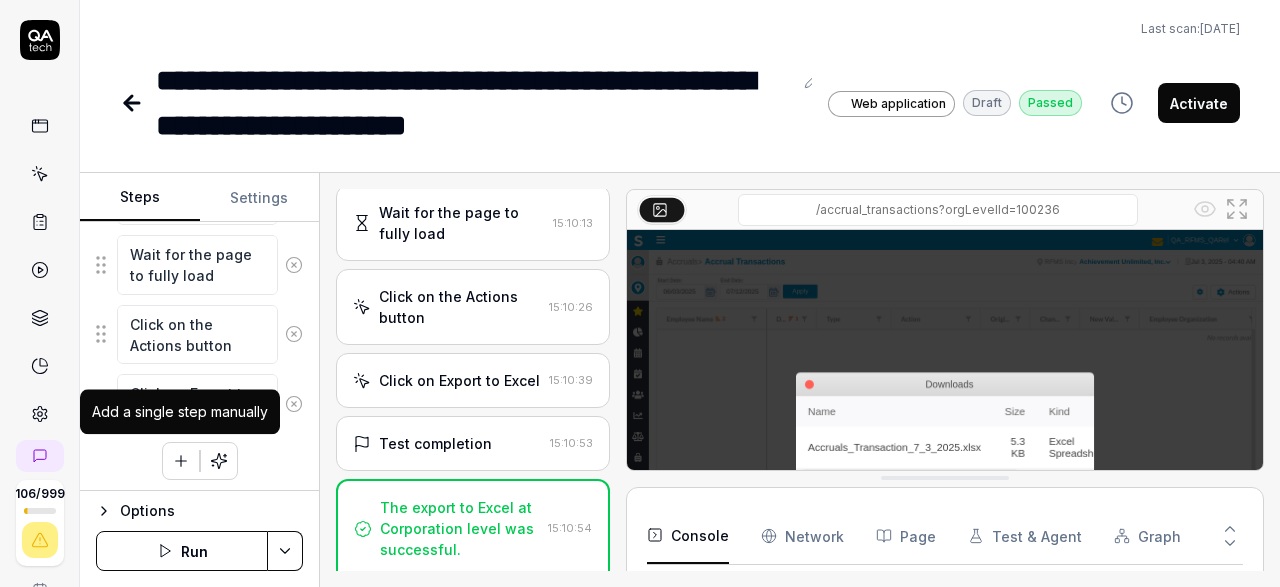 click 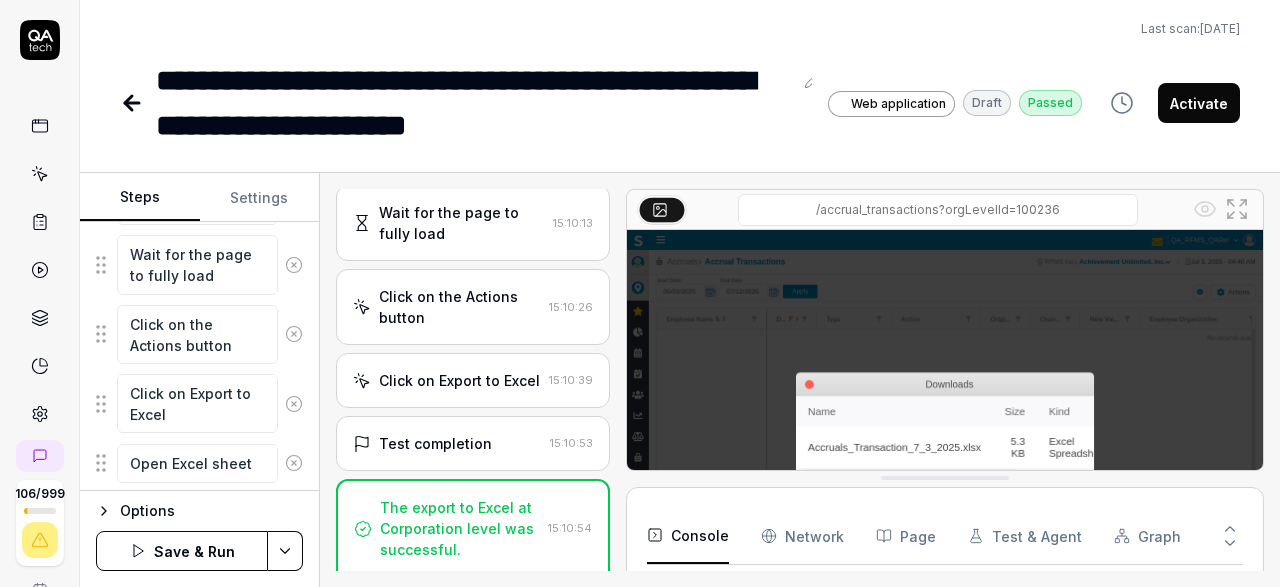 scroll, scrollTop: 596, scrollLeft: 0, axis: vertical 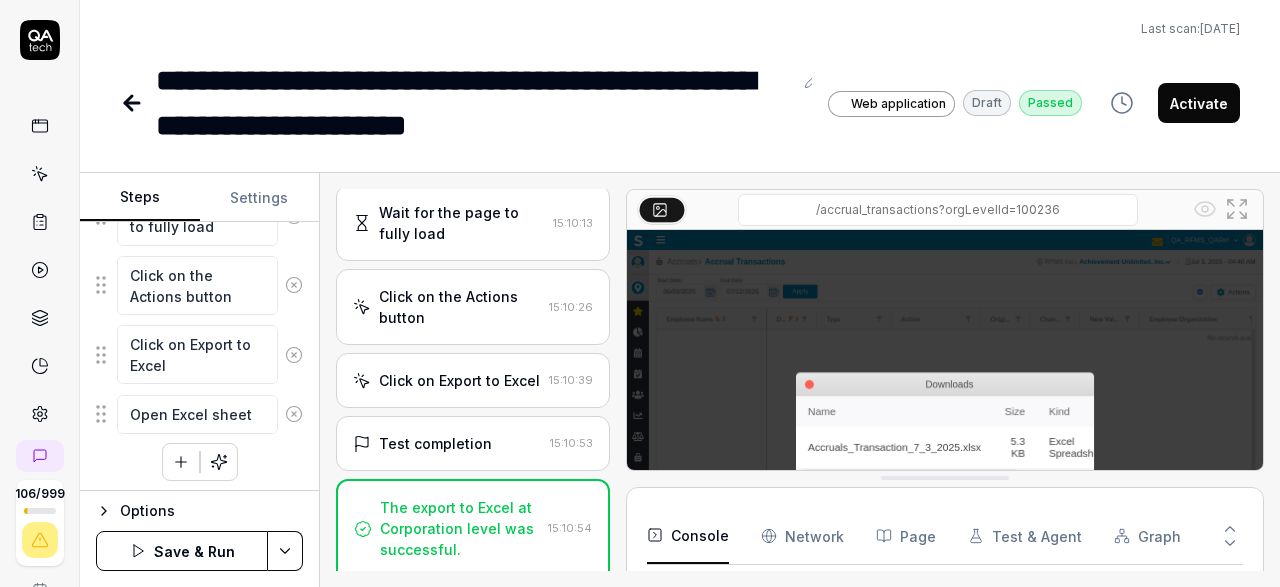 click on "Save & Run" at bounding box center (182, 551) 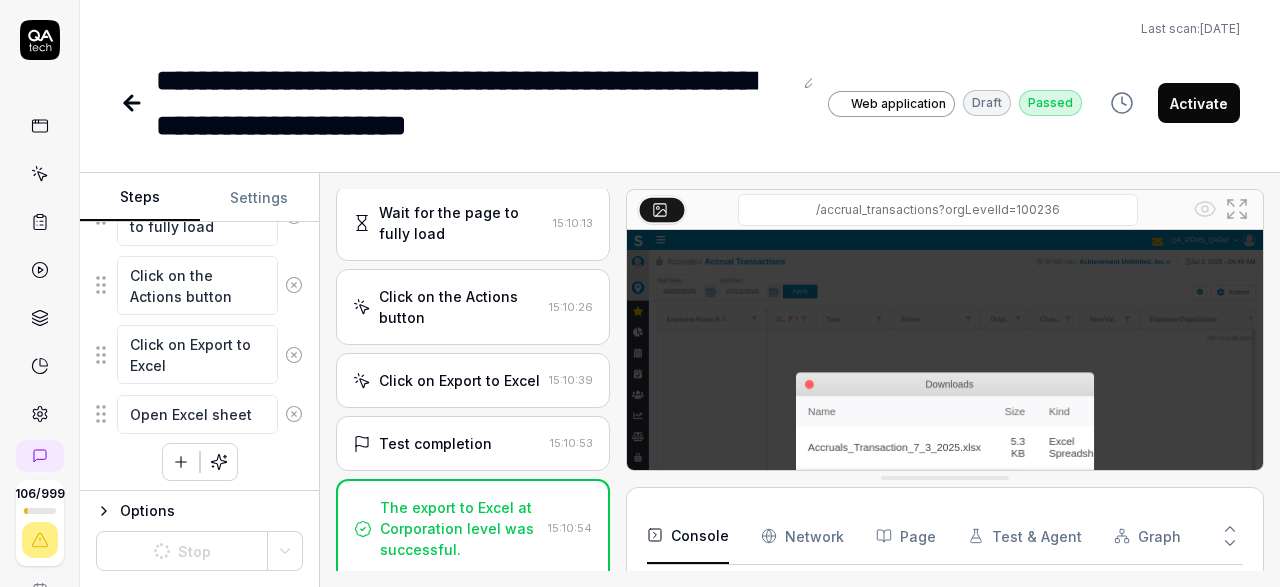 click 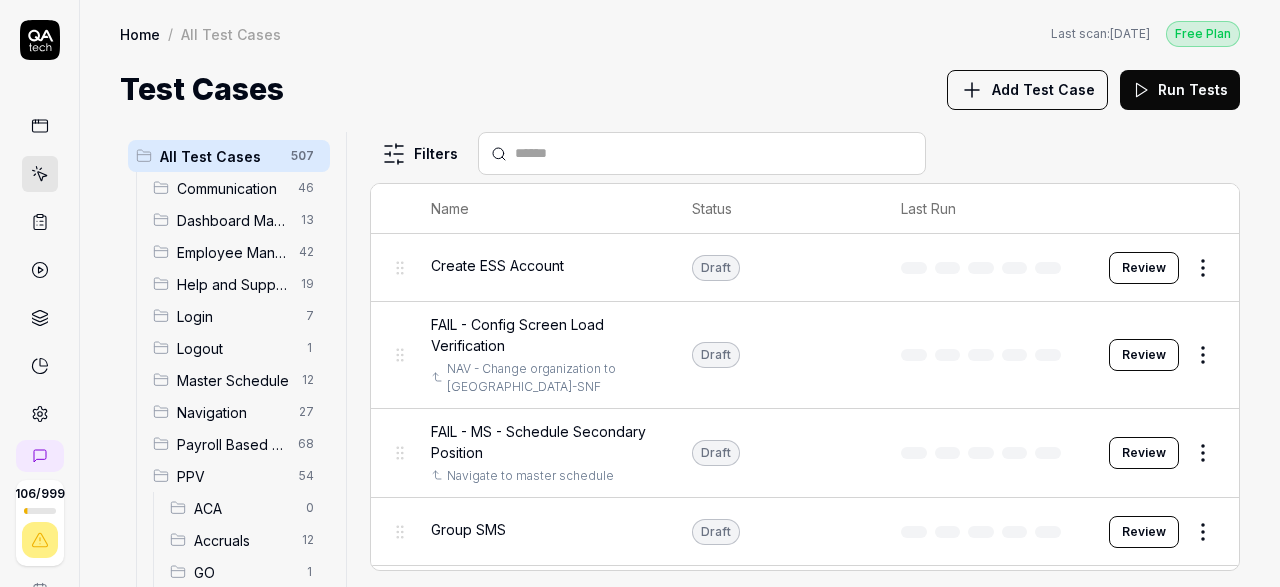 click on "Accruals" at bounding box center (242, 540) 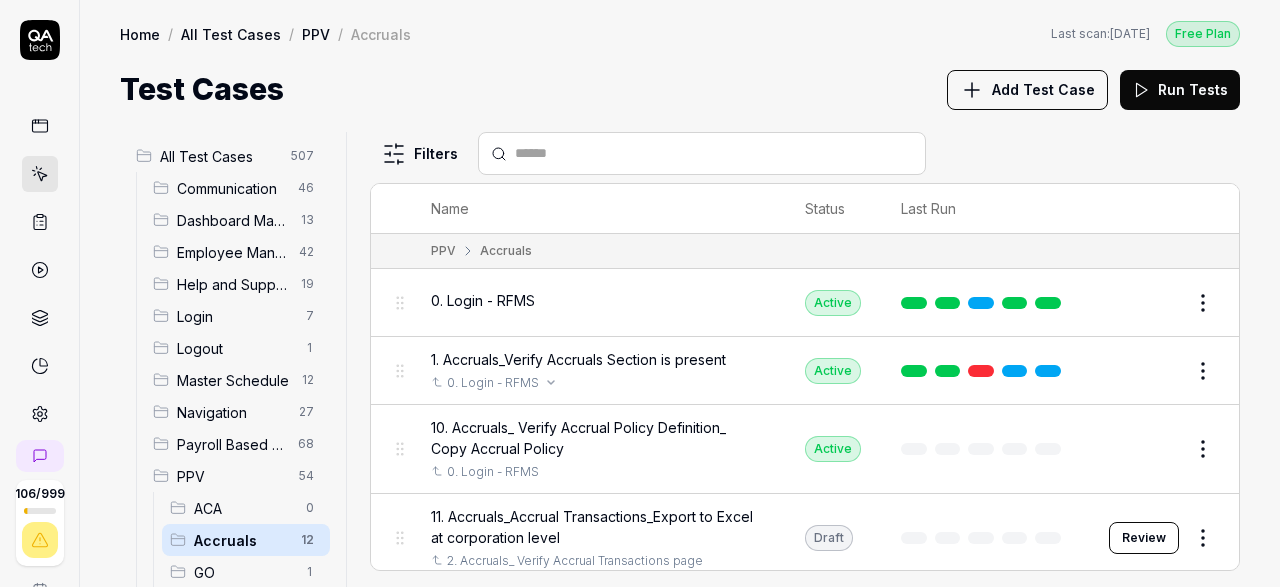 scroll, scrollTop: 116, scrollLeft: 0, axis: vertical 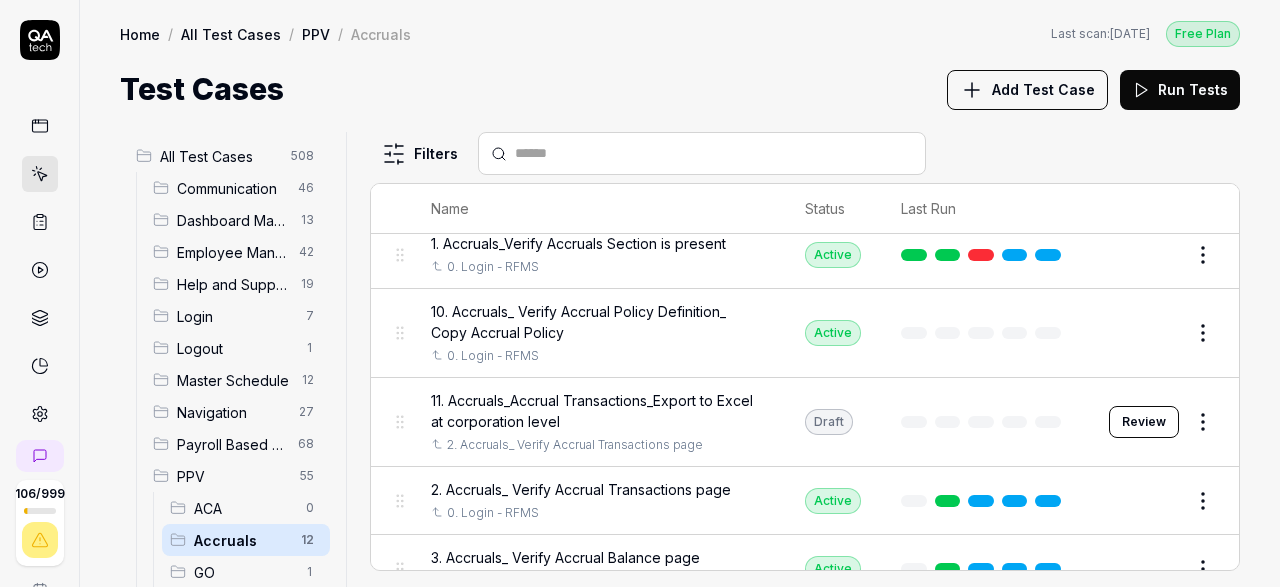 click on "Review" at bounding box center (1144, 422) 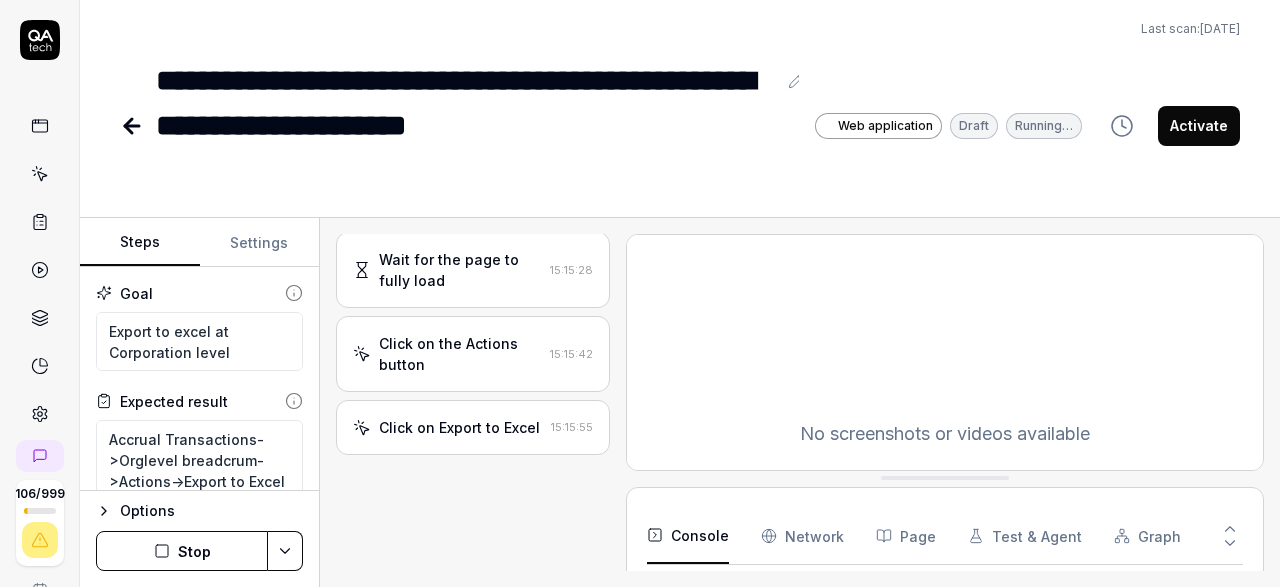 scroll, scrollTop: 849, scrollLeft: 0, axis: vertical 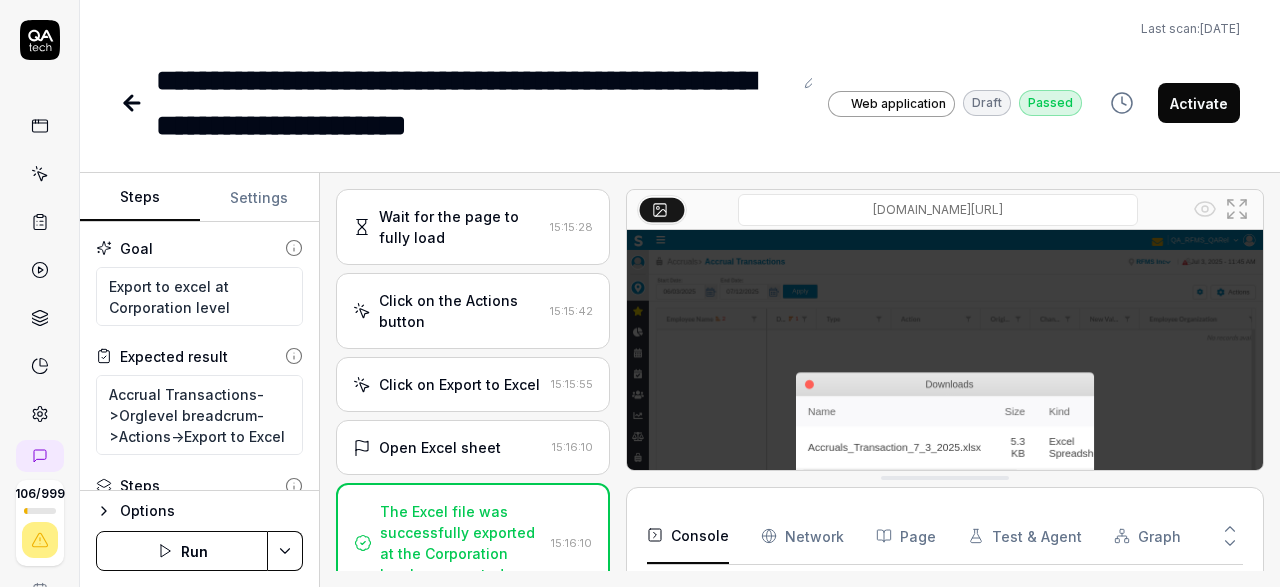click on "Open Excel sheet" at bounding box center (440, 447) 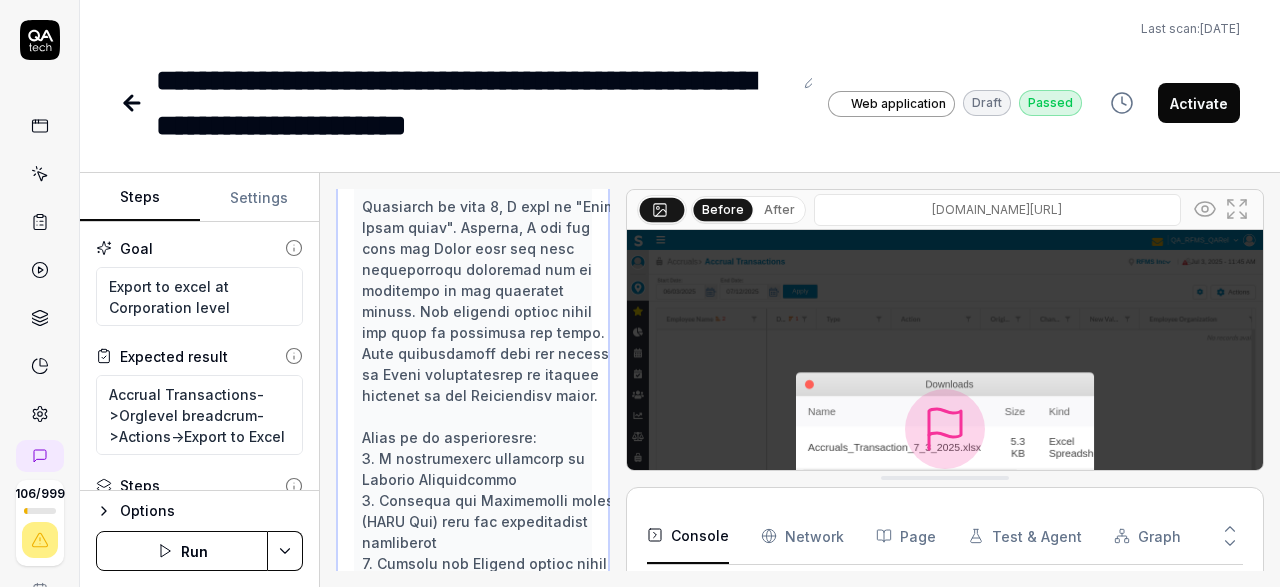 scroll, scrollTop: 1953, scrollLeft: 0, axis: vertical 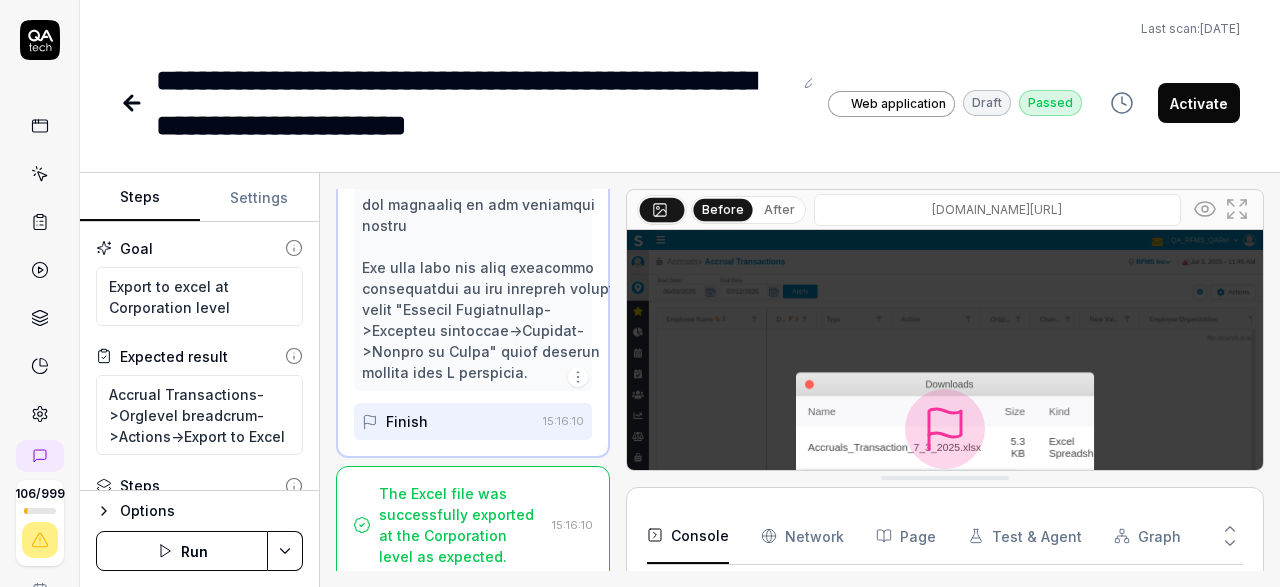 click on "Finish" at bounding box center (407, 421) 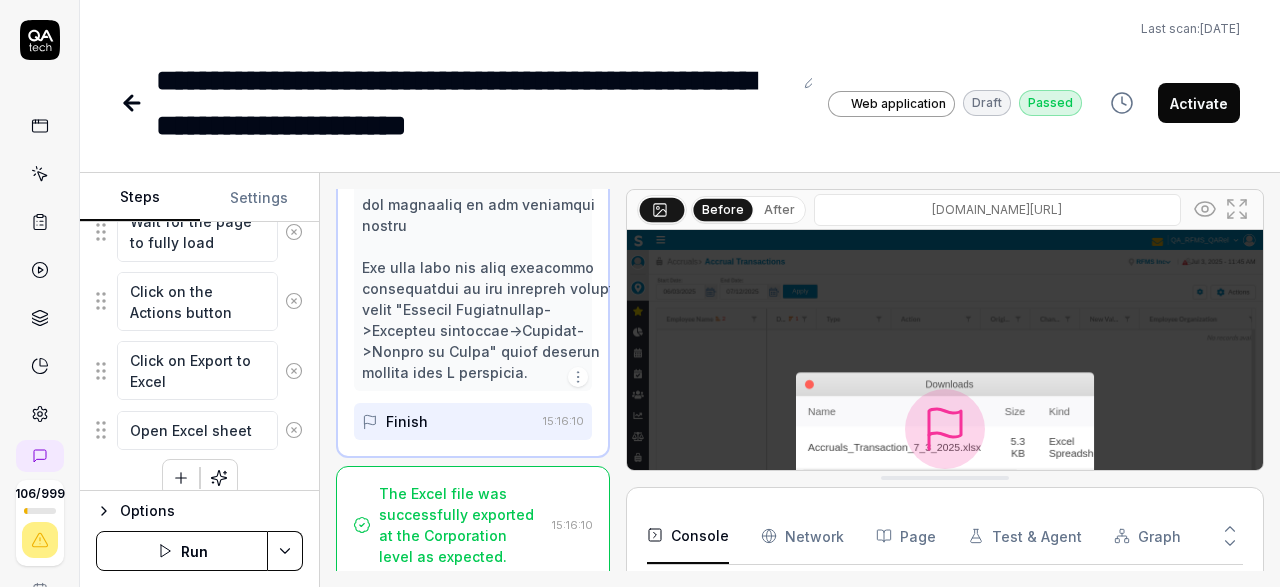 scroll, scrollTop: 596, scrollLeft: 0, axis: vertical 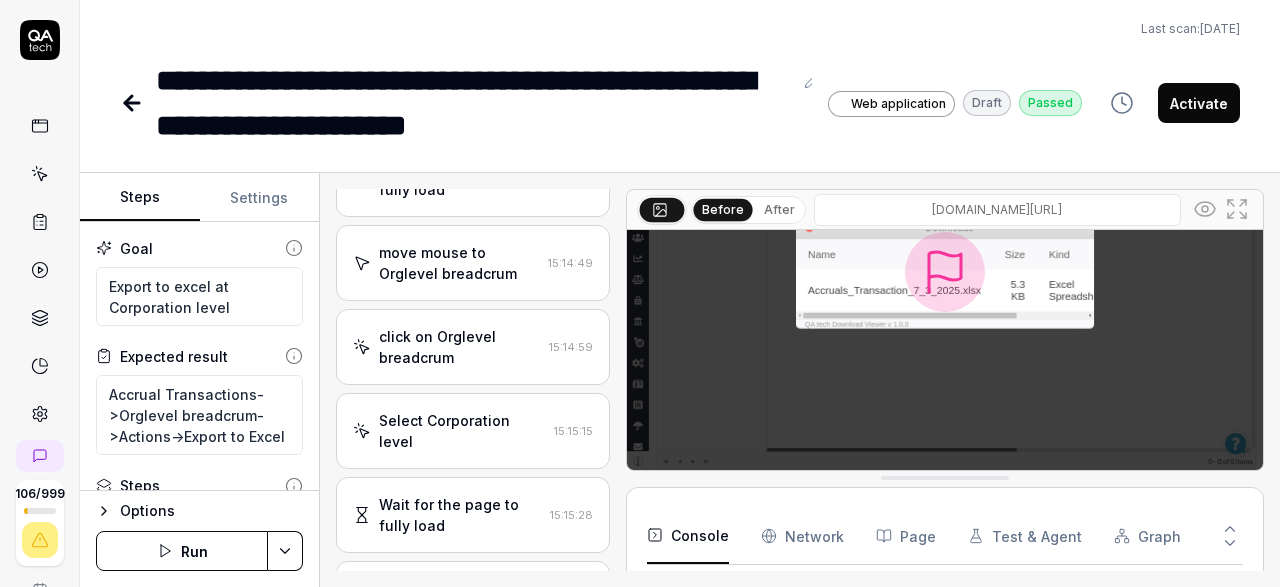click on "Activate" at bounding box center (1199, 103) 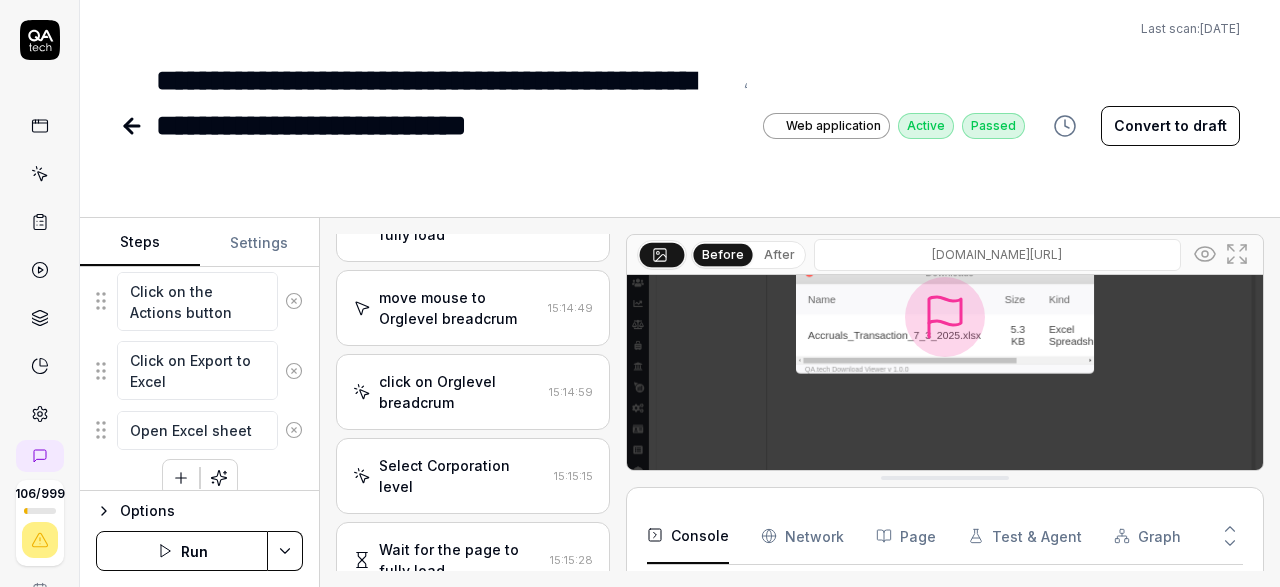 scroll, scrollTop: 641, scrollLeft: 0, axis: vertical 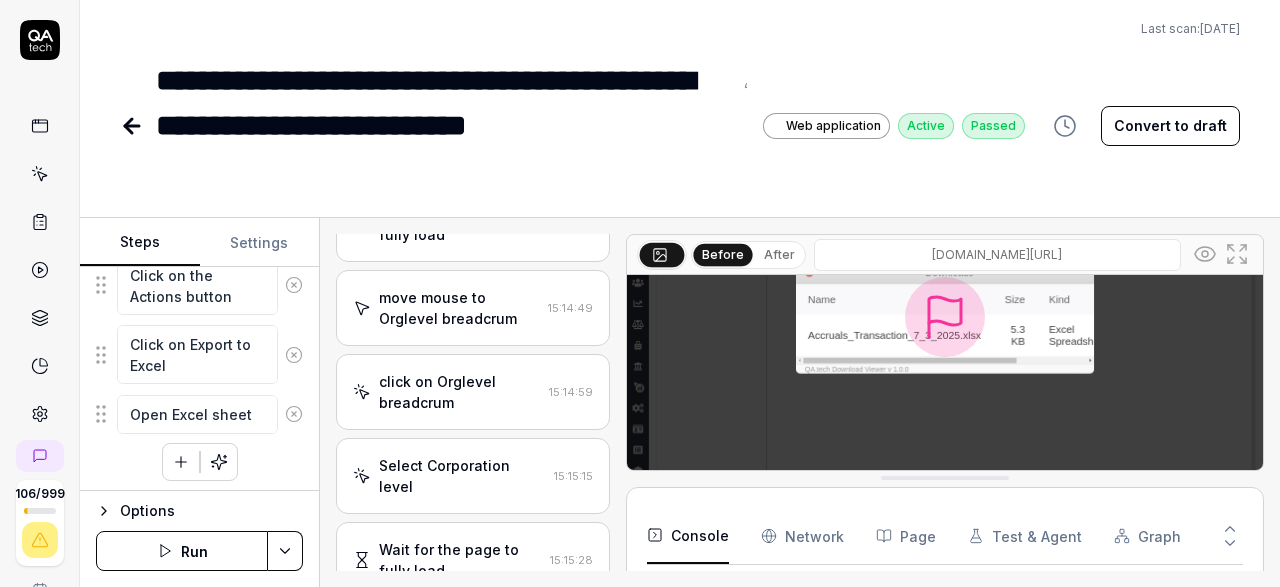 click 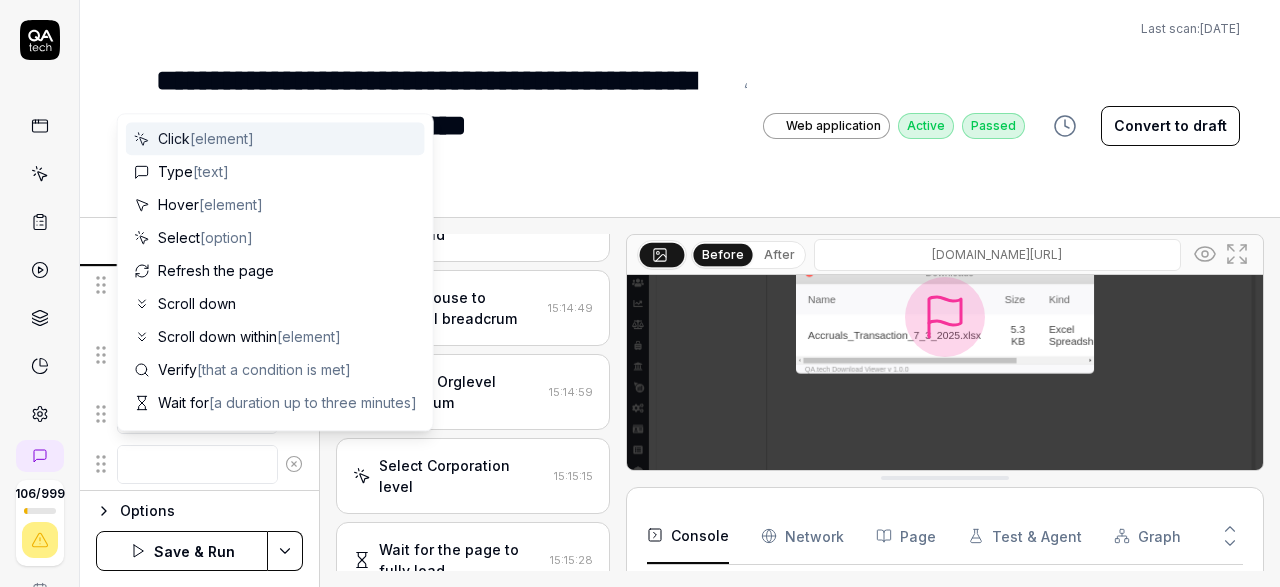 click at bounding box center [197, 464] 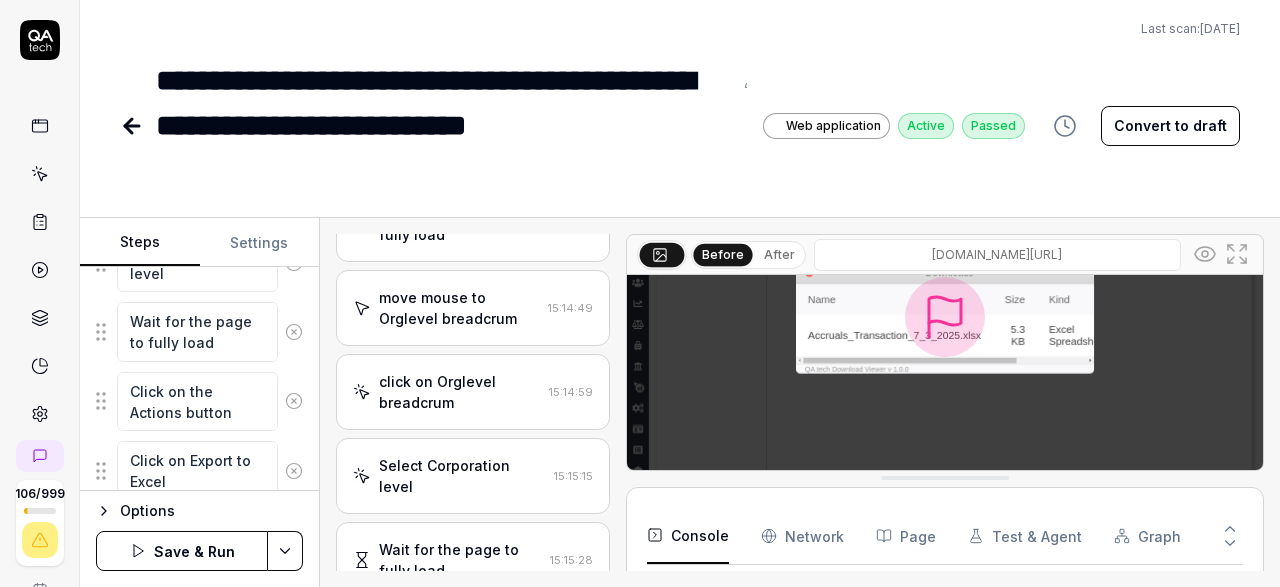 scroll, scrollTop: 641, scrollLeft: 0, axis: vertical 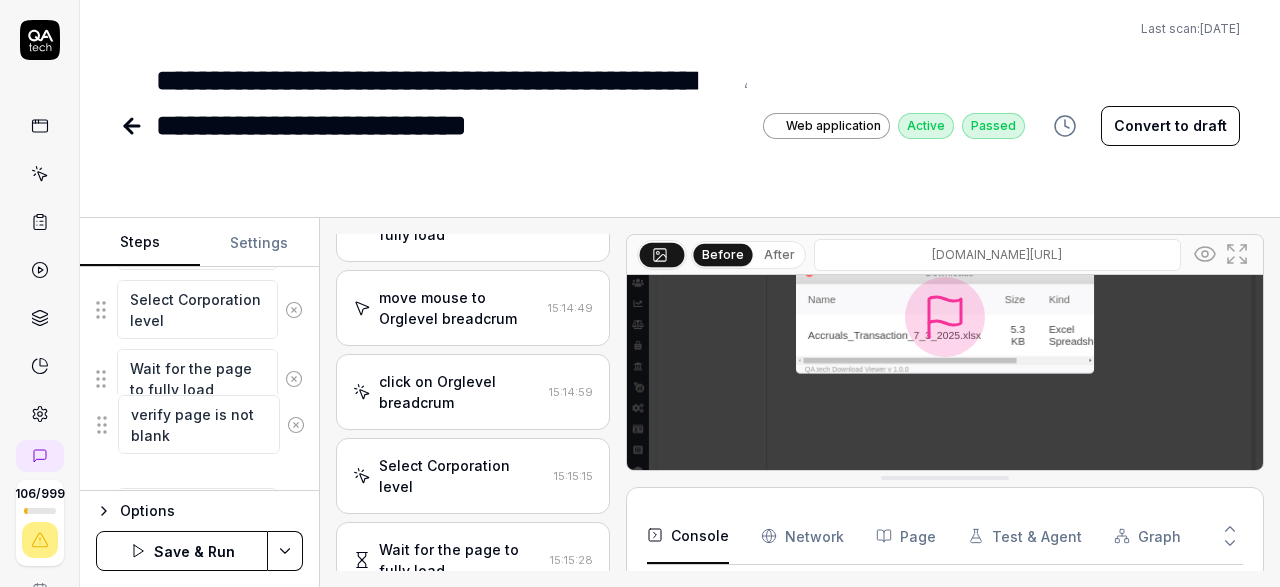 drag, startPoint x: 105, startPoint y: 462, endPoint x: 107, endPoint y: 430, distance: 32.06244 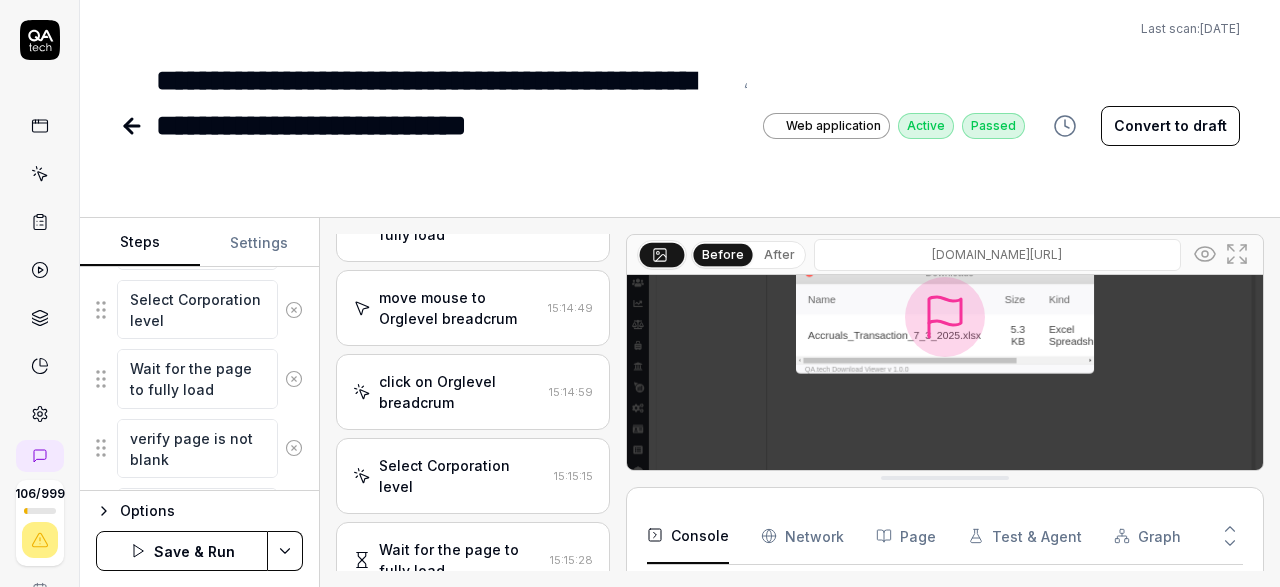 scroll, scrollTop: 594, scrollLeft: 0, axis: vertical 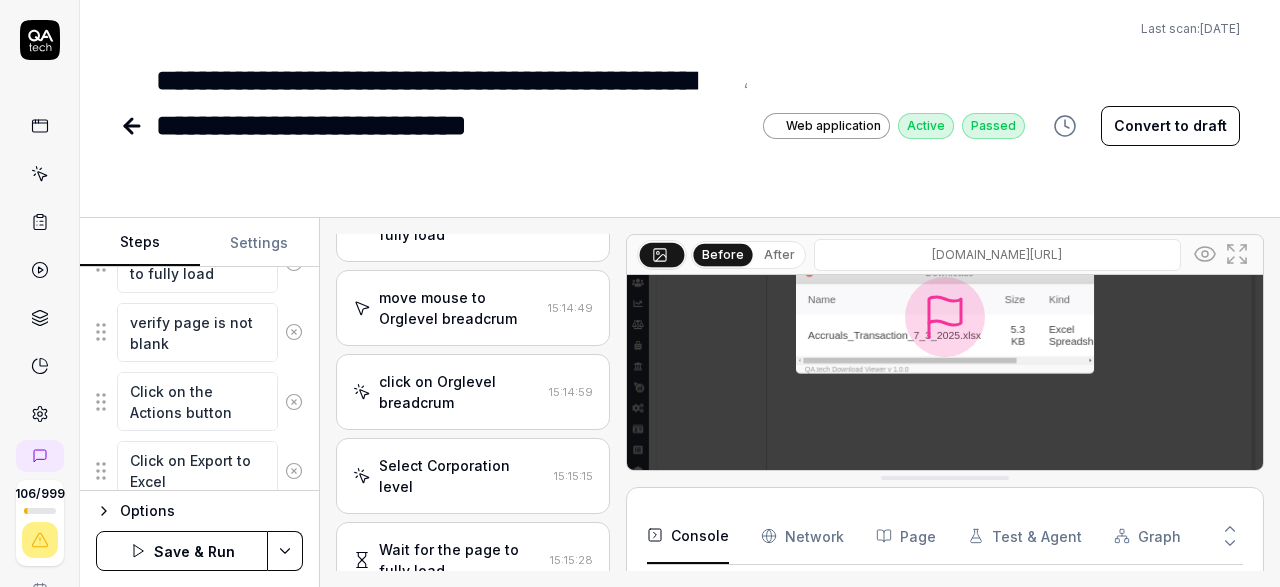 click on "Save & Run" at bounding box center [182, 551] 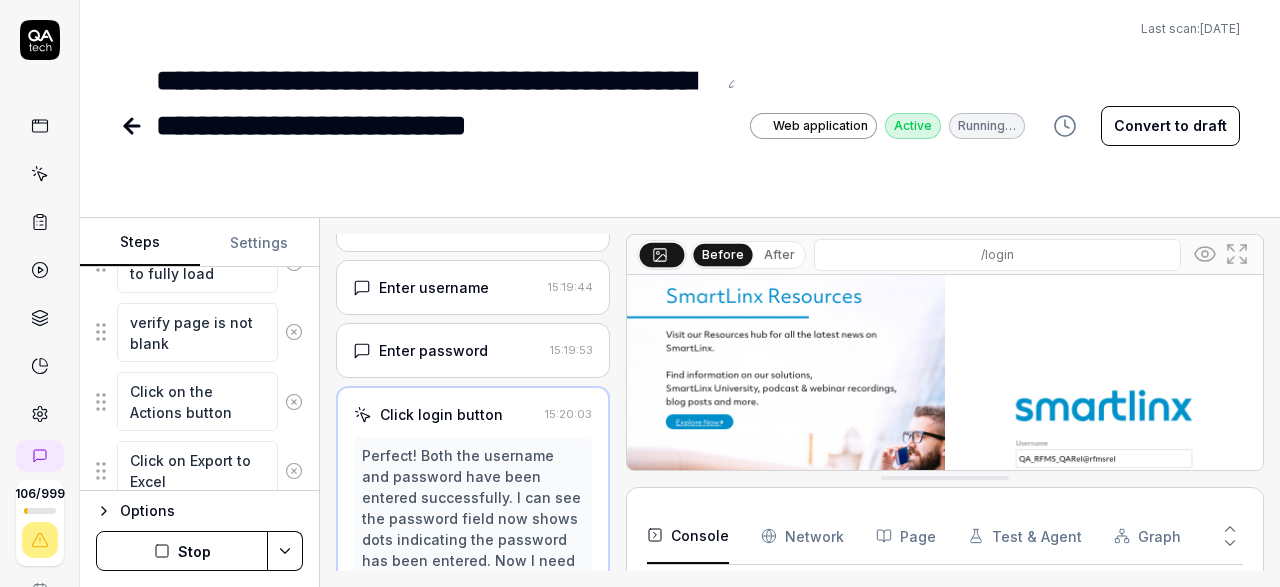scroll, scrollTop: 116, scrollLeft: 0, axis: vertical 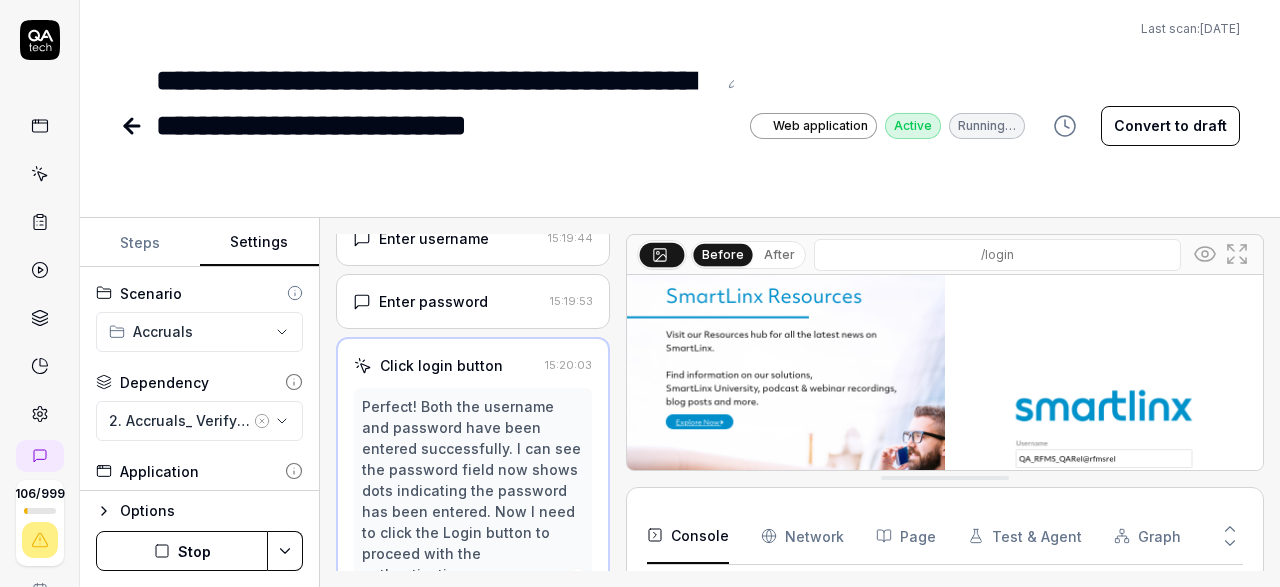 click on "Settings" at bounding box center (260, 243) 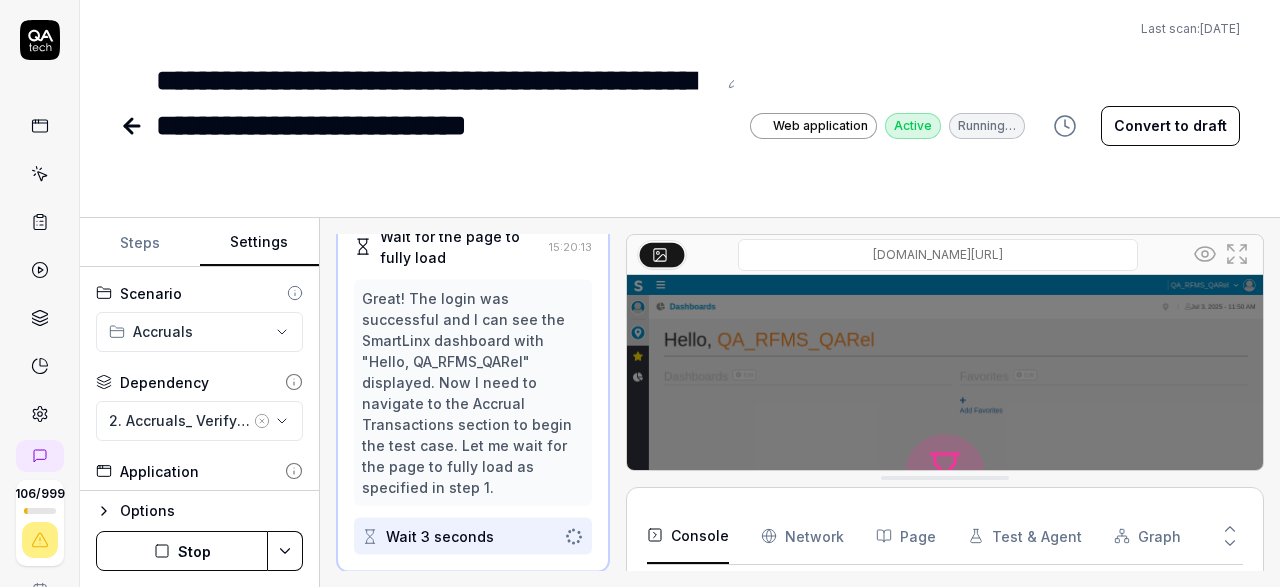 scroll, scrollTop: 304, scrollLeft: 0, axis: vertical 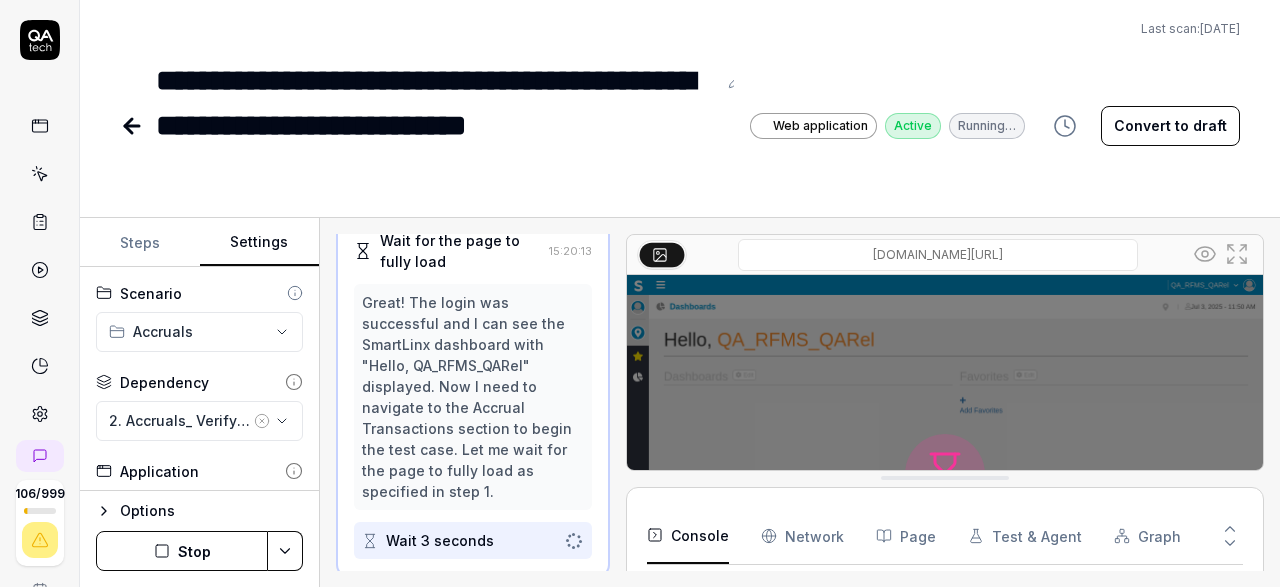 click on "Steps" at bounding box center (140, 243) 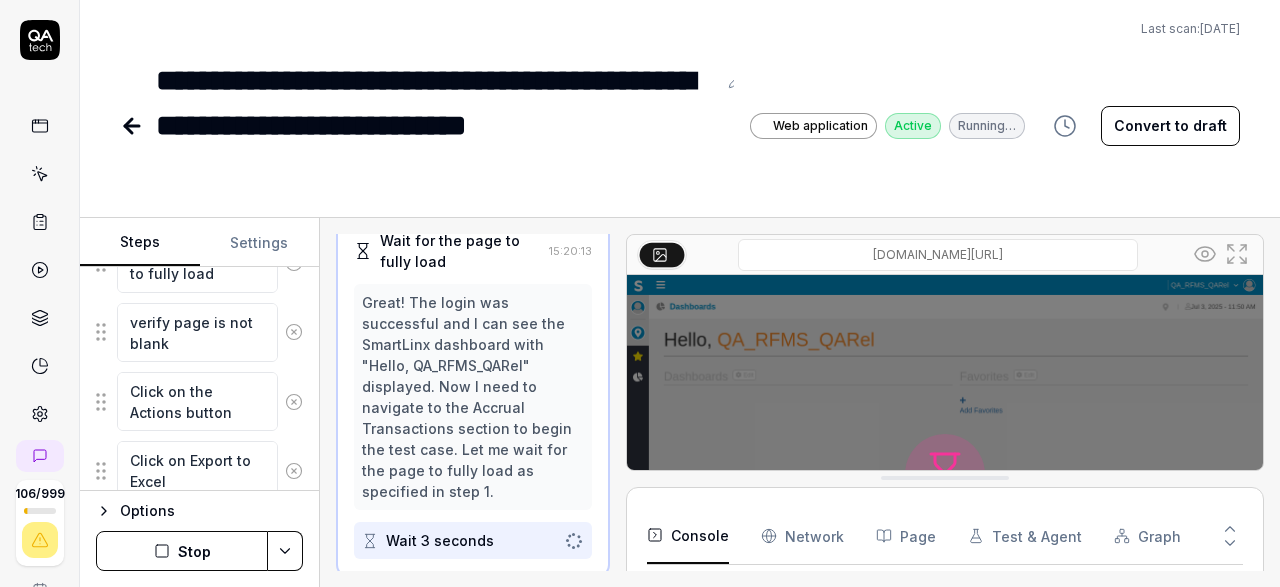 scroll, scrollTop: 594, scrollLeft: 0, axis: vertical 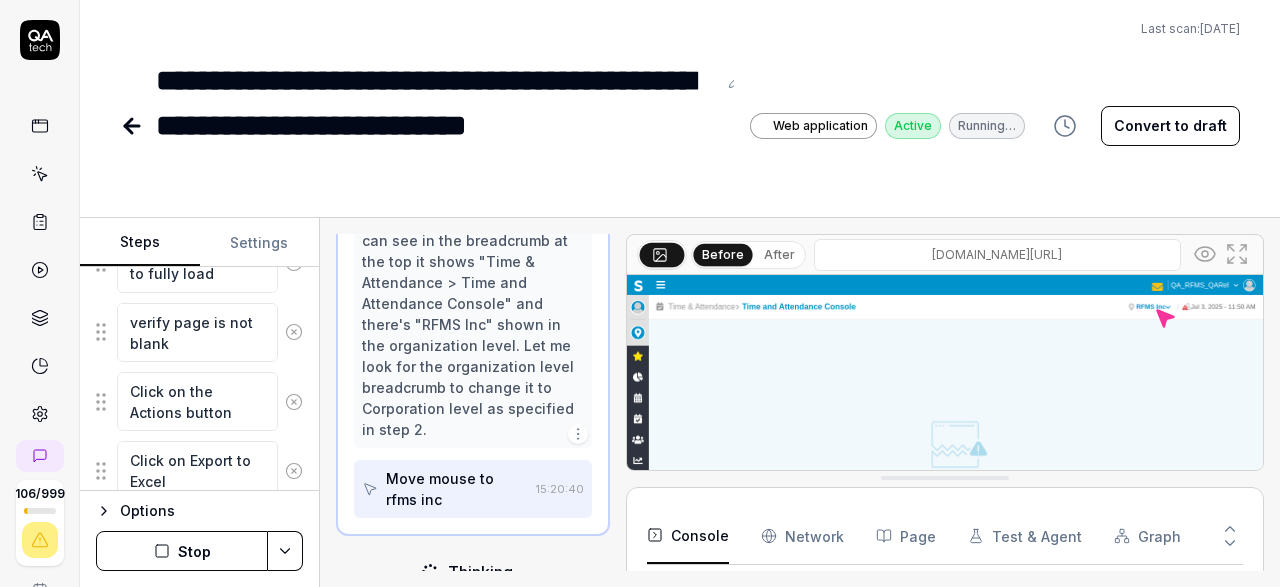 click on "Stop" at bounding box center [182, 551] 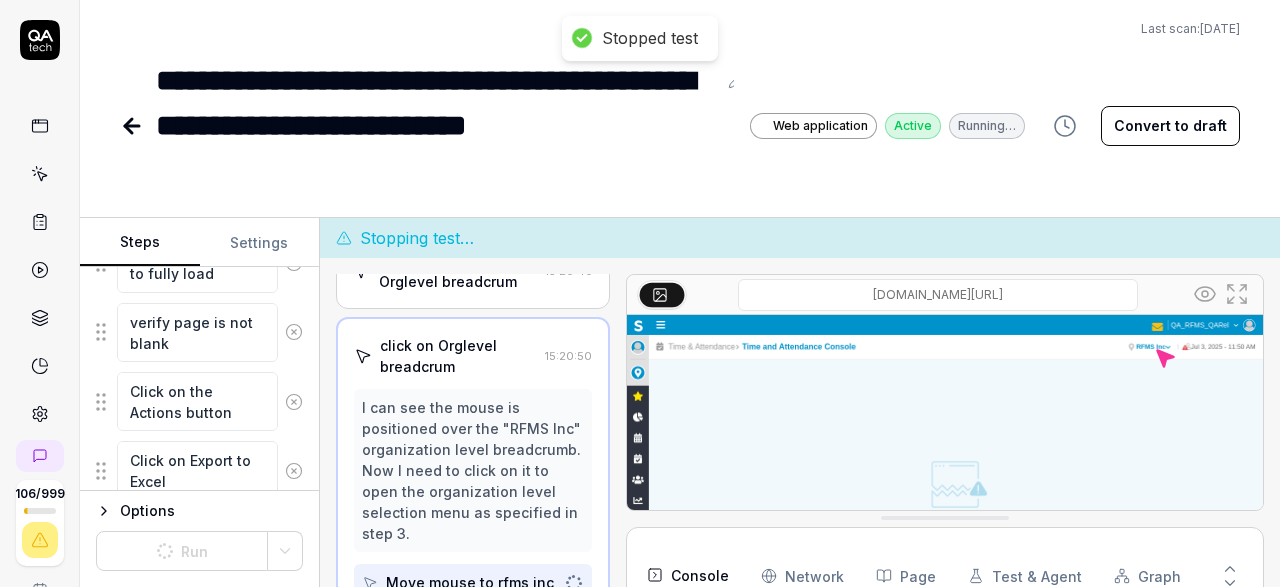 click 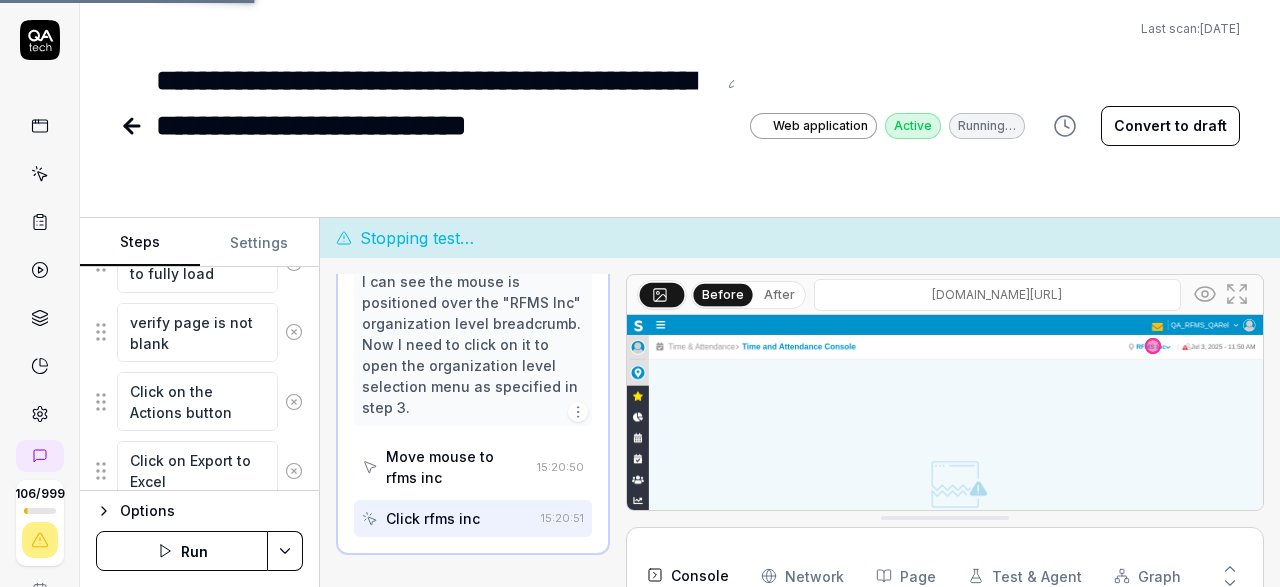 scroll, scrollTop: 617, scrollLeft: 0, axis: vertical 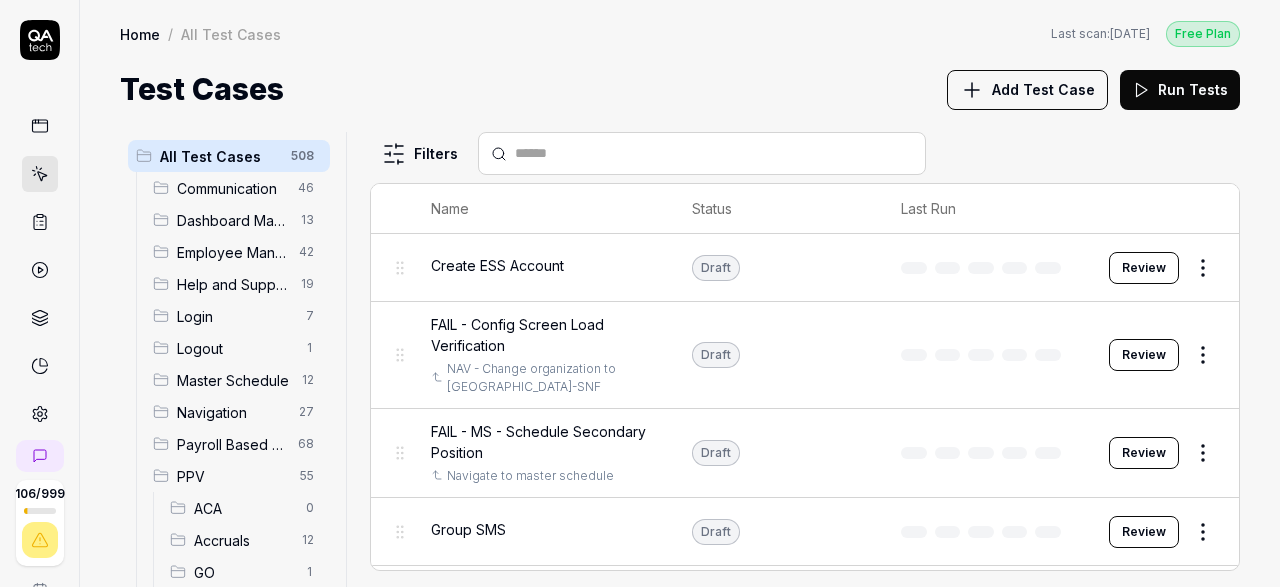 click on "Accruals" at bounding box center (242, 540) 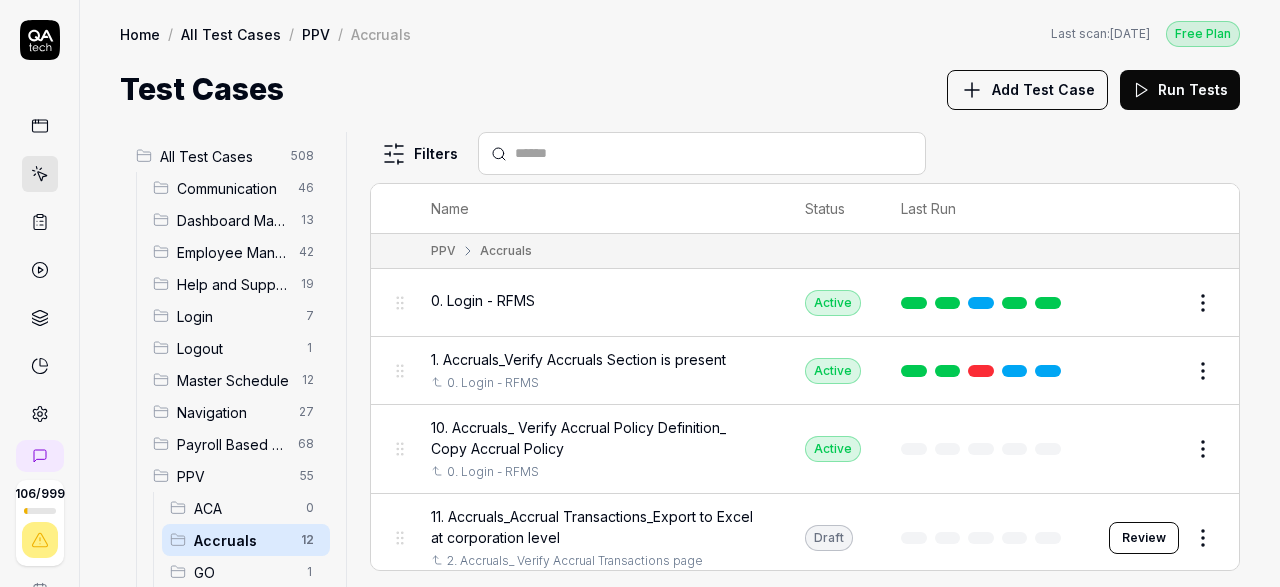 click on "11. Accruals_Accrual Transactions_Export to Excel at corporation level" at bounding box center (598, 527) 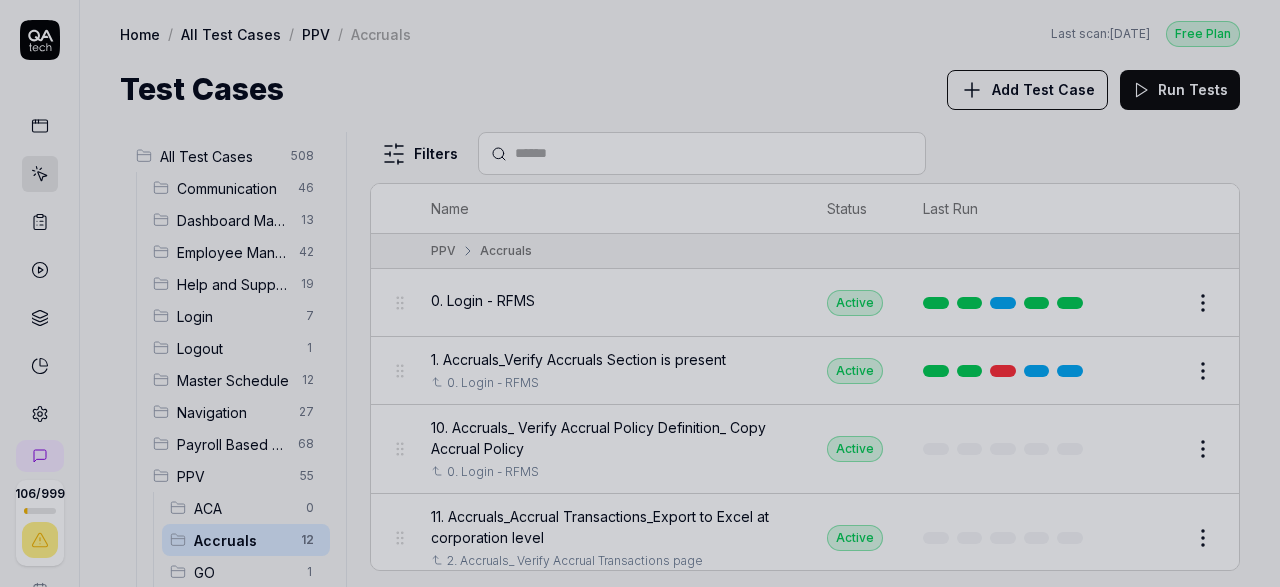 click at bounding box center (640, 293) 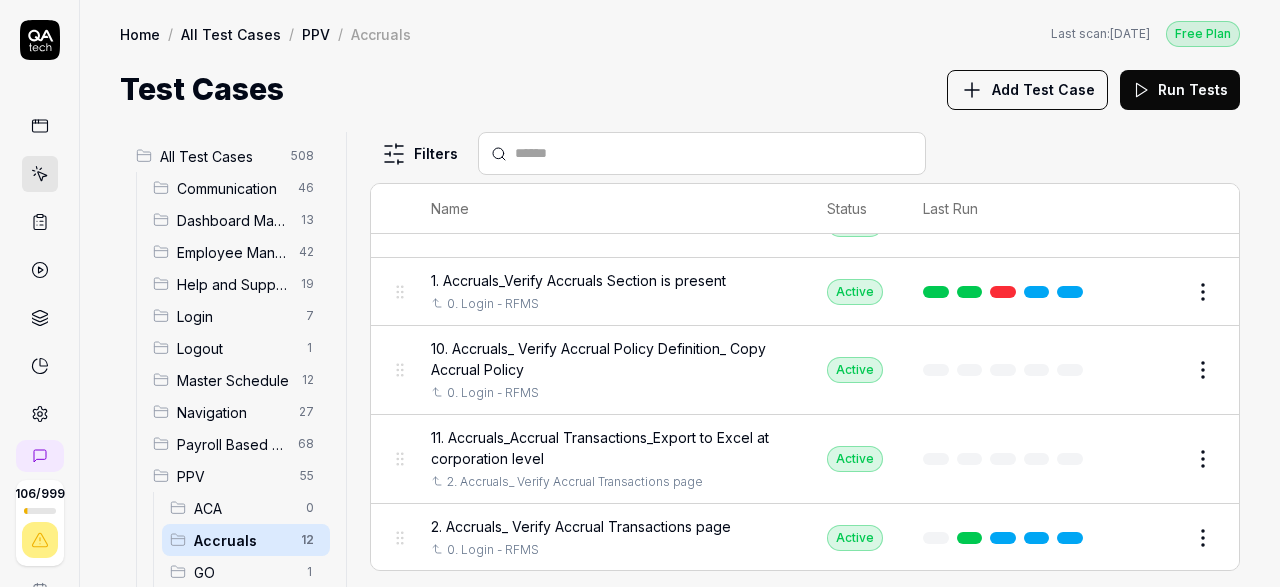scroll, scrollTop: 116, scrollLeft: 0, axis: vertical 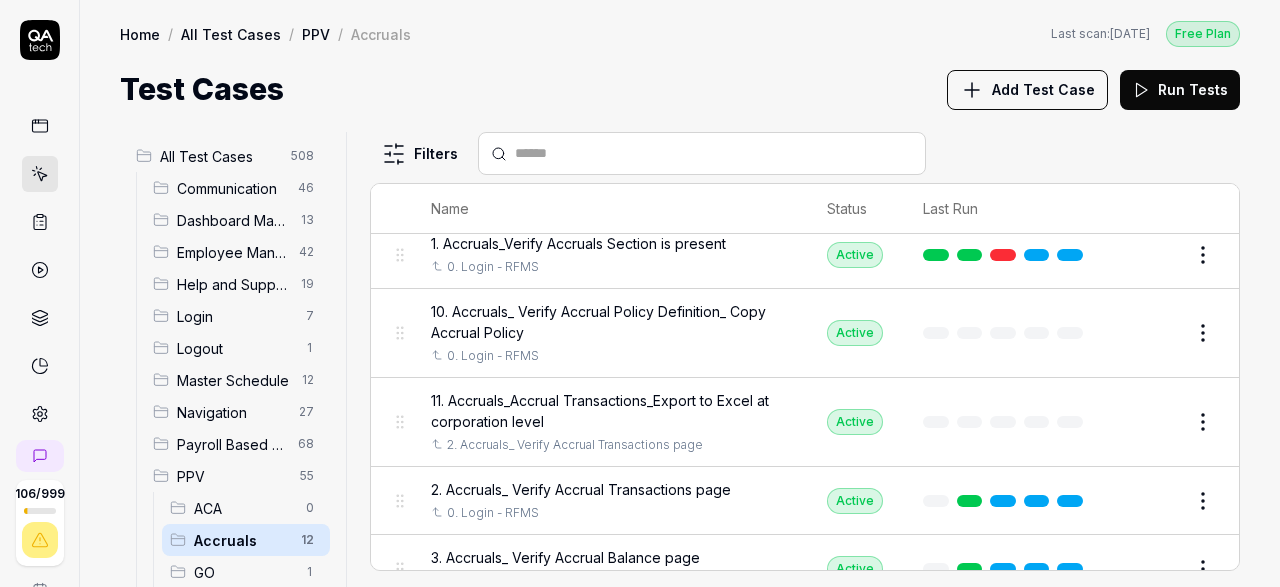 click on "Edit" at bounding box center (1155, 422) 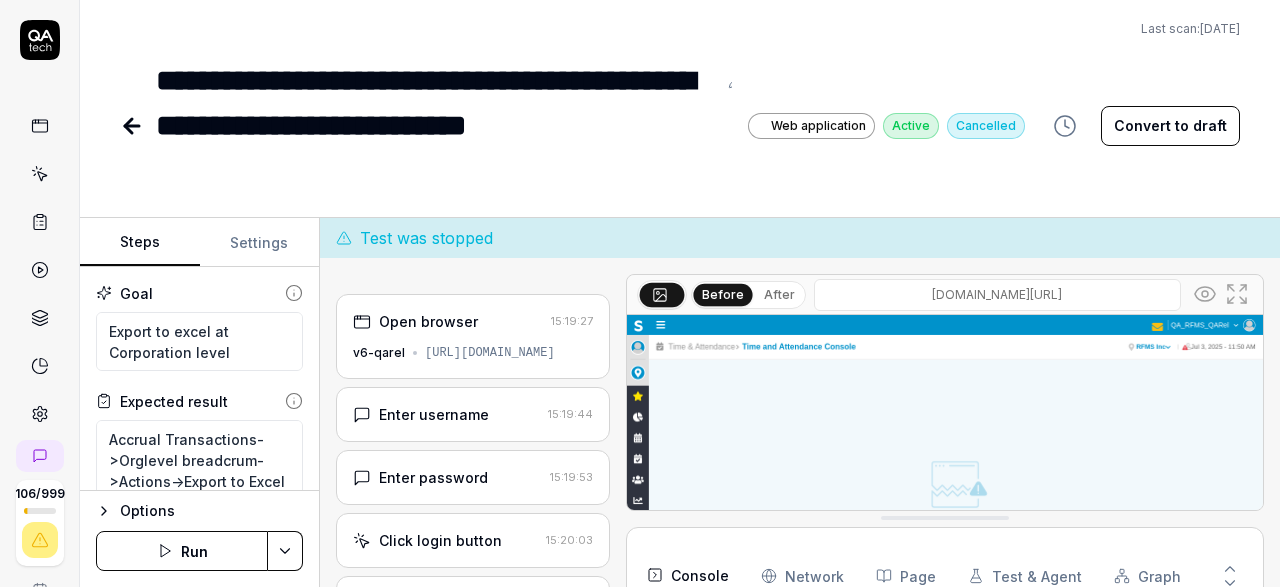 scroll, scrollTop: 89, scrollLeft: 0, axis: vertical 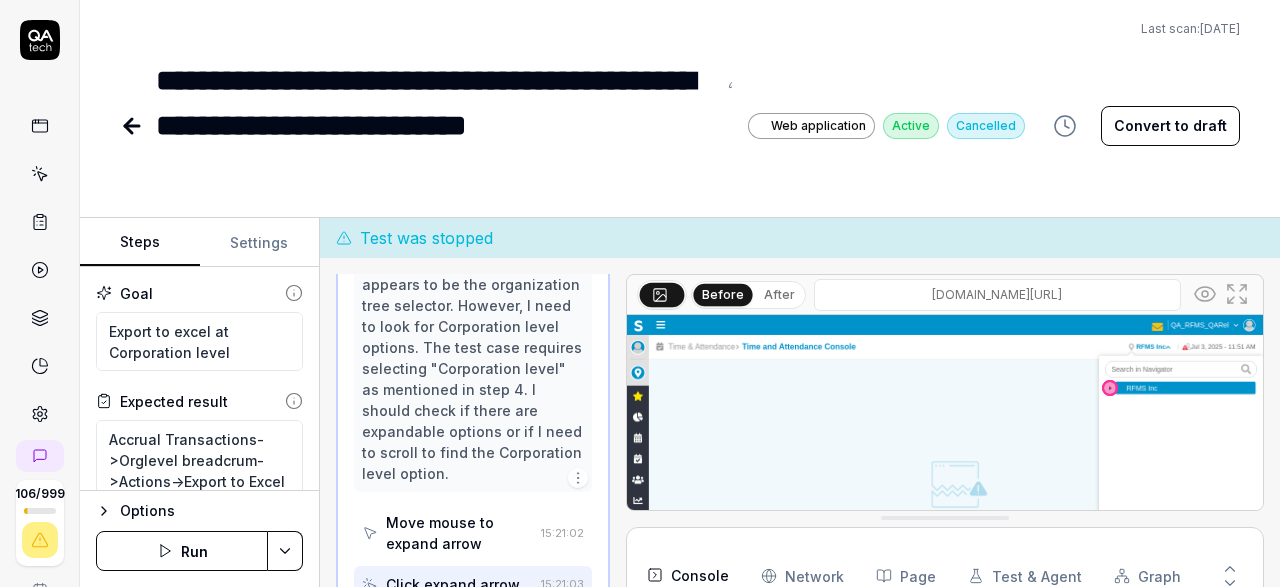 click on "Run" at bounding box center (182, 551) 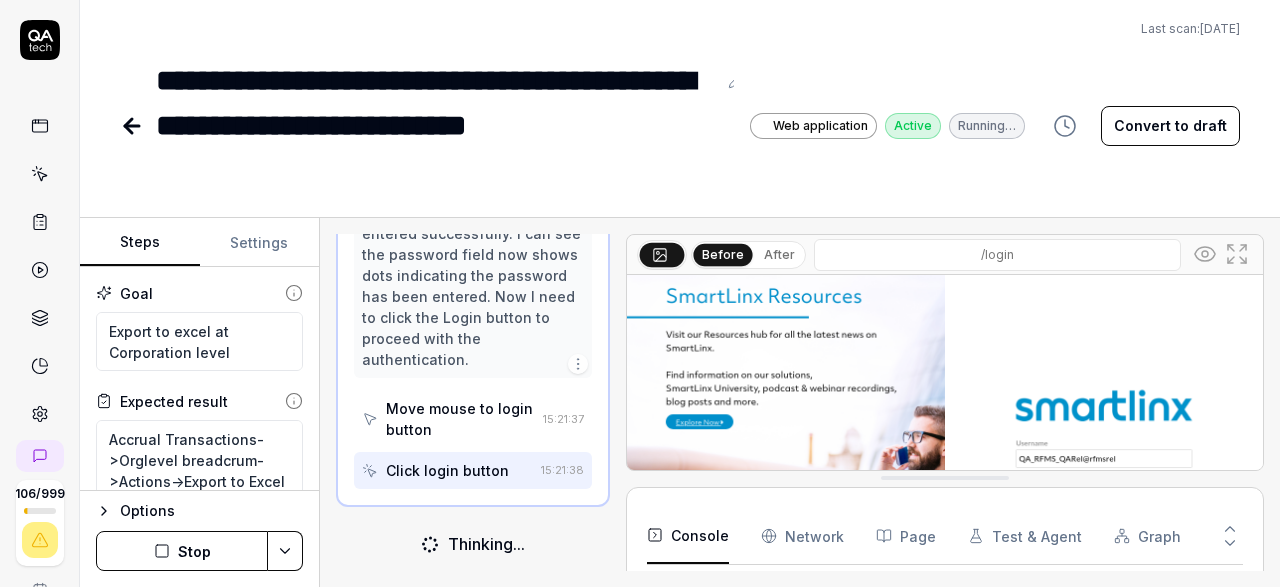 scroll, scrollTop: 325, scrollLeft: 0, axis: vertical 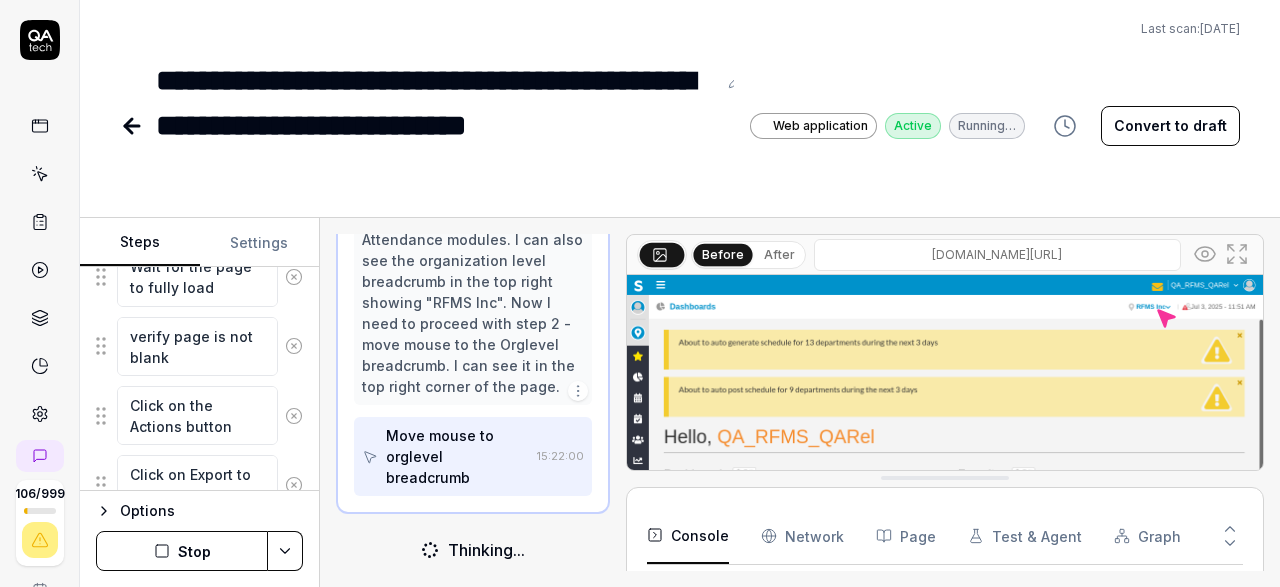 click on "Stop" at bounding box center (182, 551) 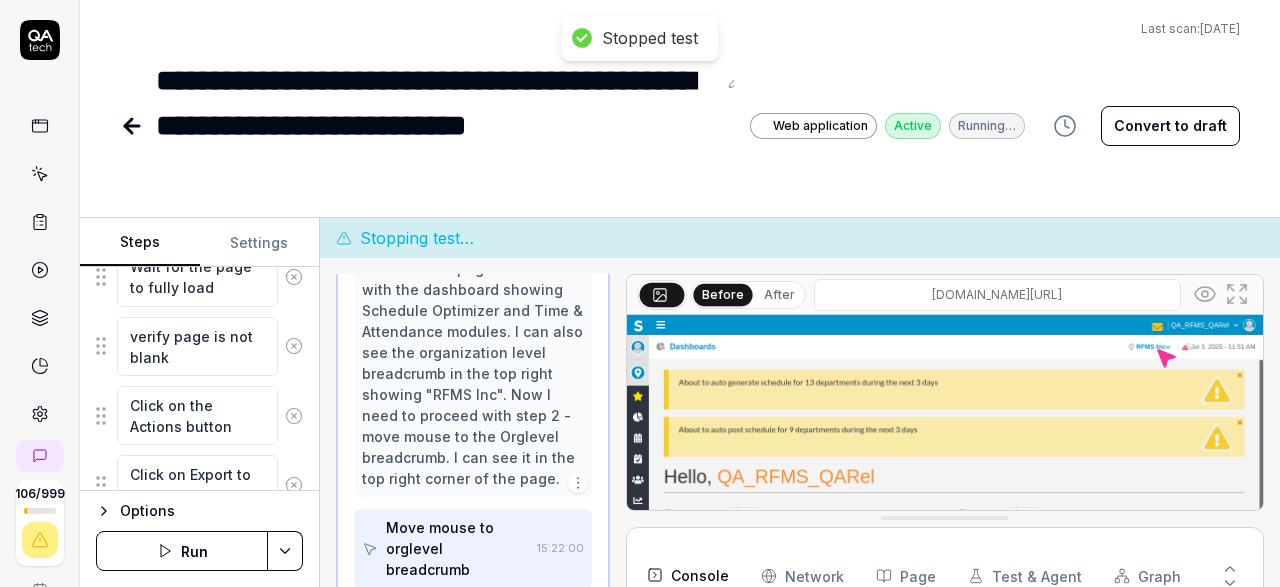 scroll, scrollTop: 509, scrollLeft: 0, axis: vertical 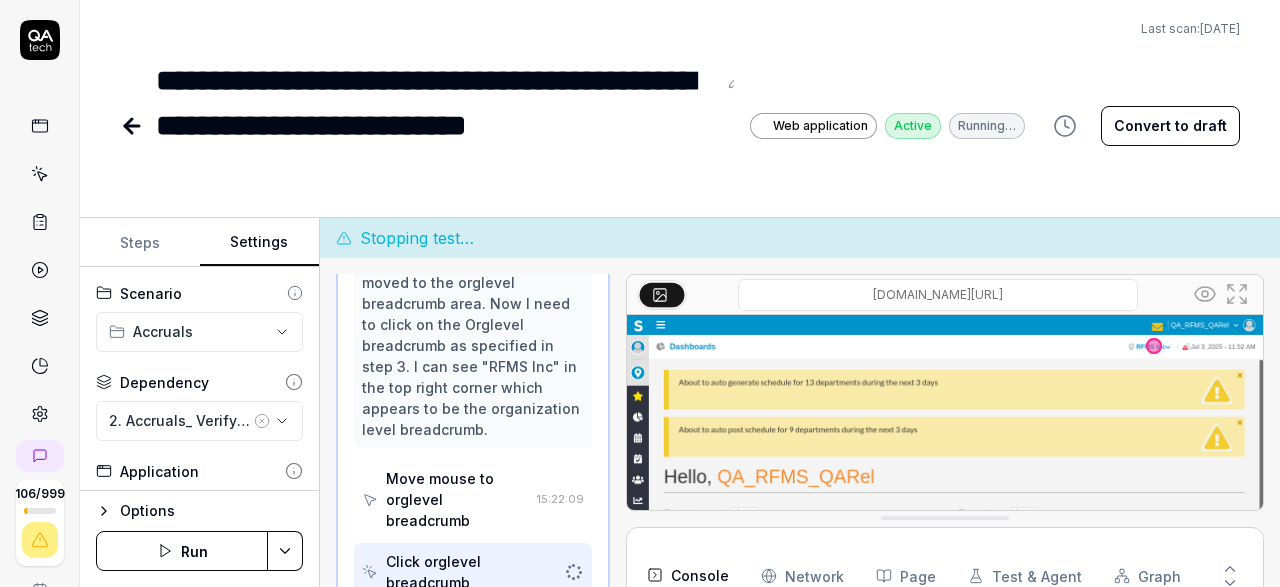 click on "Settings" at bounding box center (260, 243) 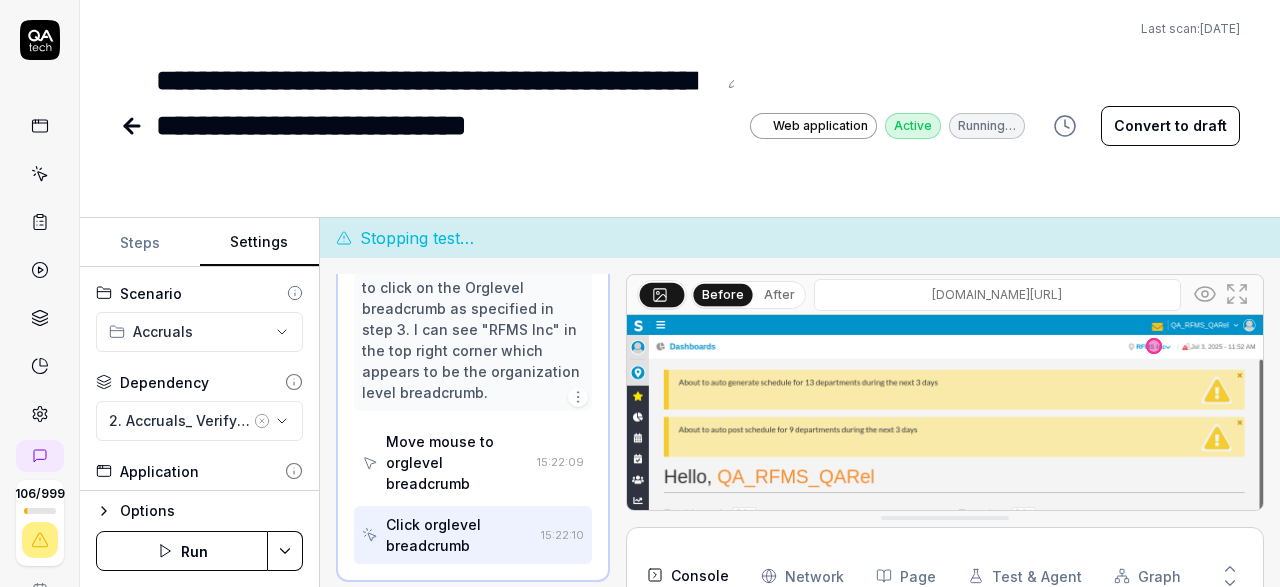 scroll, scrollTop: 628, scrollLeft: 0, axis: vertical 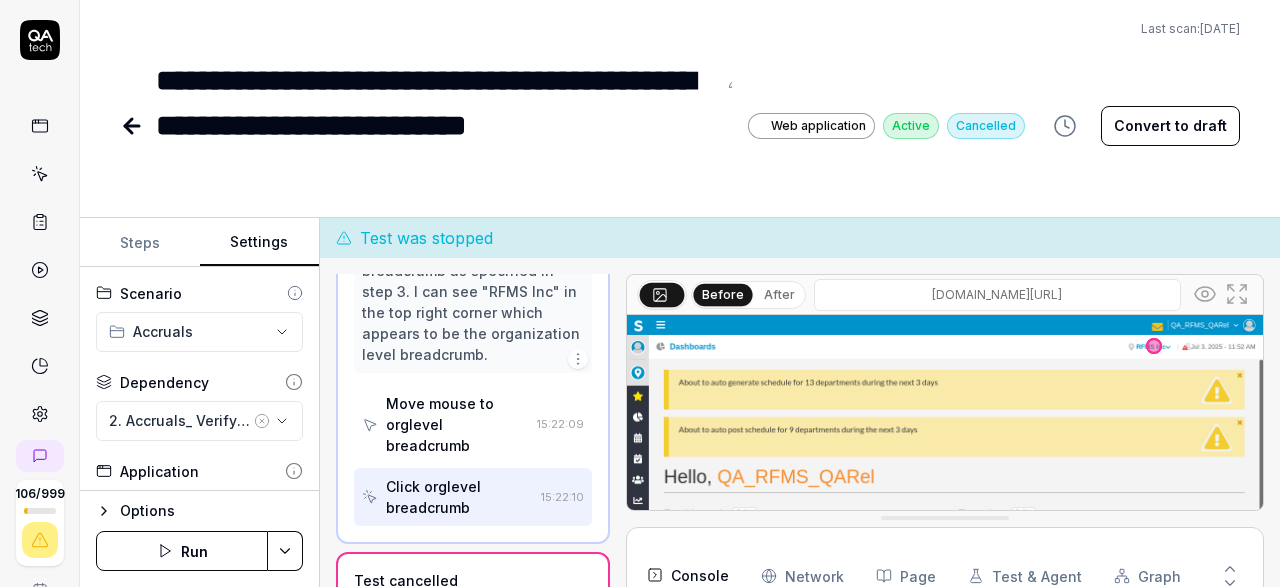 click 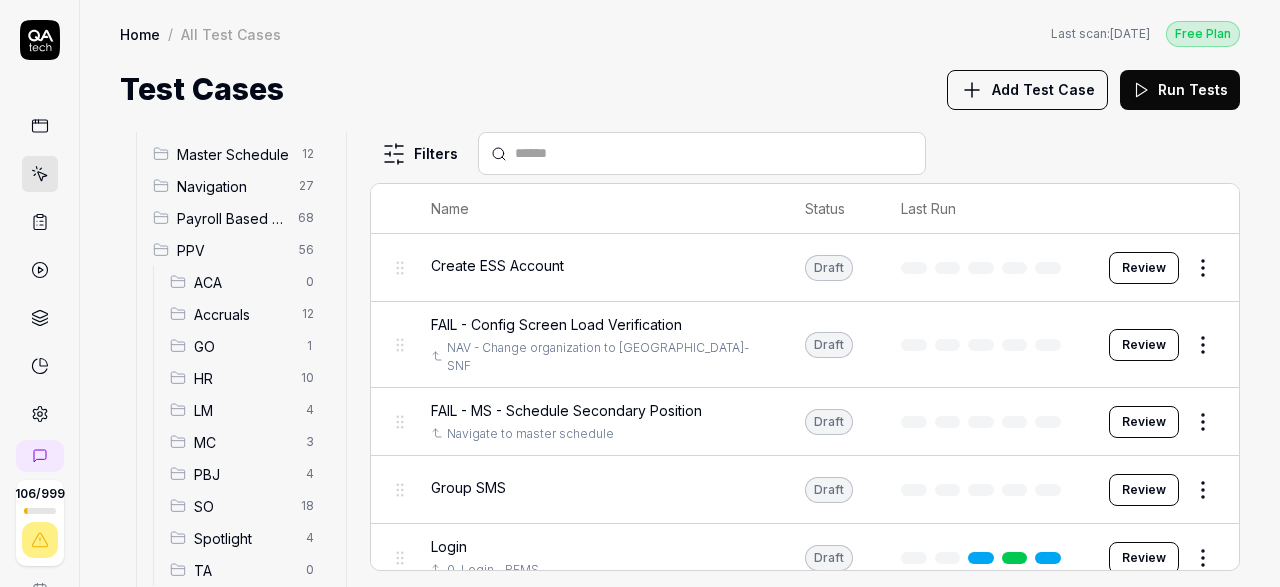 scroll, scrollTop: 232, scrollLeft: 0, axis: vertical 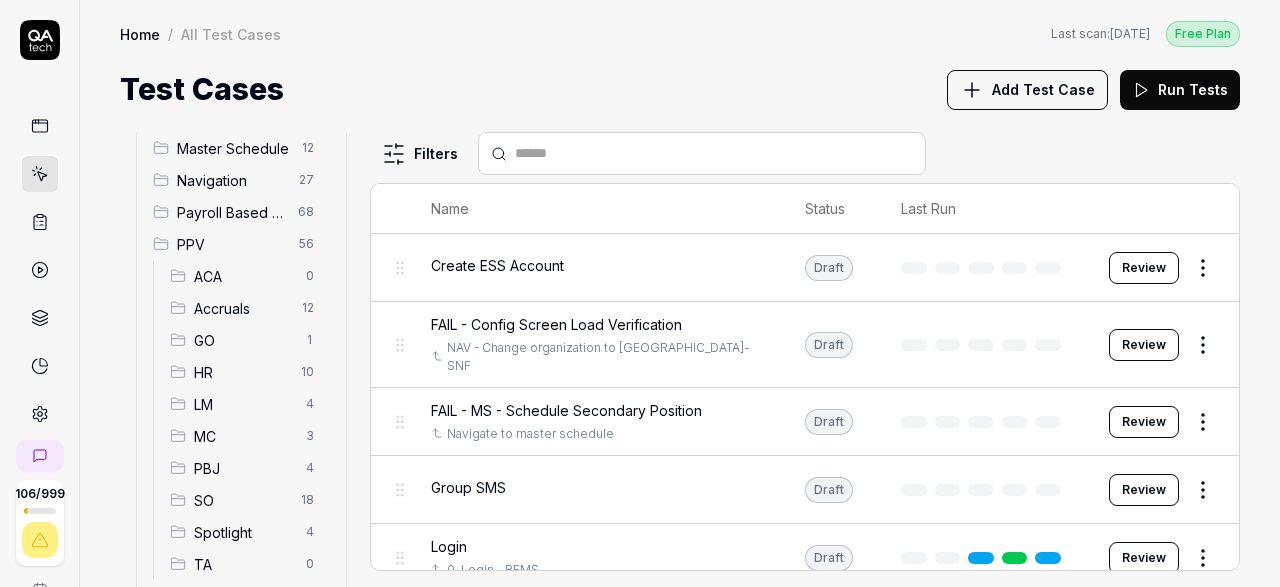 click on "Accruals" at bounding box center [242, 308] 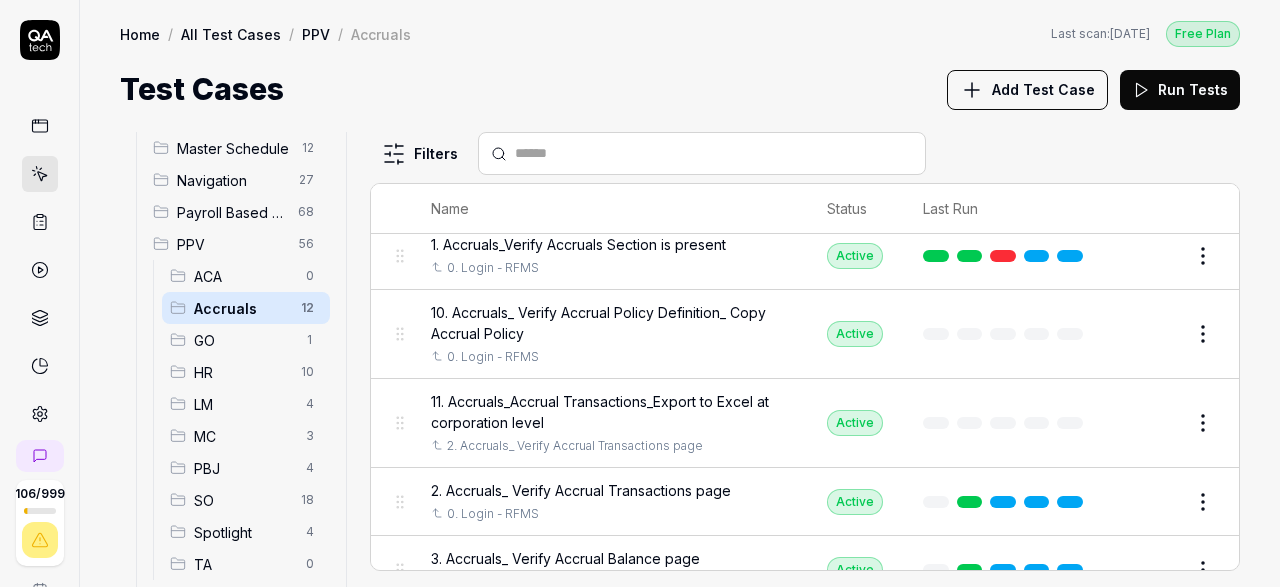 scroll, scrollTop: 116, scrollLeft: 0, axis: vertical 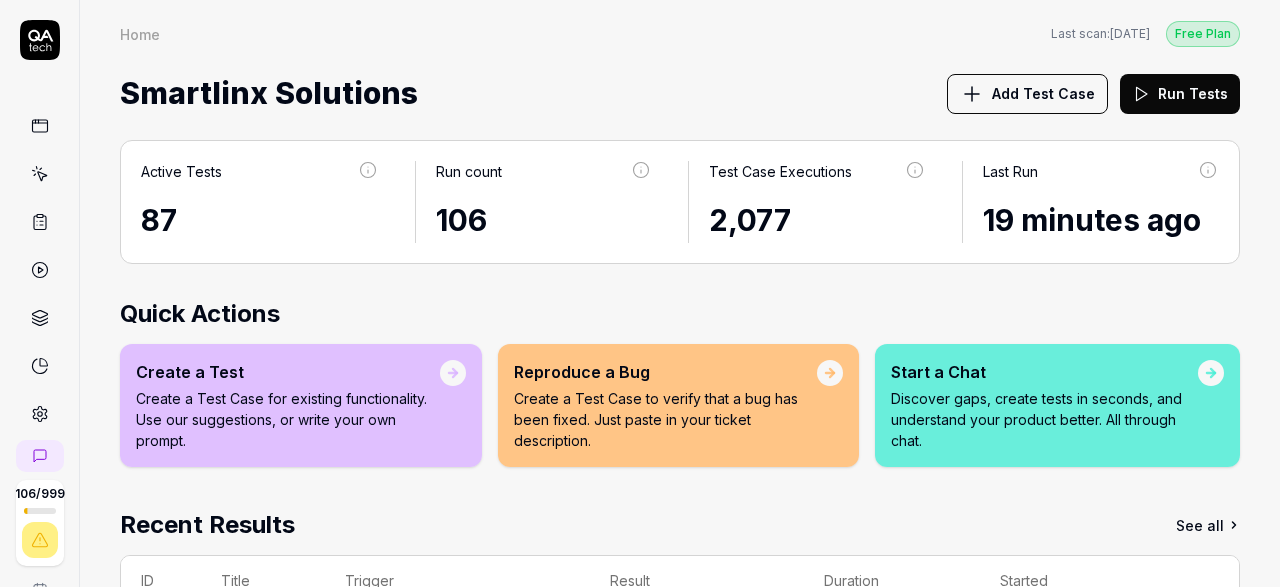 click at bounding box center (40, 174) 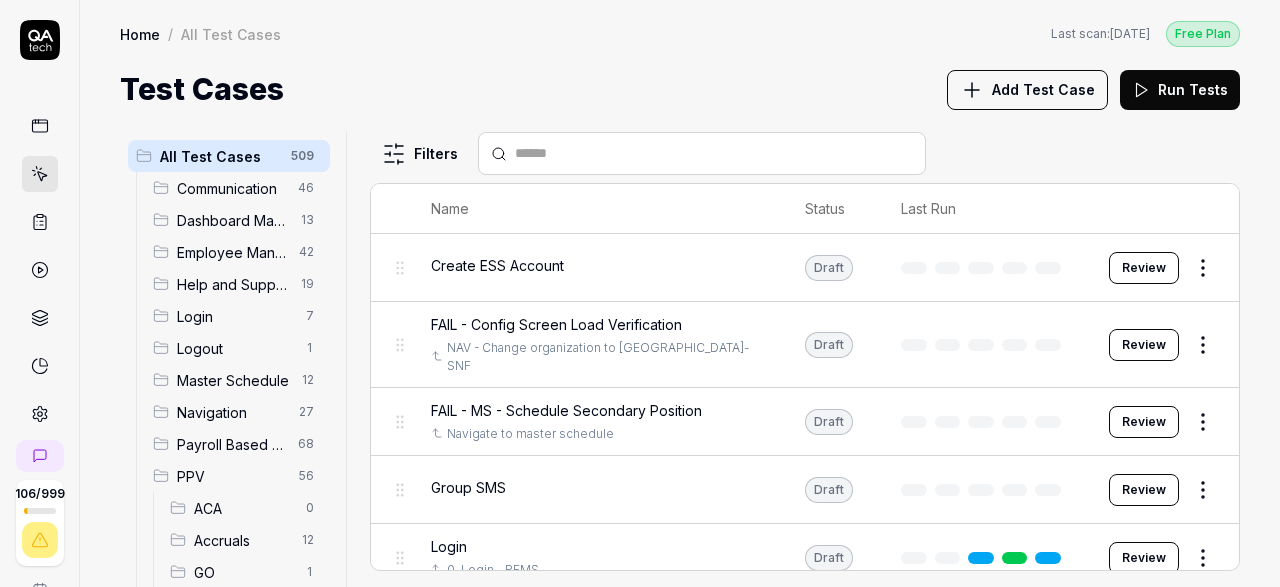 click on "Accruals" at bounding box center [242, 540] 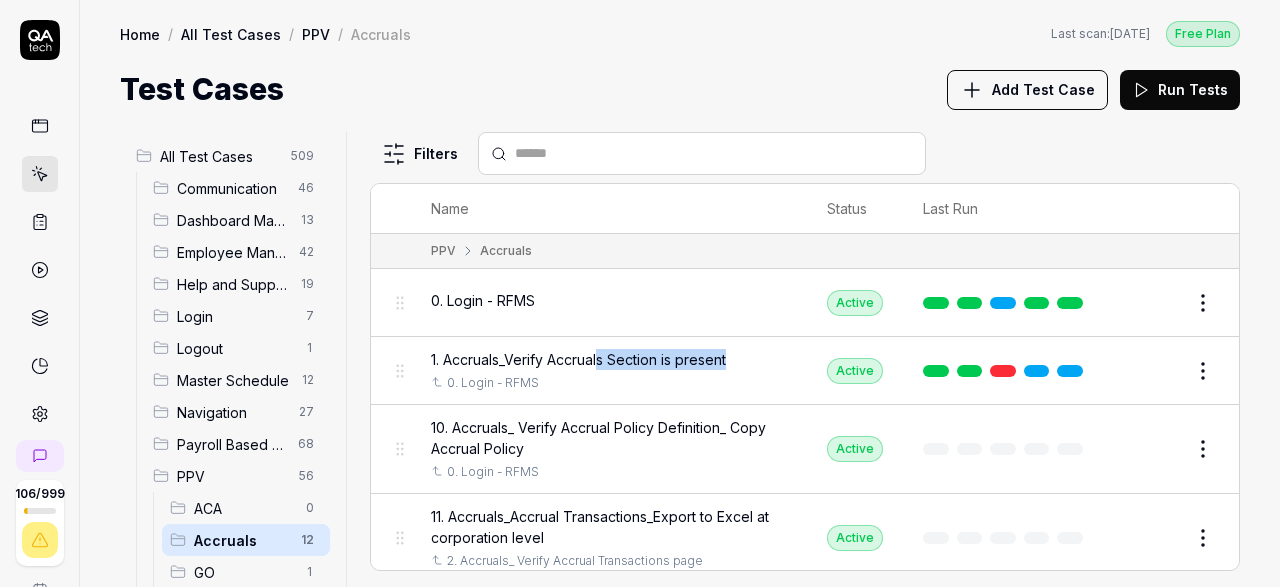 drag, startPoint x: 543, startPoint y: 435, endPoint x: 603, endPoint y: 338, distance: 114.05701 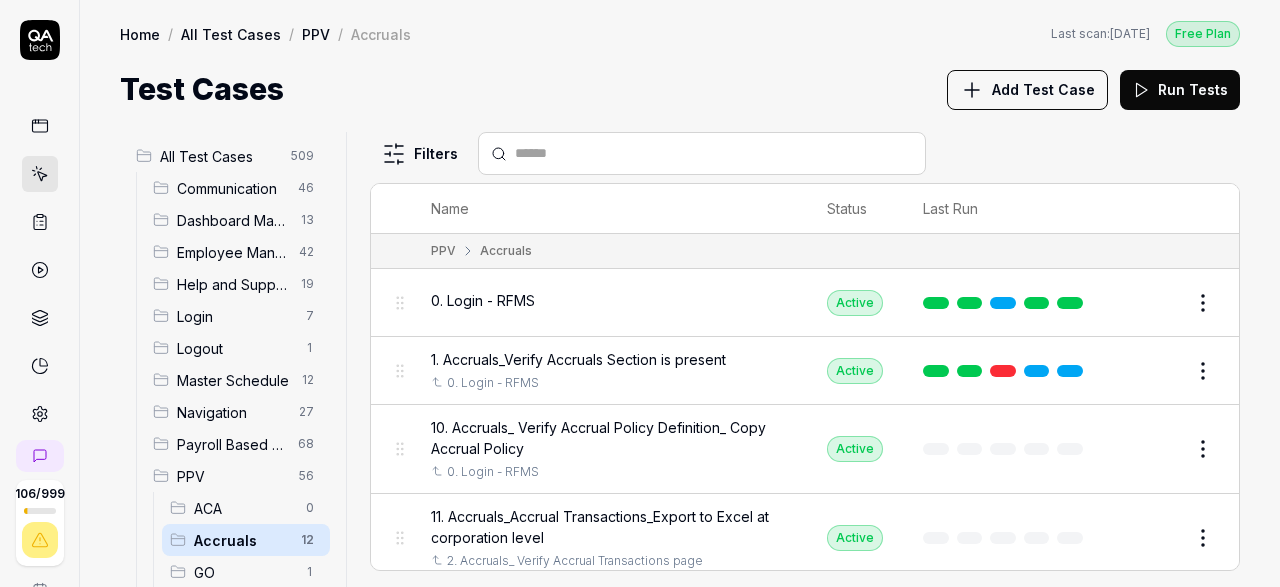 click on "11. Accruals_Accrual Transactions_Export to Excel at corporation level" at bounding box center [609, 527] 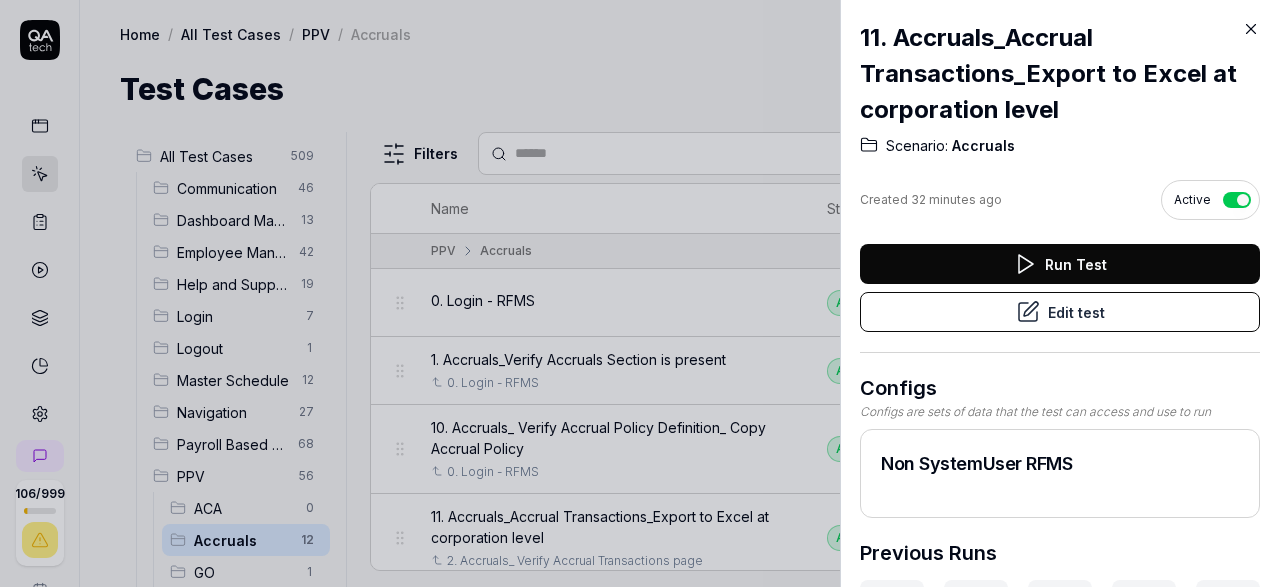 click on "Edit test" at bounding box center (1060, 312) 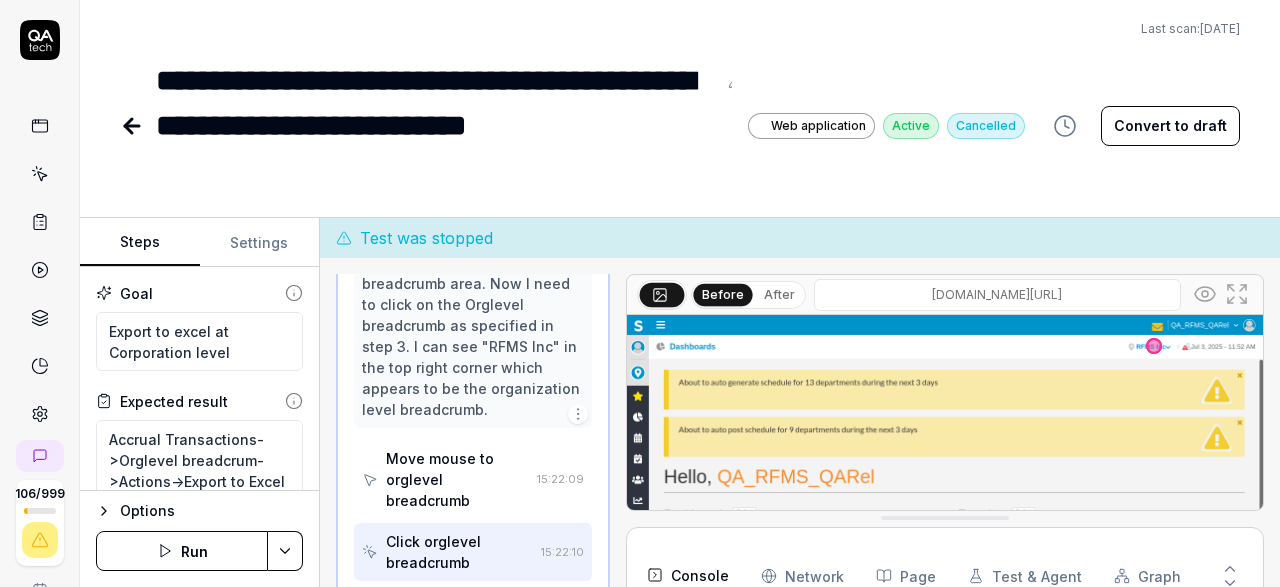 scroll, scrollTop: 573, scrollLeft: 0, axis: vertical 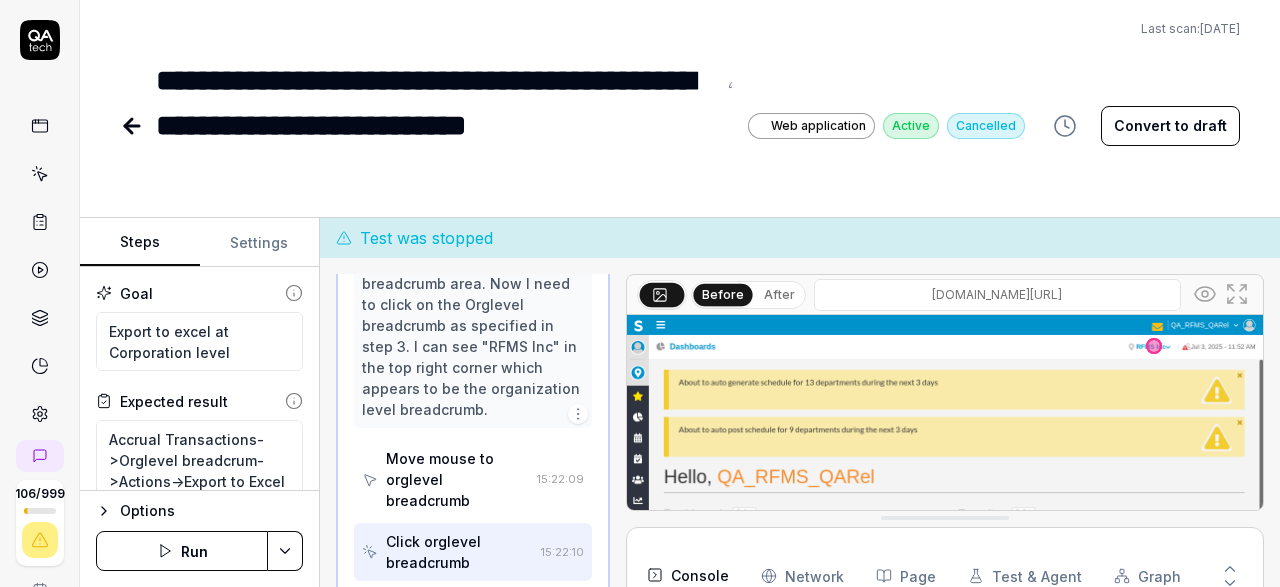click on "**********" at bounding box center (640, 293) 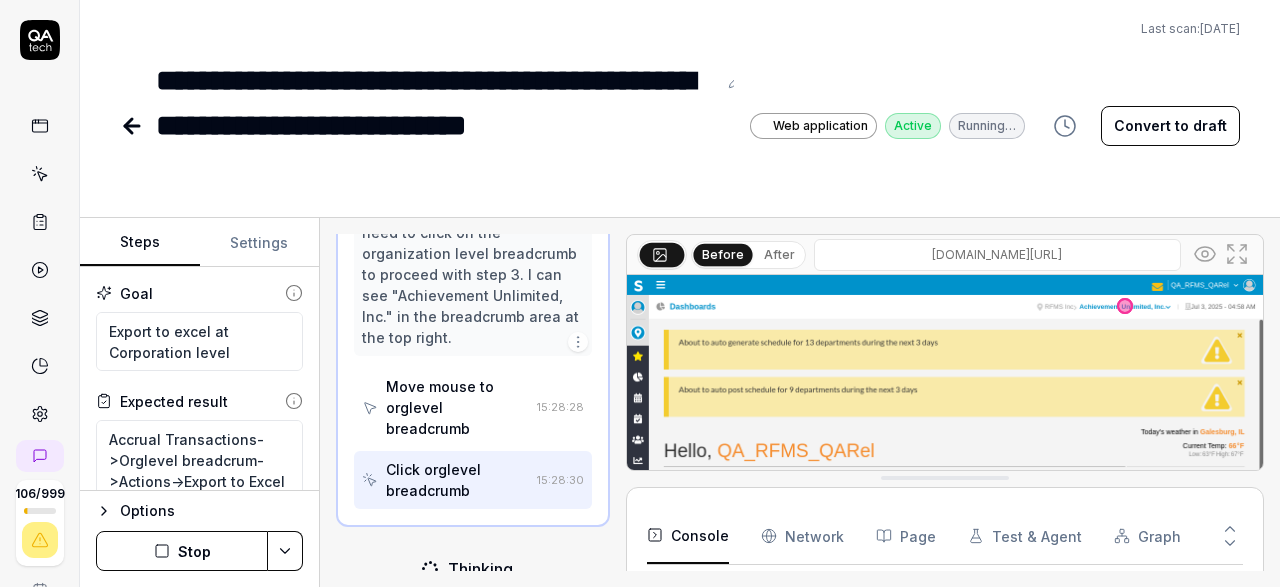 scroll, scrollTop: 597, scrollLeft: 0, axis: vertical 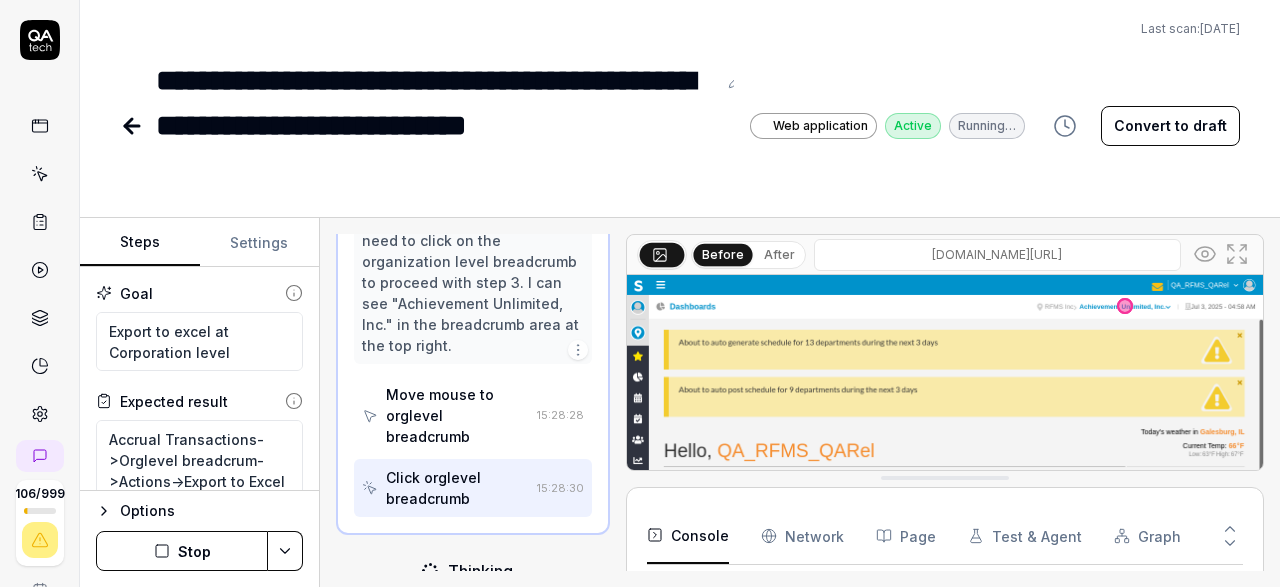 click on "Stop" at bounding box center [182, 551] 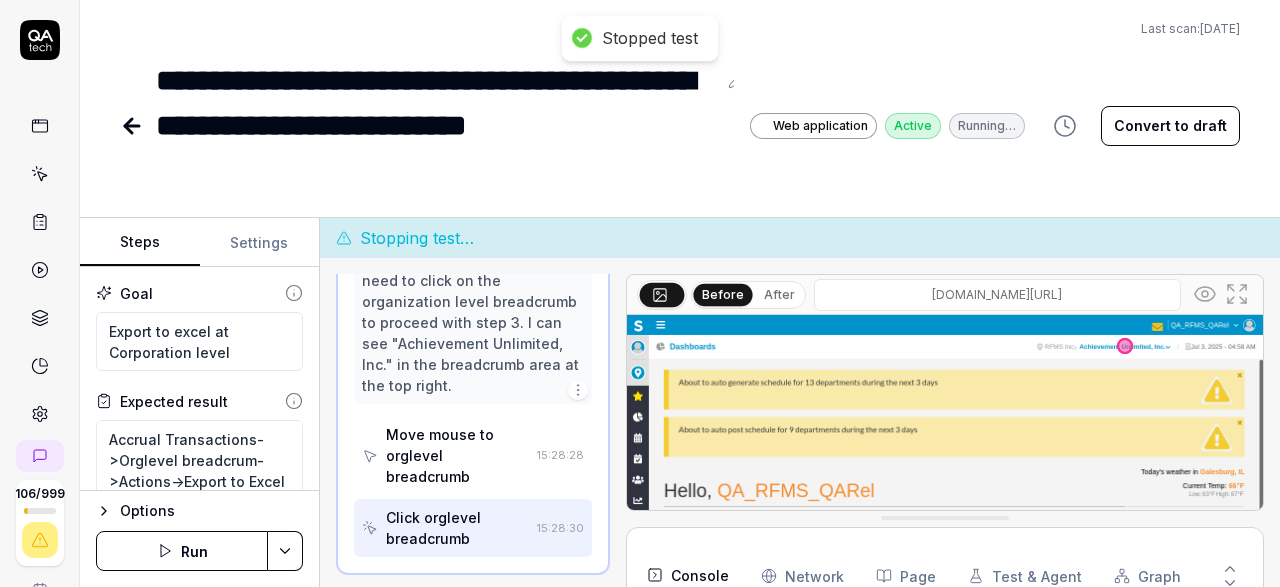 click on "**********" at bounding box center [640, 293] 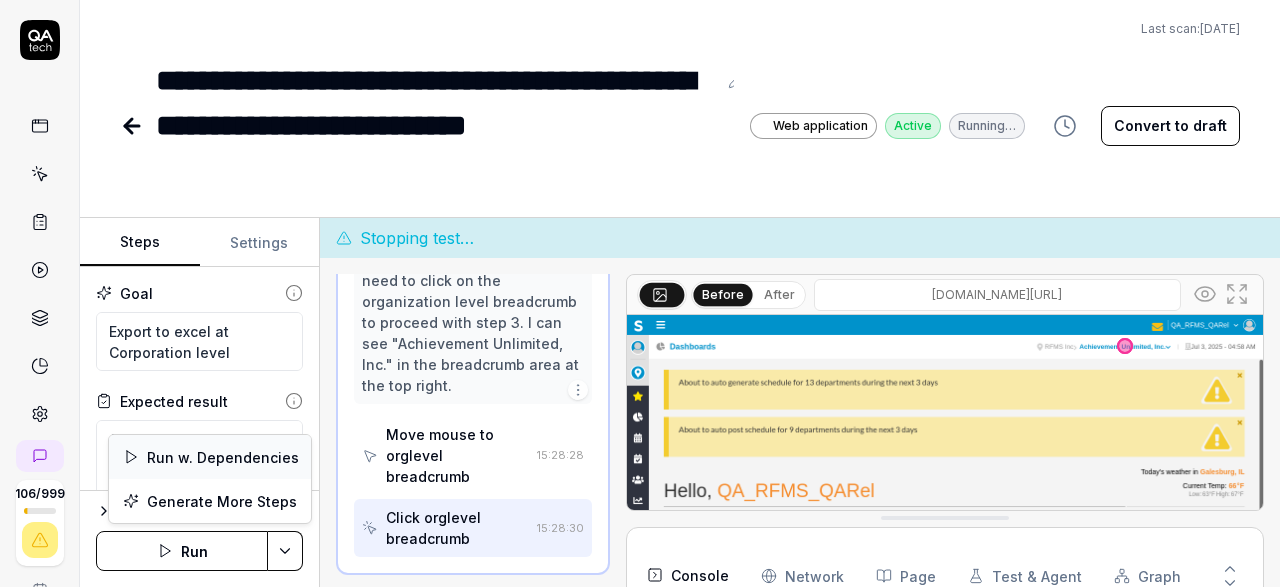 click on "Run w. Dependencies" at bounding box center [210, 457] 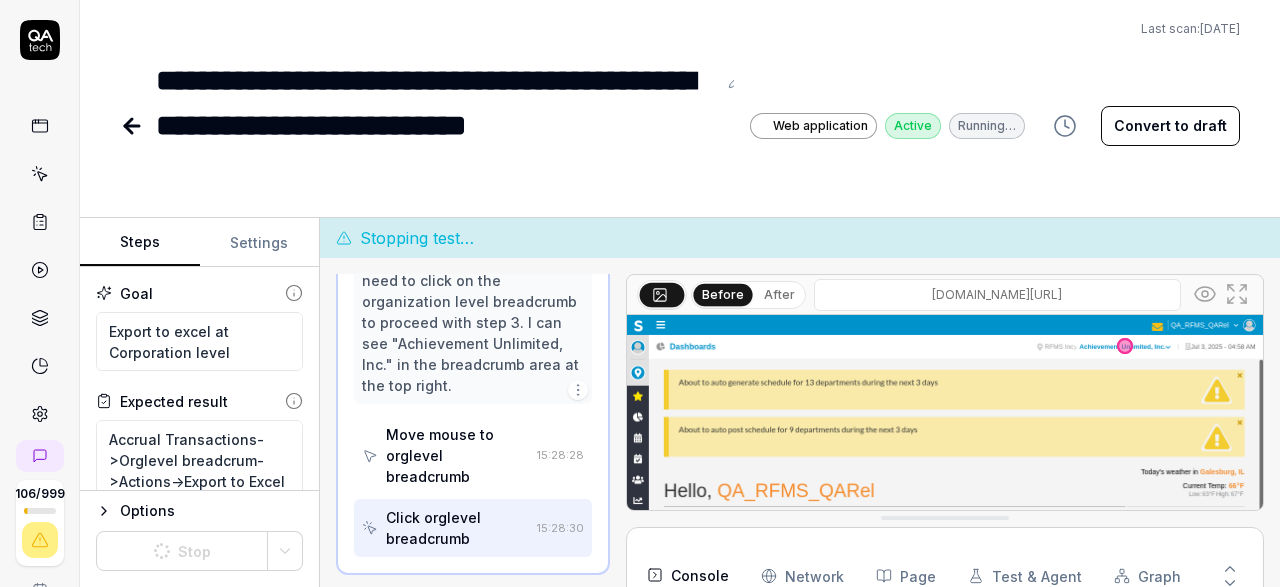 scroll, scrollTop: 597, scrollLeft: 0, axis: vertical 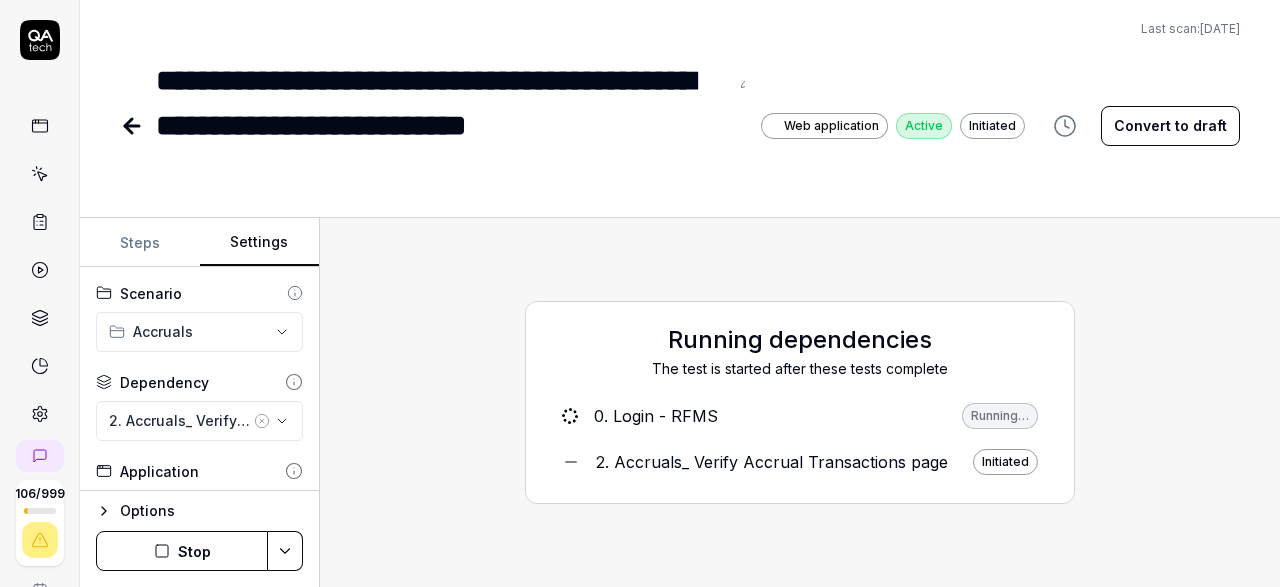 click on "Settings" at bounding box center (260, 243) 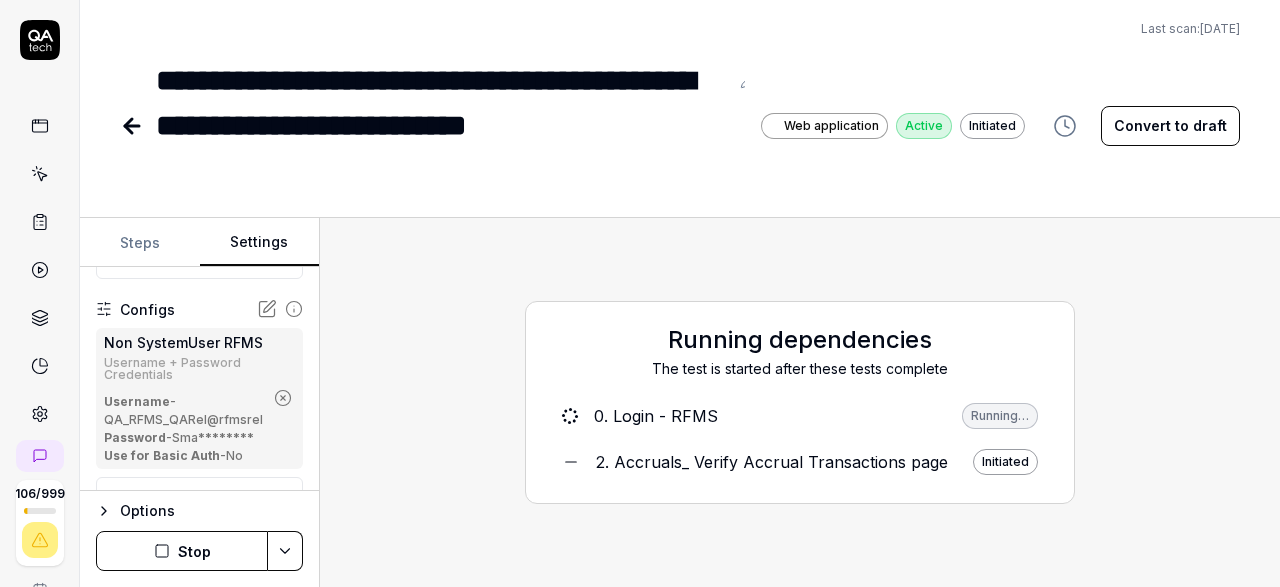 scroll, scrollTop: 125, scrollLeft: 0, axis: vertical 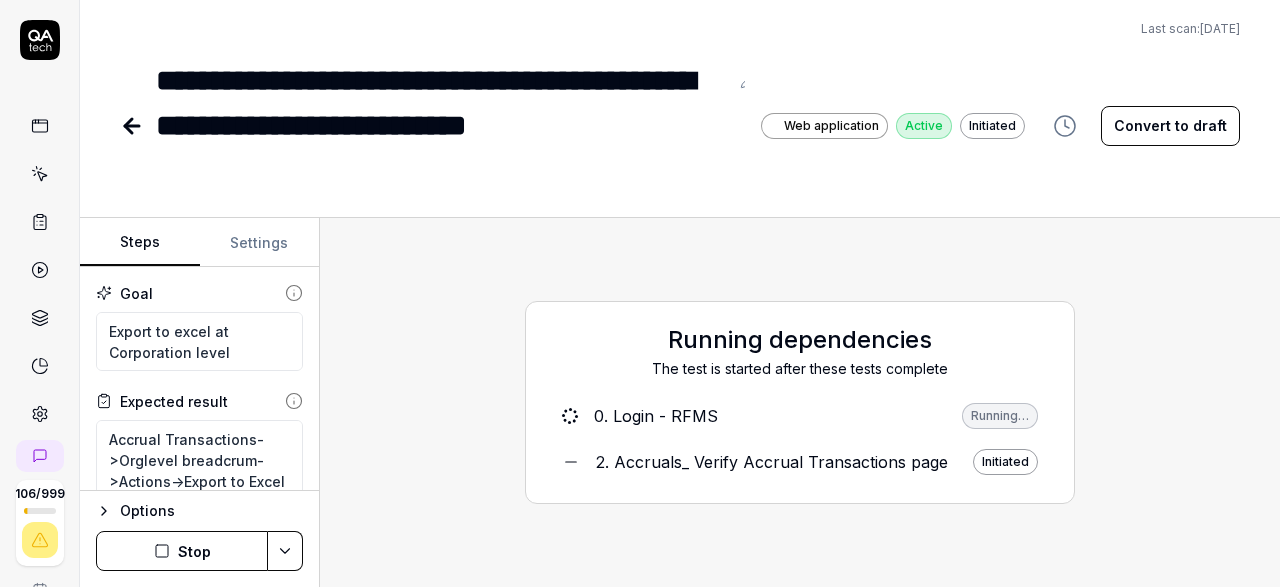 click on "Steps" at bounding box center [140, 243] 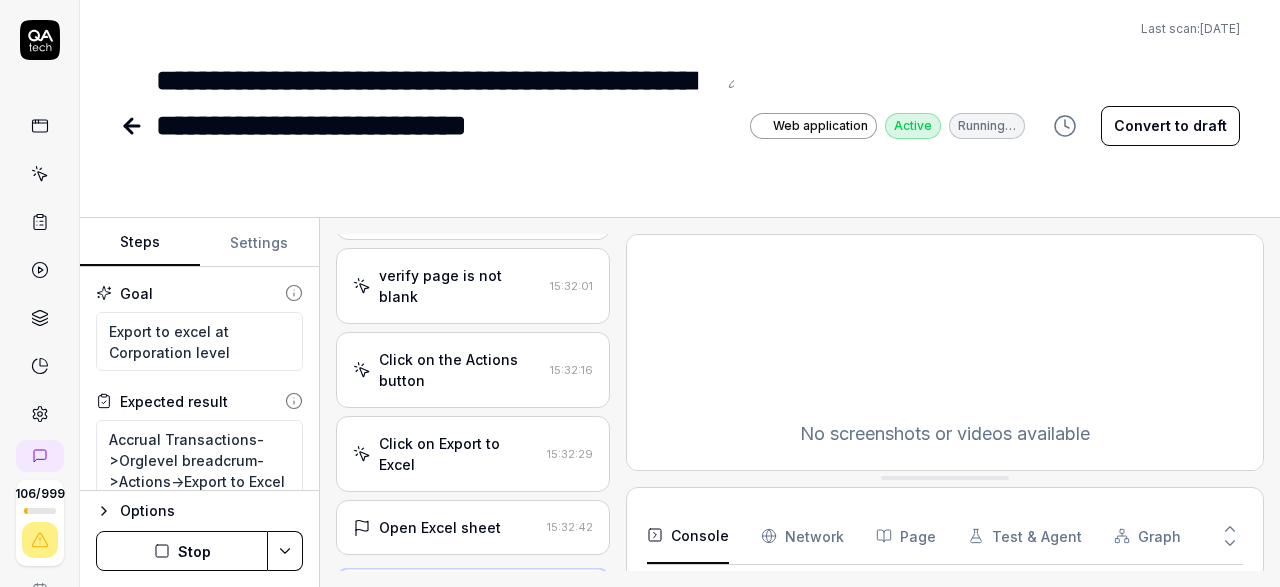 scroll, scrollTop: 496, scrollLeft: 0, axis: vertical 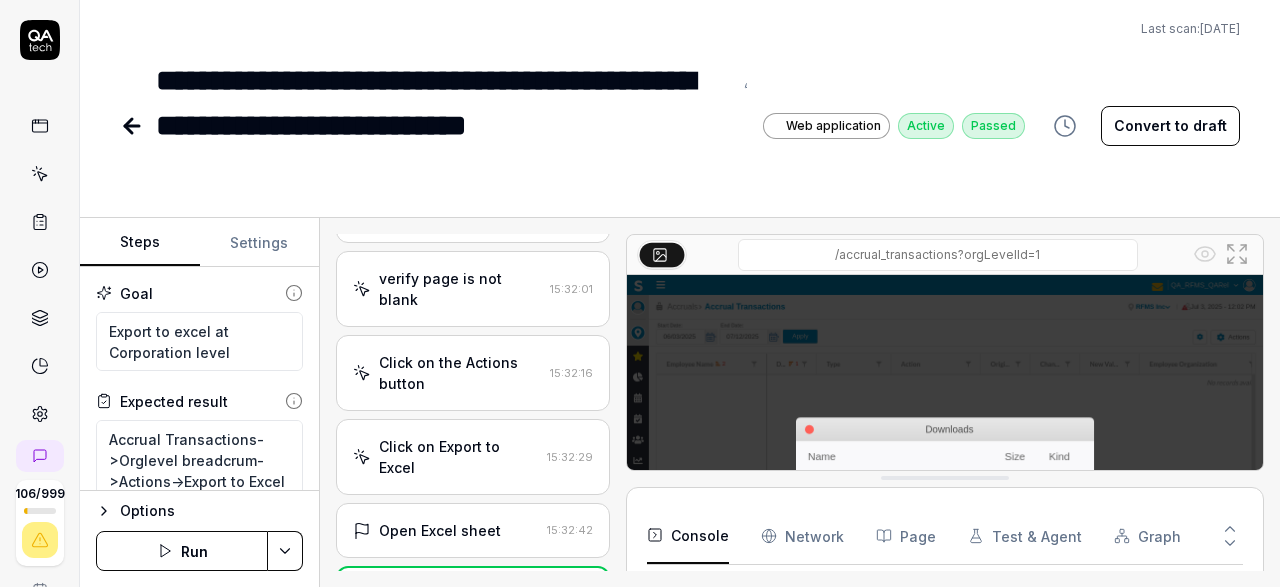 click 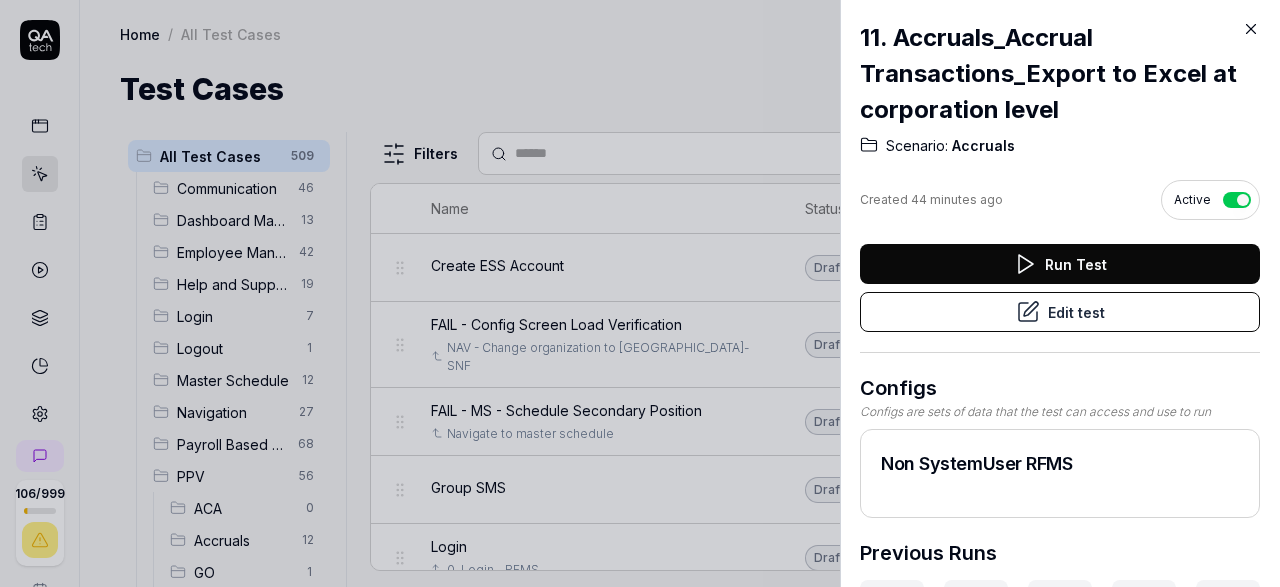 click on "11. Accruals_Accrual Transactions_Export to Excel at corporation level" at bounding box center (1060, 74) 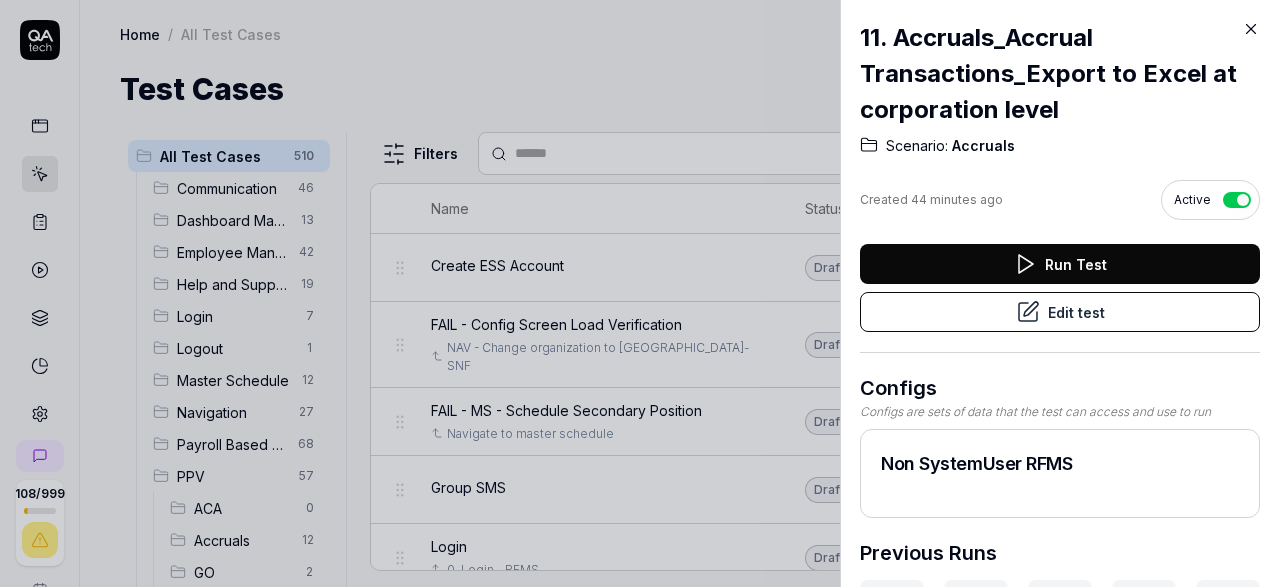 drag, startPoint x: 1247, startPoint y: 27, endPoint x: 1156, endPoint y: 255, distance: 245.4893 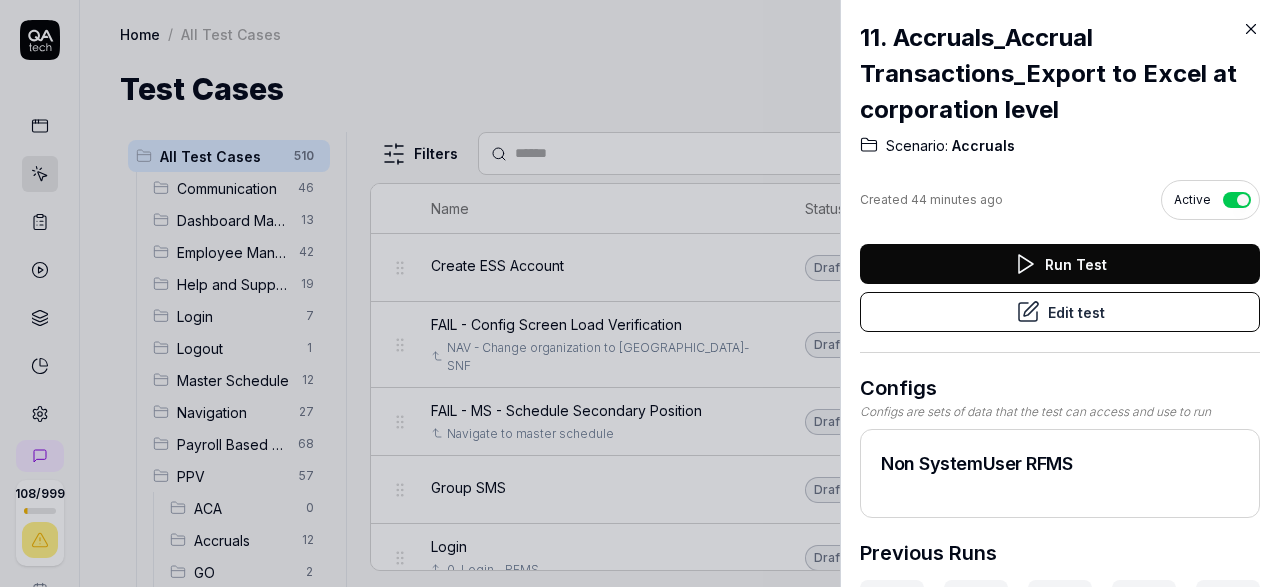 click 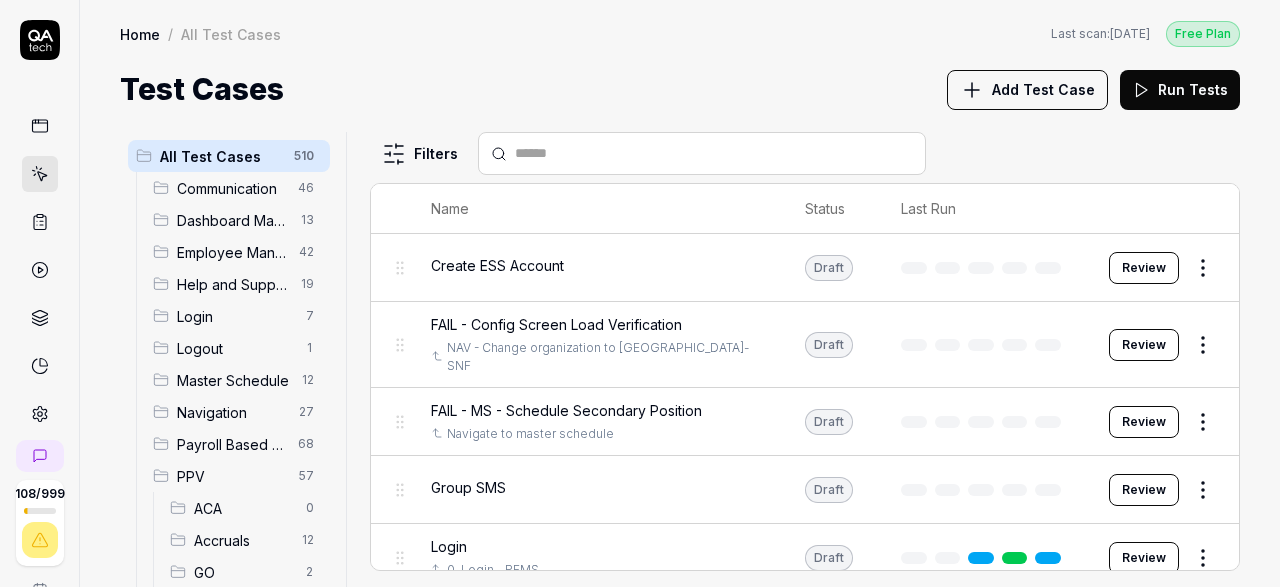 click on "Accruals" at bounding box center [242, 540] 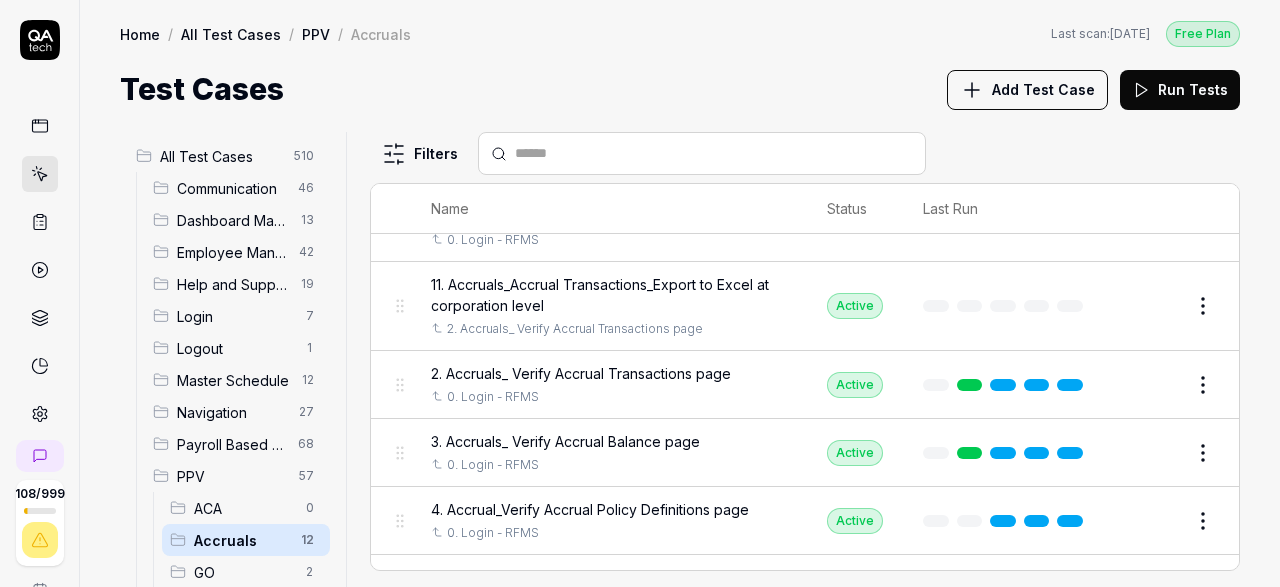 scroll, scrollTop: 116, scrollLeft: 0, axis: vertical 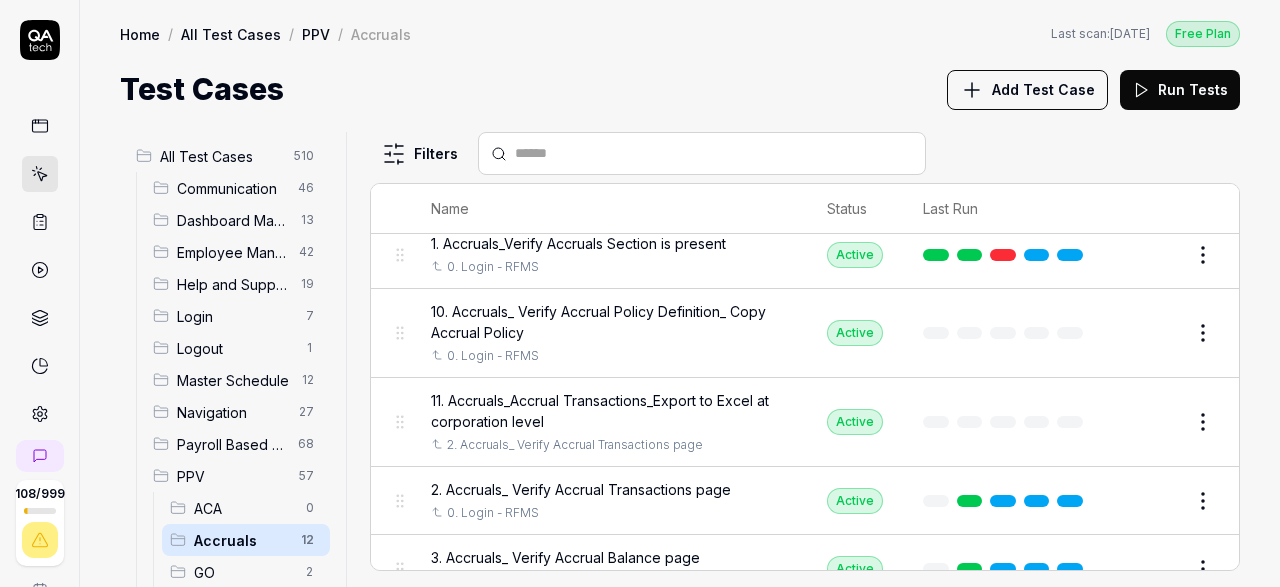 click on "108  /  999 s S Home / All Test Cases / PPV / Accruals Free Plan Home / All Test Cases / PPV / Accruals Last scan:  [DATE] Free Plan Test Cases Add Test Case Run Tests All Test Cases 510 Communication 46 Dashboard Management 13 Employee Management 42 Help and Support 19 Login 7 Logout 1 Master Schedule 12 Navigation 27 Payroll Based Journal 68 PPV 57 ACA 0 Accruals 12 GO 2 HR 10 LM 4 MC 3 PBJ 4 SO 18 Spotlight 4 TA 0 Reporting 6 Schedule Optimizer 7 Screen Loads 7 TestPPV 0 Time & Attendance 192 User Profile 1 Filters Name Status Last Run PPV Accruals 0. Login - RFMS Active Edit 1. Accruals_Verify Accruals Section is present 0. Login - RFMS Active Edit 10. Accruals_ Verify Accrual Policy Definition_ Copy Accrual Policy 0. Login - RFMS Active Edit 11. Accruals_Accrual Transactions_Export to Excel at corporation level  2. Accruals_ Verify Accrual Transactions page Active Edit 2. Accruals_ Verify Accrual Transactions page 0. Login - RFMS Active Edit 3. Accruals_ Verify Accrual Balance page 0. Login - RFMS" at bounding box center (640, 293) 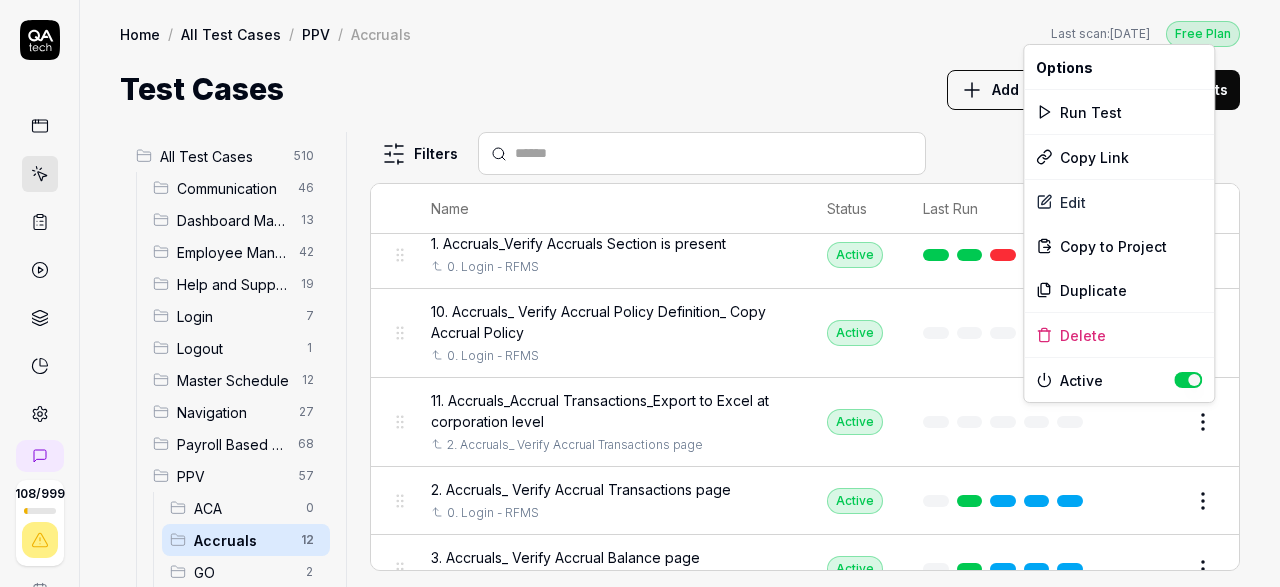 scroll, scrollTop: 116, scrollLeft: 0, axis: vertical 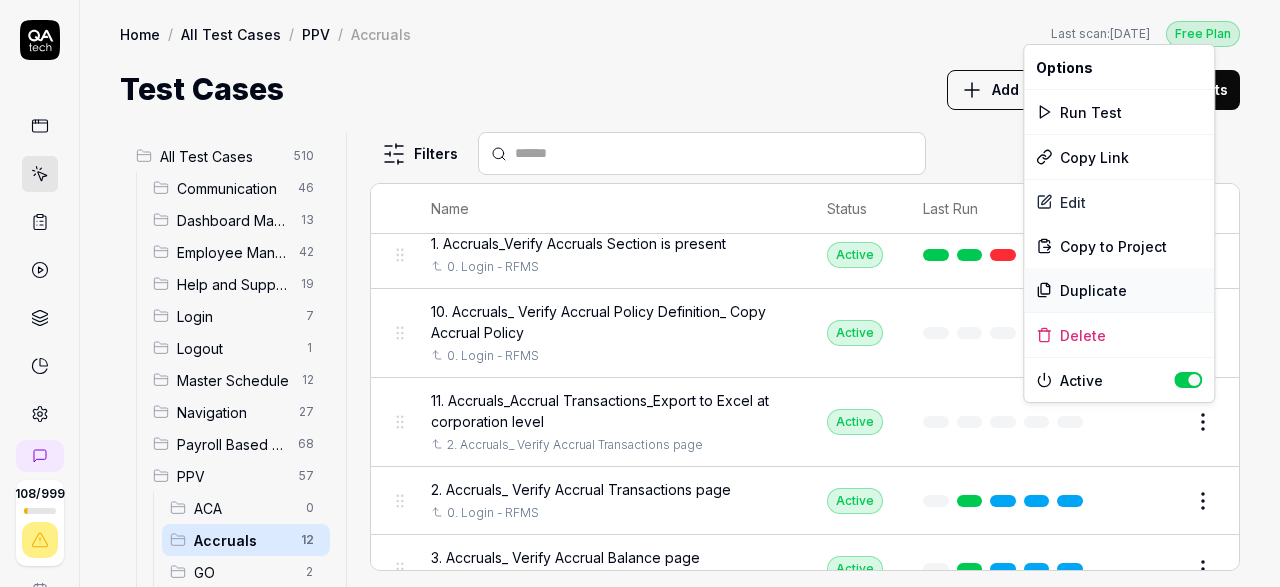 click on "Duplicate" at bounding box center [1119, 290] 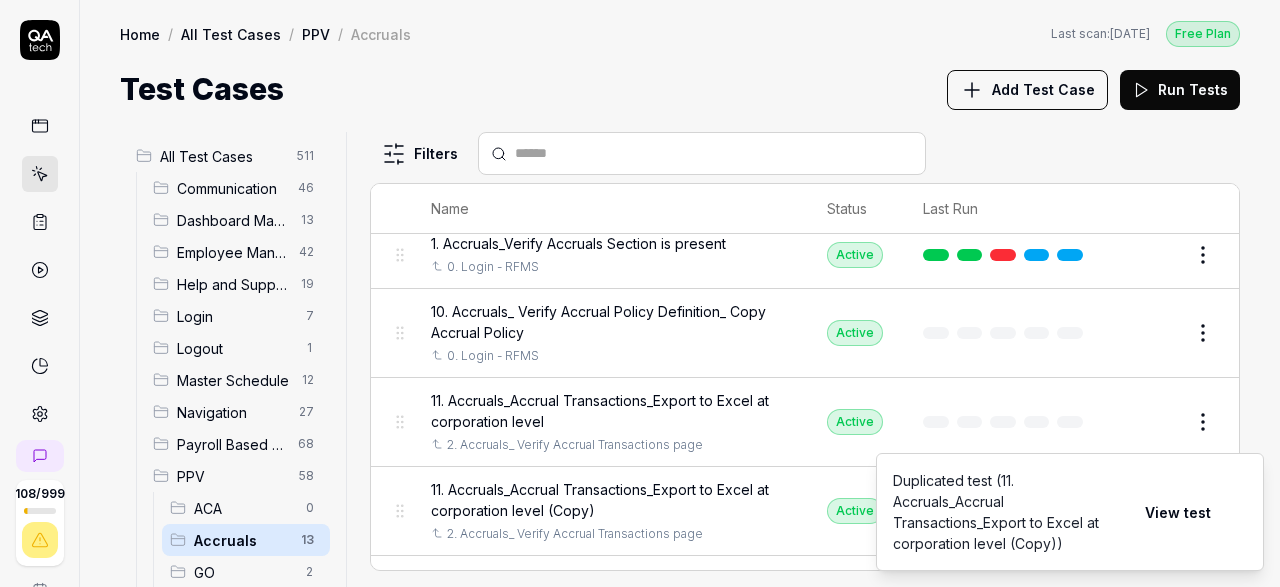 click on "View test" at bounding box center [1178, 512] 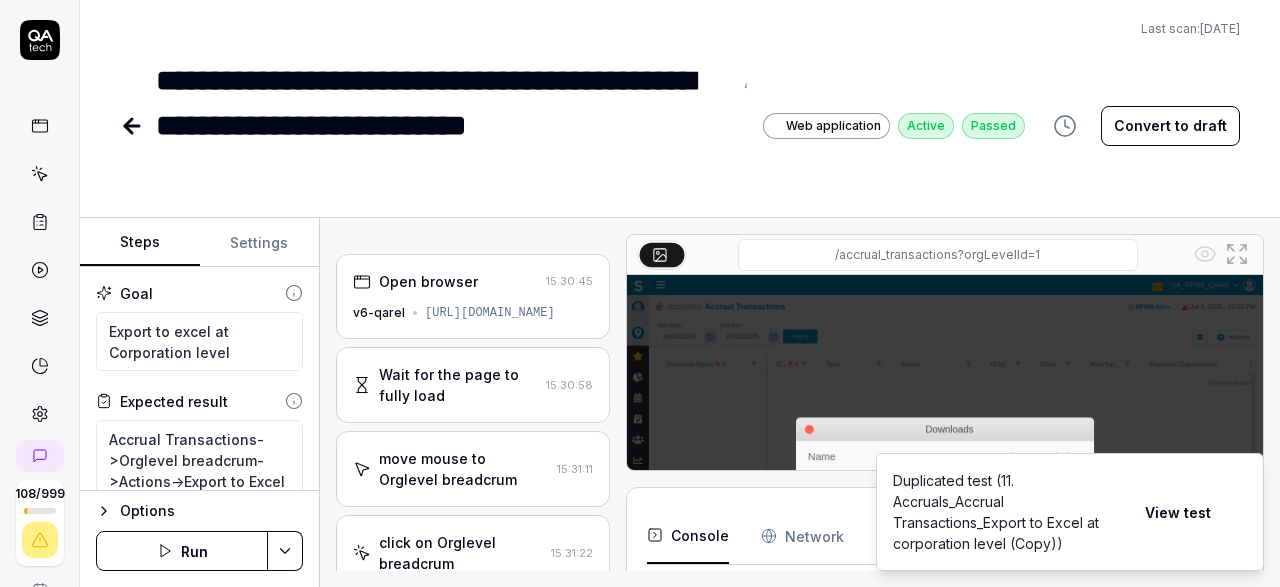 scroll, scrollTop: 130, scrollLeft: 0, axis: vertical 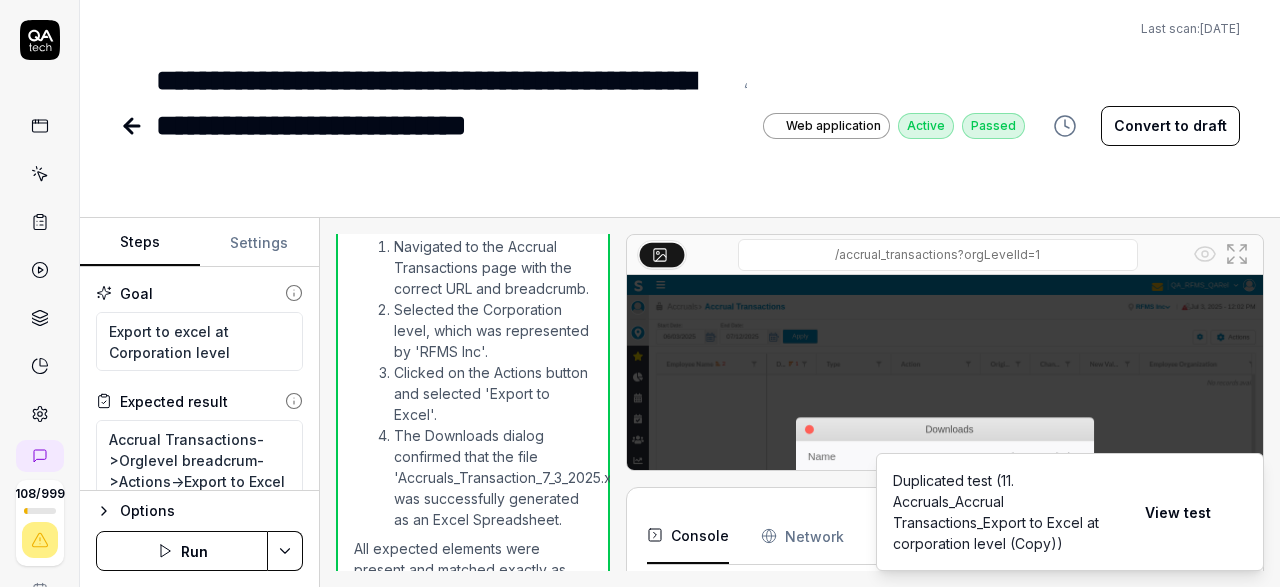 click on "View test" at bounding box center (1178, 512) 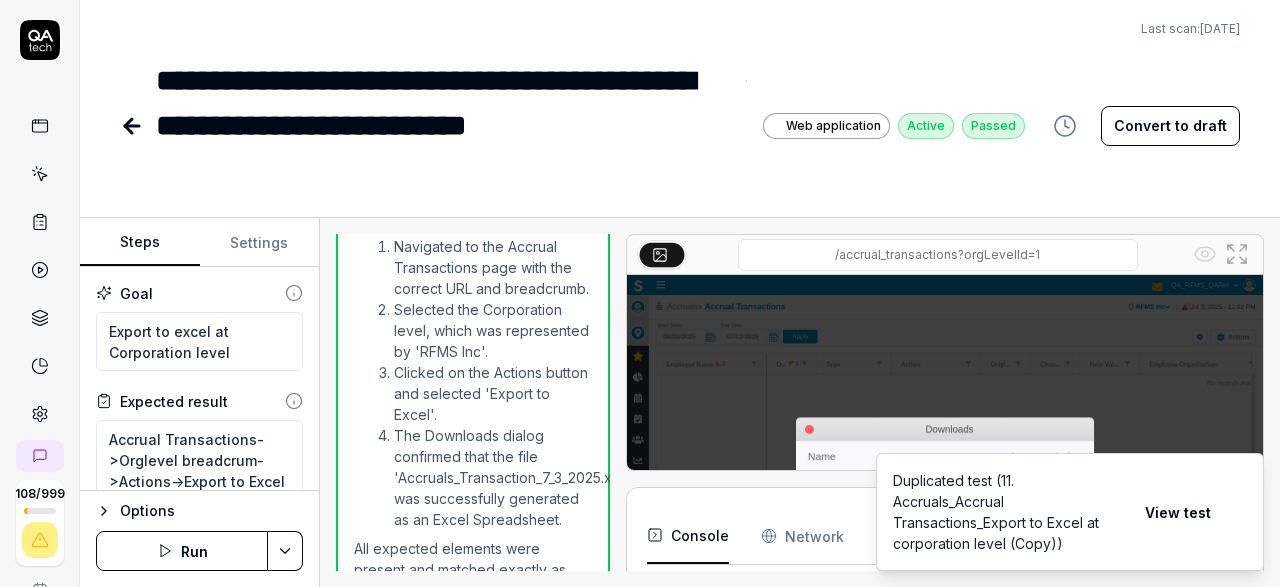 click on "**********" at bounding box center [444, 125] 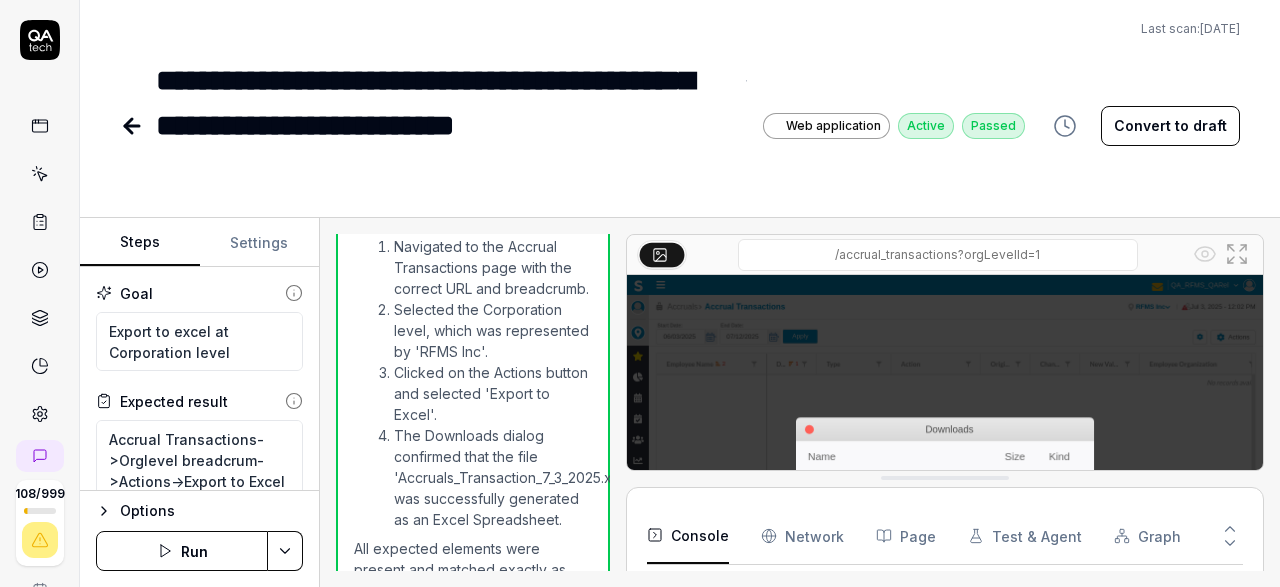 type 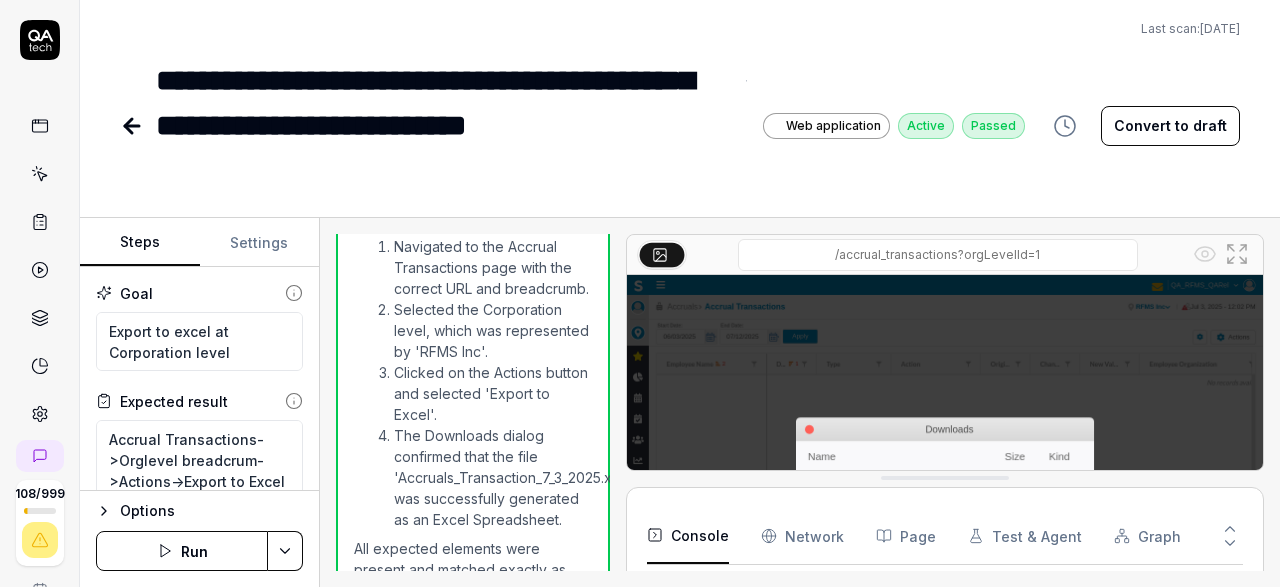 click on "**********" at bounding box center (444, 125) 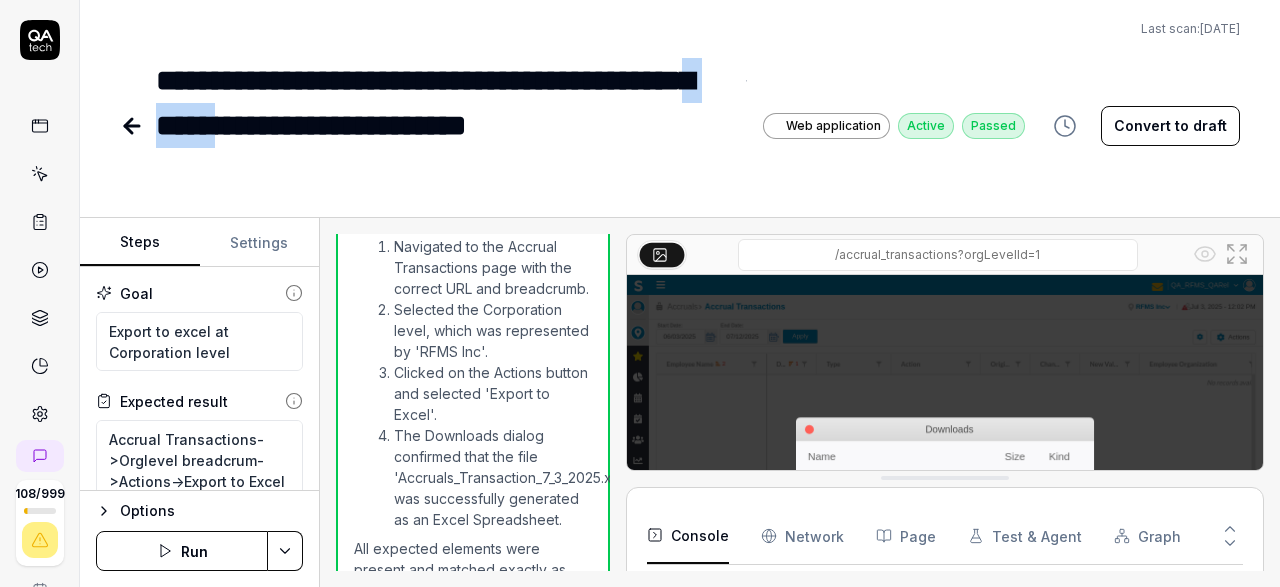 click on "**********" at bounding box center [444, 125] 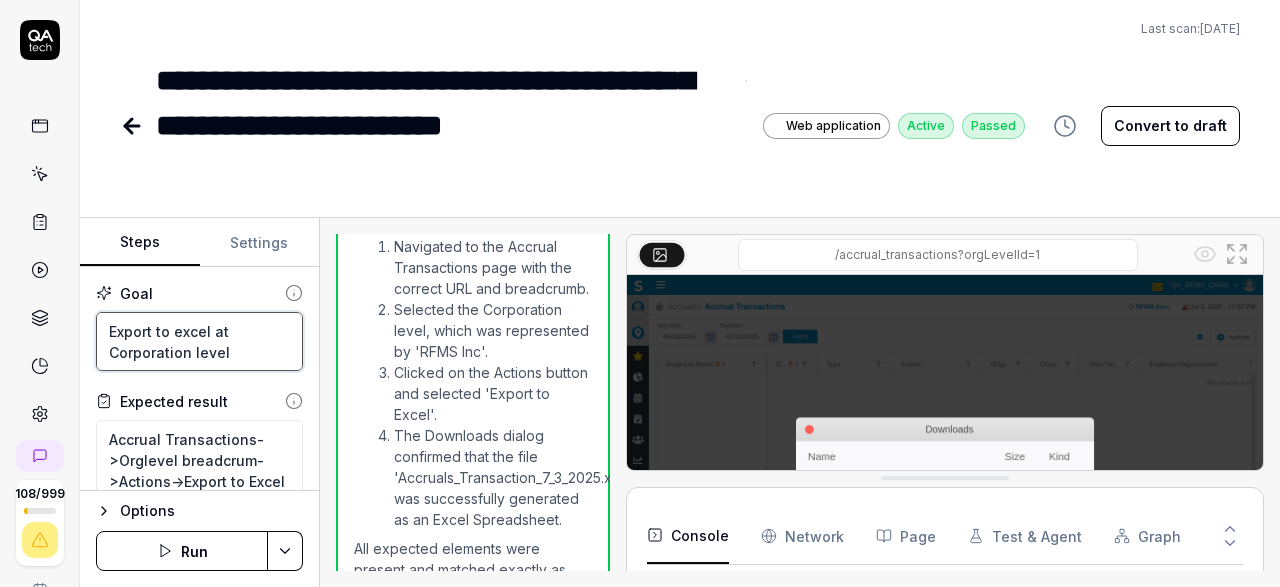 click on "Export to excel at Corporation level" at bounding box center [199, 341] 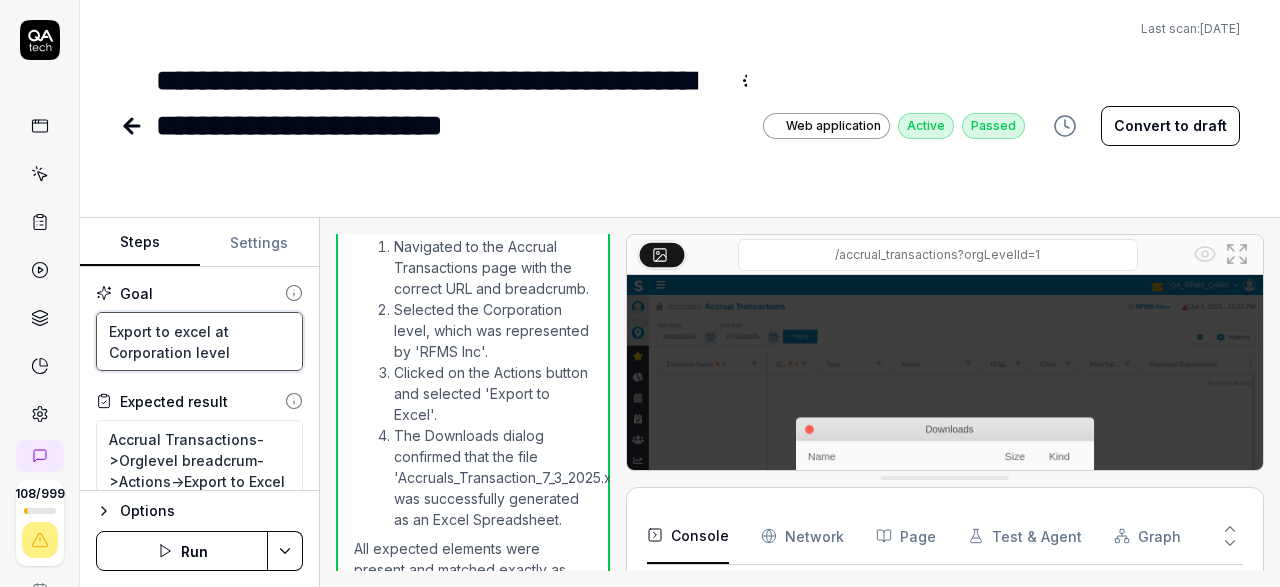 click on "Export to excel at Corporation level" at bounding box center (199, 341) 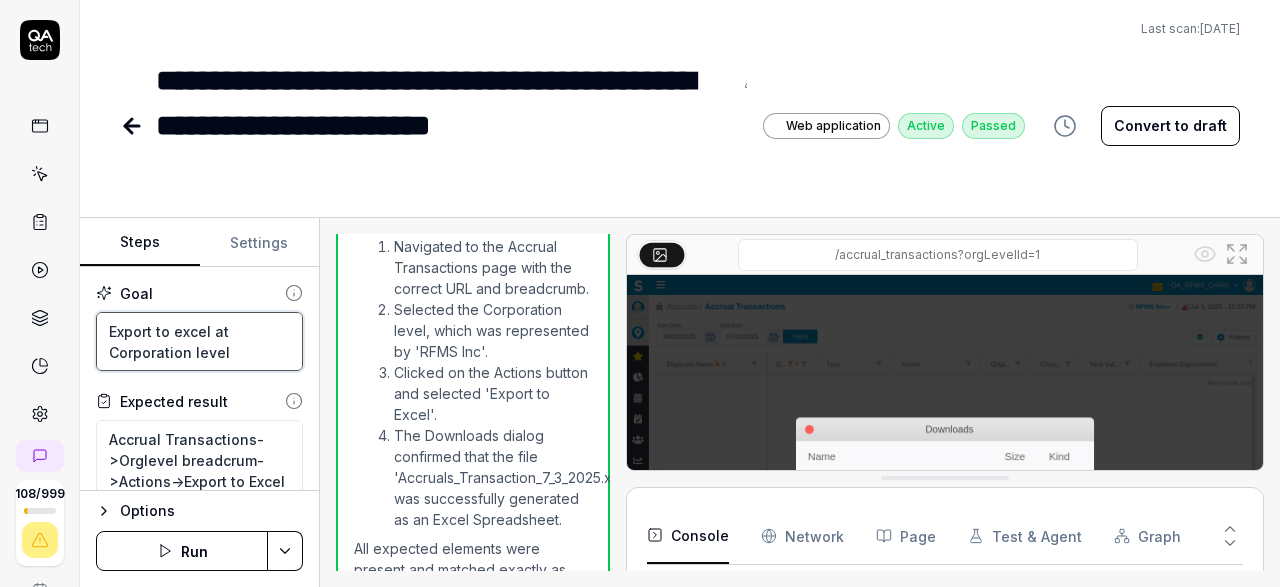 type on "*" 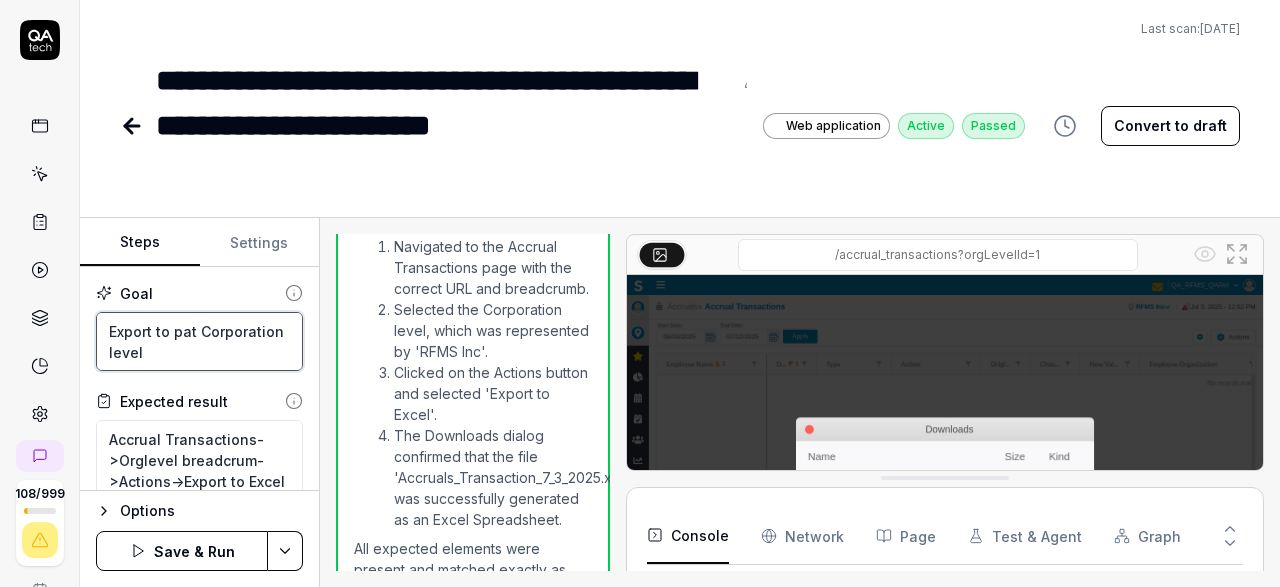 type on "*" 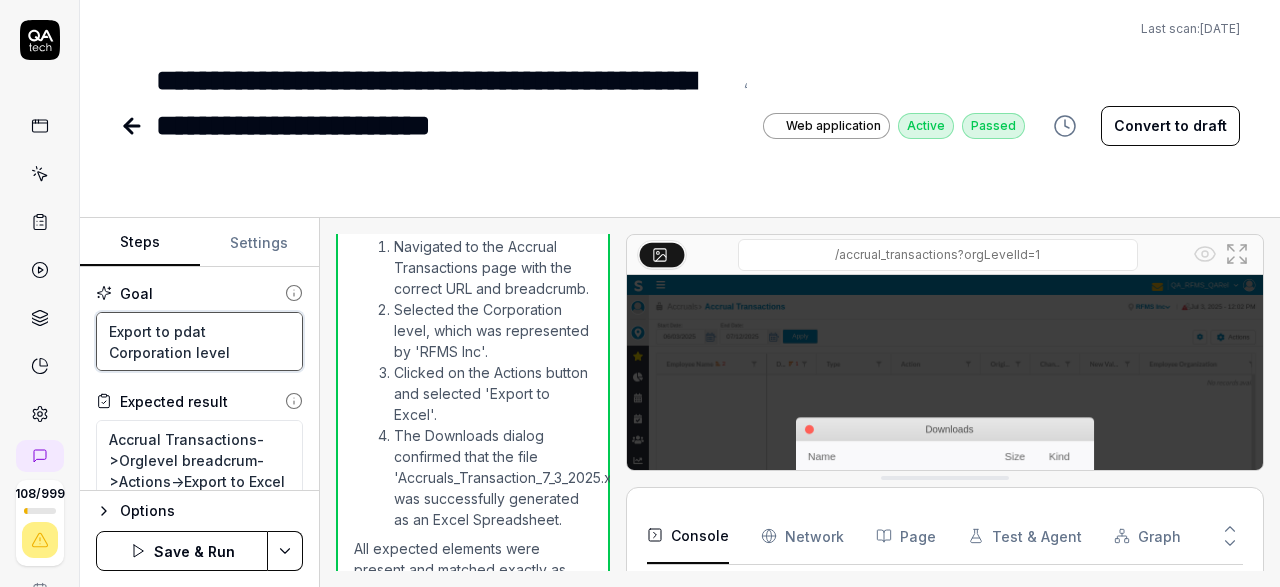 type on "Export to pdfat Corporation level" 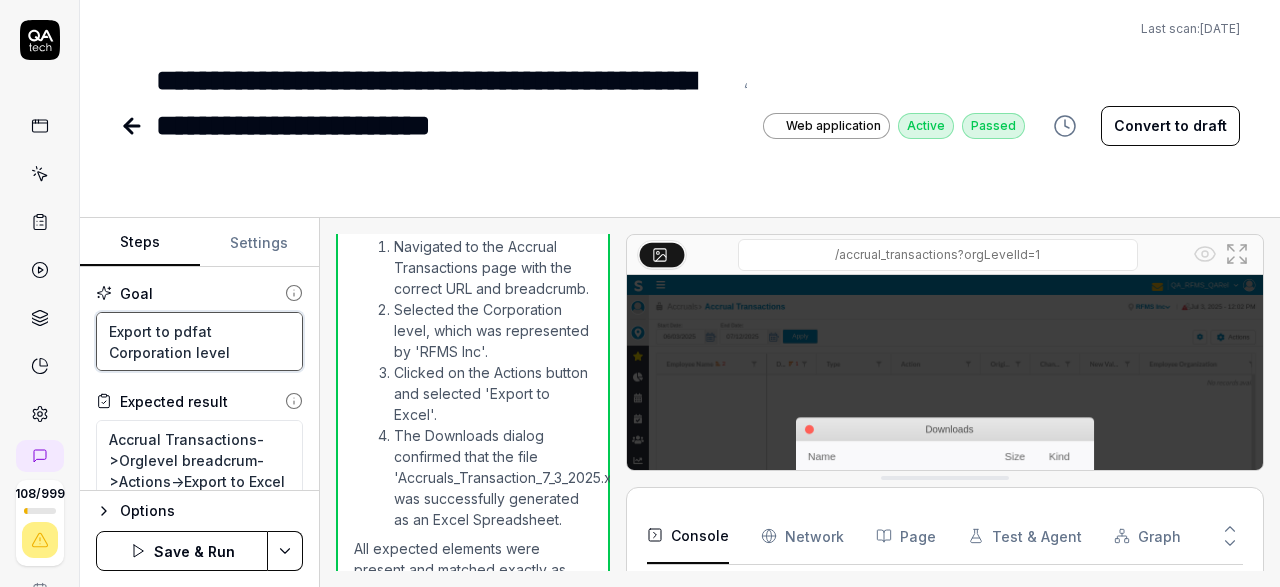 type on "*" 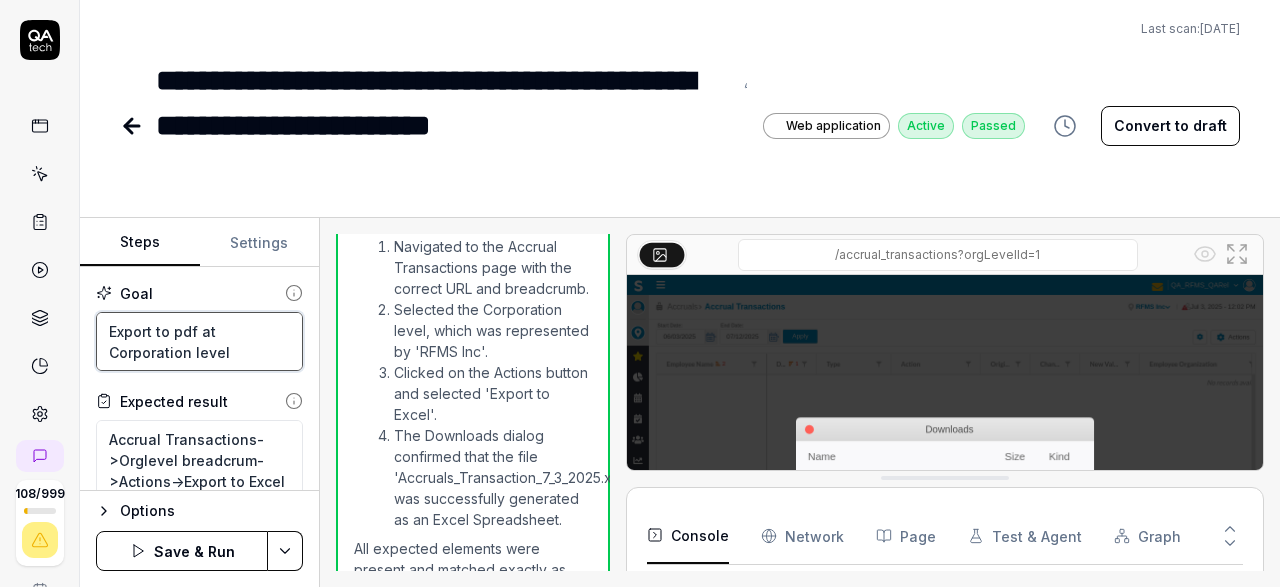 scroll, scrollTop: 116, scrollLeft: 0, axis: vertical 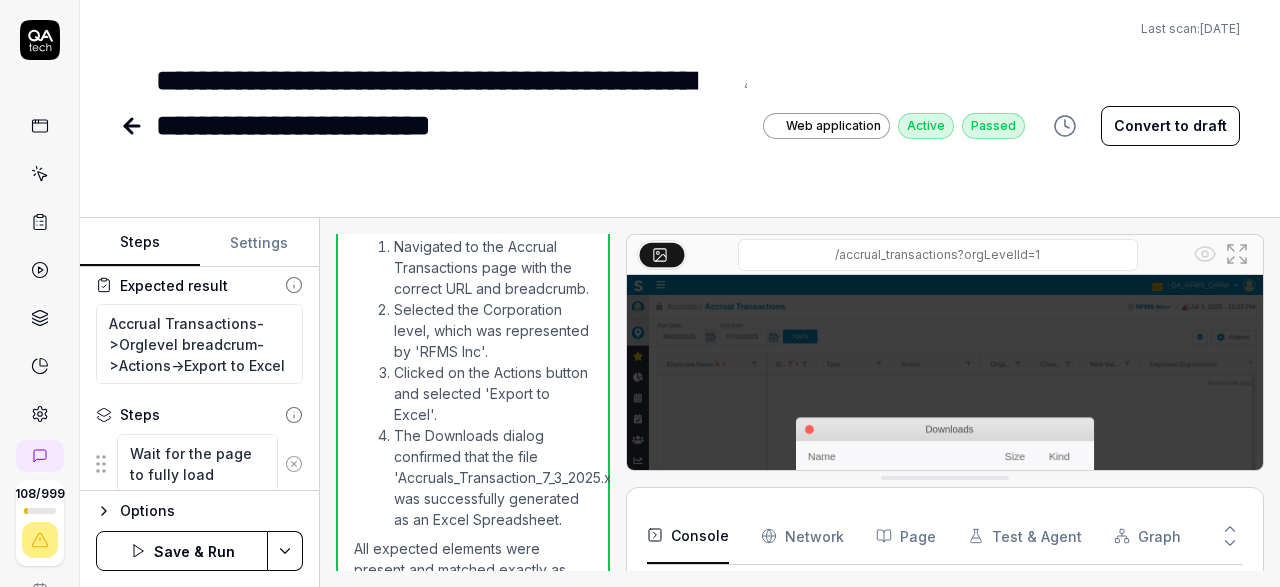 type on "Export to pdf at Corporation level" 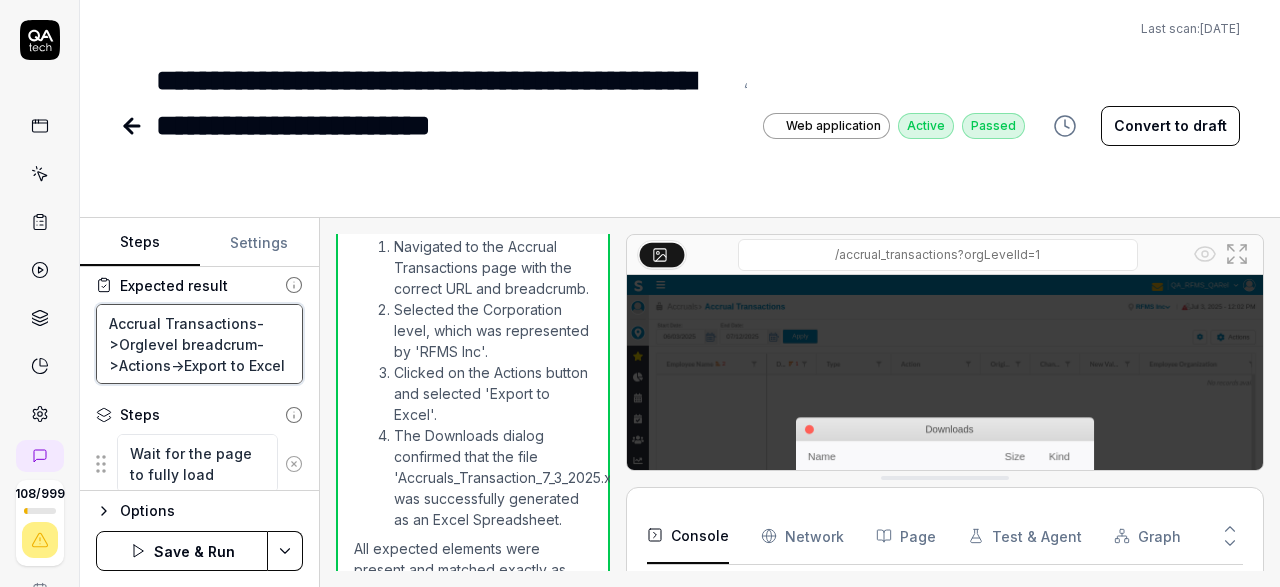 click on "Accrual Transactions->Orglevel breadcrum->Actions->Export to Excel" at bounding box center (199, 344) 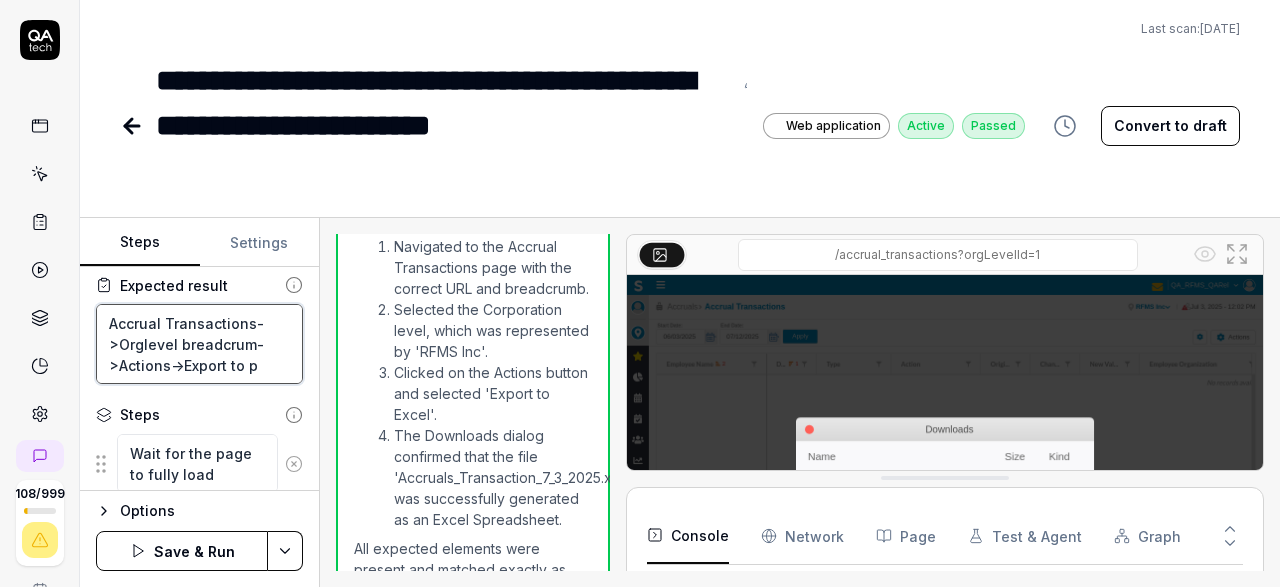 type on "*" 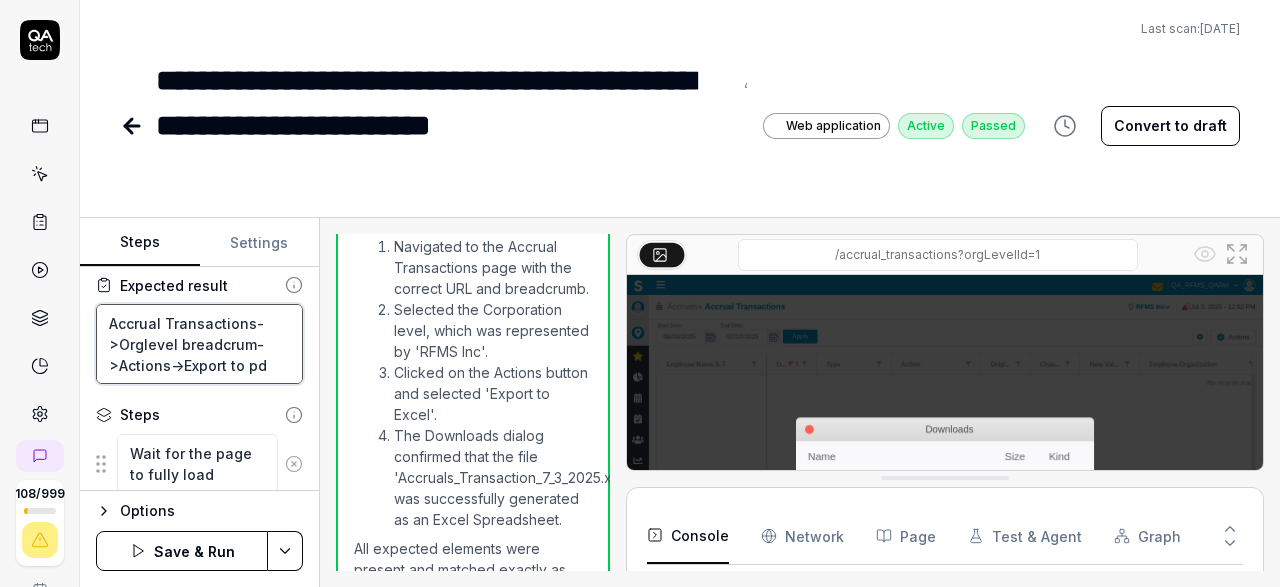 type on "*" 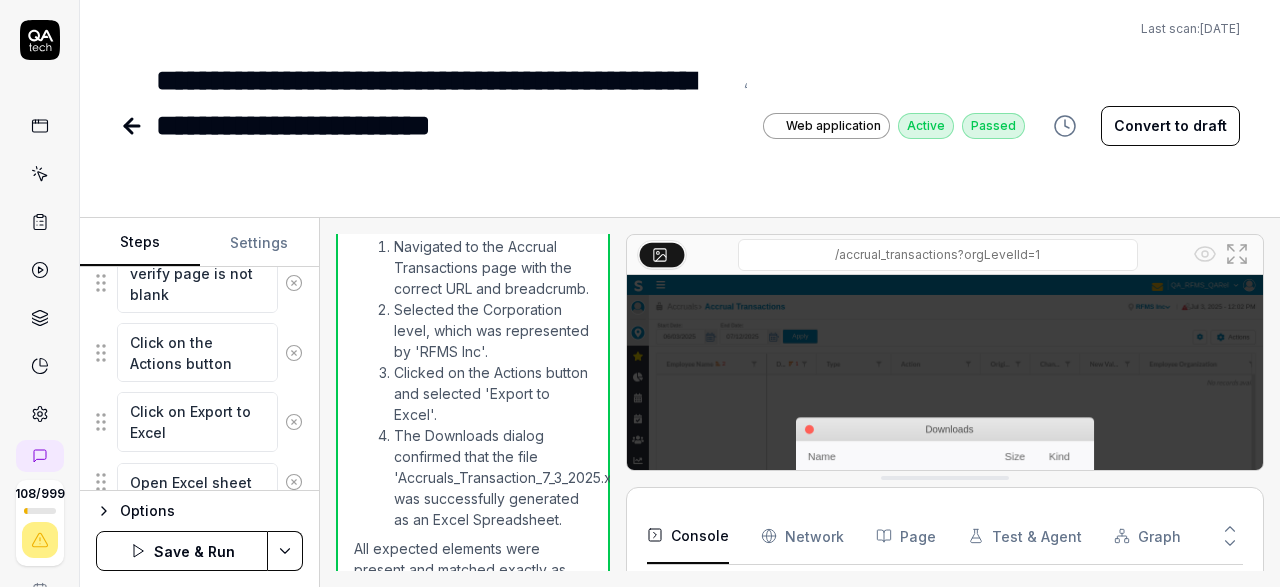 scroll, scrollTop: 696, scrollLeft: 0, axis: vertical 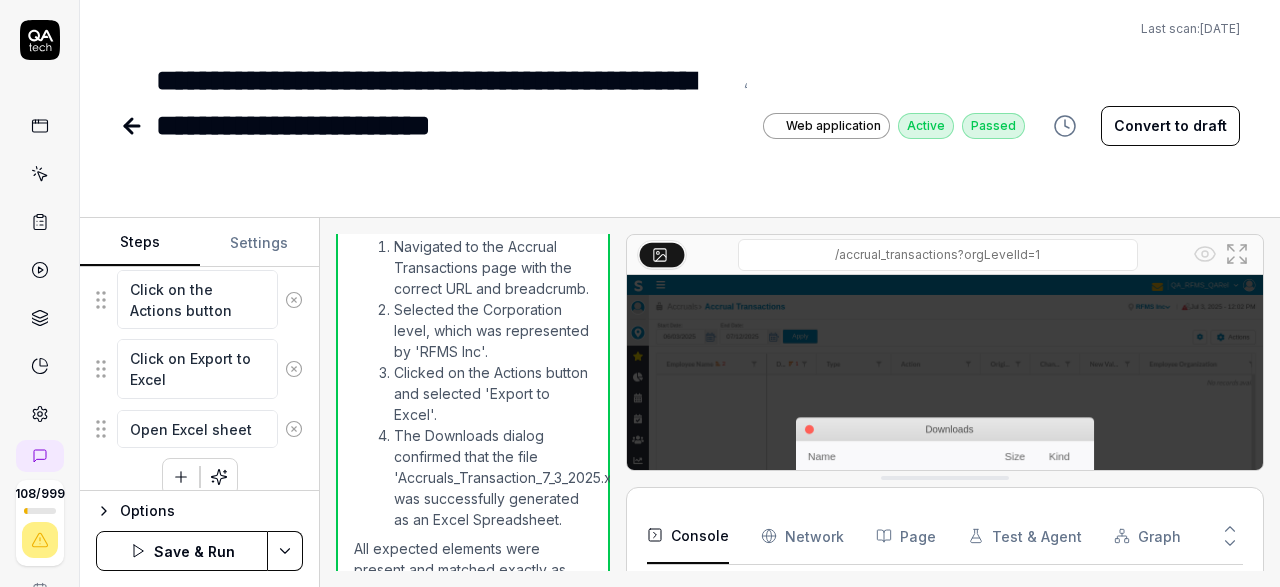 type on "Accrual Transactions->Orglevel breadcrum->Actions->Export to pdf" 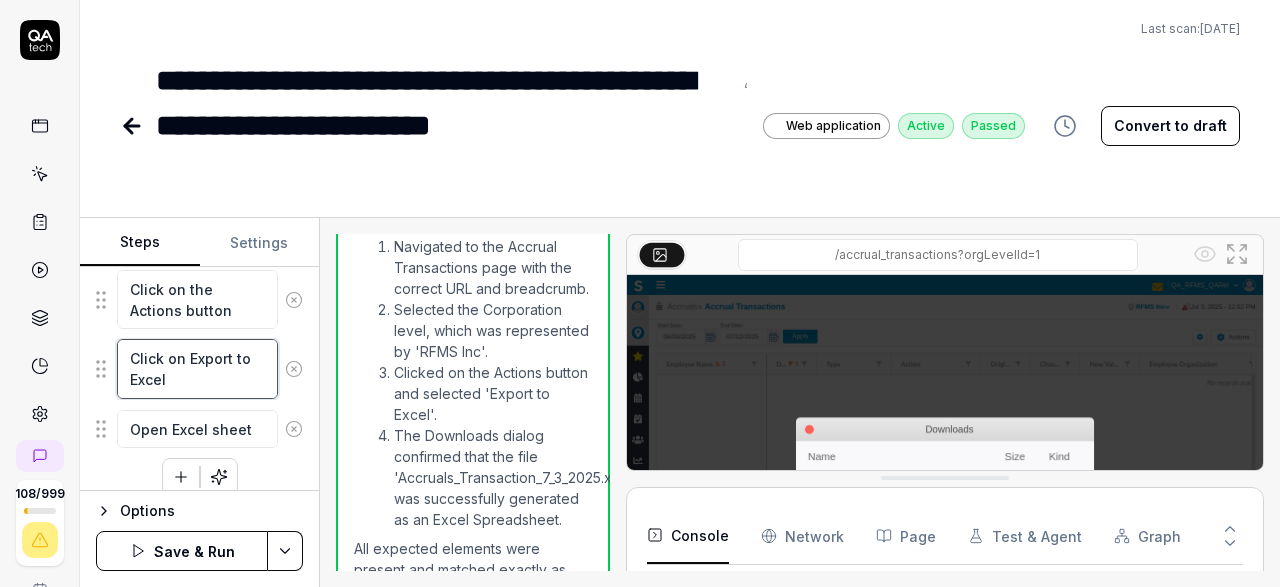 click on "Click on Export to Excel" at bounding box center (197, 368) 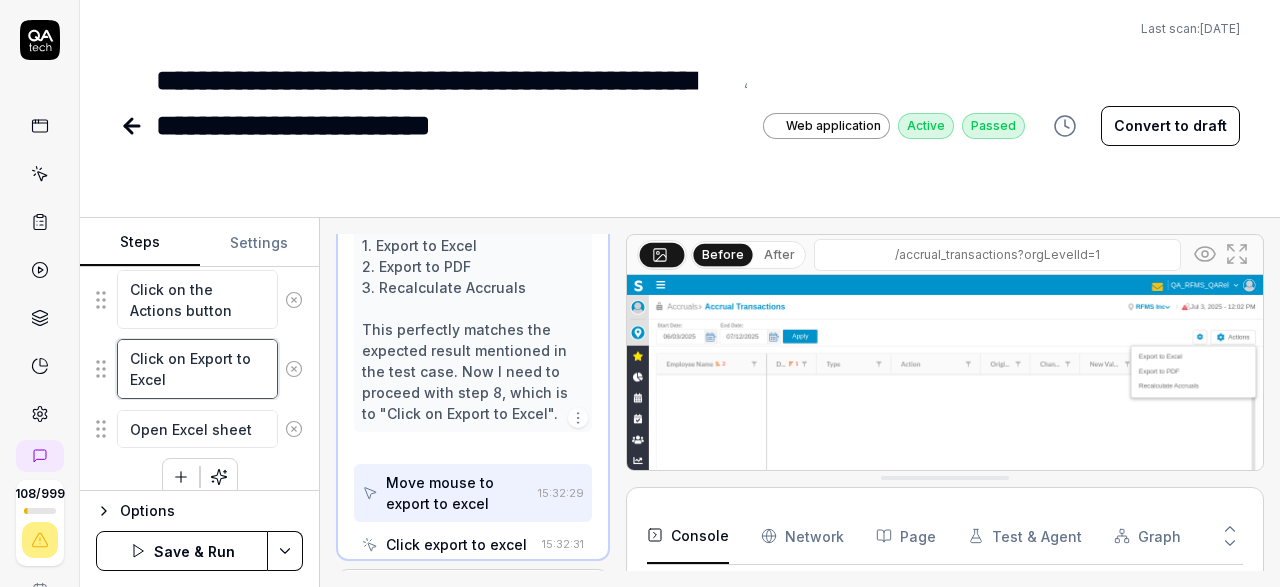 click on "Click on Export to Excel" at bounding box center (197, 368) 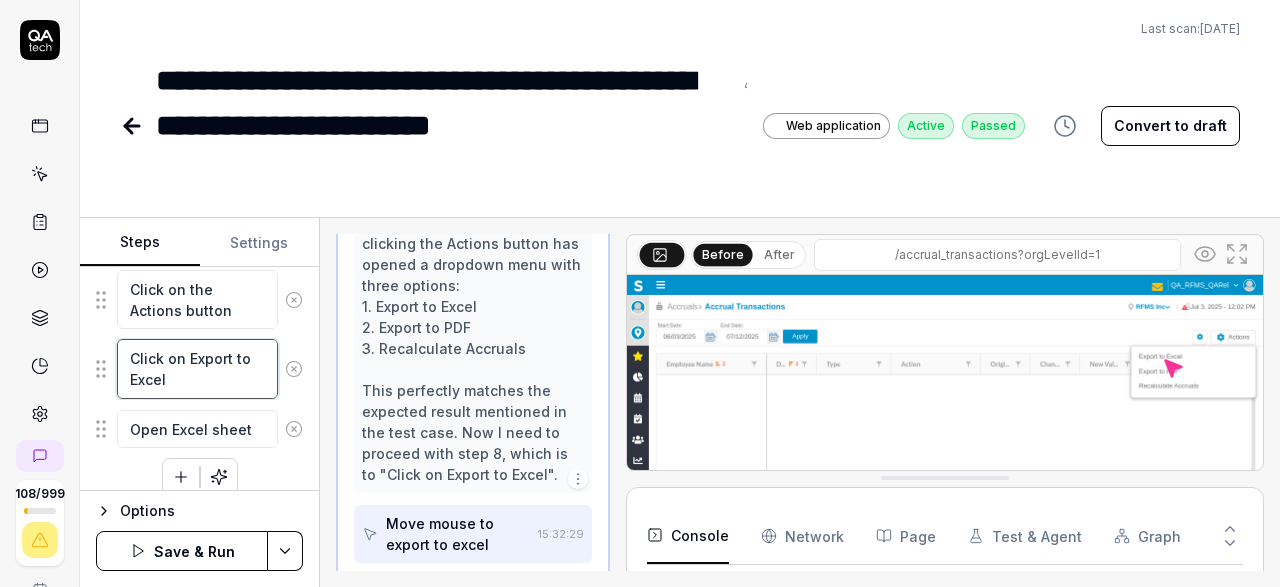 scroll, scrollTop: 783, scrollLeft: 0, axis: vertical 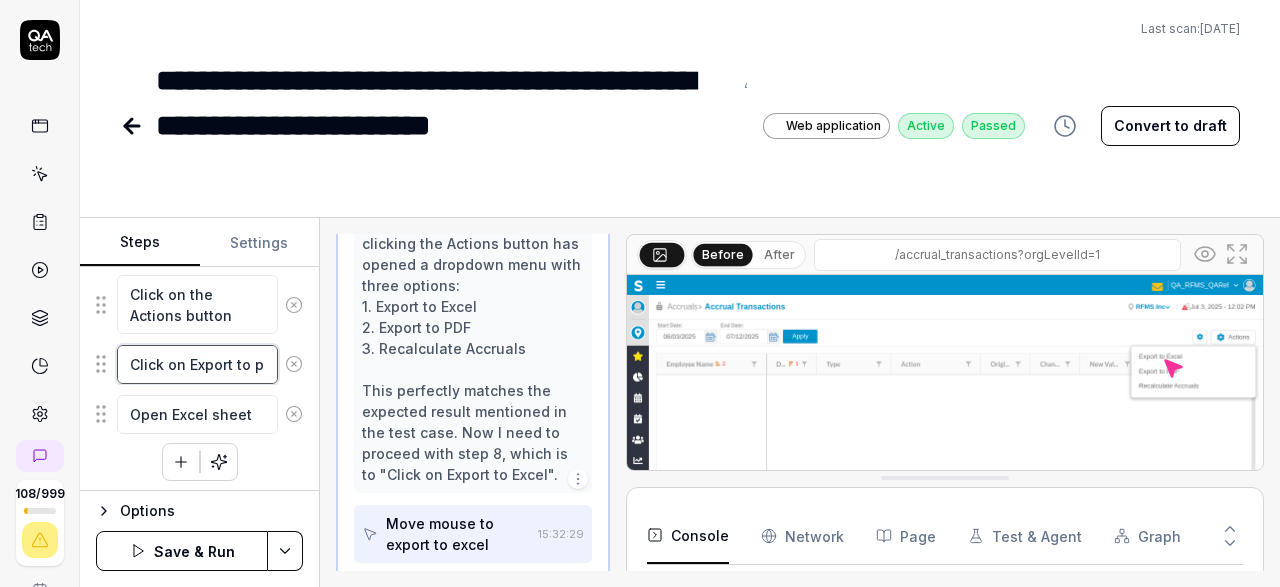 type on "*" 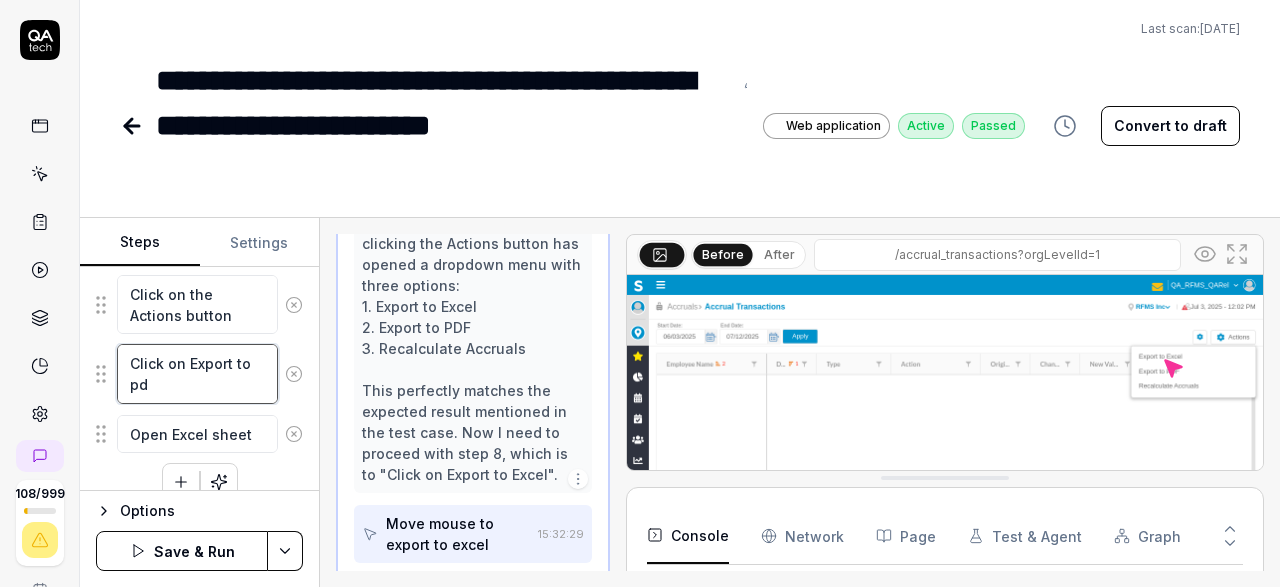 type on "*" 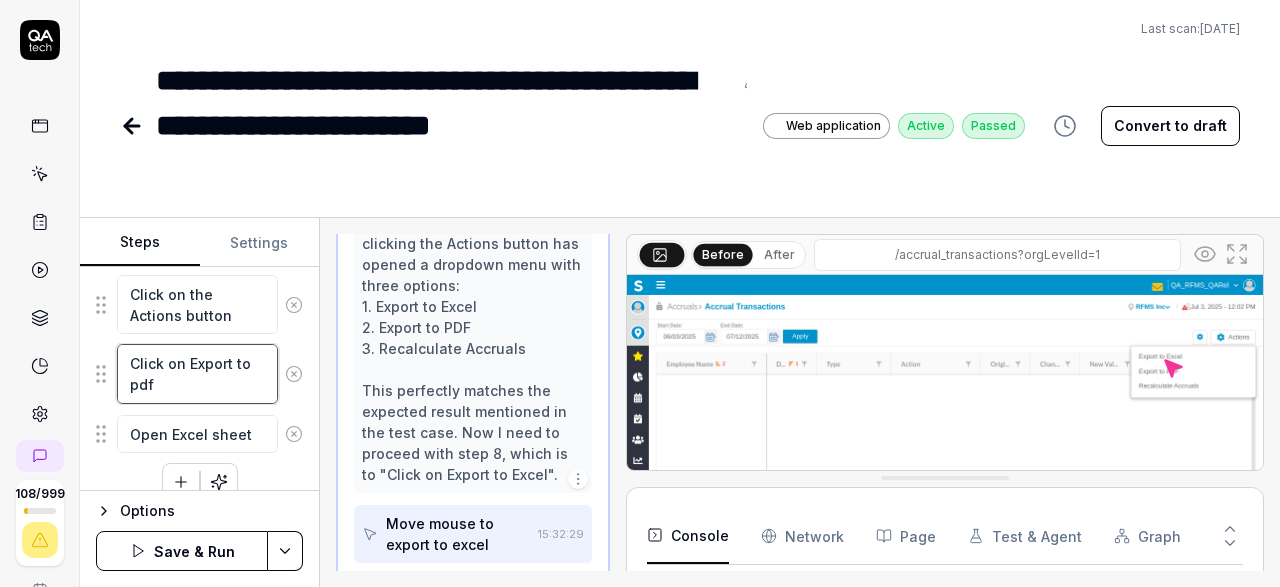 scroll, scrollTop: 710, scrollLeft: 0, axis: vertical 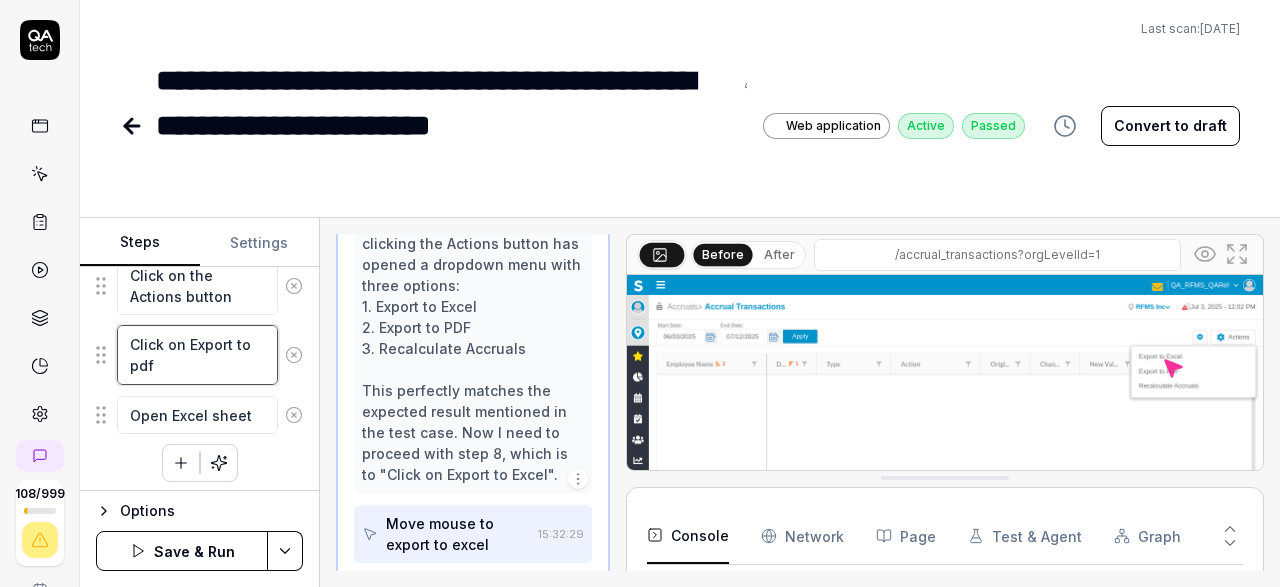 type on "Click on Export to pdf" 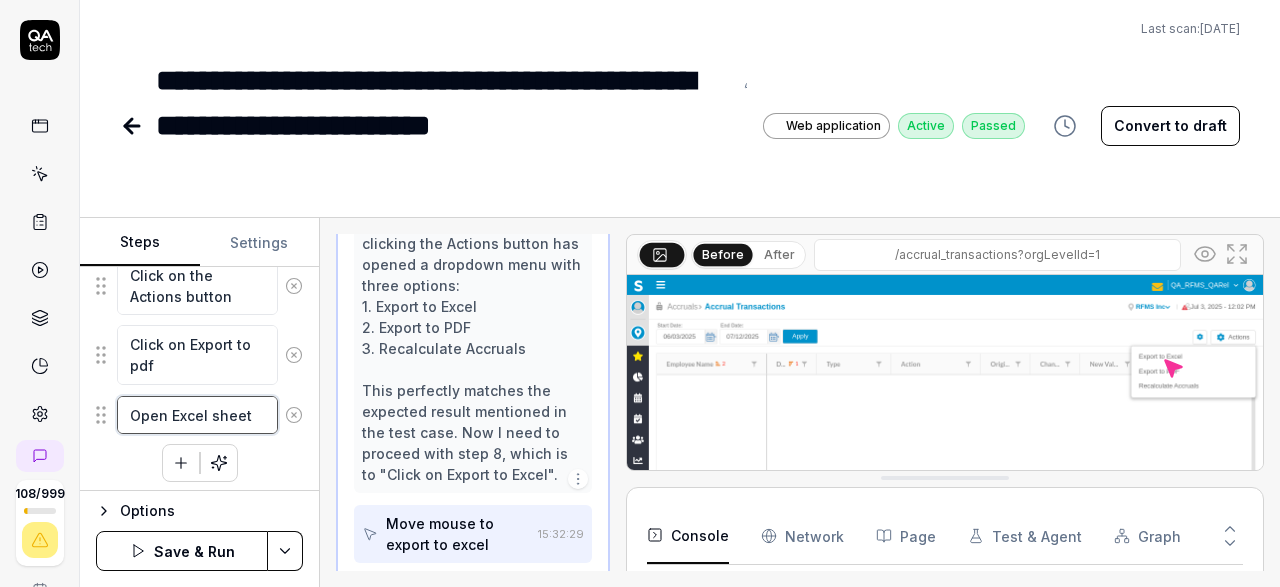click on "Open Excel sheet" at bounding box center [197, 415] 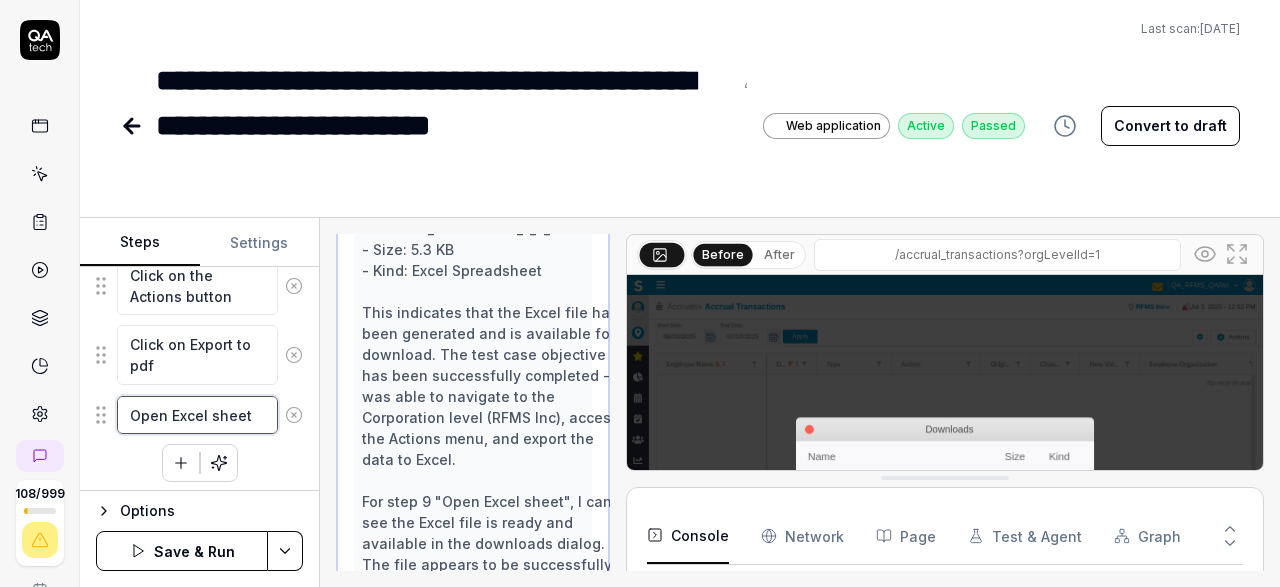 click on "Open Excel sheet" at bounding box center [197, 415] 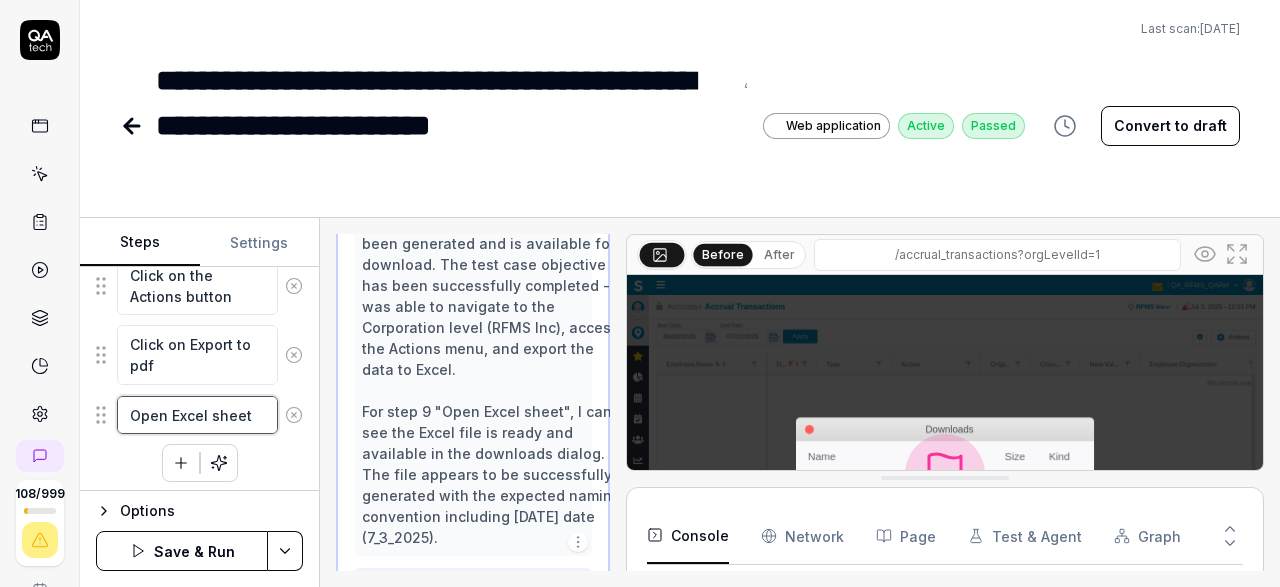 scroll, scrollTop: 1077, scrollLeft: 0, axis: vertical 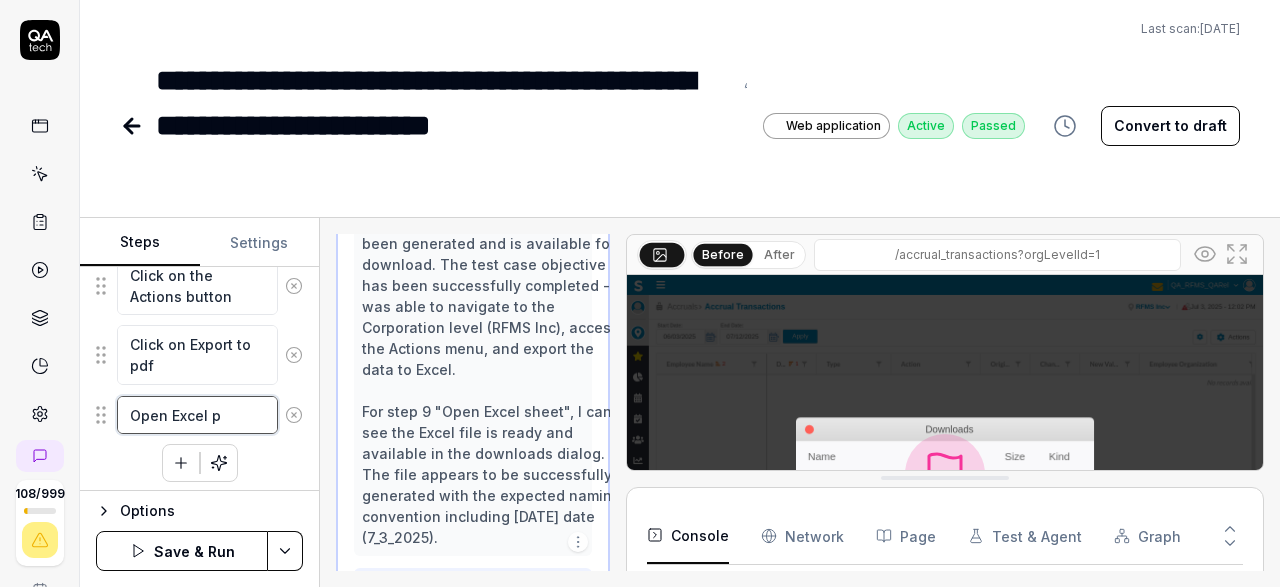type on "*" 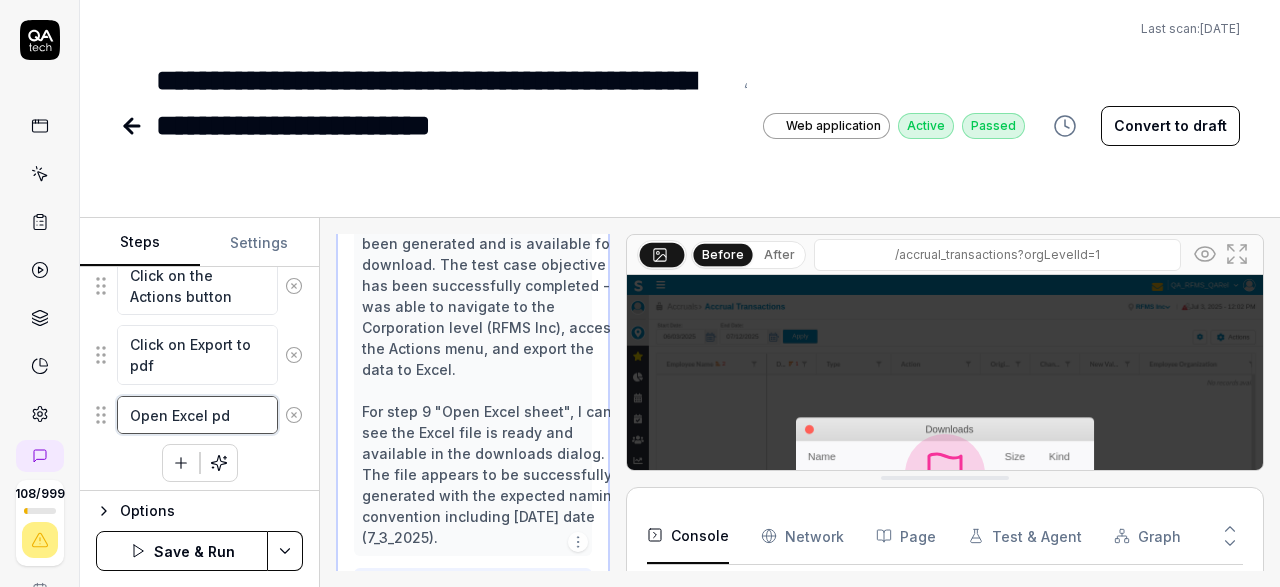 type on "Open Excel pdf" 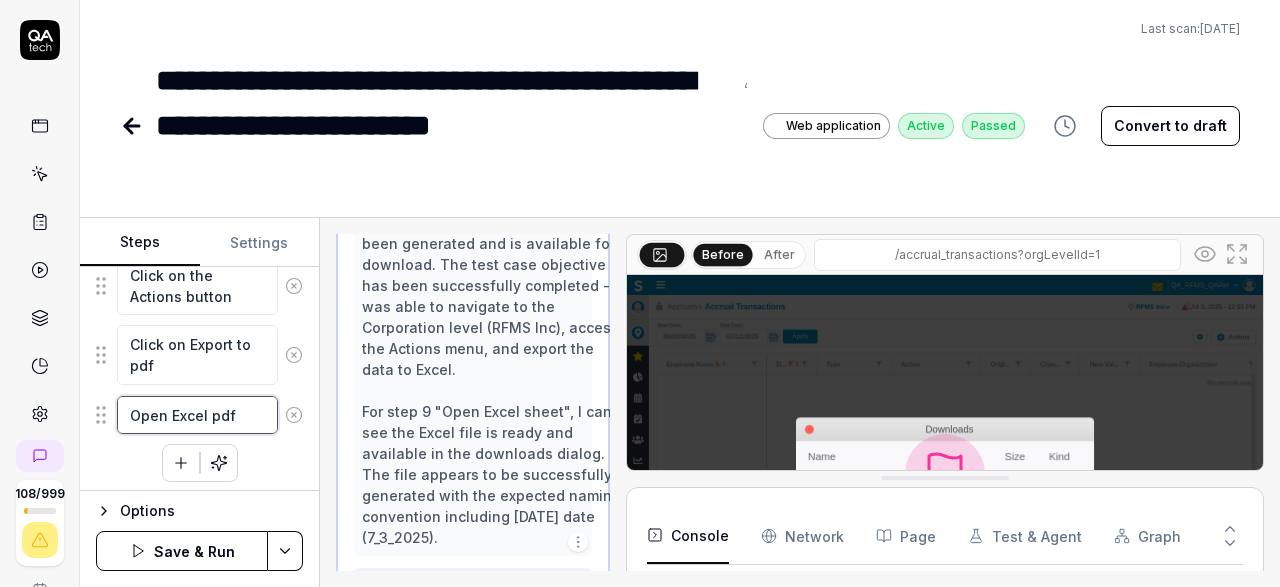 type on "*" 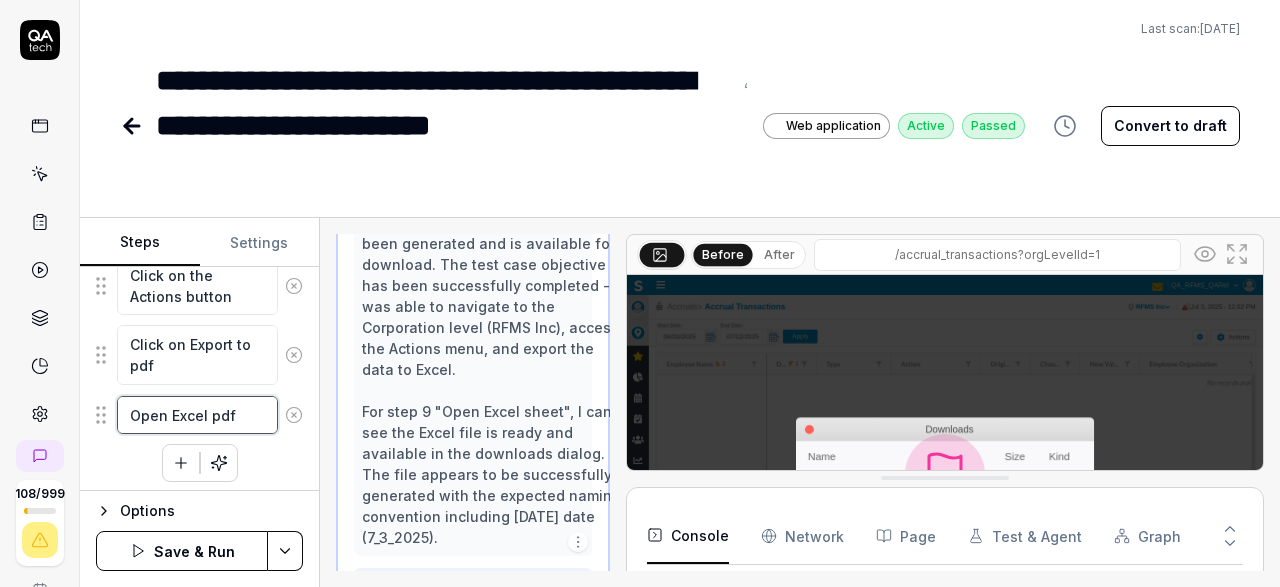type on "Open Excel pdf" 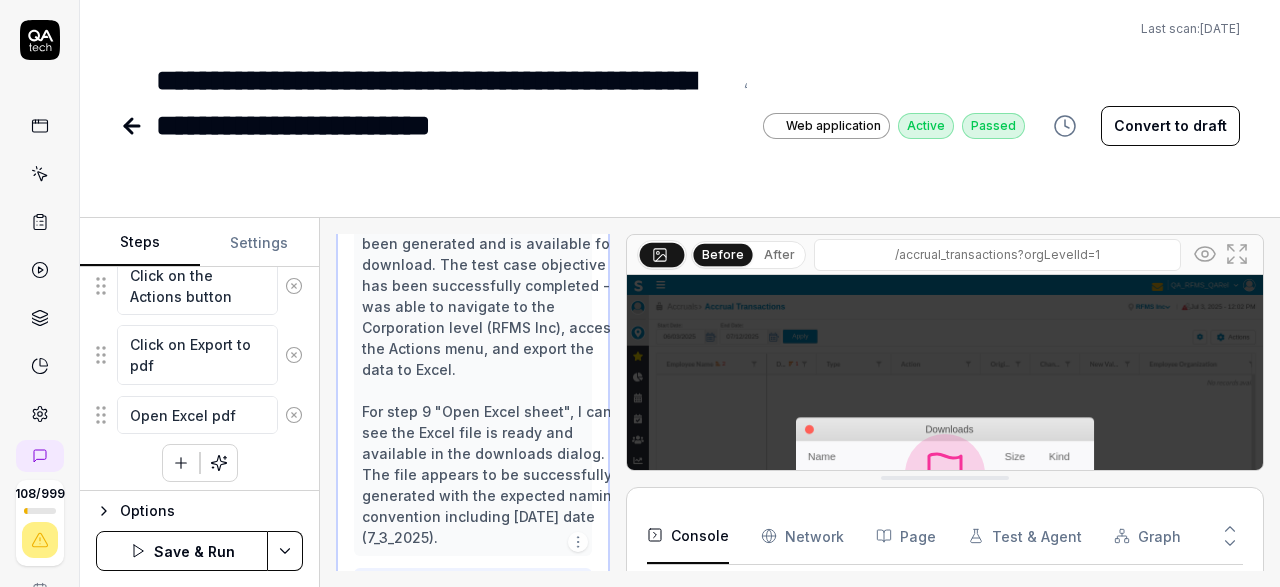 click on "**********" at bounding box center (640, 293) 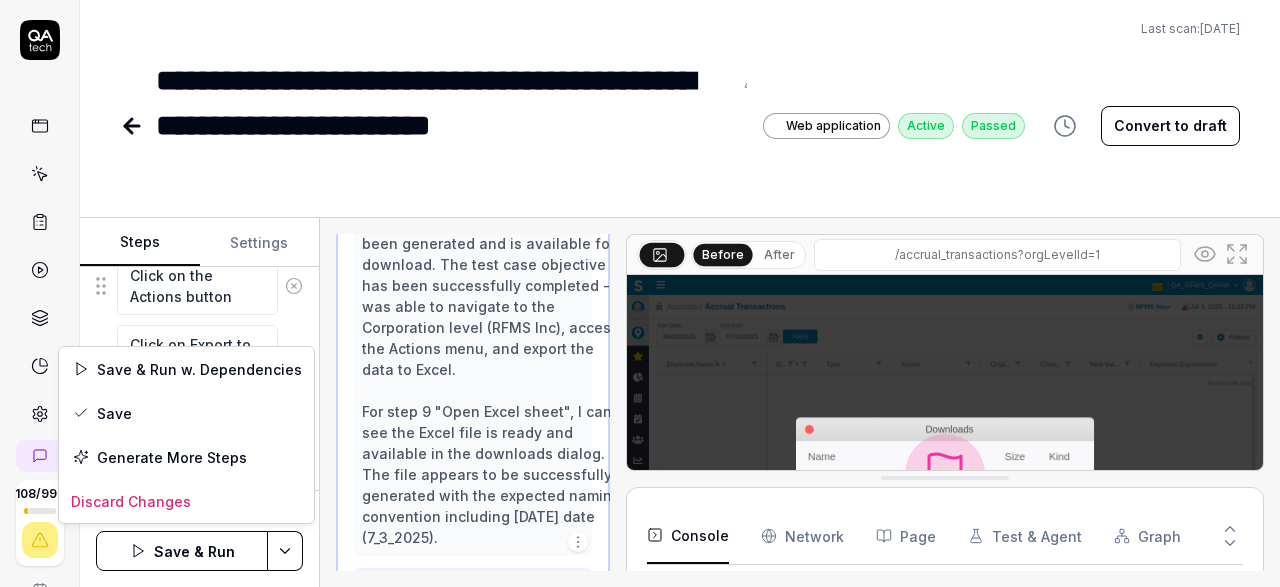 scroll, scrollTop: 710, scrollLeft: 0, axis: vertical 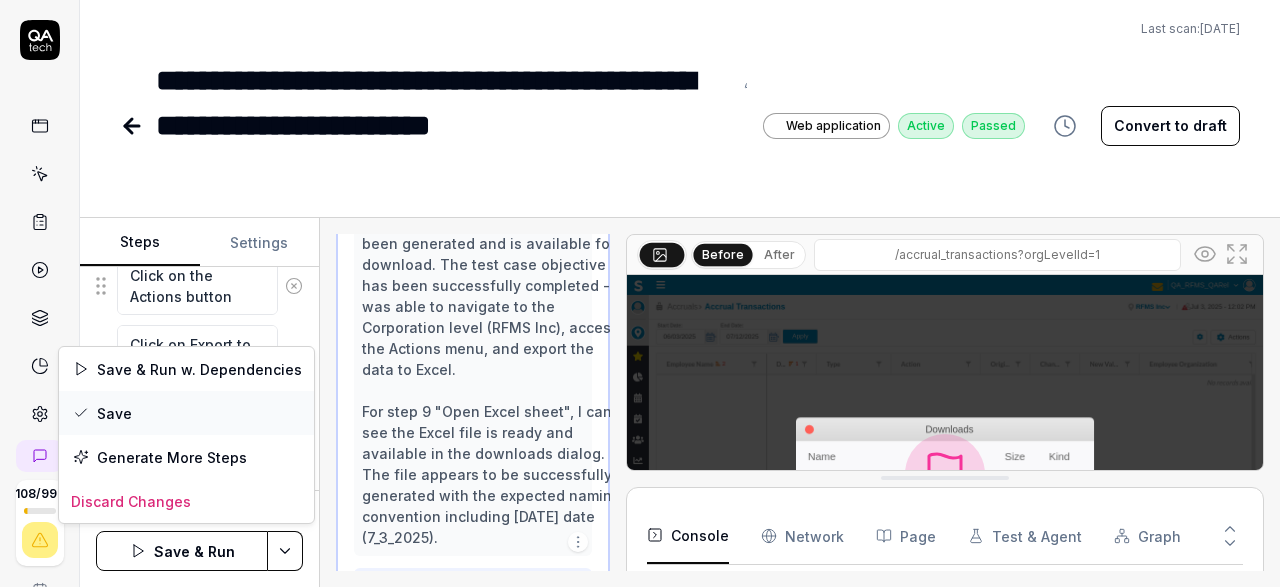 click on "Save" at bounding box center (186, 413) 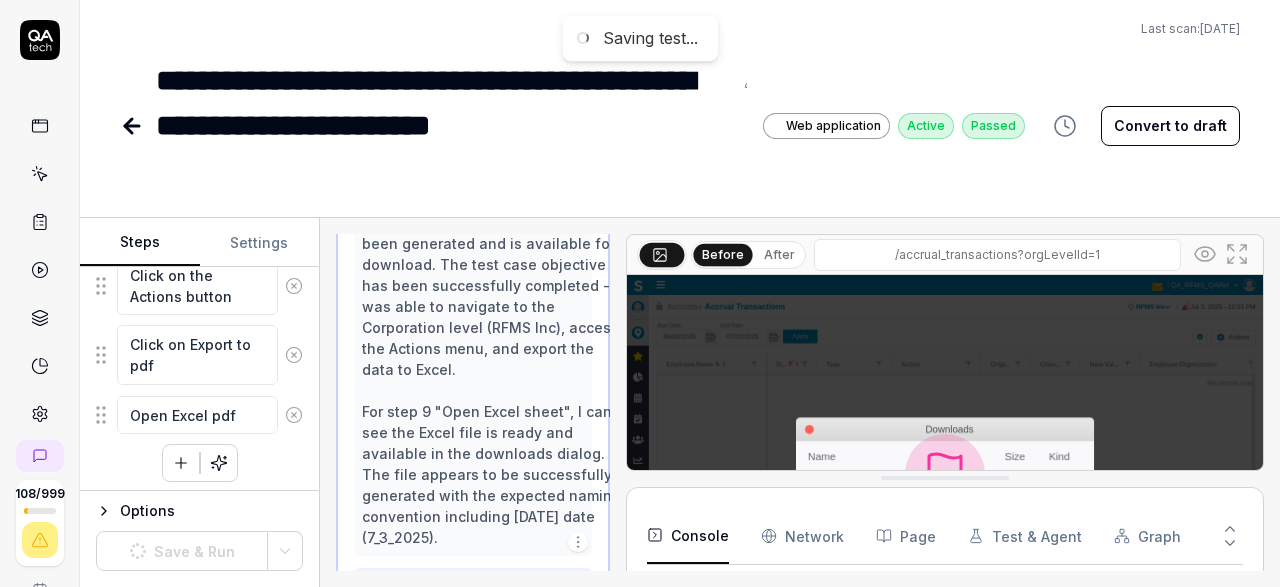 scroll, scrollTop: 710, scrollLeft: 0, axis: vertical 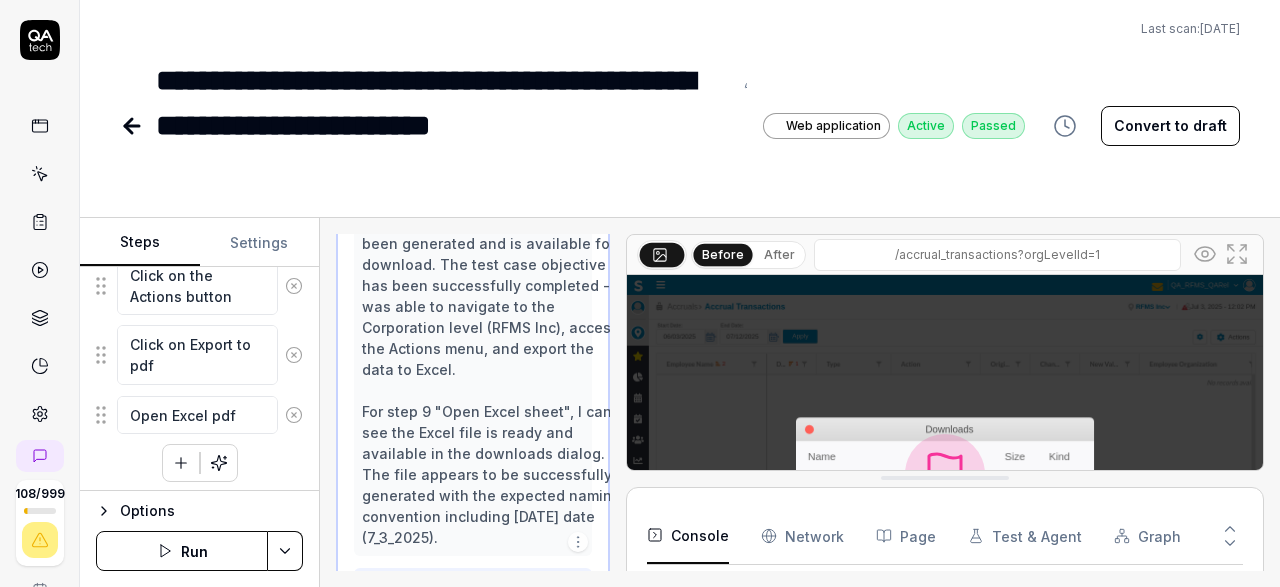 click on "Run" at bounding box center (182, 551) 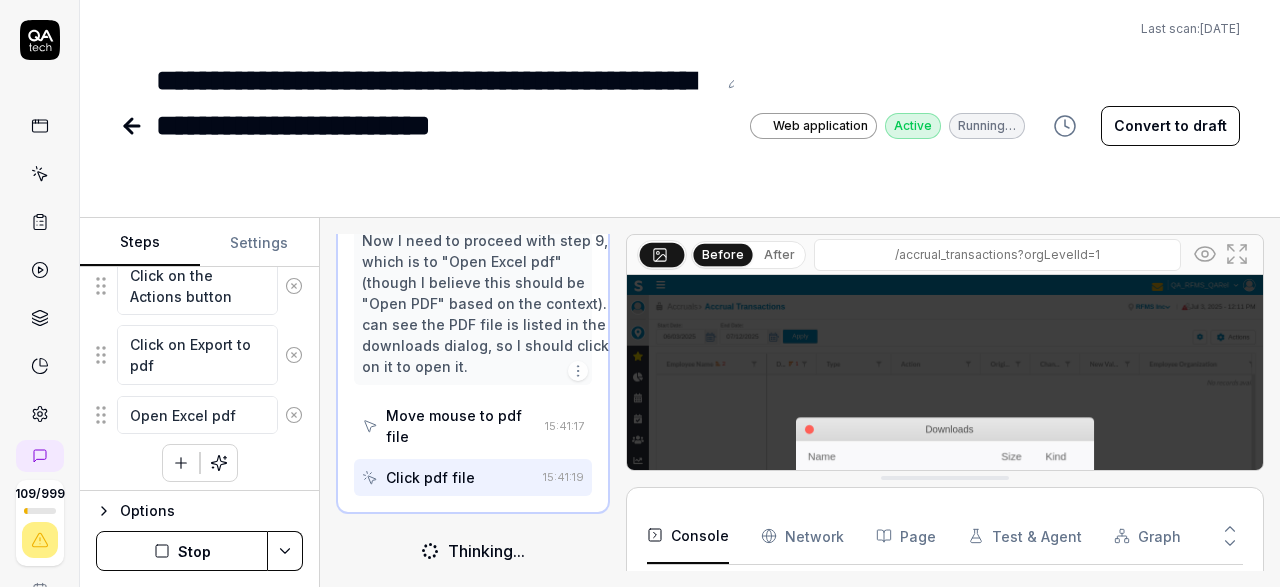 scroll, scrollTop: 1015, scrollLeft: 0, axis: vertical 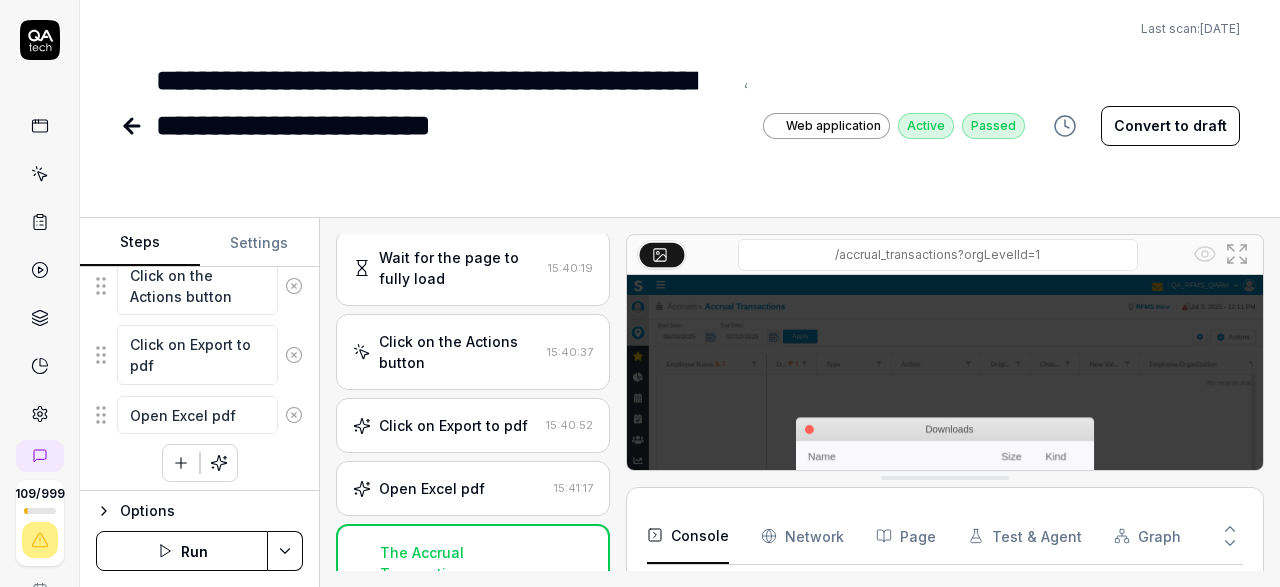 click on "Open Excel pdf" at bounding box center [449, 488] 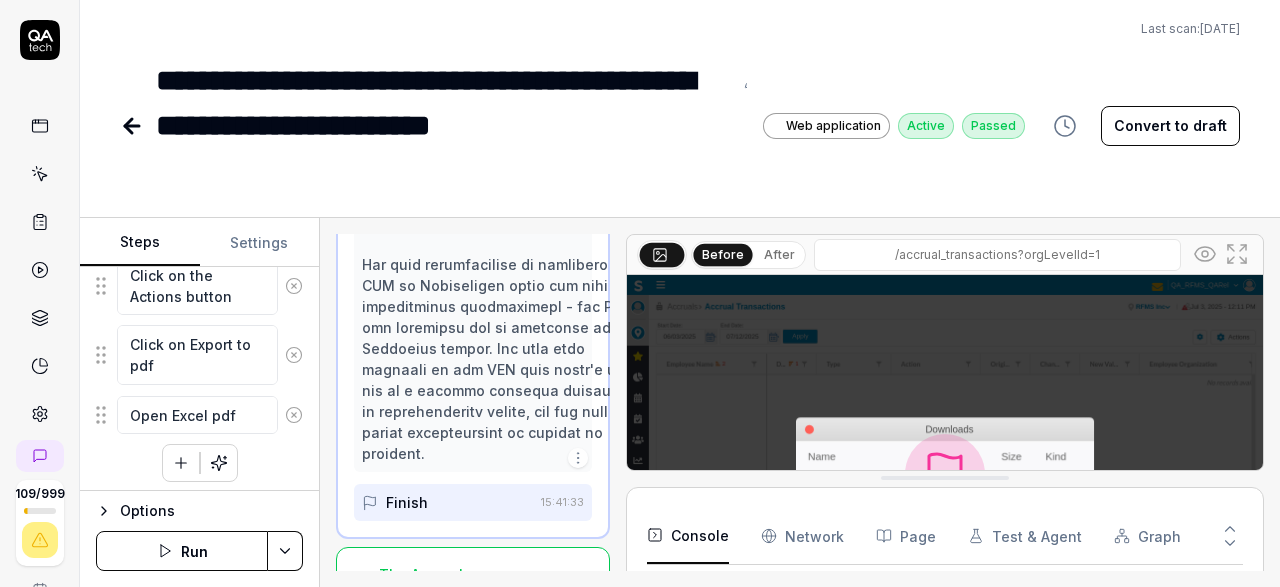 scroll, scrollTop: 1867, scrollLeft: 0, axis: vertical 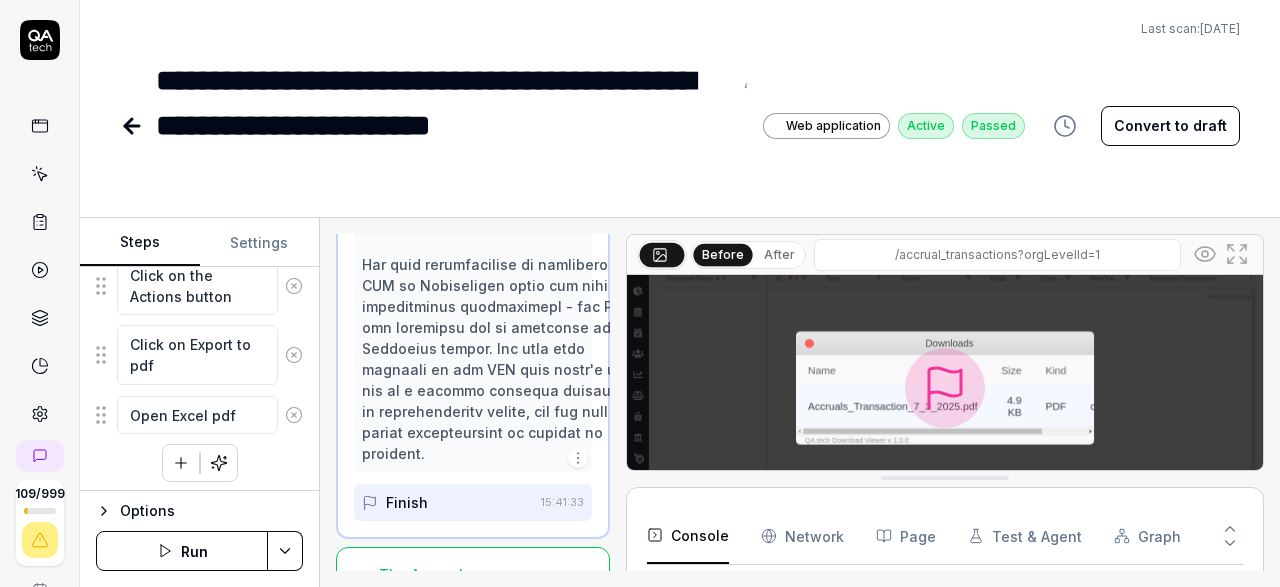 click 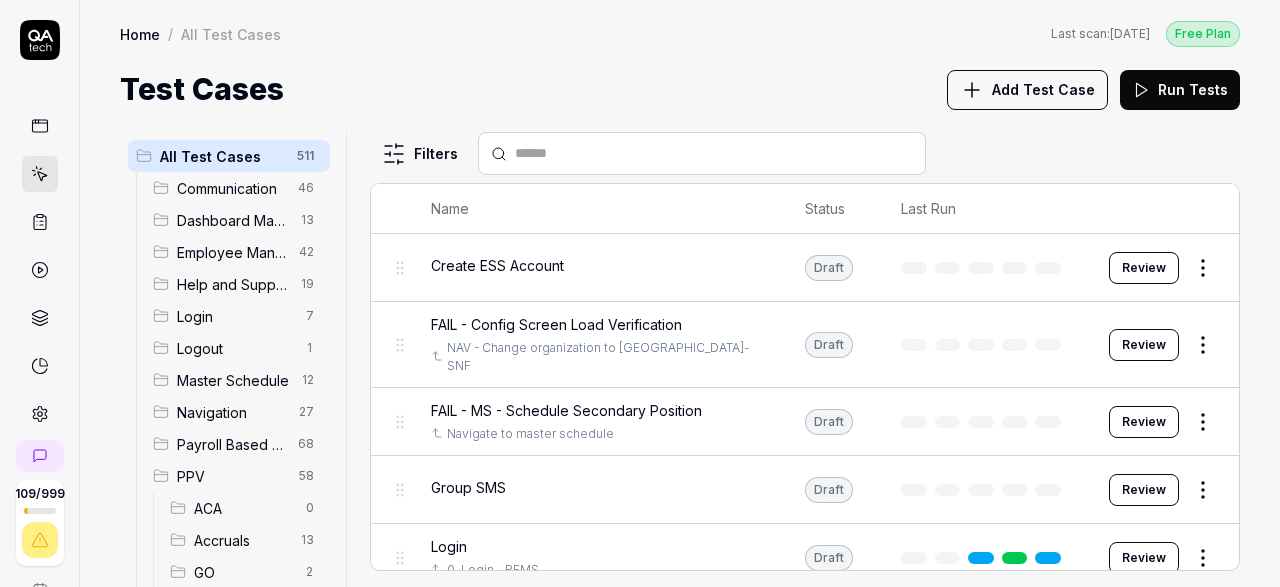 click on "Accruals" at bounding box center [241, 540] 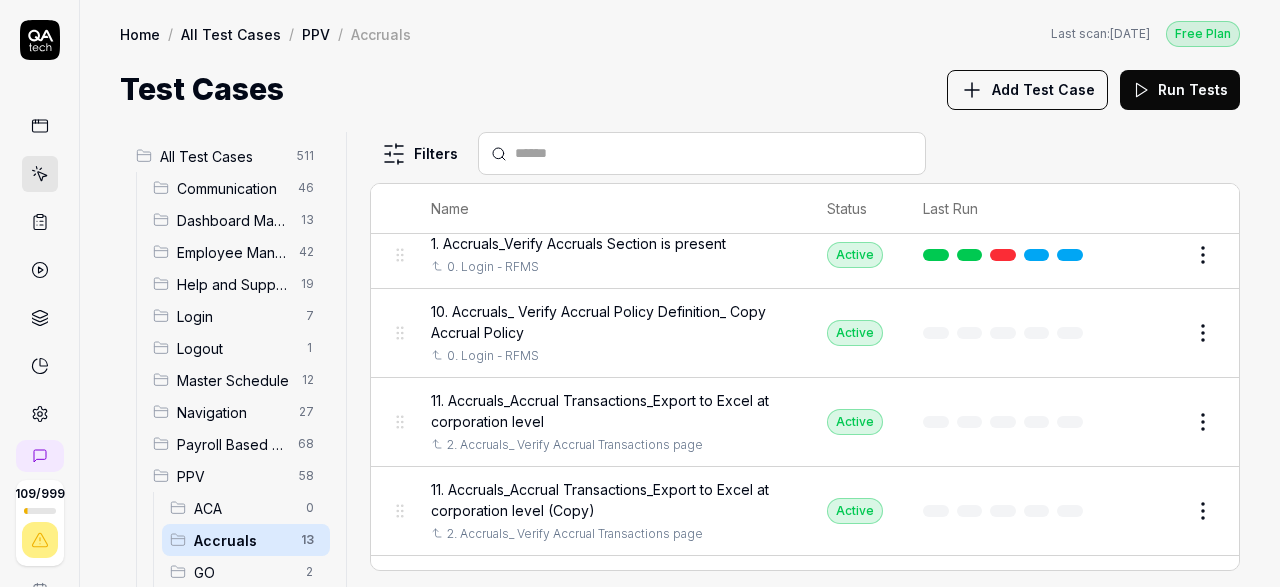 scroll, scrollTop: 0, scrollLeft: 0, axis: both 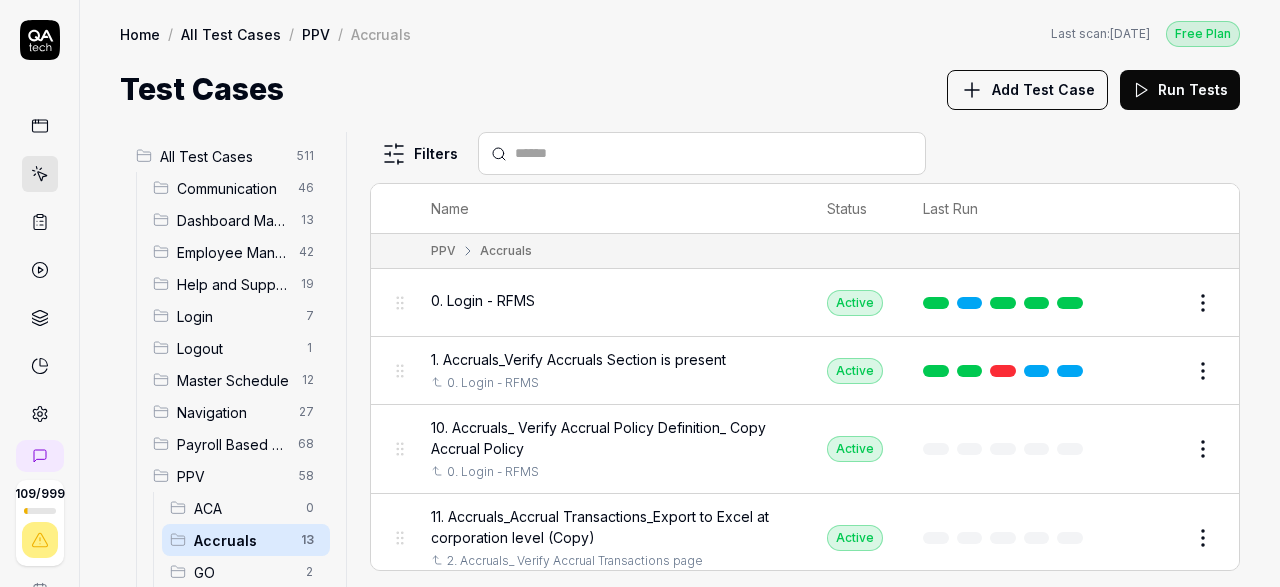 click on "109  /  999 s S Home / All Test Cases / PPV / Accruals Free Plan Home / All Test Cases / PPV / Accruals Last scan:  [DATE] Free Plan Test Cases Add Test Case Run Tests All Test Cases 511 Communication 46 Dashboard Management 13 Employee Management 42 Help and Support 19 Login 7 Logout 1 Master Schedule 12 Navigation 27 Payroll Based Journal 68 PPV 58 ACA 0 Accruals 13 GO 2 HR 10 LM 4 MC 3 PBJ 4 SO 18 Spotlight 4 TA 0 Reporting 6 Schedule Optimizer 7 Screen Loads 7 TestPPV 0 Time & Attendance 192 User Profile 1 Filters Name Status Last Run PPV Accruals 0. Login - RFMS Active Edit 1. Accruals_Verify Accruals Section is present 0. Login - RFMS Active Edit 10. Accruals_ Verify Accrual Policy Definition_ Copy Accrual Policy 0. Login - RFMS Active Edit 11. Accruals_Accrual Transactions_Export to Excel at corporation level  (Copy) 2. Accruals_ Verify Accrual Transactions page Active Edit 12. Accruals_Accrual Transactions_Export to pdf at corporation level 2. Accruals_ Verify Accrual Transactions page Active Edit" at bounding box center (640, 293) 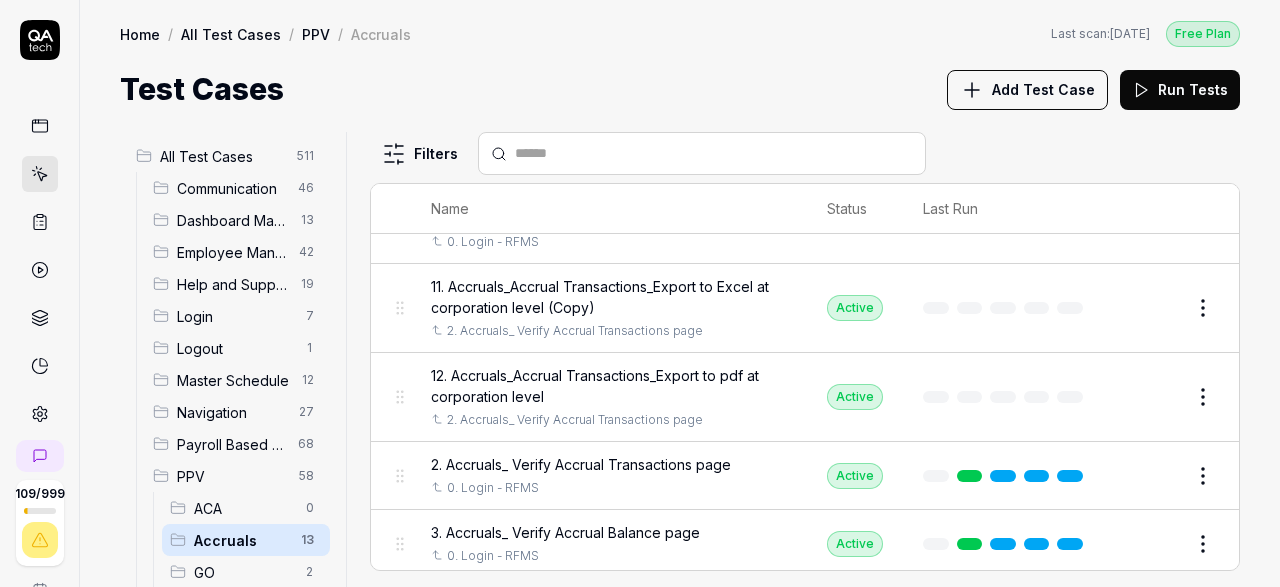 scroll, scrollTop: 232, scrollLeft: 0, axis: vertical 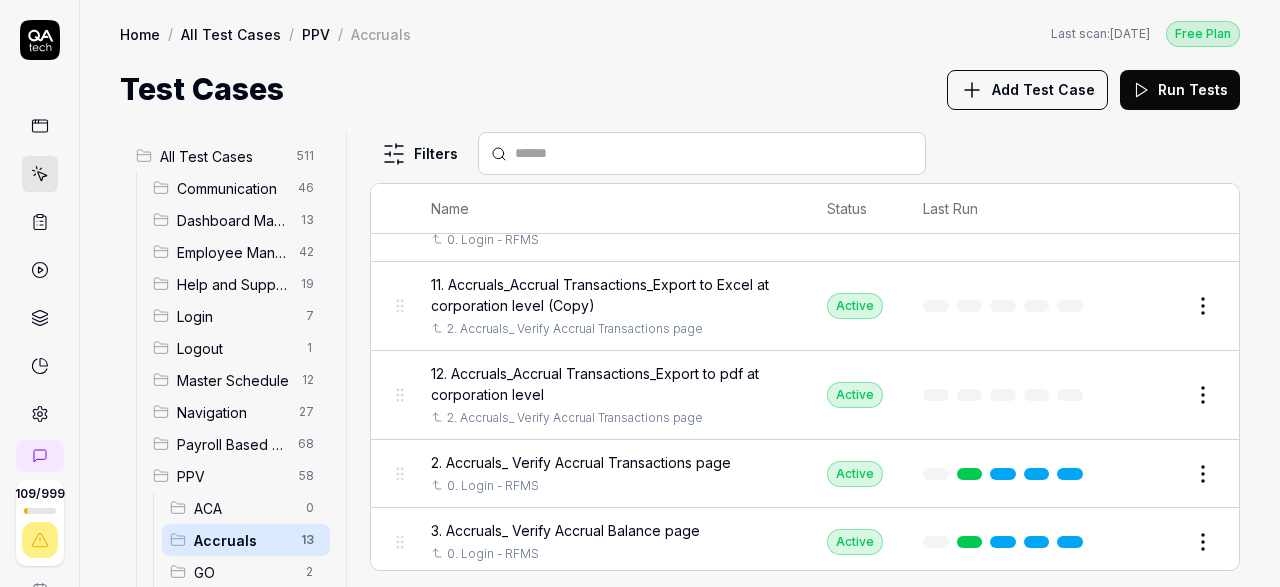 click on "109  /  999 s S Home / All Test Cases / PPV / Accruals Free Plan Home / All Test Cases / PPV / Accruals Last scan:  [DATE] Free Plan Test Cases Add Test Case Run Tests All Test Cases 511 Communication 46 Dashboard Management 13 Employee Management 42 Help and Support 19 Login 7 Logout 1 Master Schedule 12 Navigation 27 Payroll Based Journal 68 PPV 58 ACA 0 Accruals 13 GO 2 HR 10 LM 4 MC 3 PBJ 4 SO 18 Spotlight 4 TA 0 Reporting 6 Schedule Optimizer 7 Screen Loads 7 TestPPV 0 Time & Attendance 192 User Profile 1 Filters Name Status Last Run PPV Accruals 0. Login - RFMS Active Edit 1. Accruals_Verify Accruals Section is present 0. Login - RFMS Active Edit 10. Accruals_ Verify Accrual Policy Definition_ Copy Accrual Policy 0. Login - RFMS Active Edit 11. Accruals_Accrual Transactions_Export to Excel at corporation level  (Copy) 2. Accruals_ Verify Accrual Transactions page Active Edit 12. Accruals_Accrual Transactions_Export to pdf at corporation level 2. Accruals_ Verify Accrual Transactions page Active Edit" at bounding box center (640, 293) 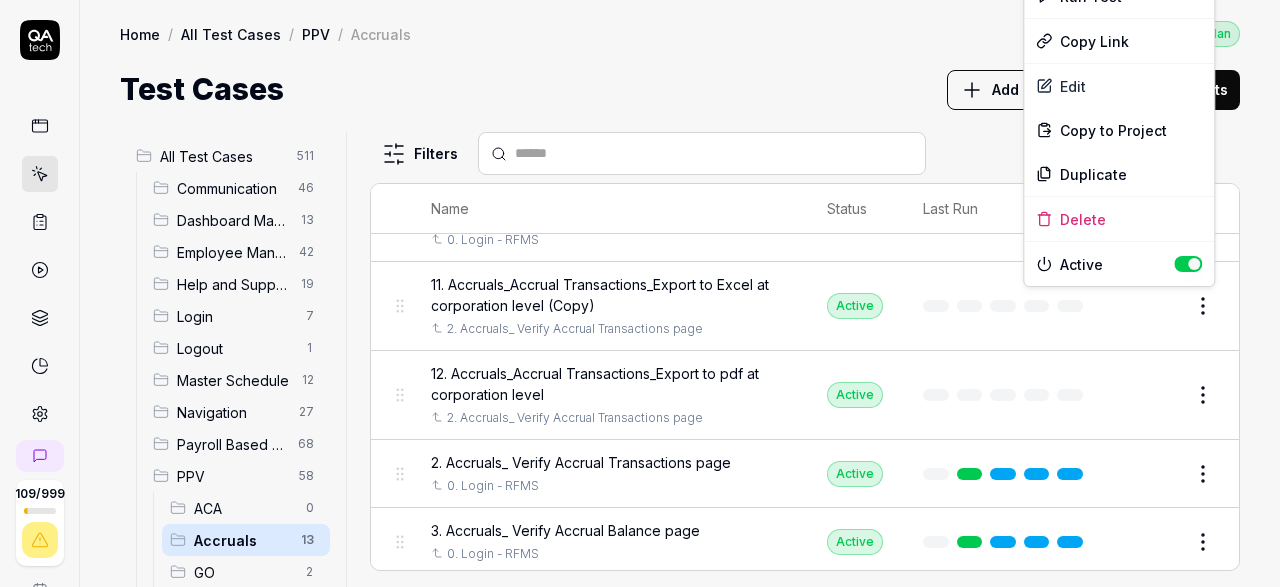scroll, scrollTop: 232, scrollLeft: 0, axis: vertical 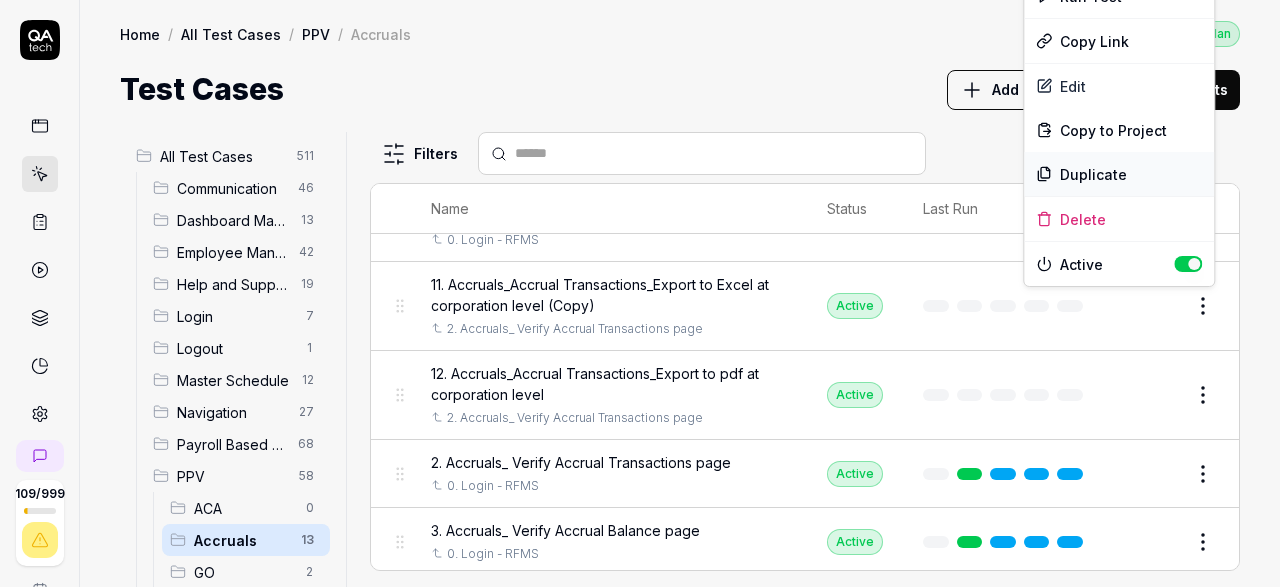 click on "Duplicate" at bounding box center [1119, 174] 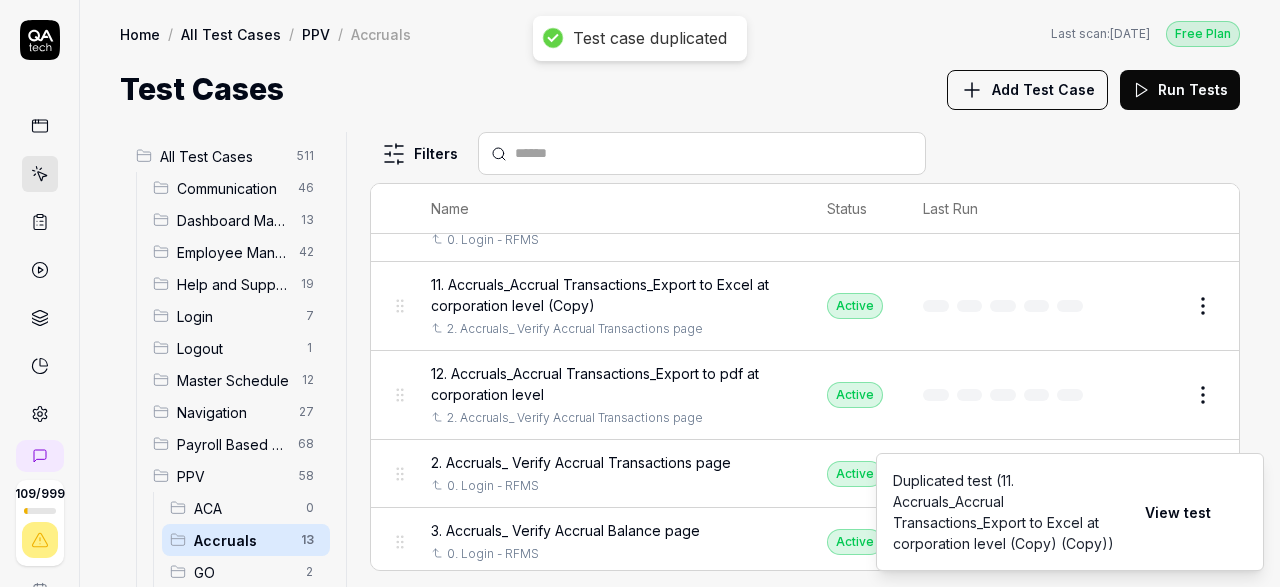 click on "View test" at bounding box center [1178, 512] 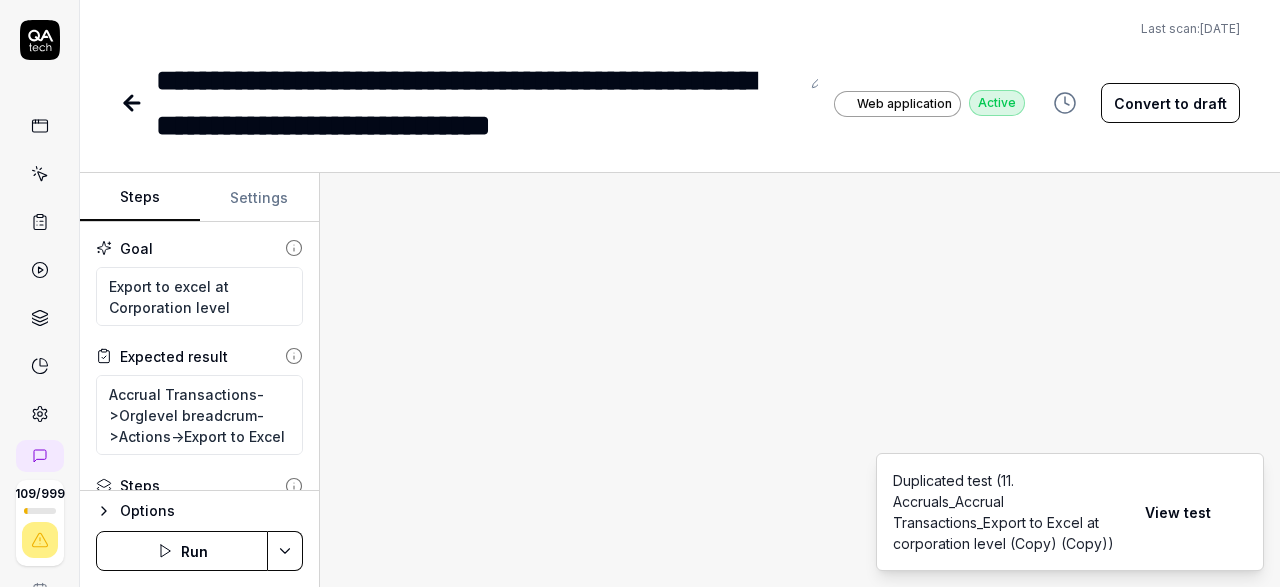 type on "*" 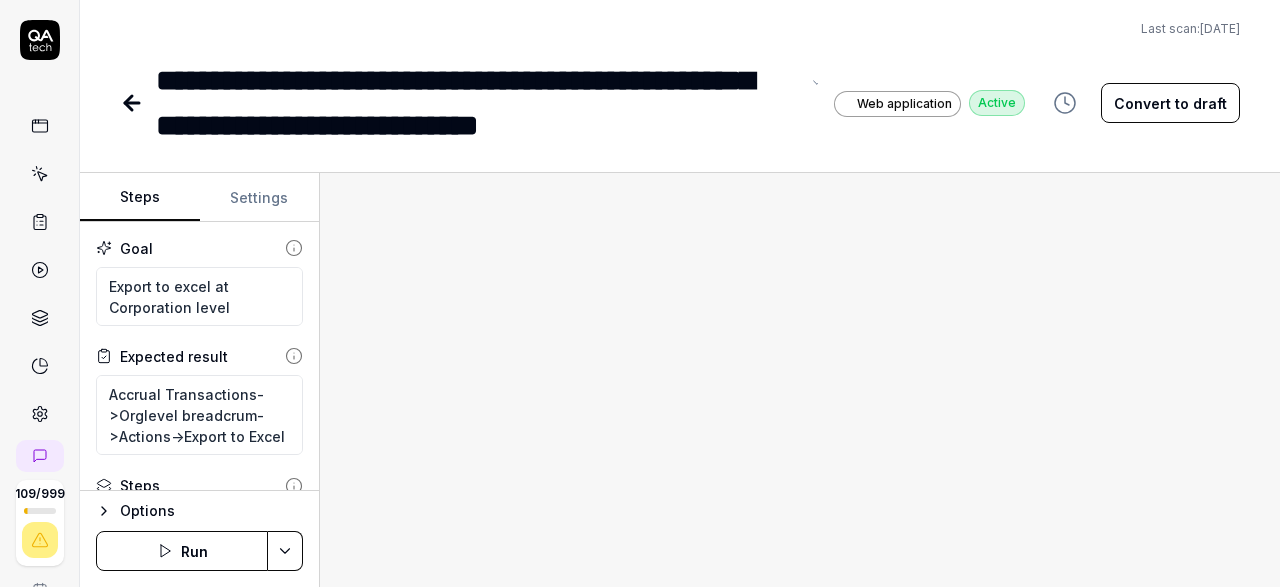 type 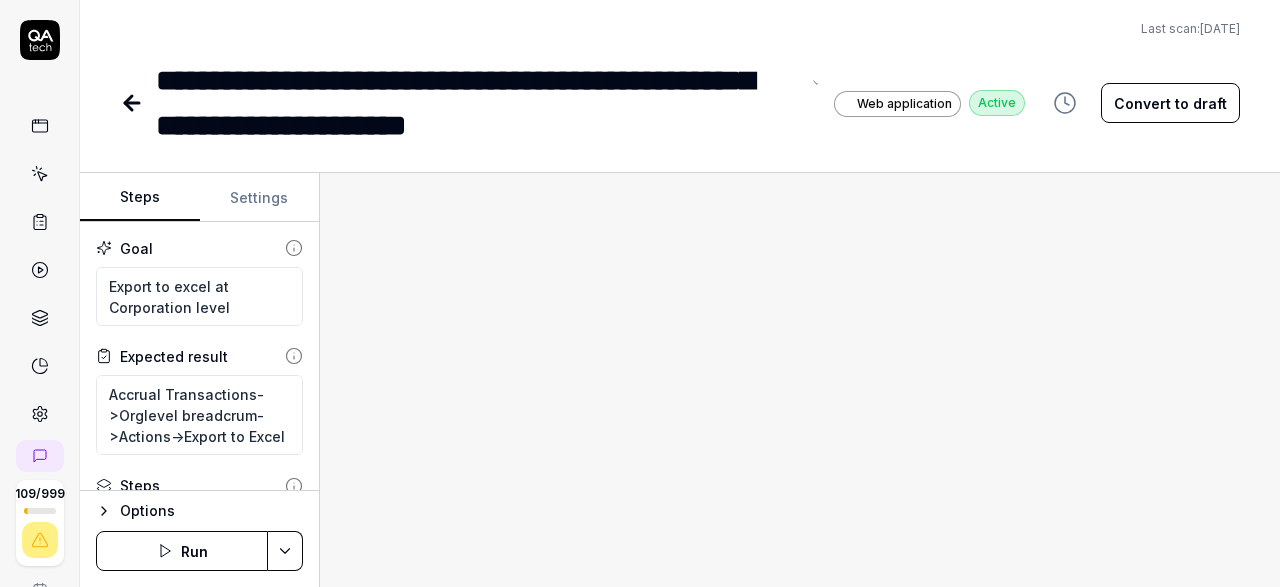 click on "**********" at bounding box center (477, 103) 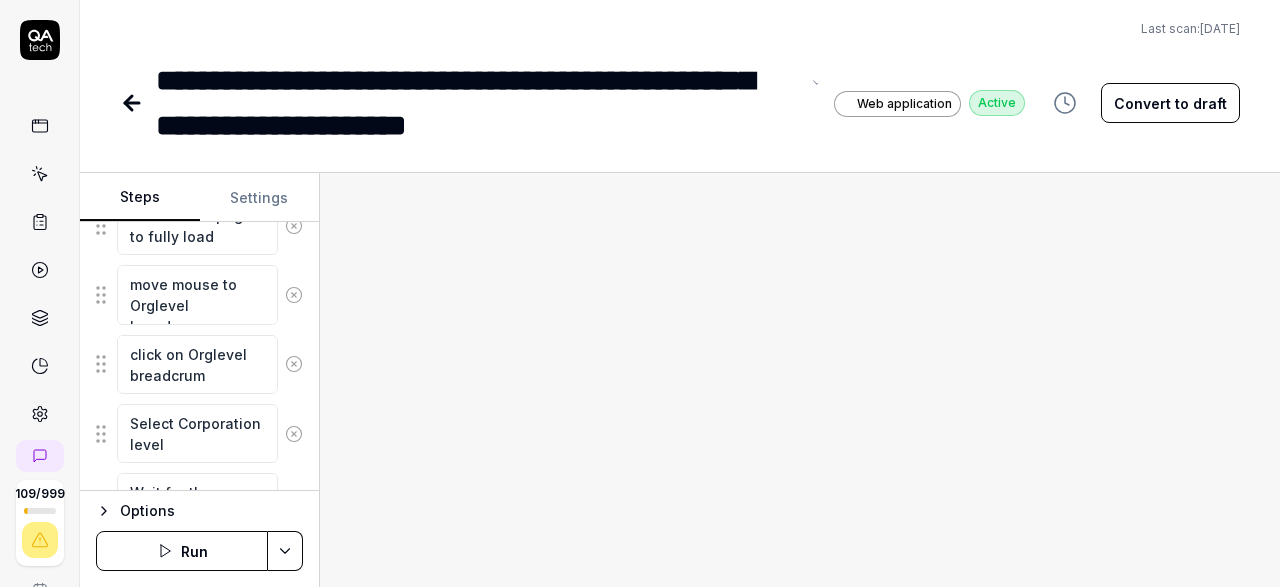 scroll, scrollTop: 348, scrollLeft: 0, axis: vertical 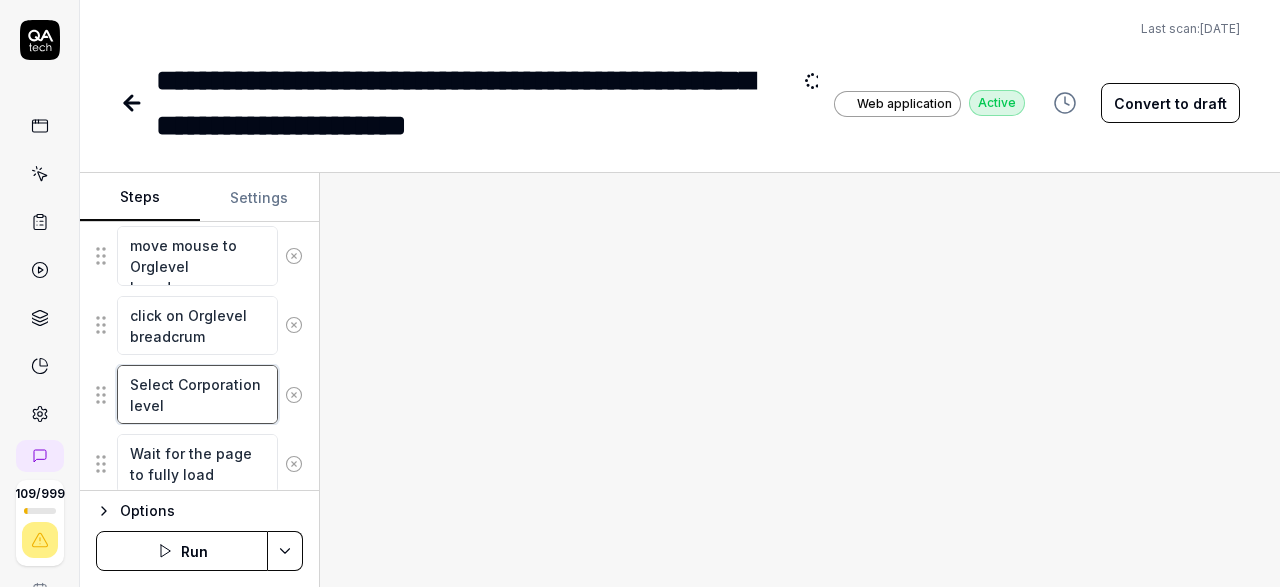 click on "Select Corporation level" at bounding box center [197, 394] 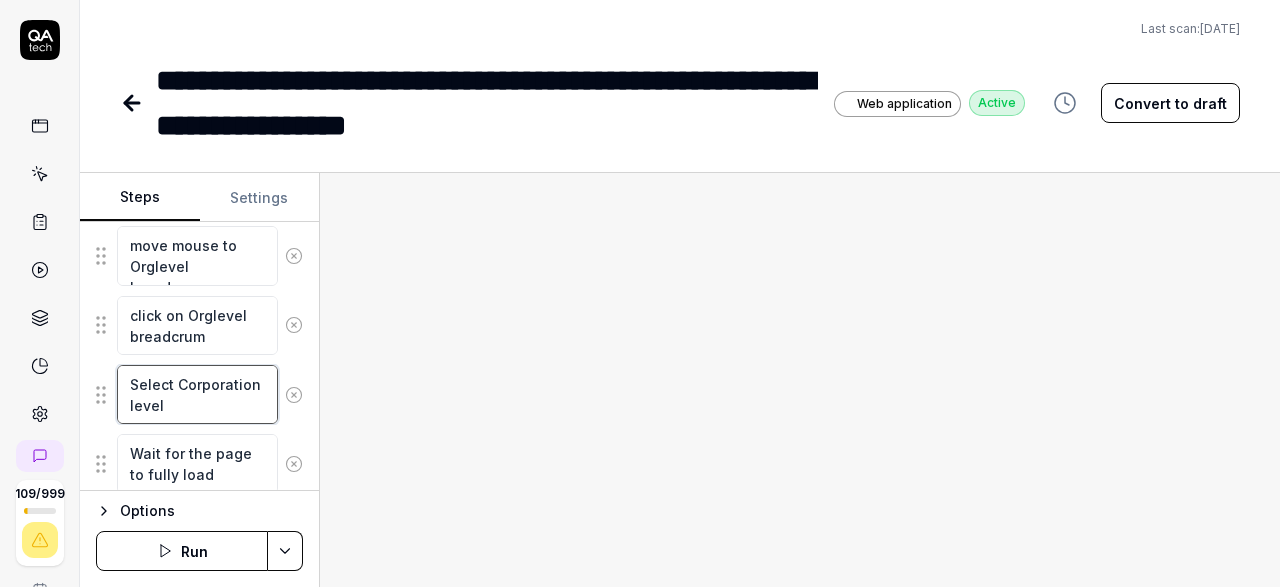 type on "*" 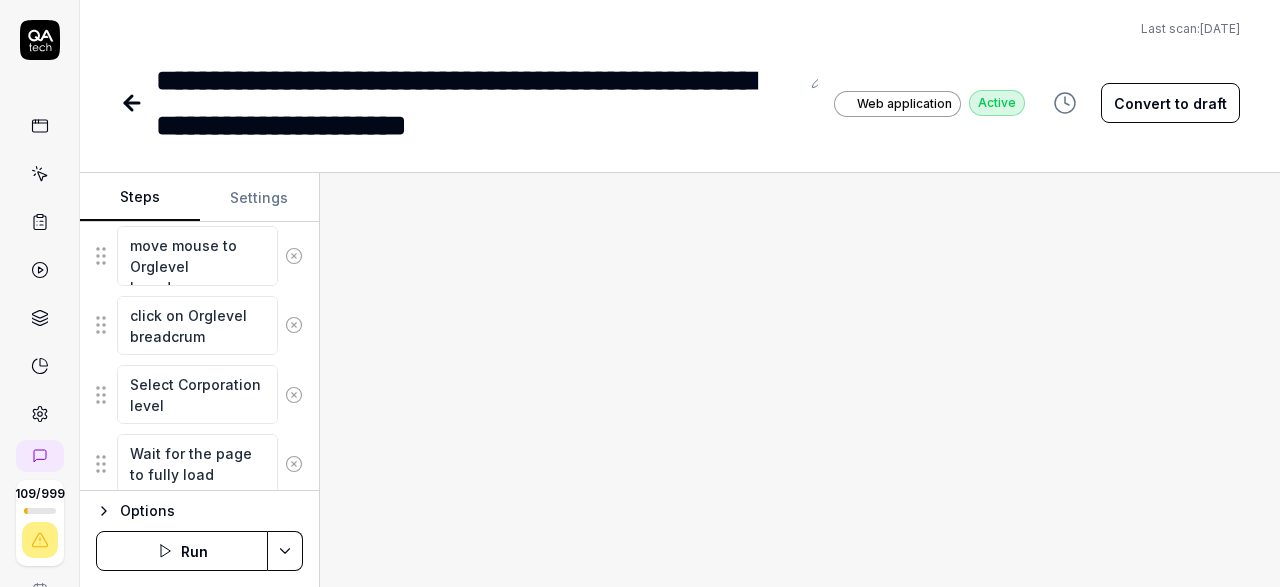 type 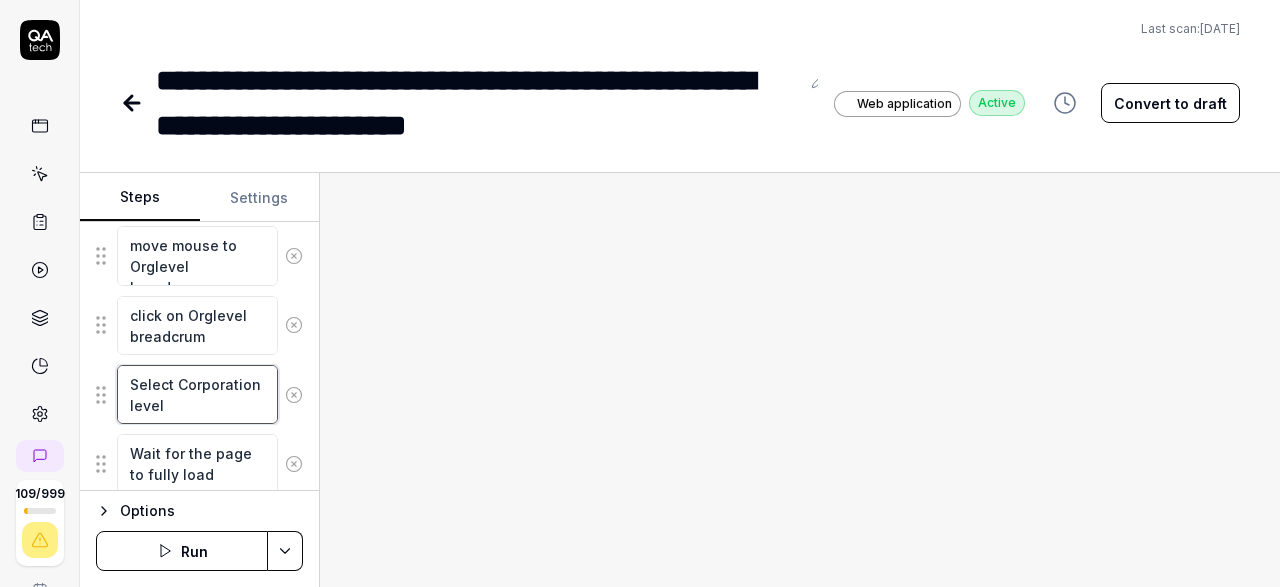 click on "Select Corporation level" at bounding box center (197, 394) 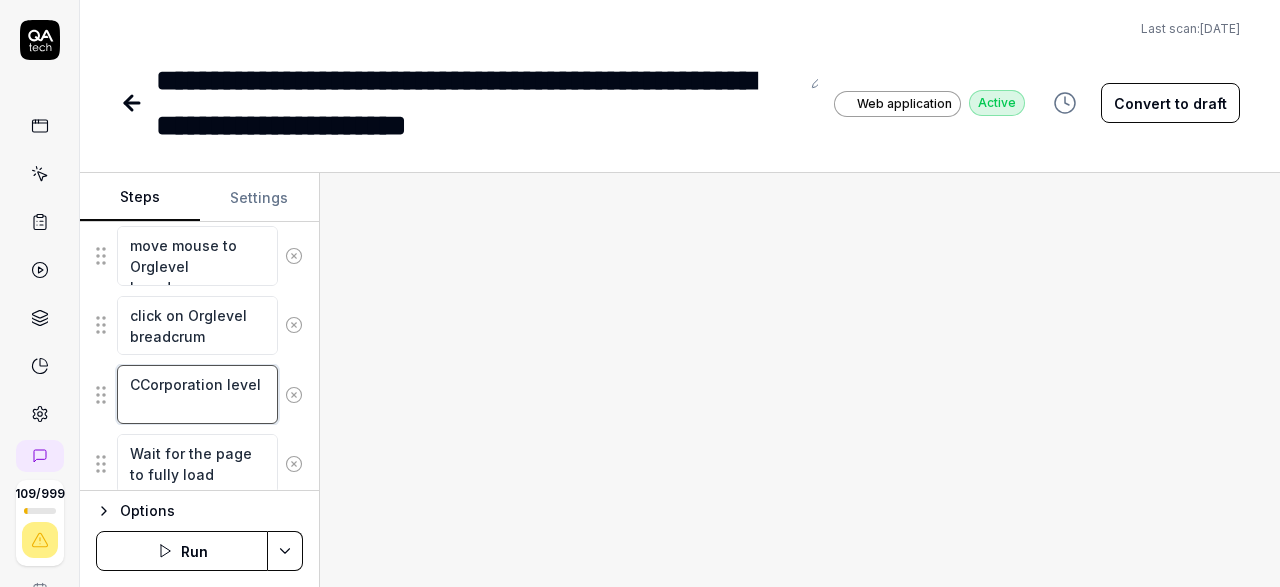 type on "*" 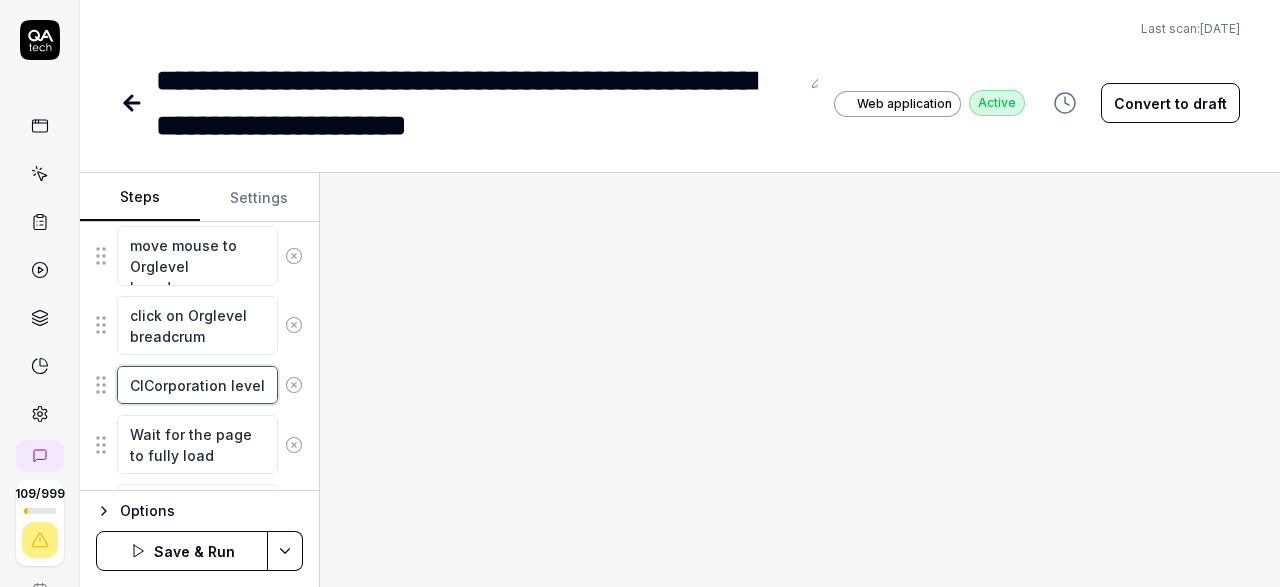 type on "*" 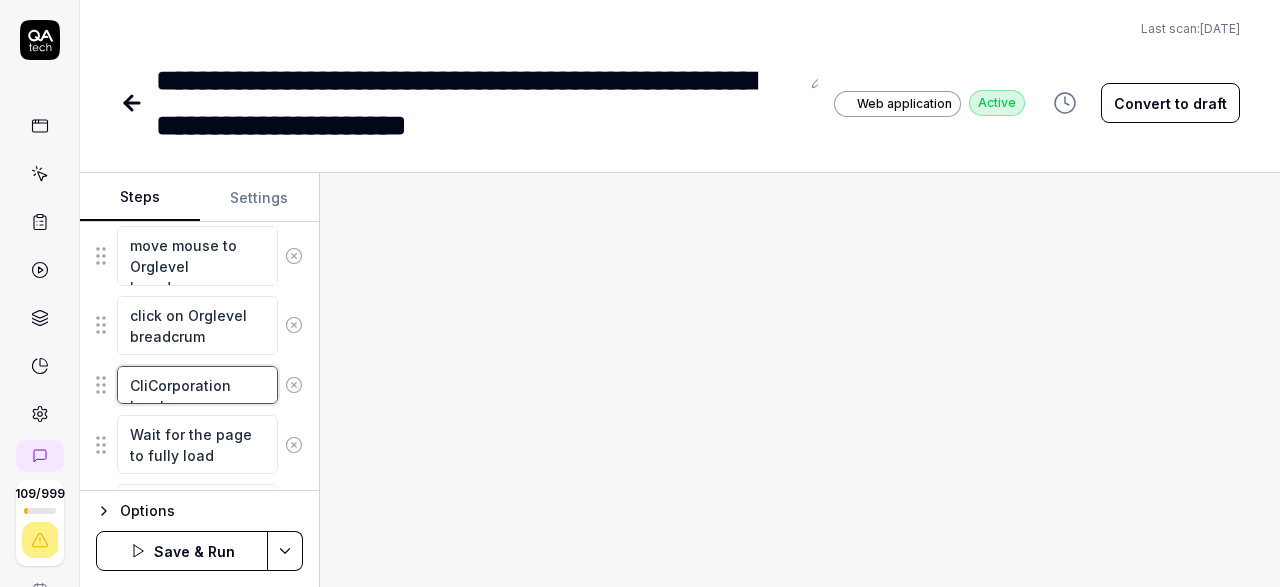 type on "*" 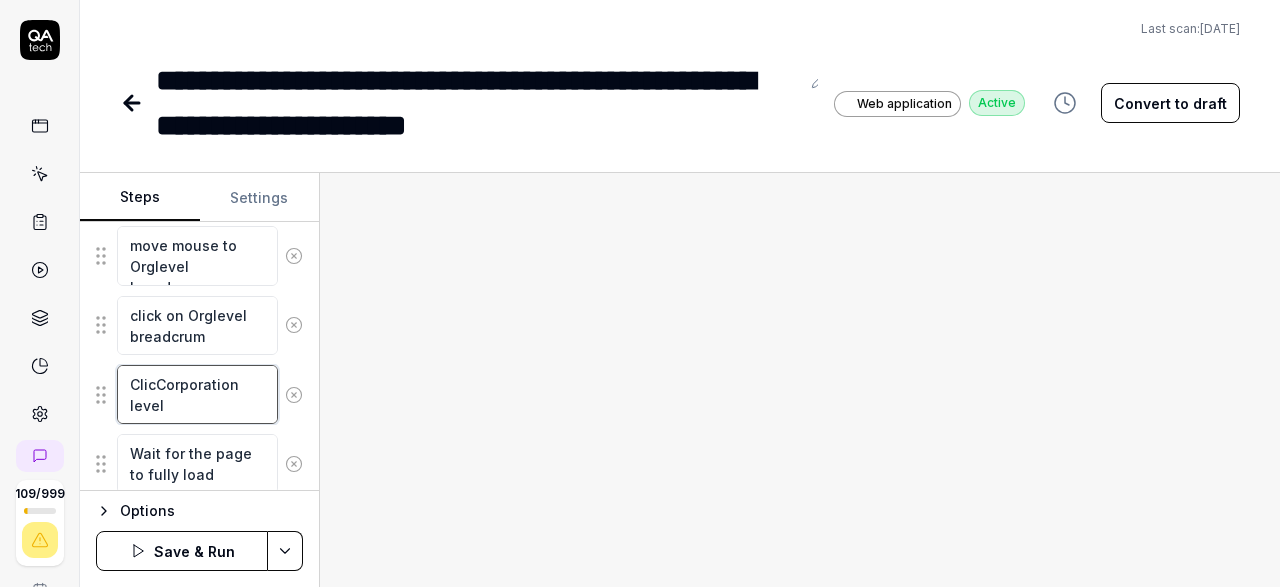 type on "*" 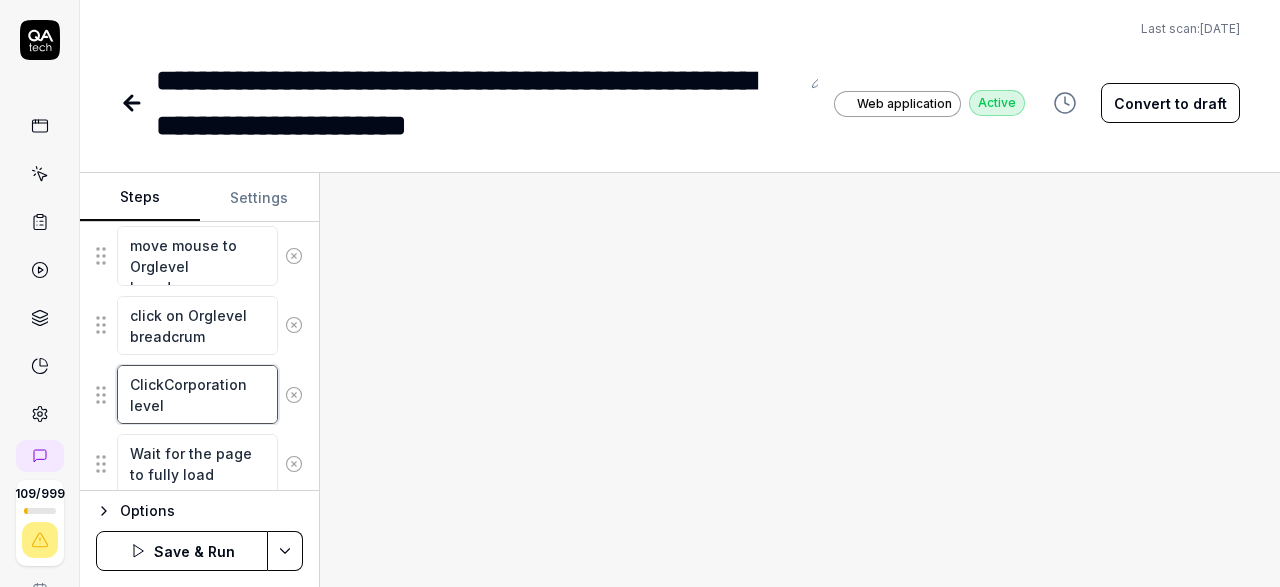 type on "*" 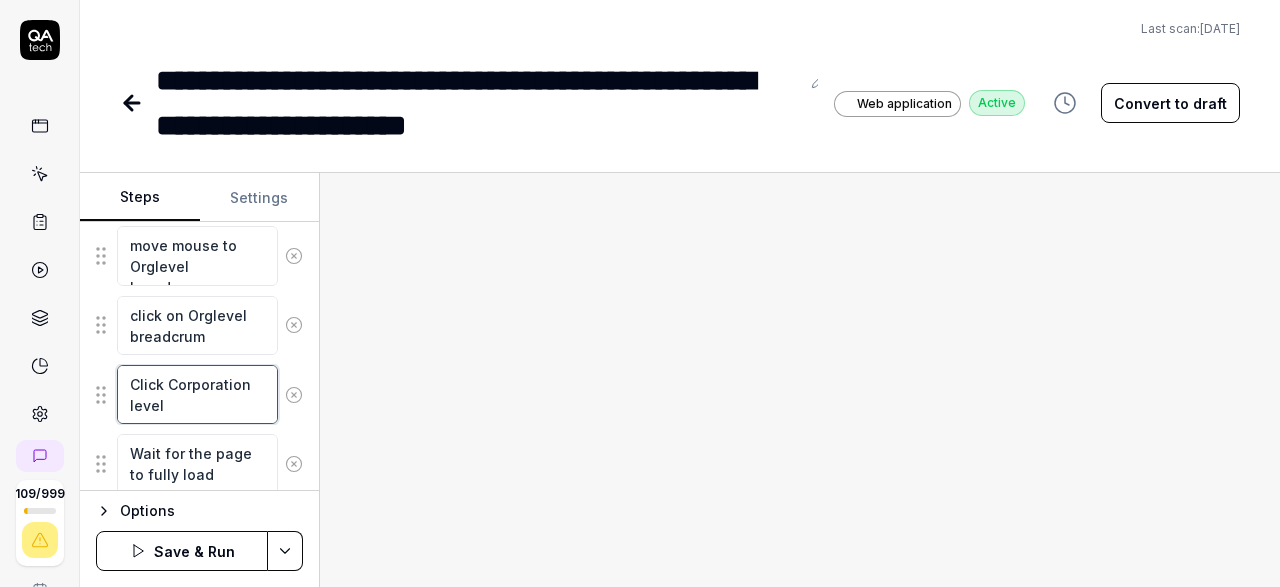 type on "*" 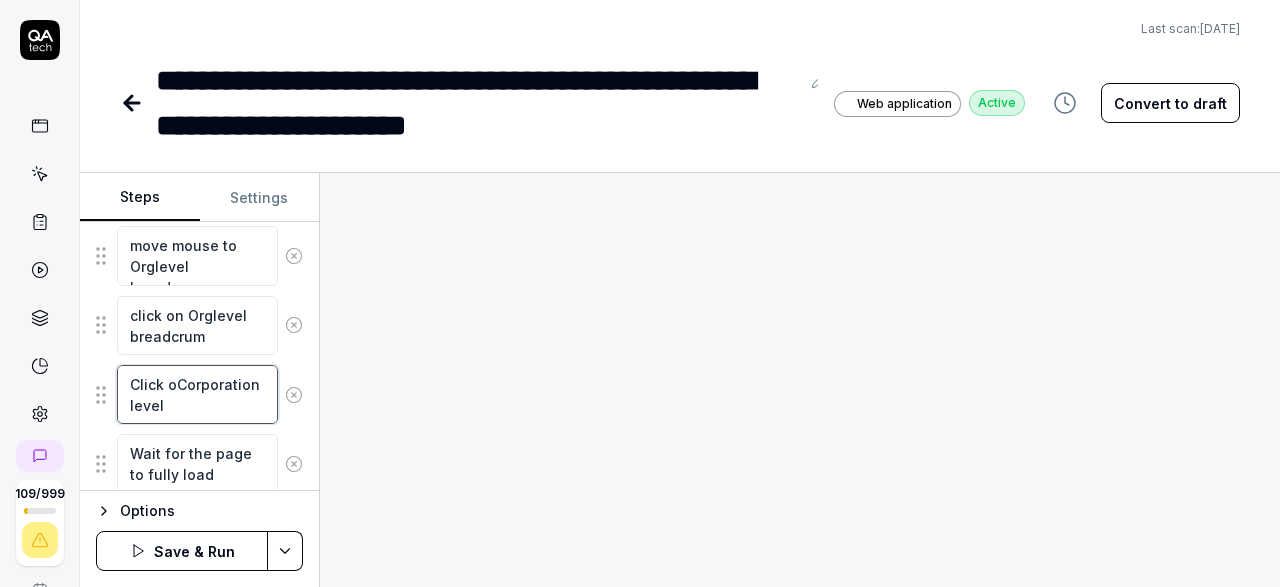 type on "*" 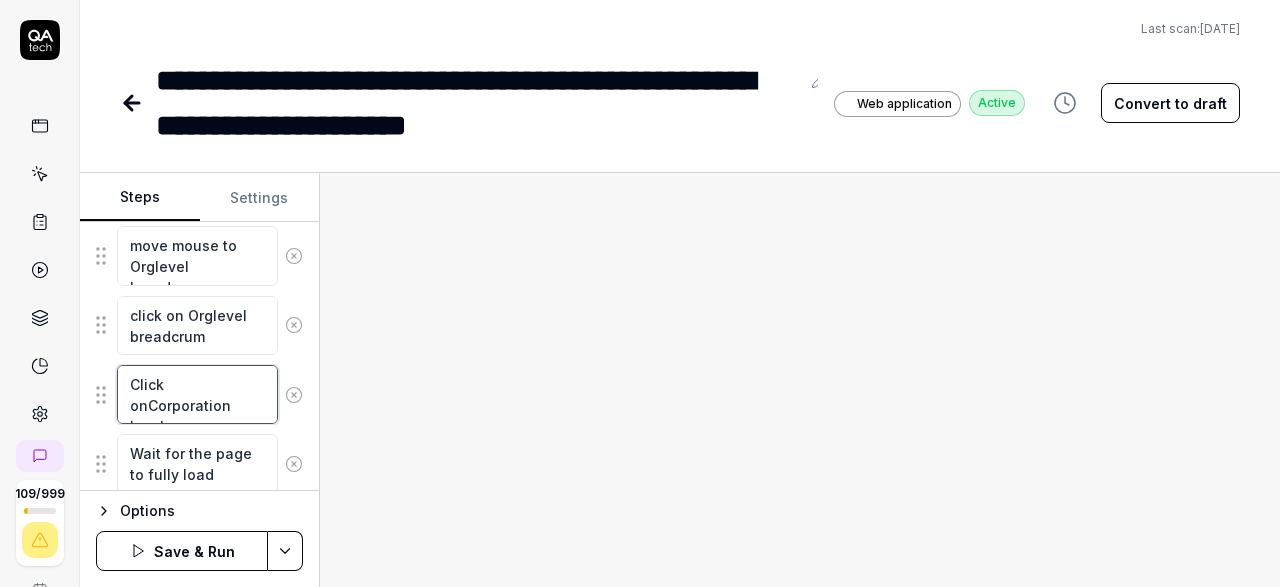 type on "*" 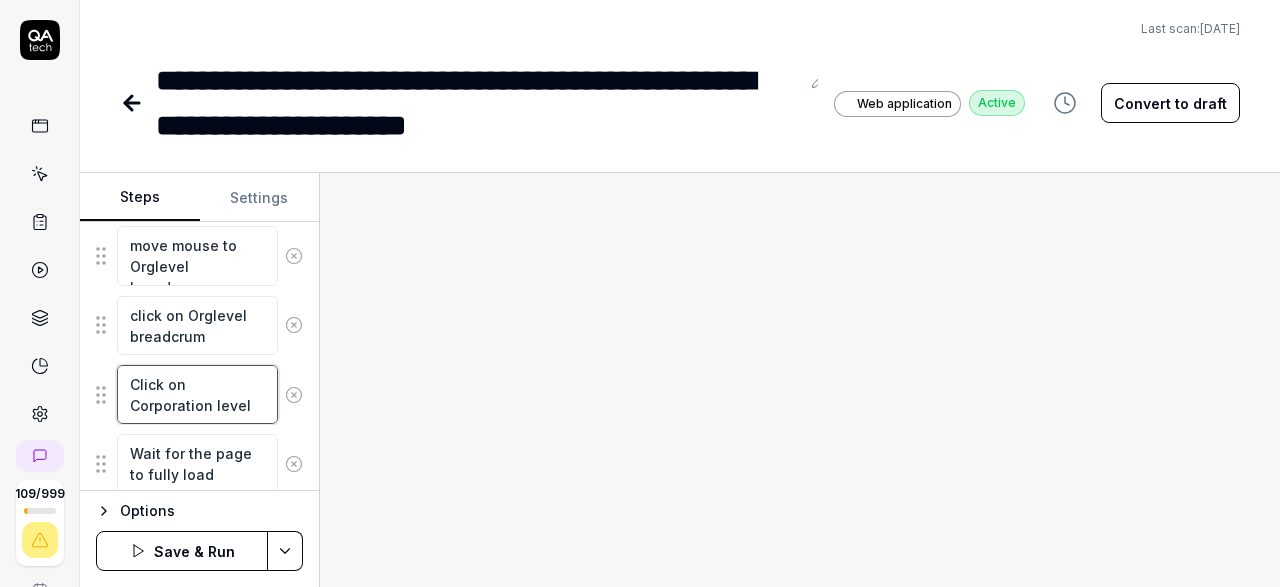 type on "*" 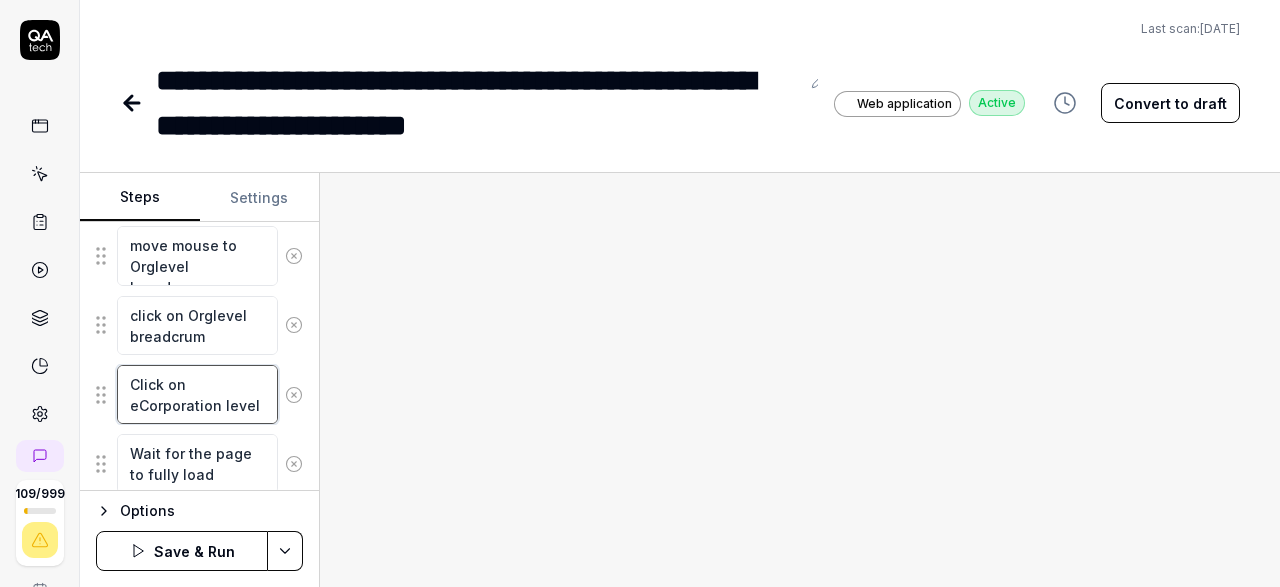 type on "*" 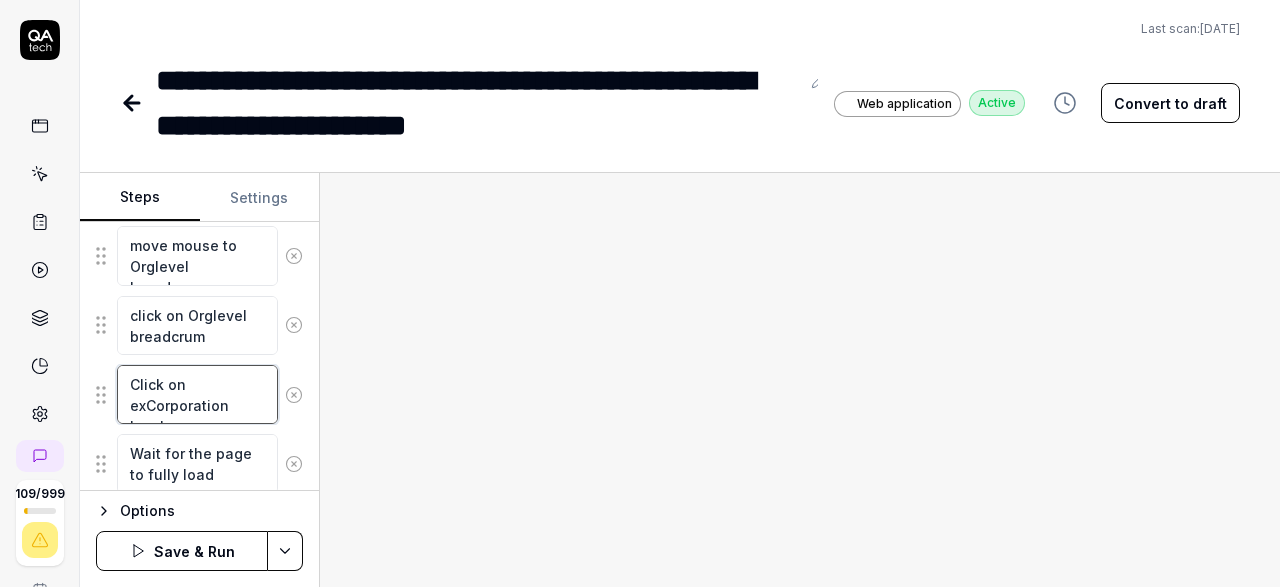type on "*" 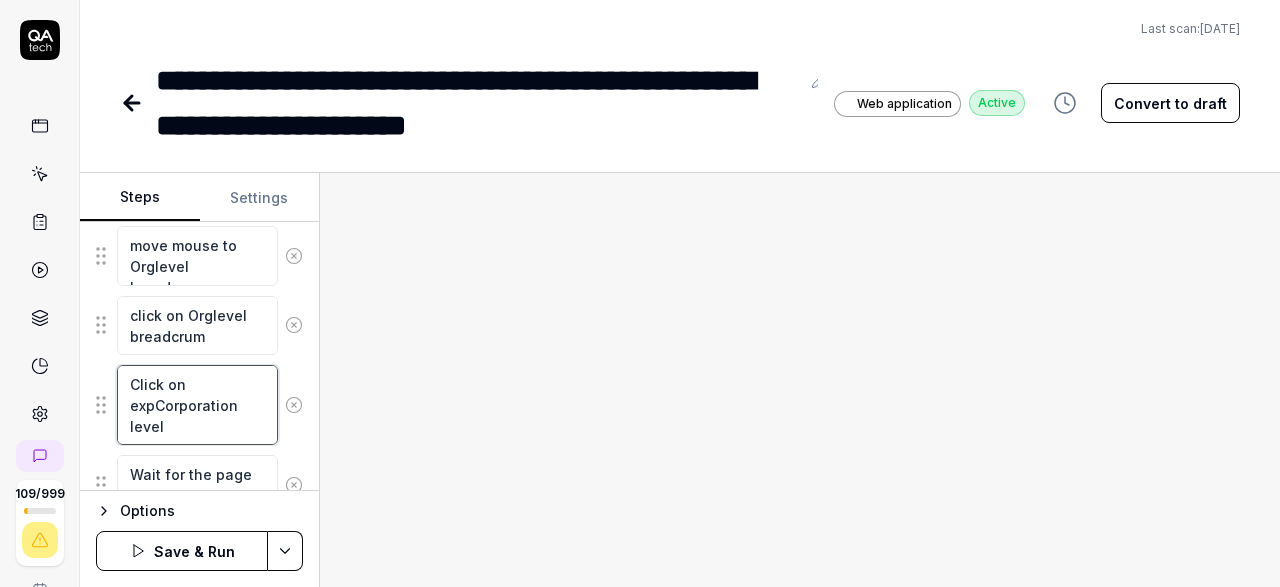 type on "*" 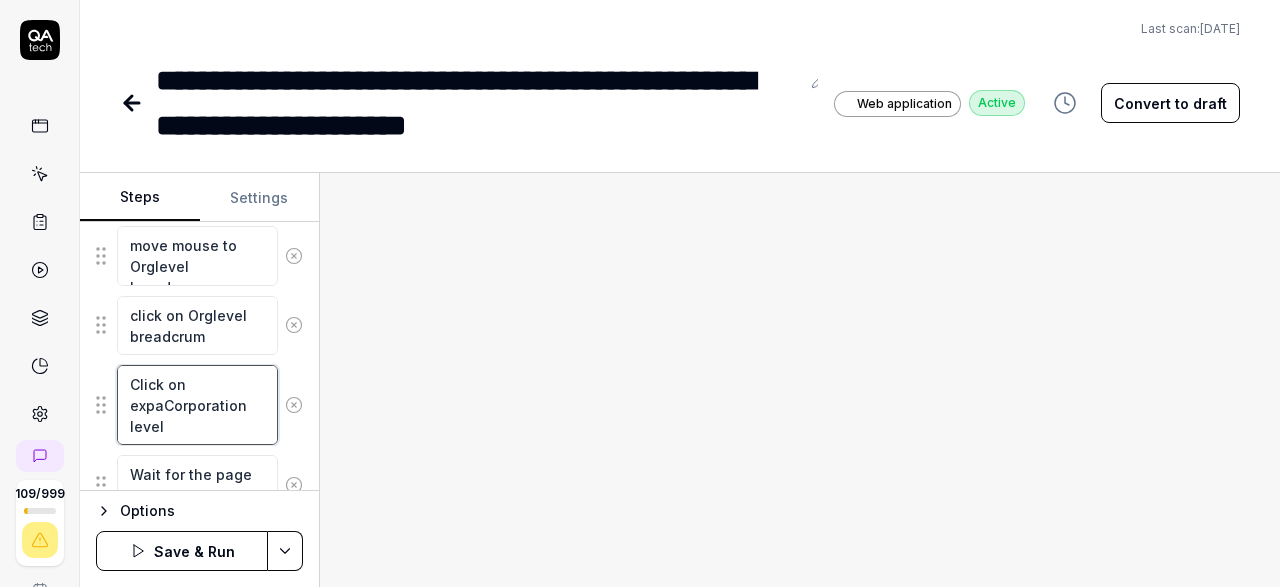 type on "*" 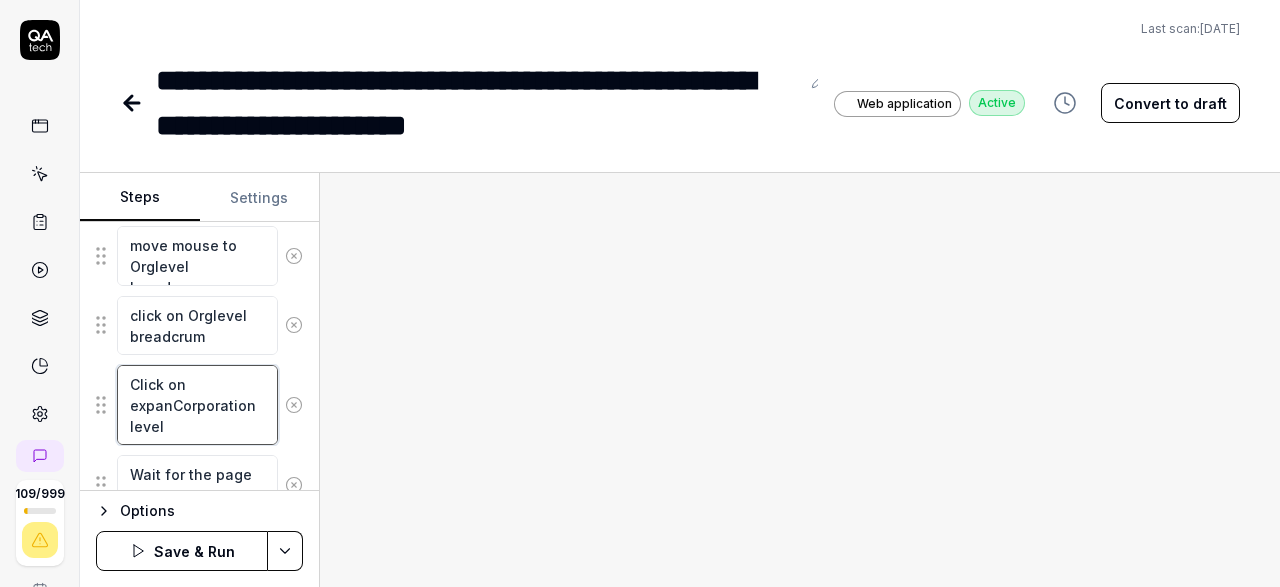 type on "*" 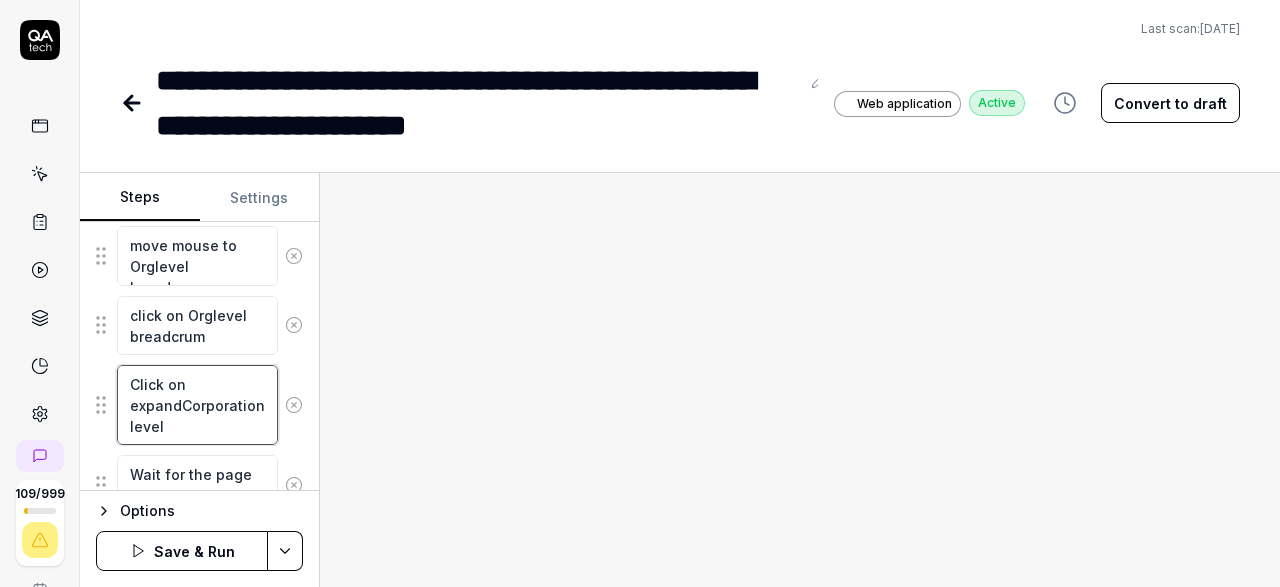 type on "*" 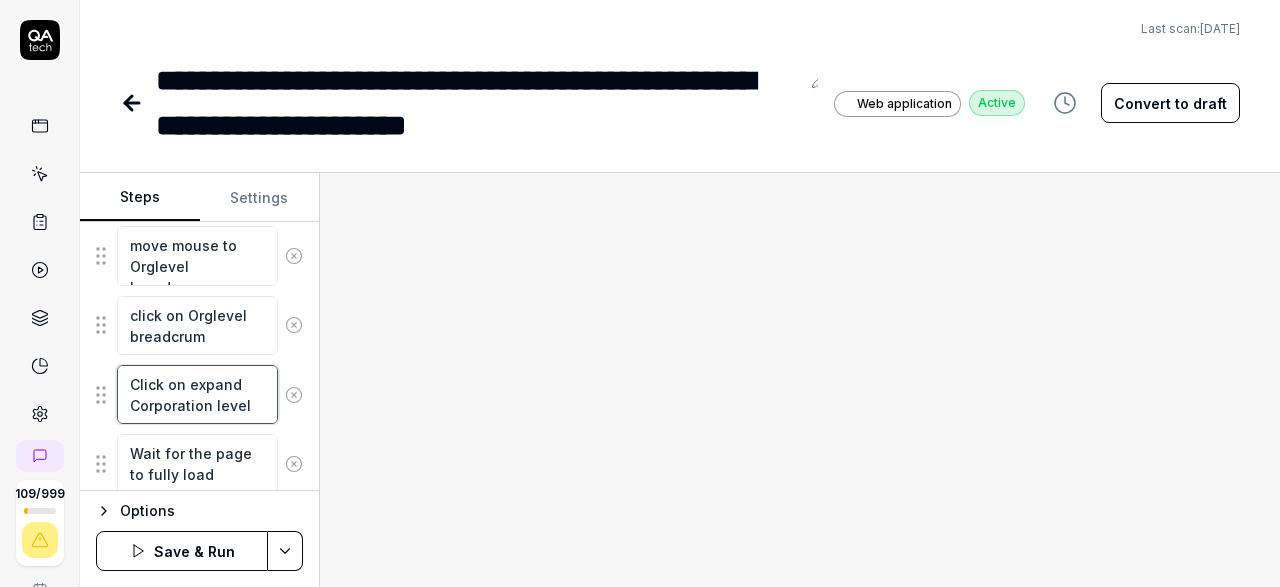 type on "*" 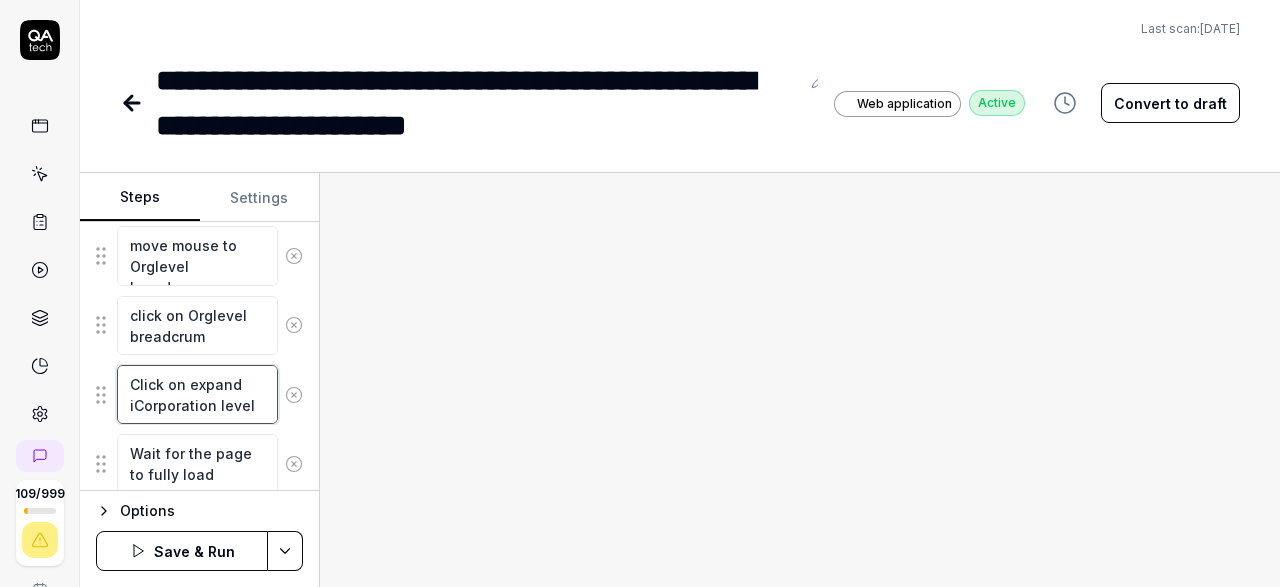 type on "*" 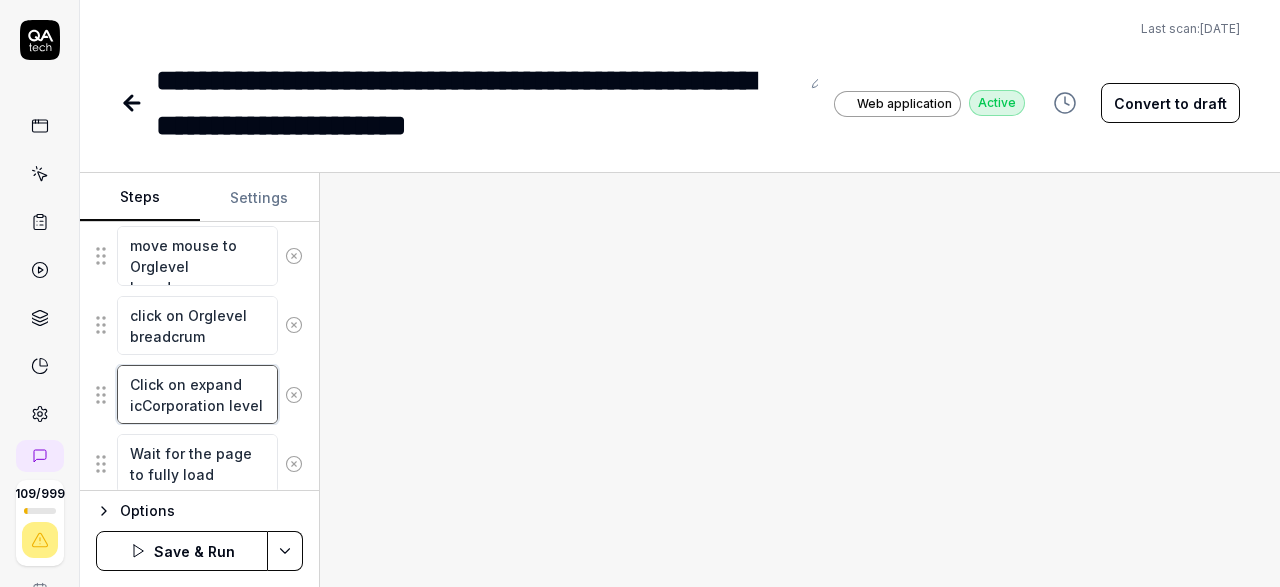 type on "*" 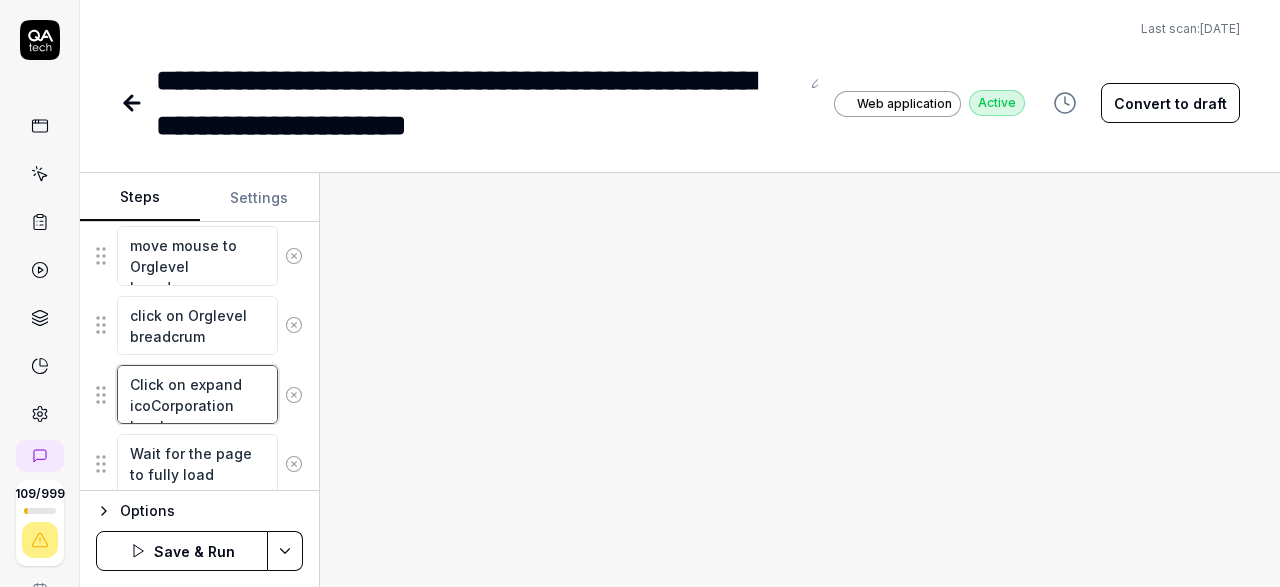 type on "*" 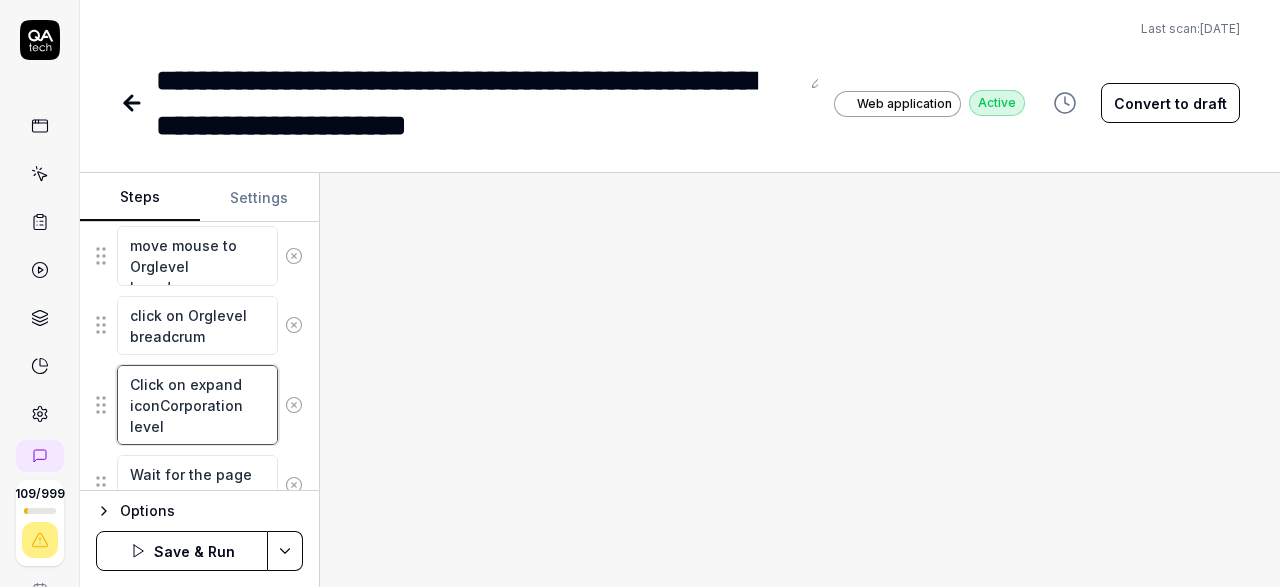 type on "*" 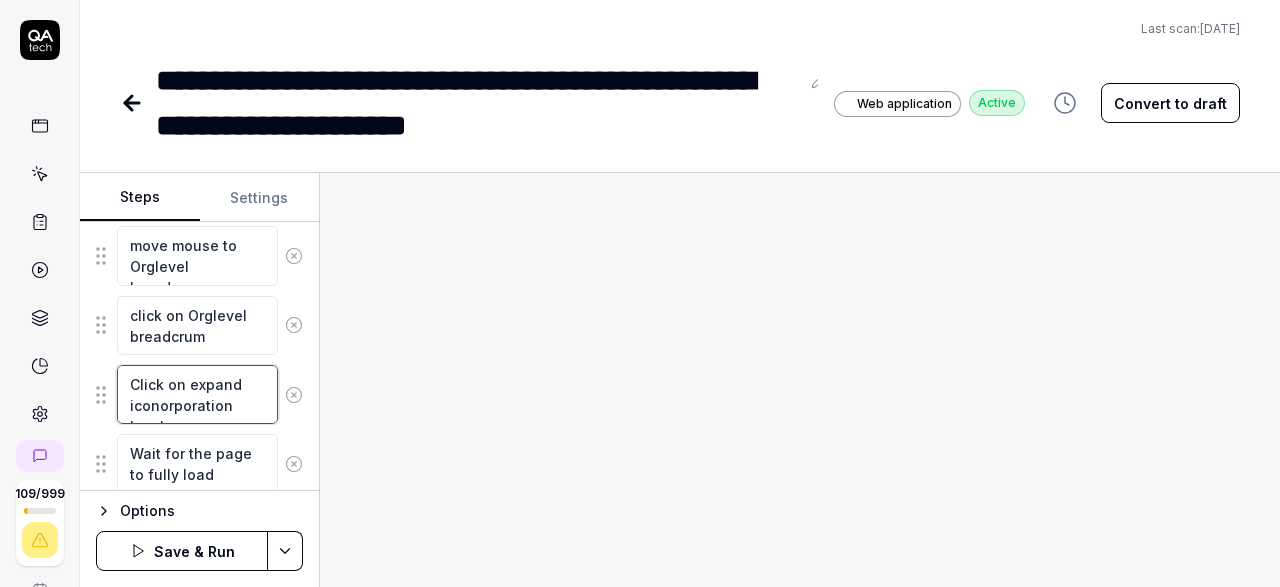 type on "*" 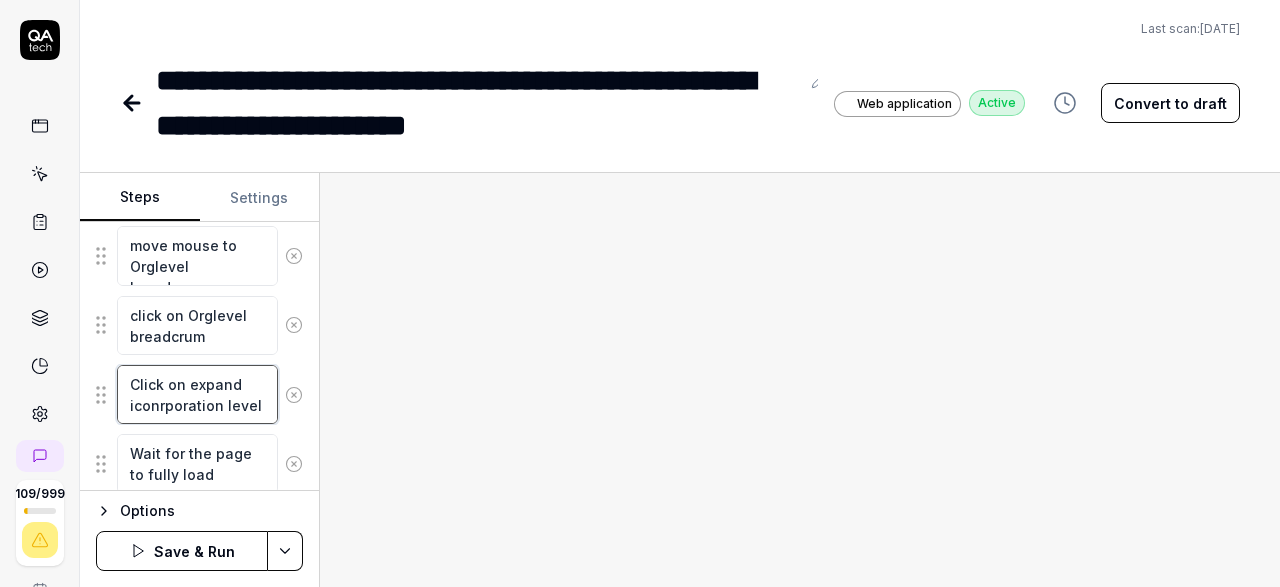 type on "*" 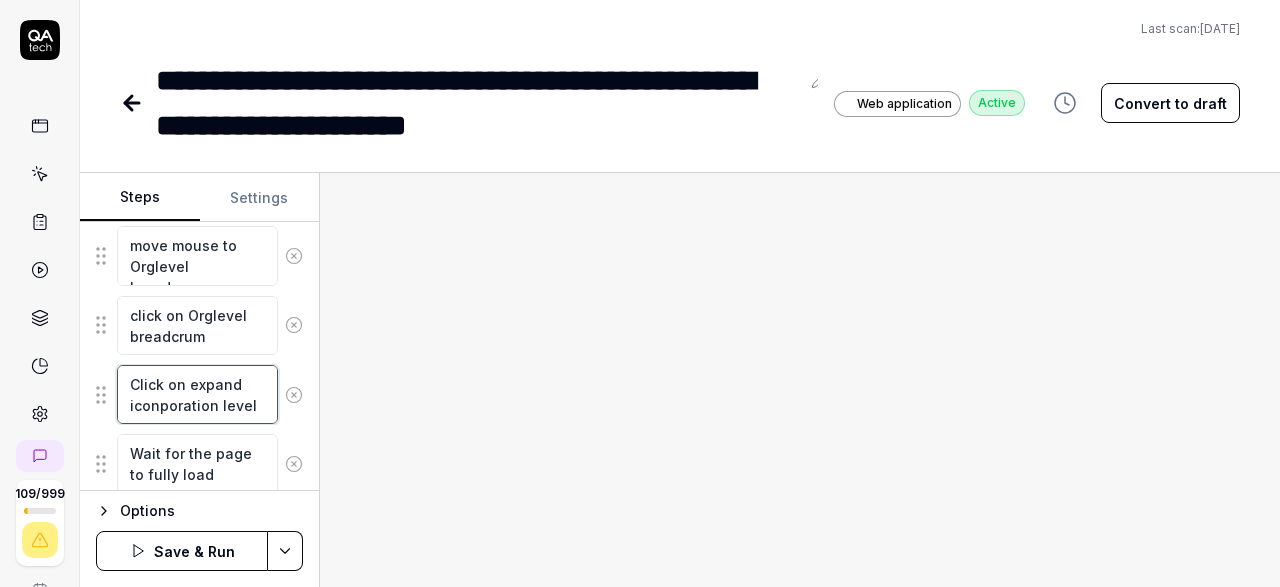 type on "*" 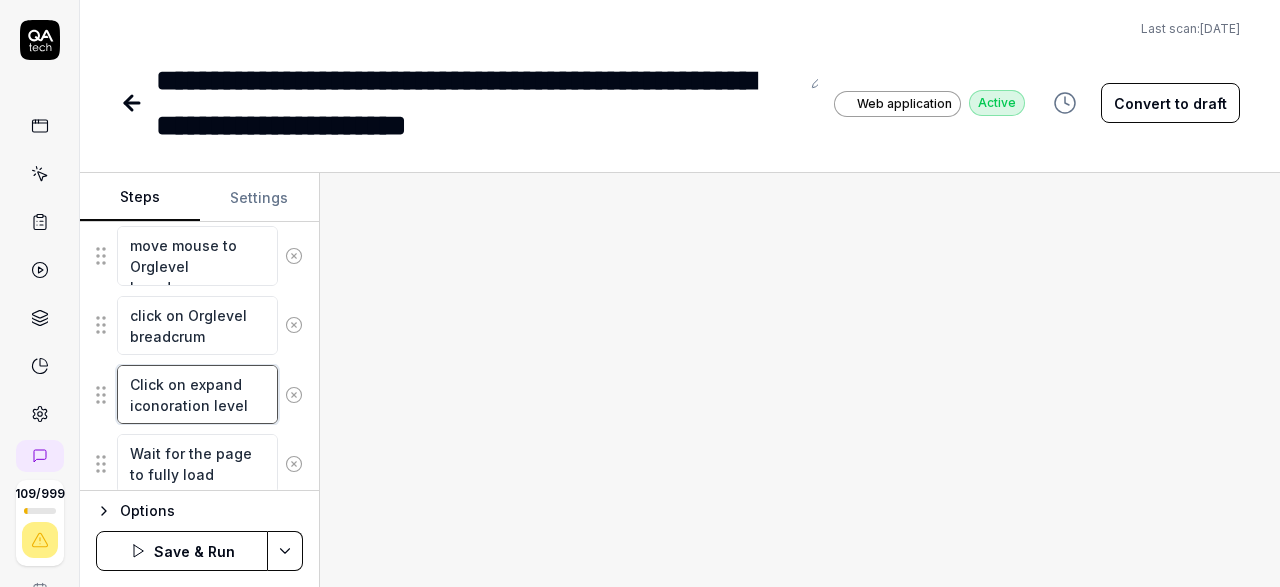type on "*" 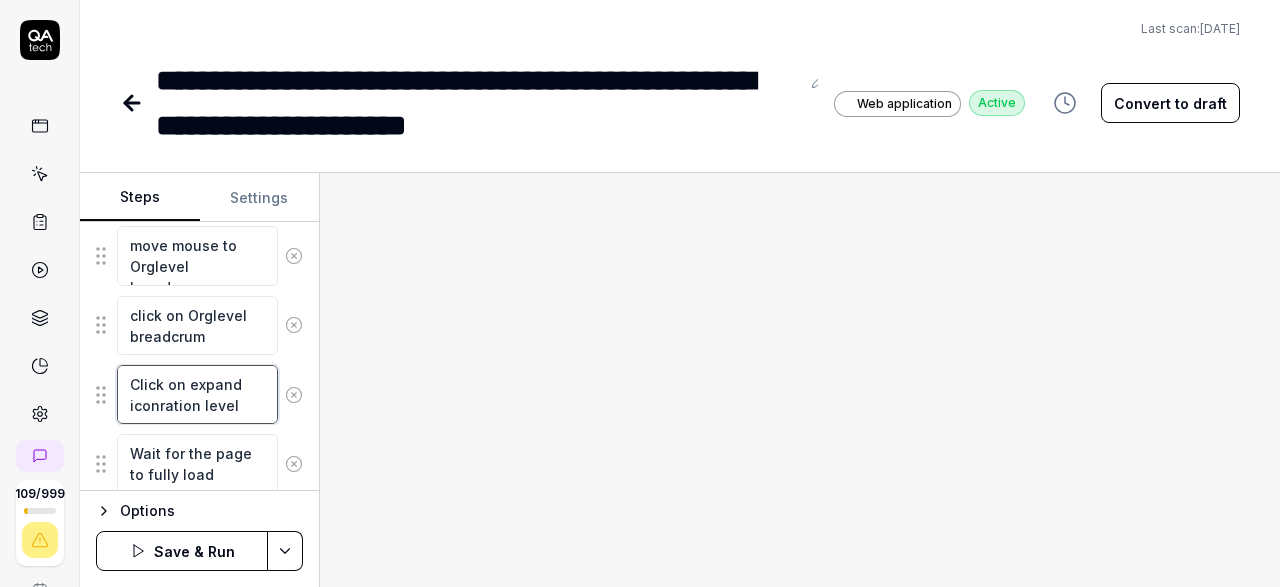 type on "*" 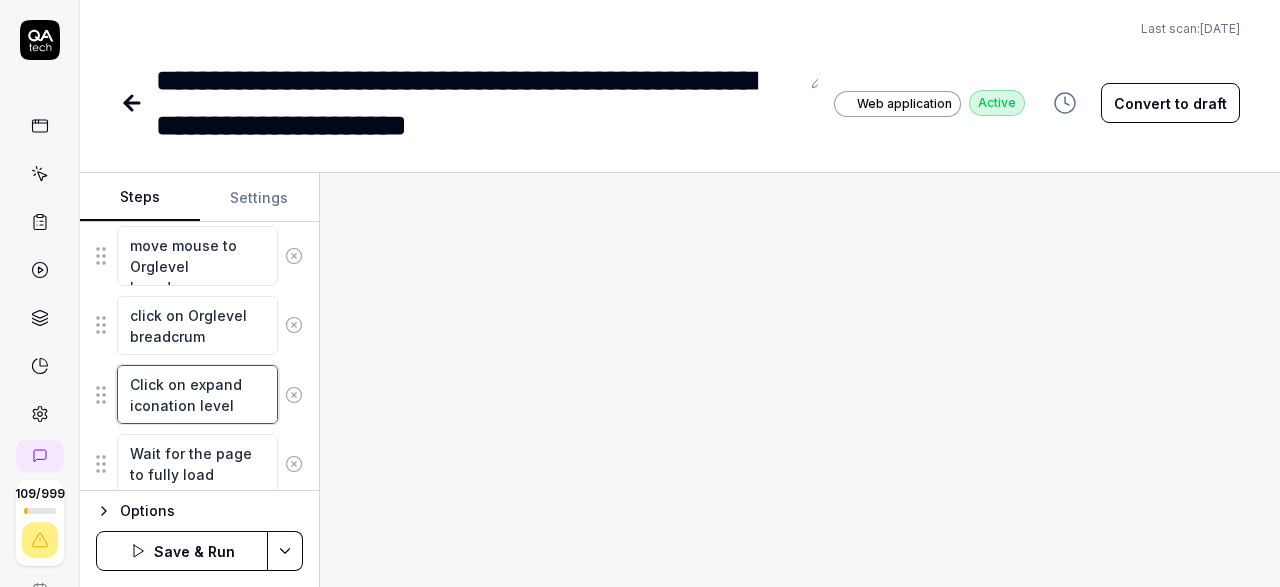 type on "*" 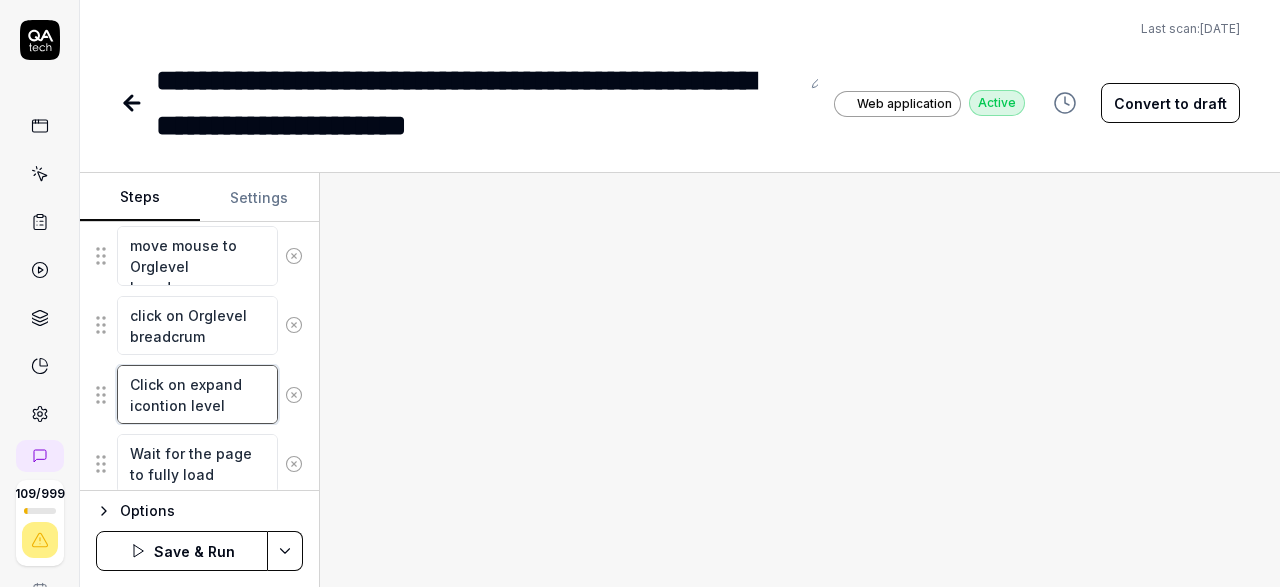 type on "*" 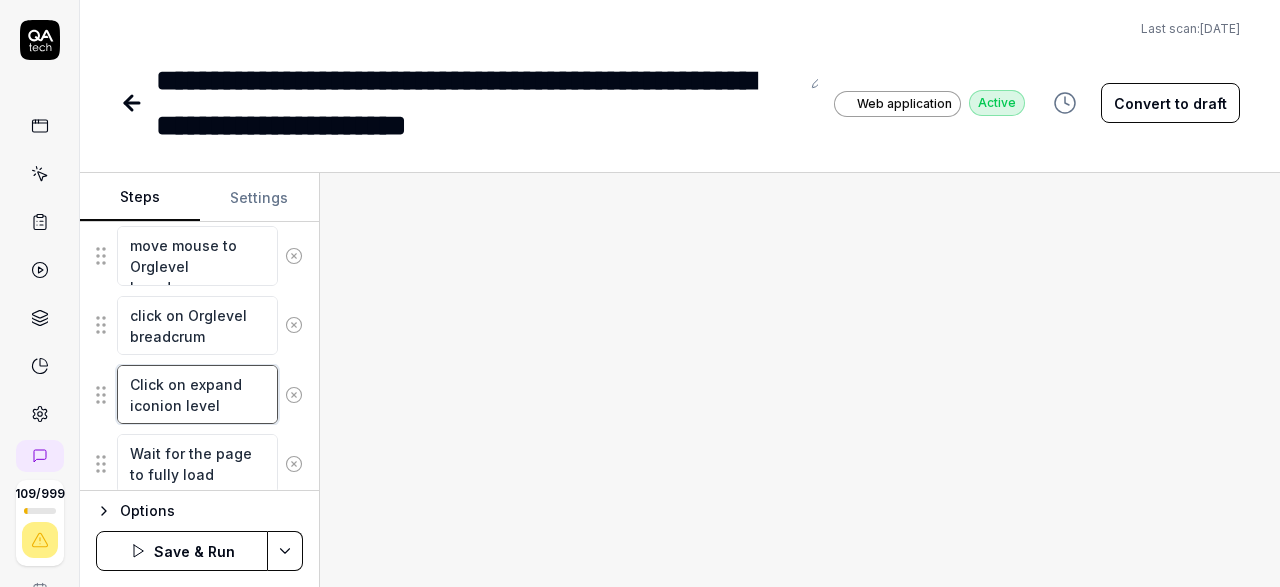type on "*" 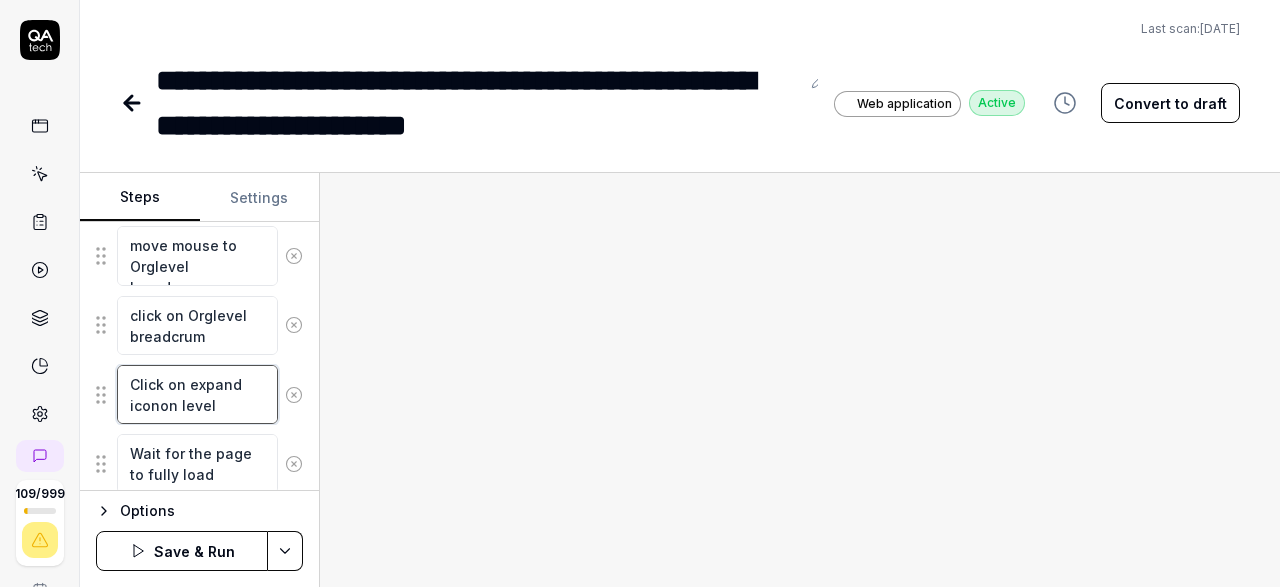 type on "*" 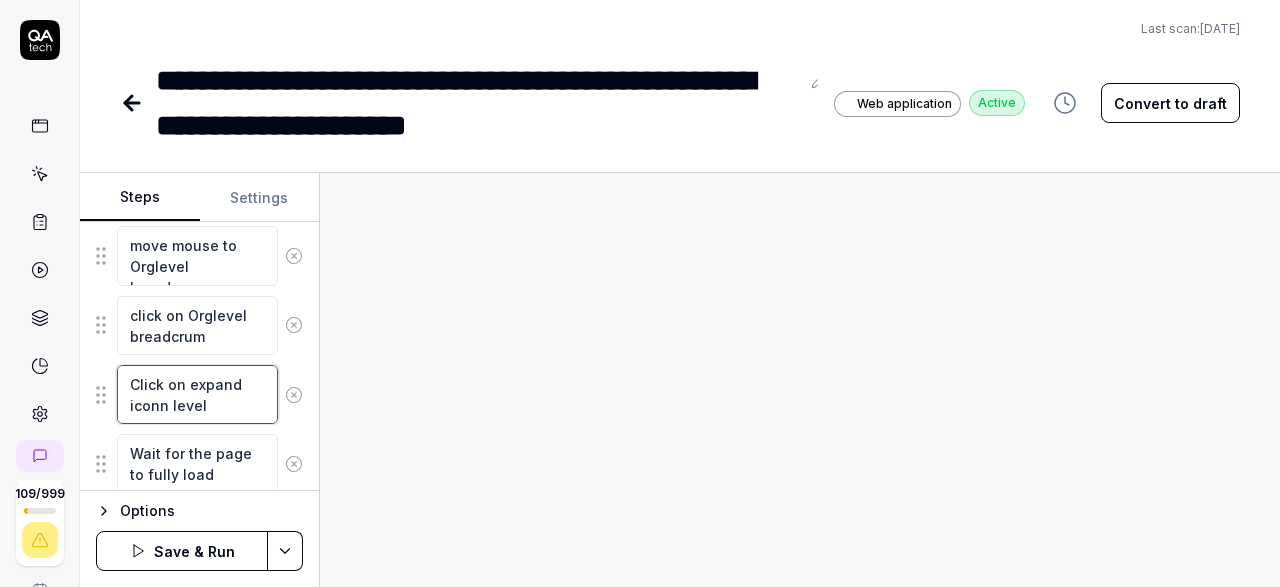 type on "*" 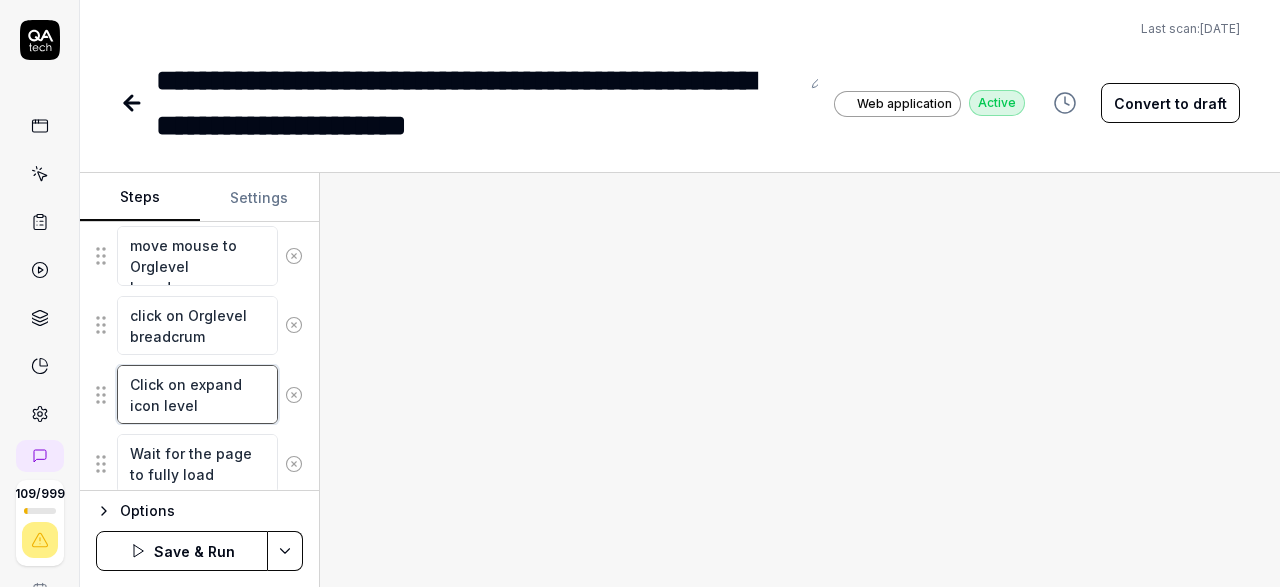 type on "*" 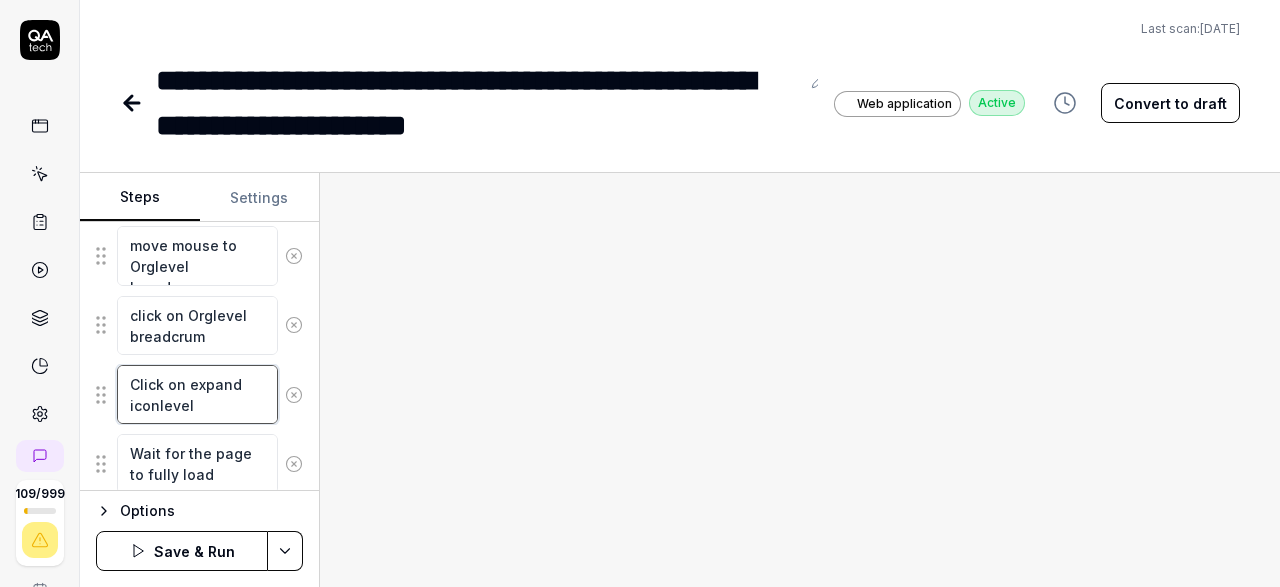 type on "*" 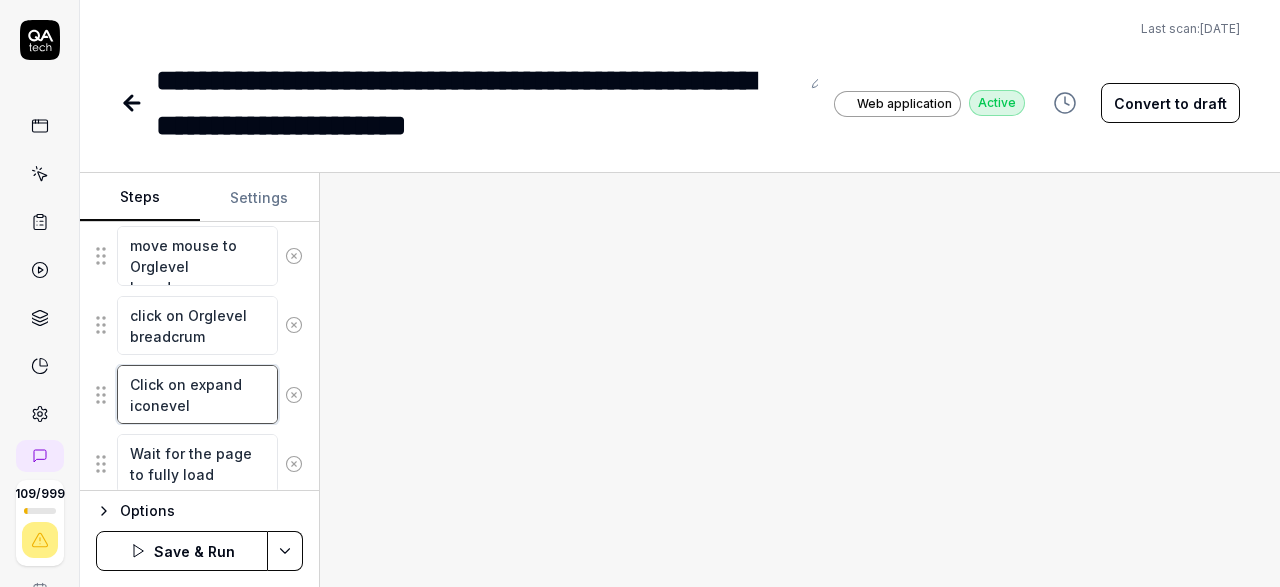 type on "*" 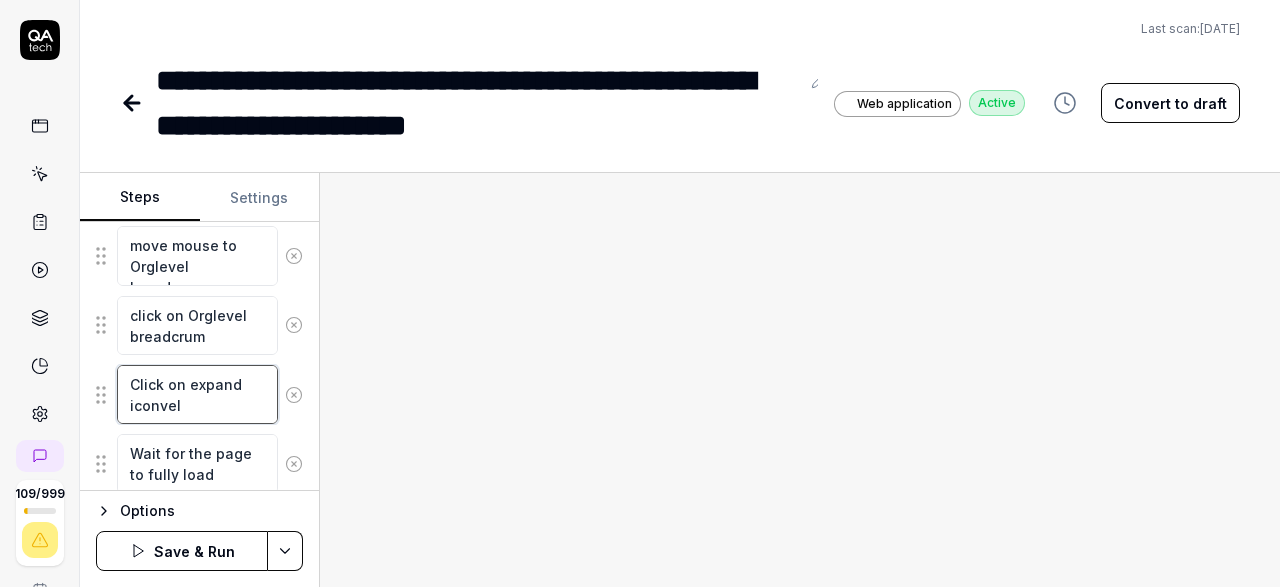 type on "*" 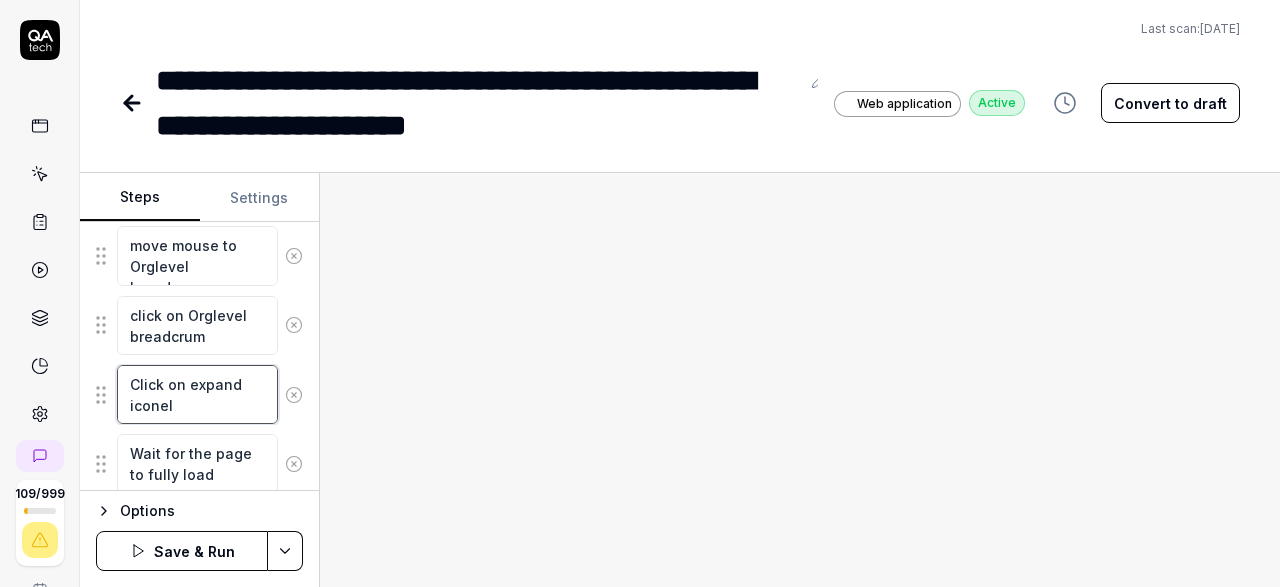type on "*" 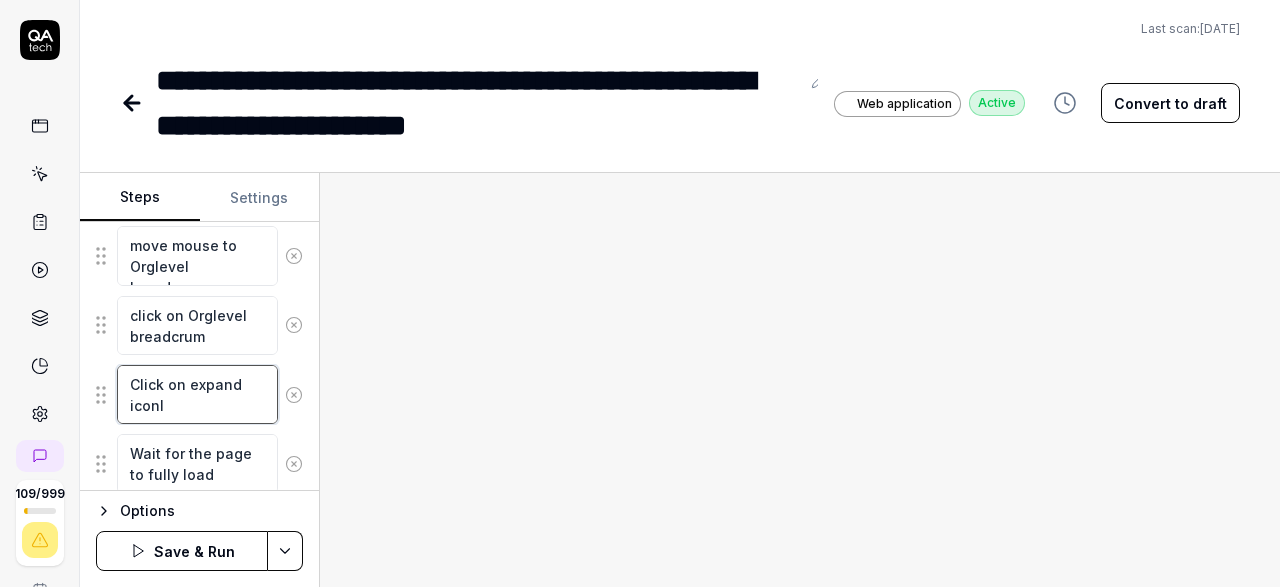 type on "*" 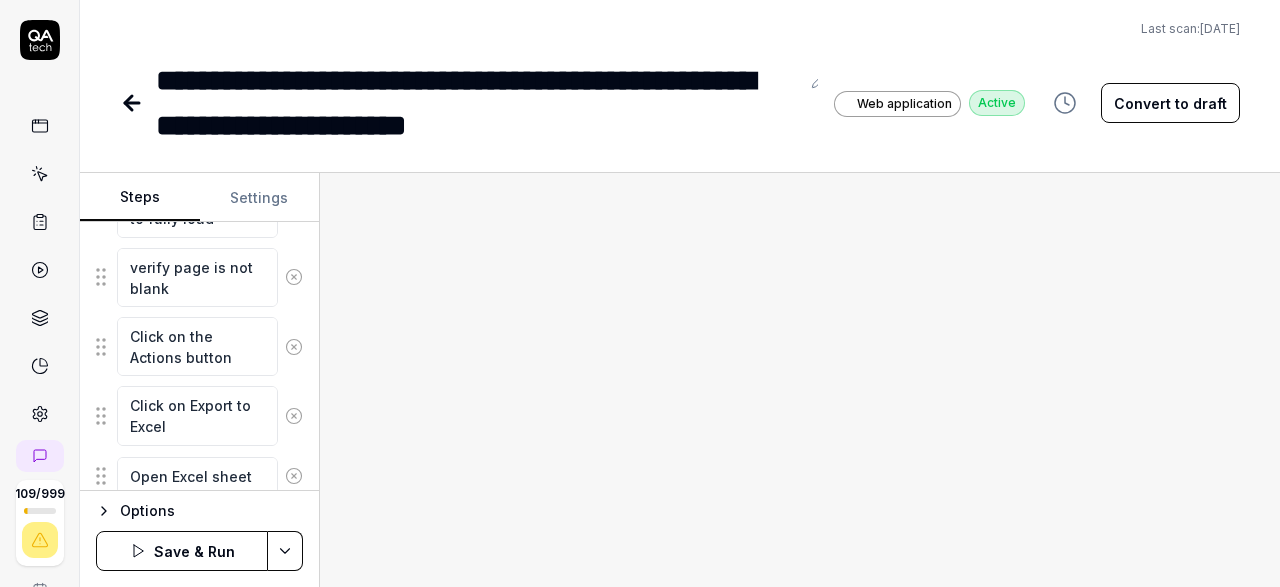 scroll, scrollTop: 665, scrollLeft: 0, axis: vertical 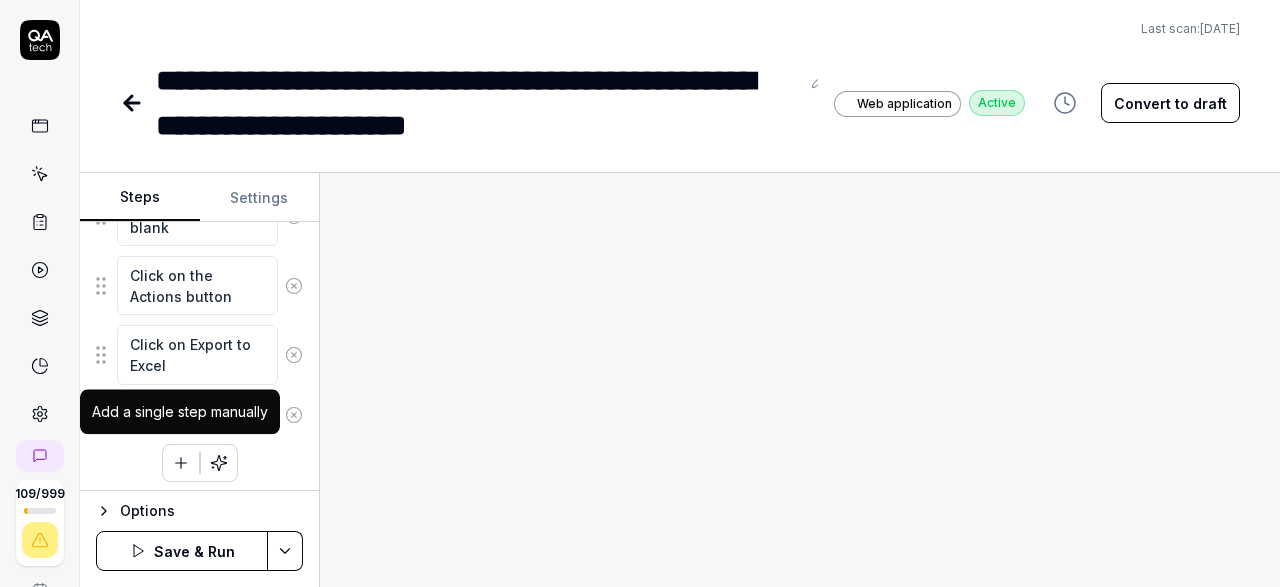 type on "Click on expand icon" 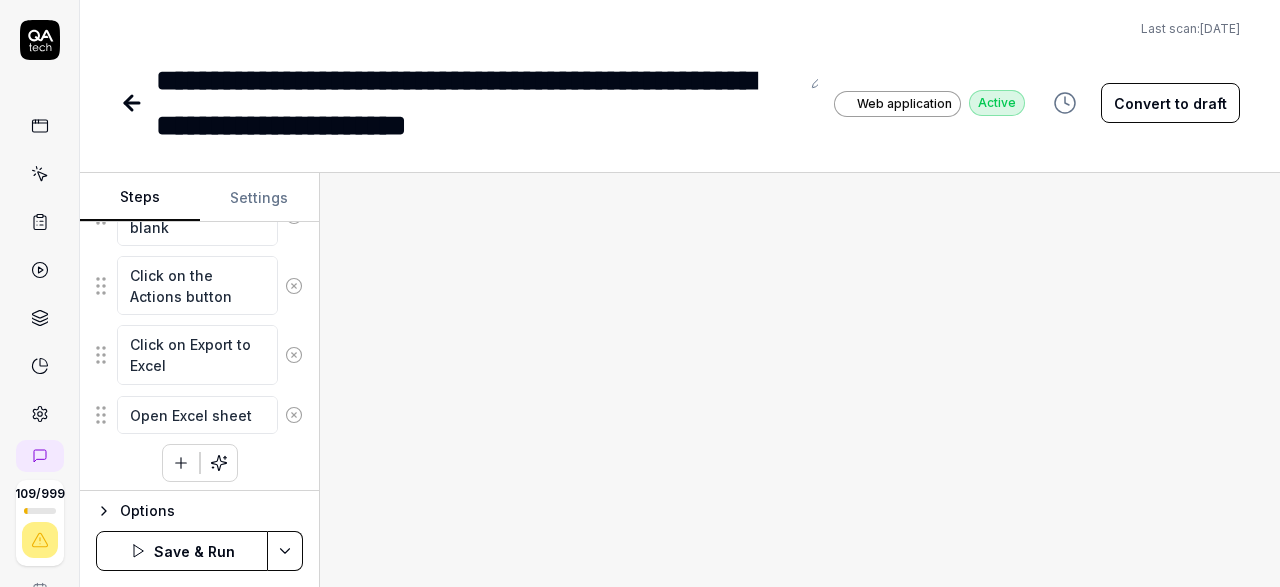 click 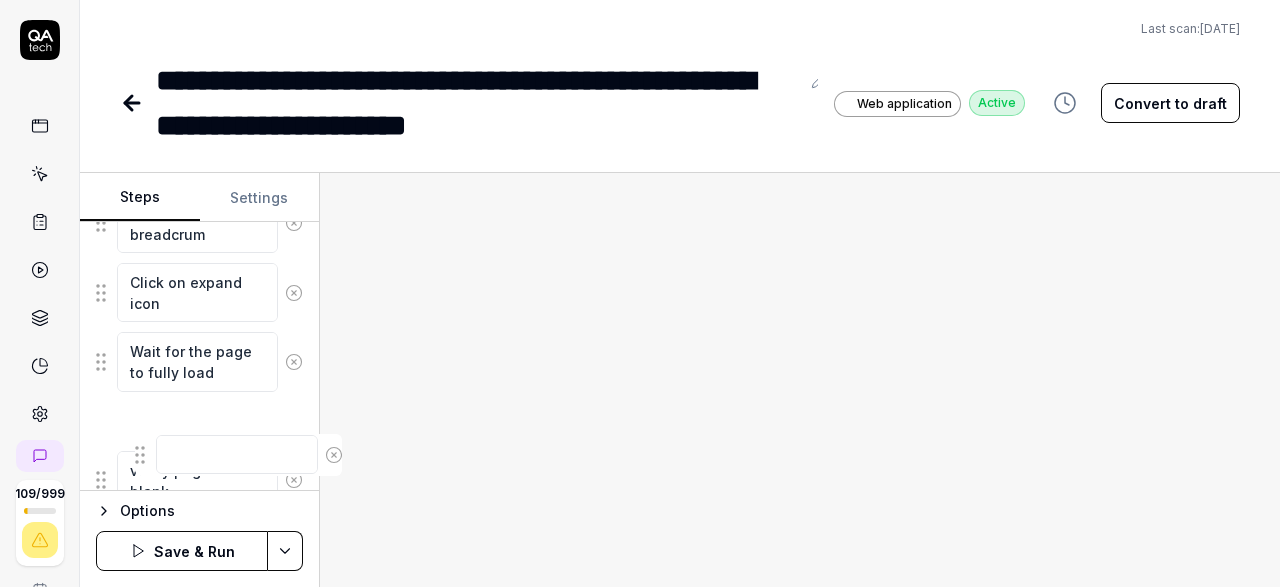 scroll, scrollTop: 461, scrollLeft: 0, axis: vertical 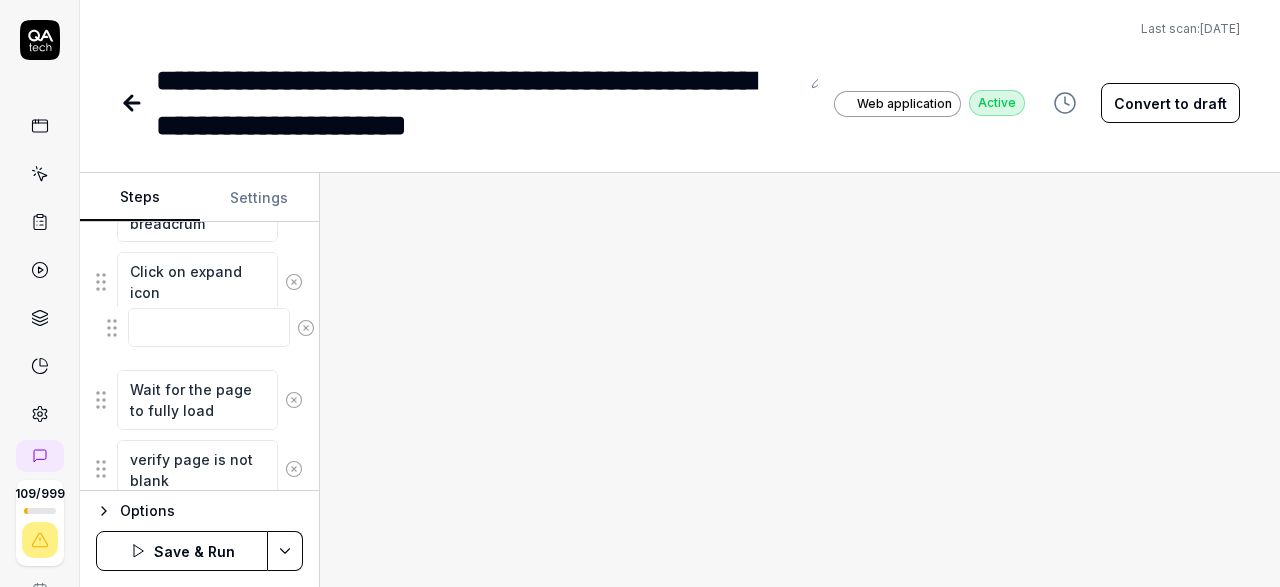 drag, startPoint x: 103, startPoint y: 462, endPoint x: 114, endPoint y: 331, distance: 131.46101 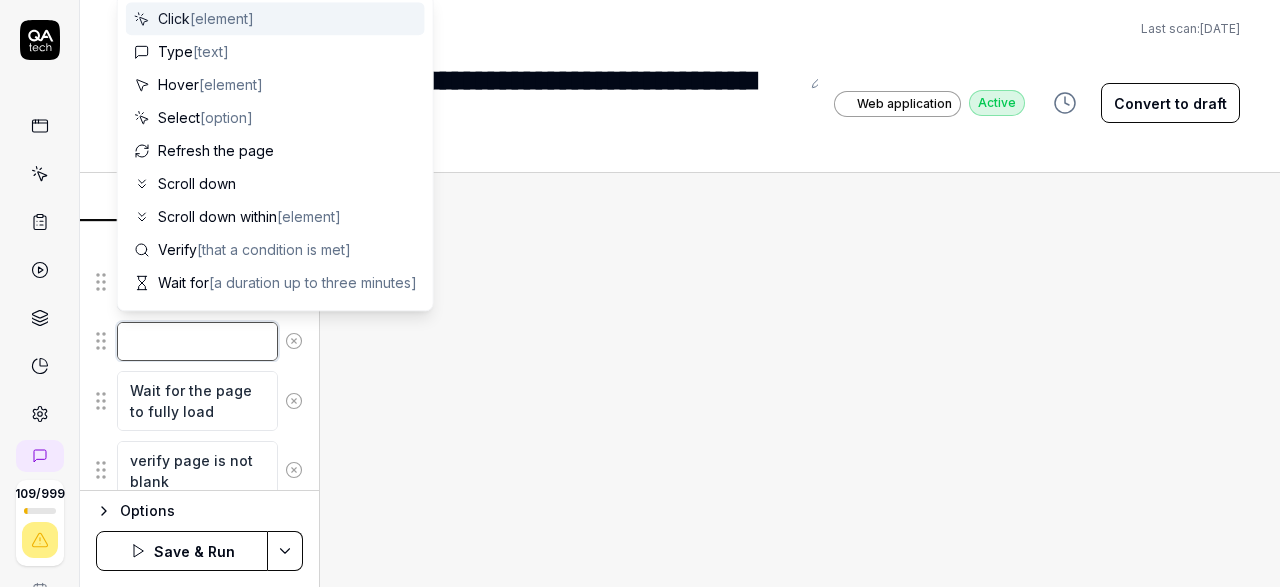 click at bounding box center [197, 341] 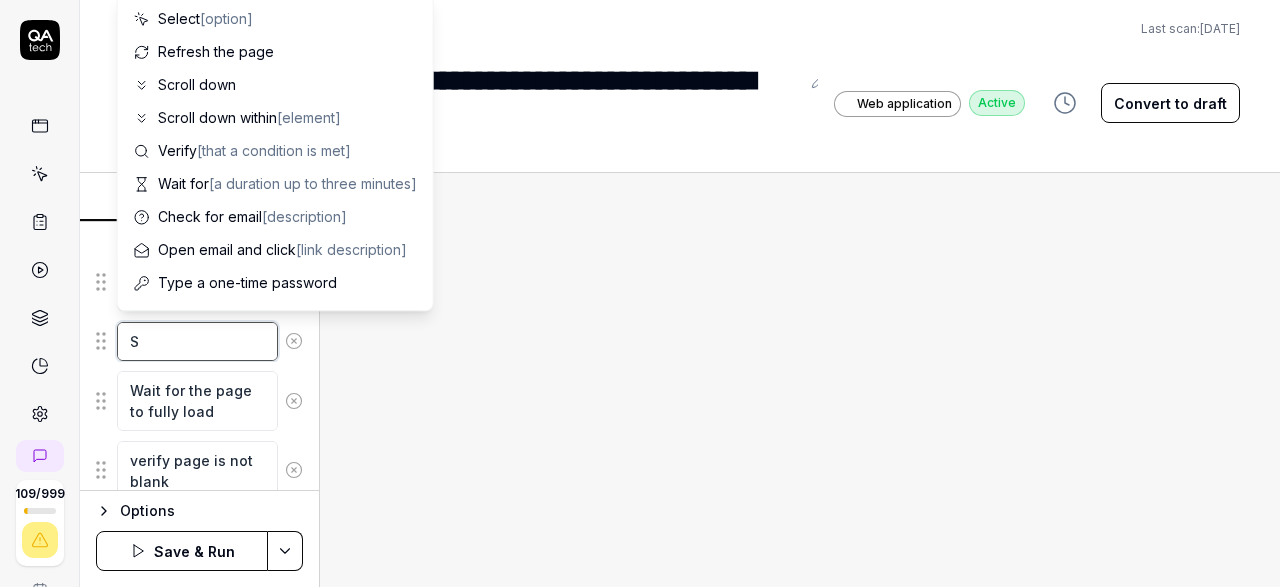 type on "*" 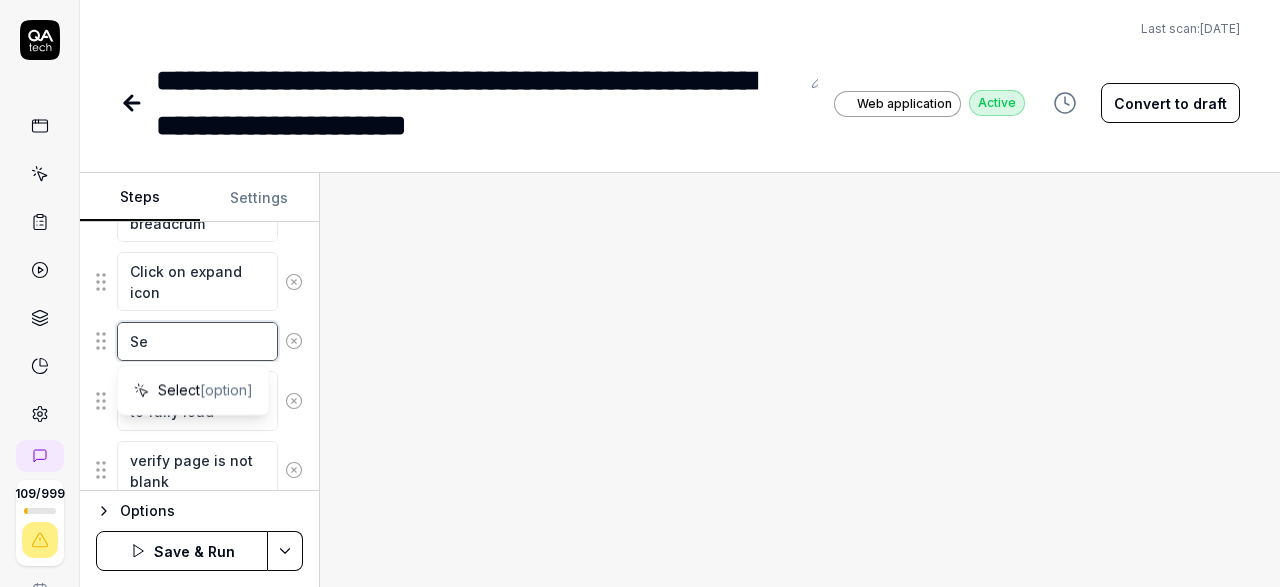 type on "*" 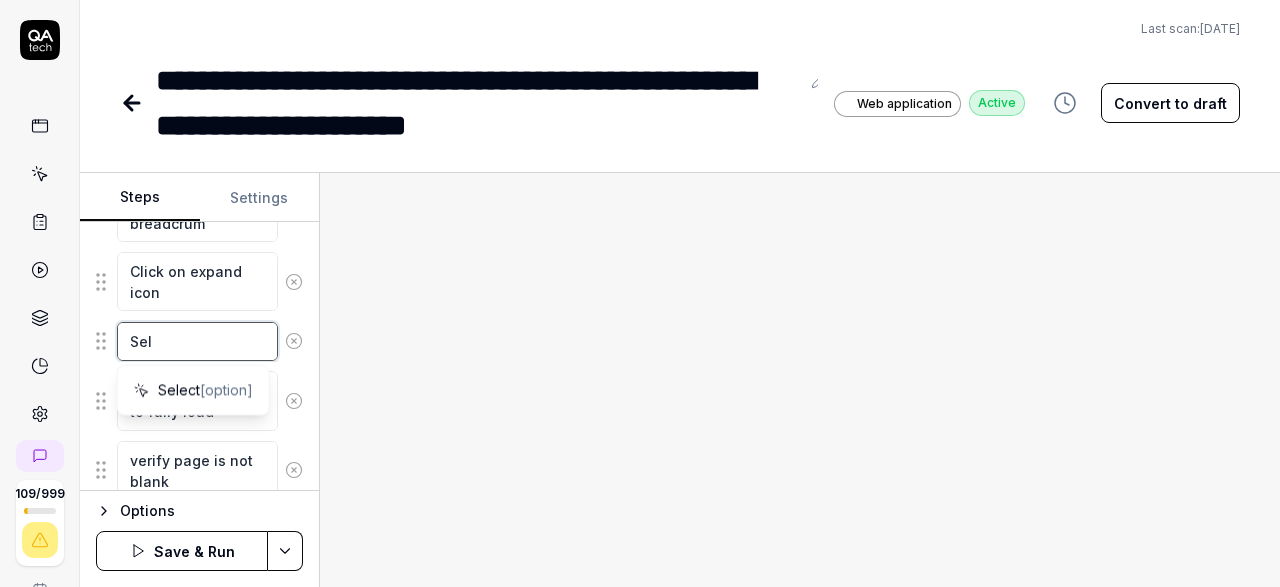 type on "*" 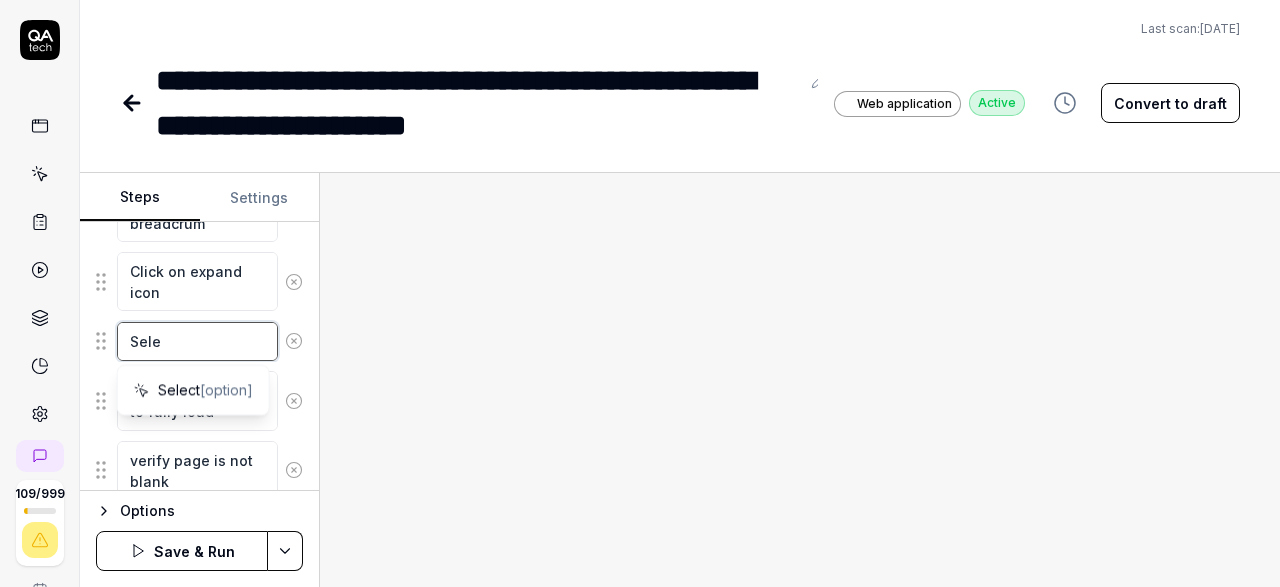 type on "*" 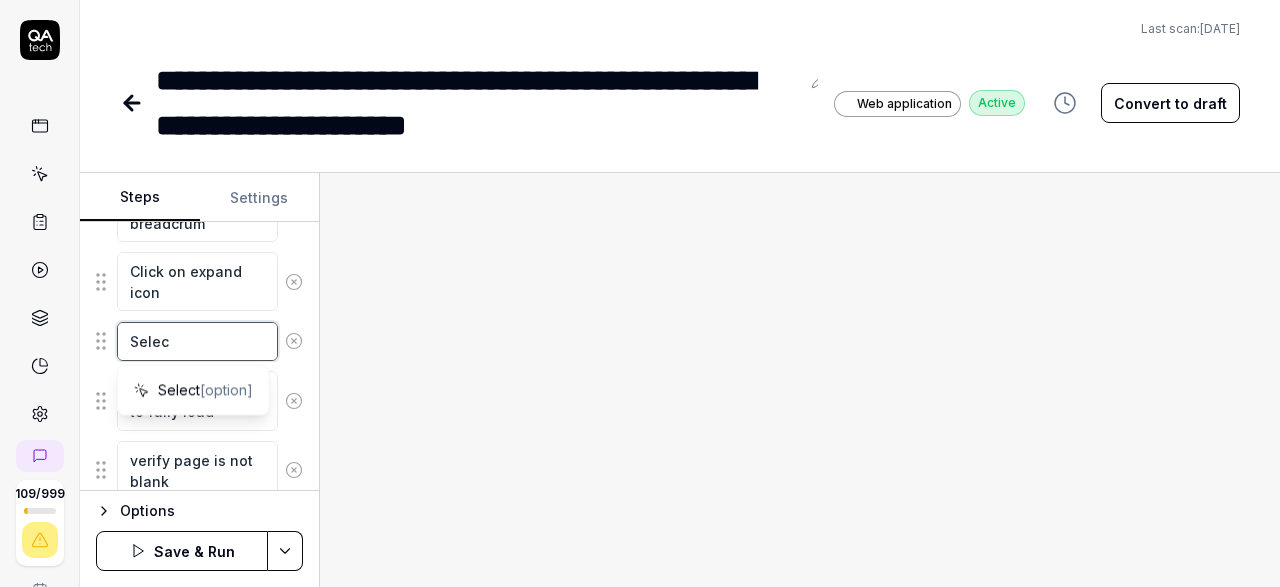 type on "*" 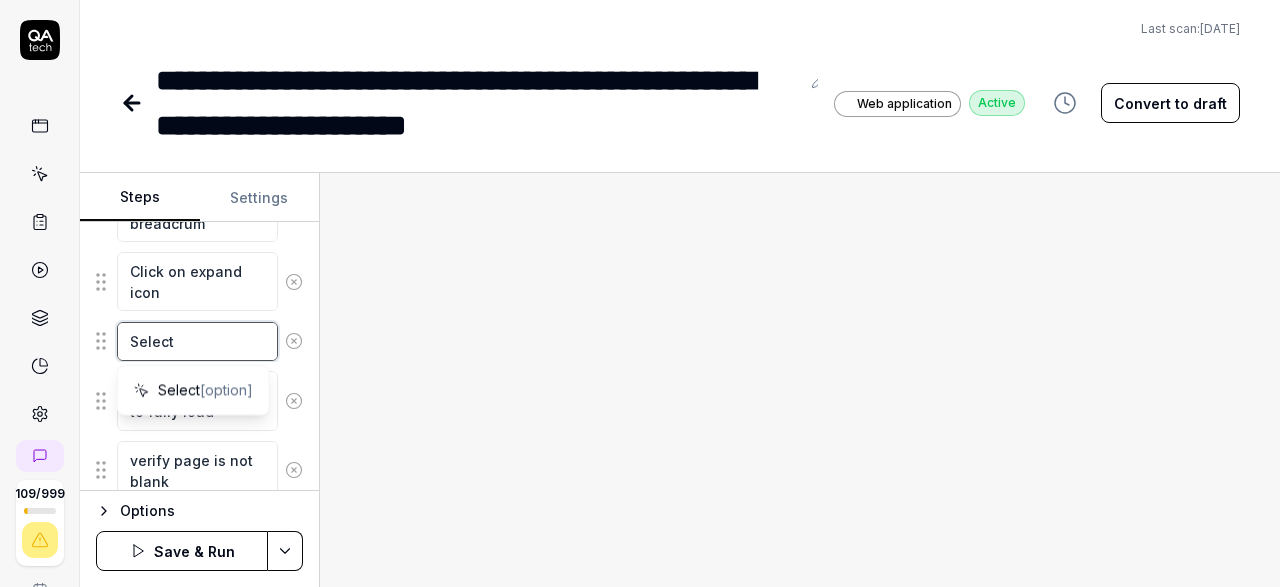 type on "*" 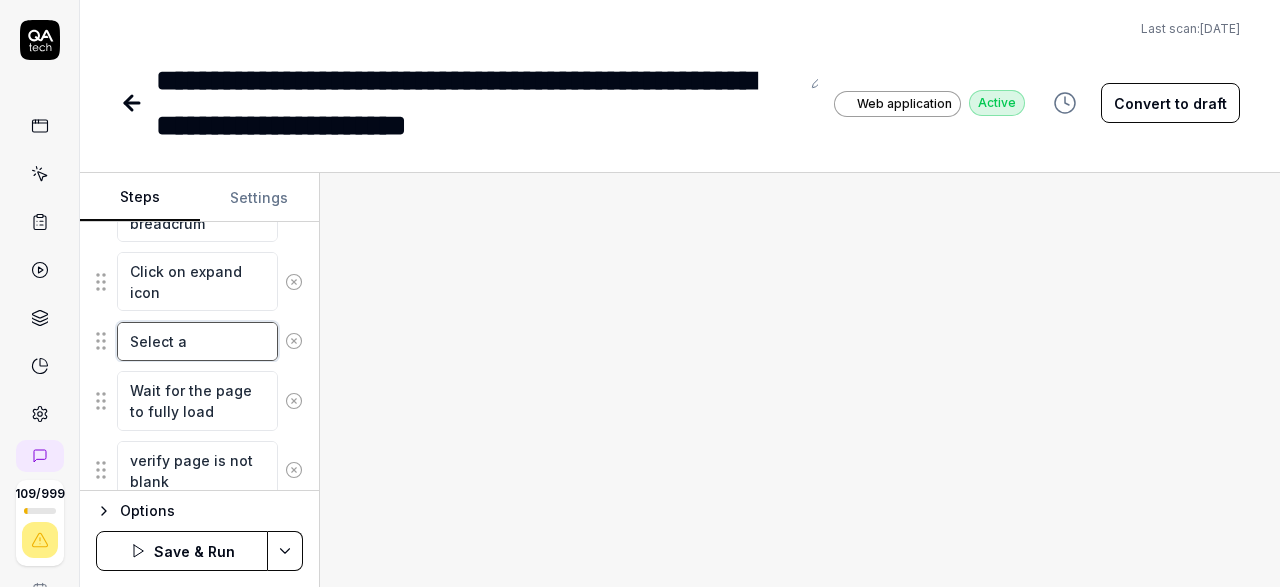 type on "*" 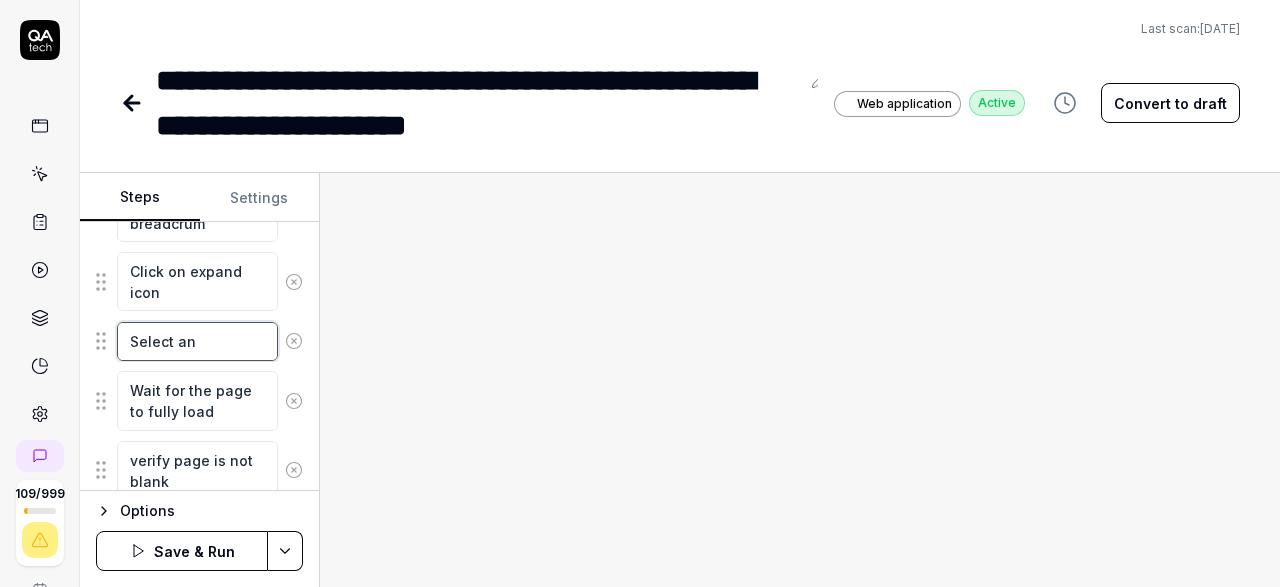 type on "*" 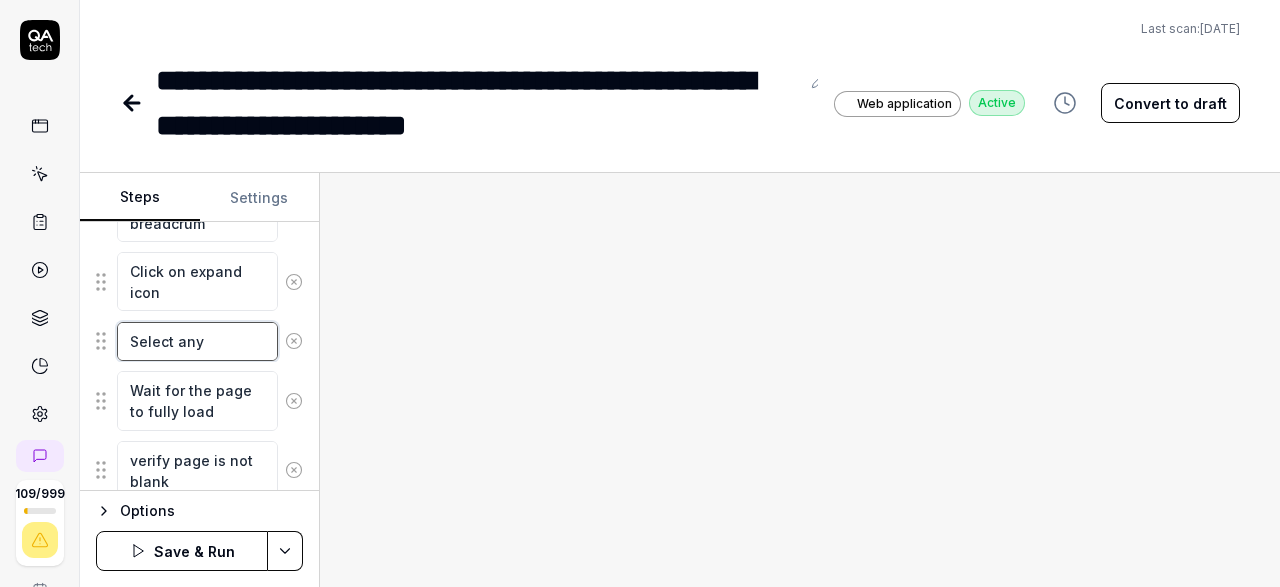type on "*" 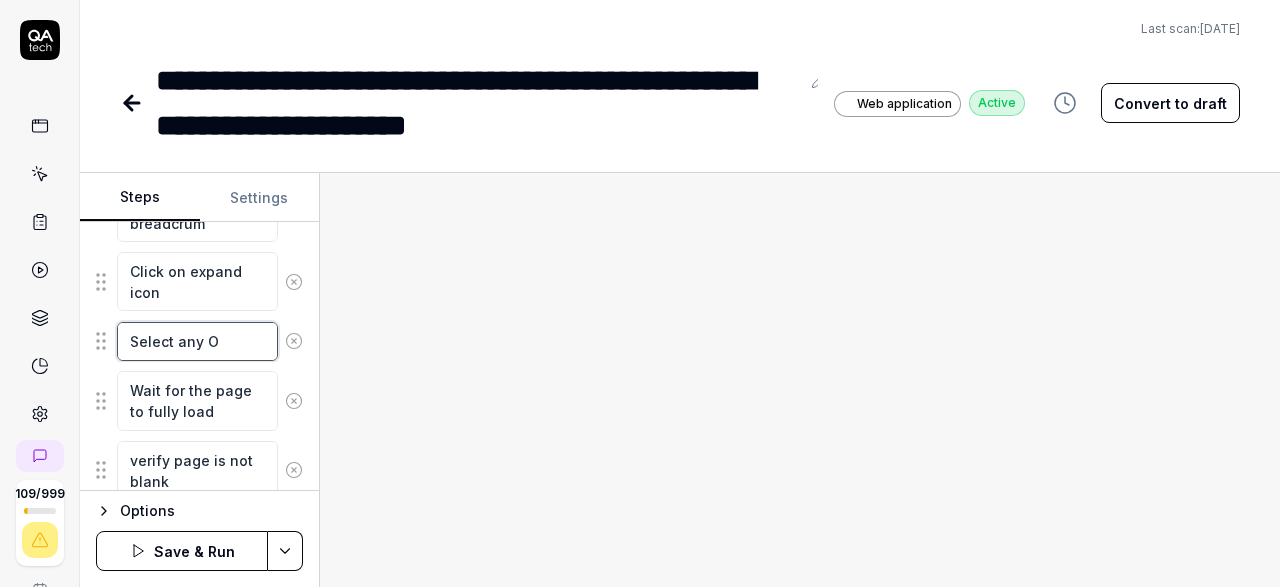 type on "*" 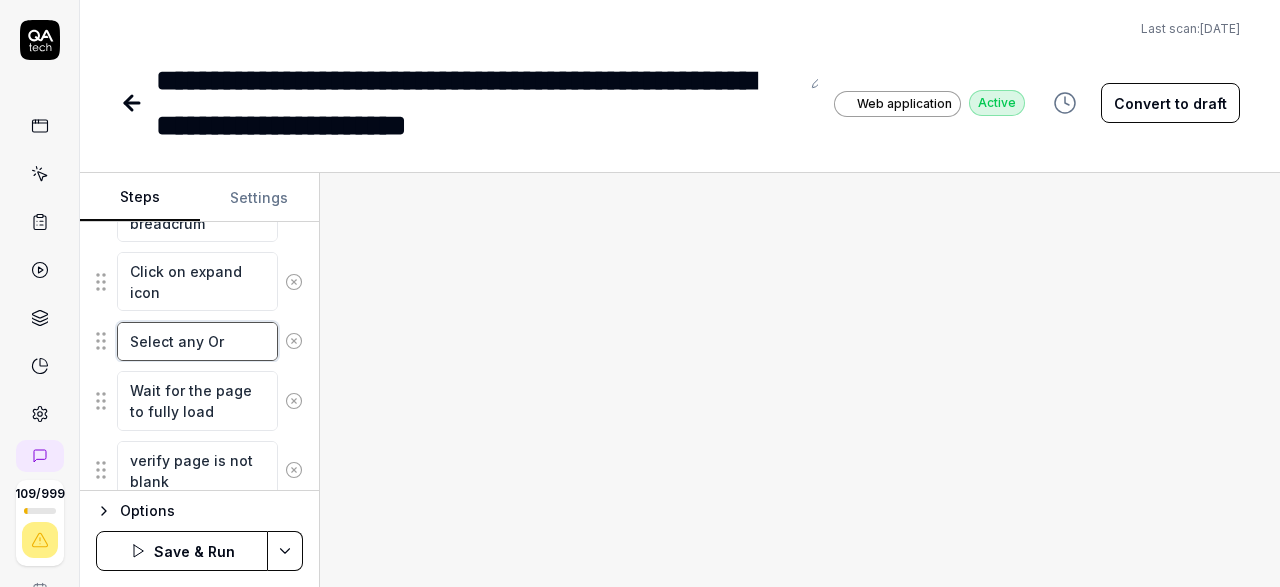type on "*" 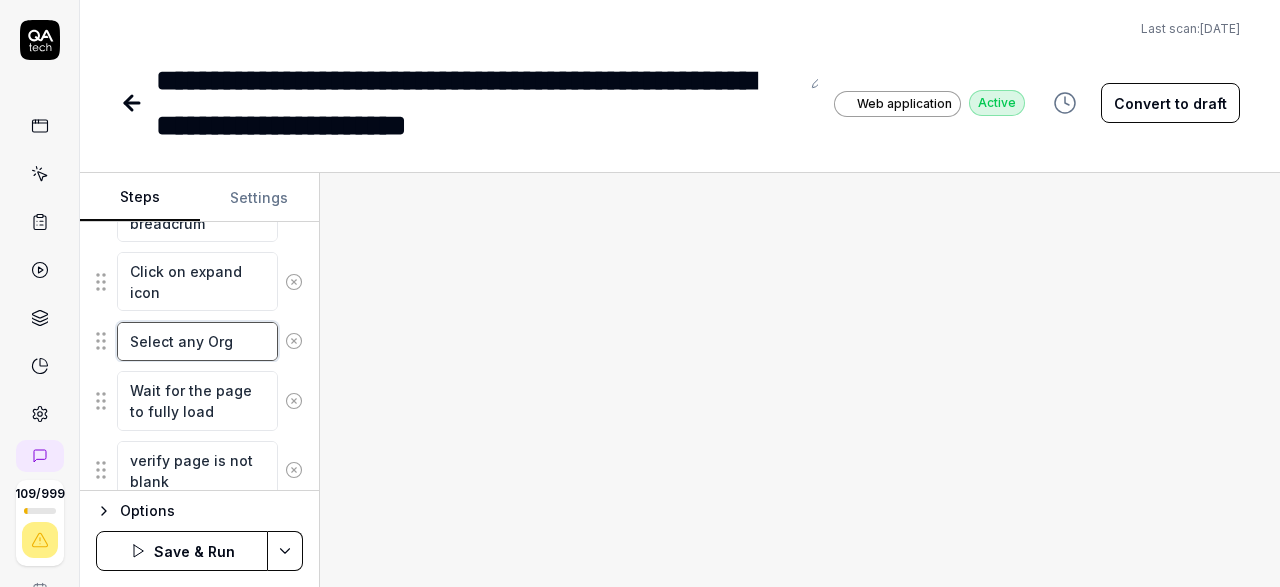 type on "*" 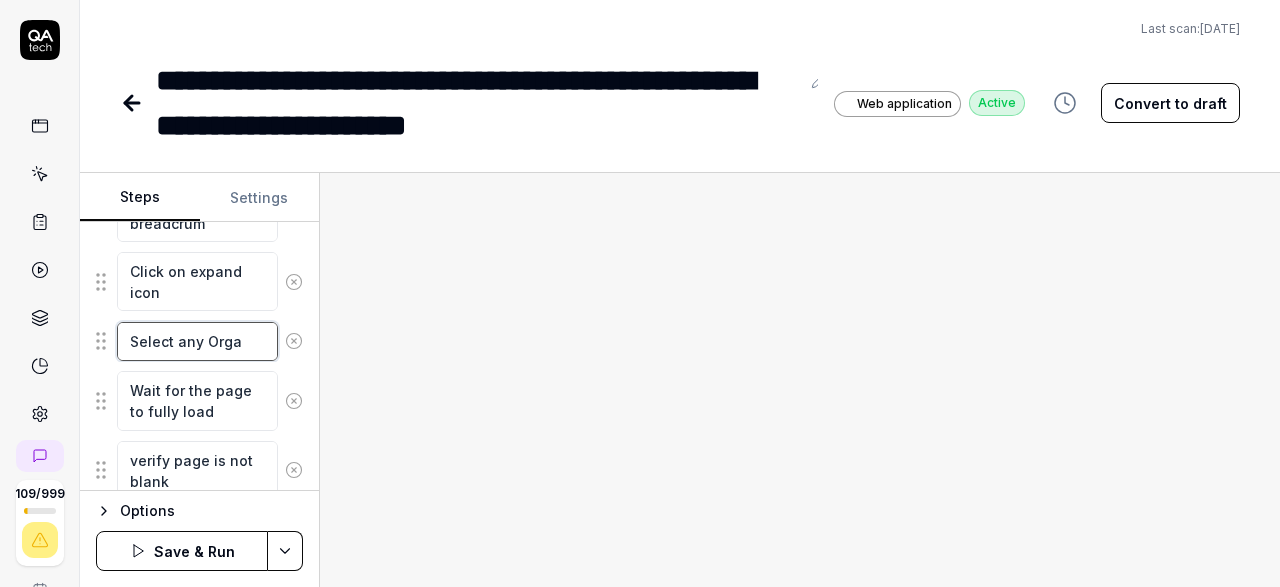type on "Select any Organ" 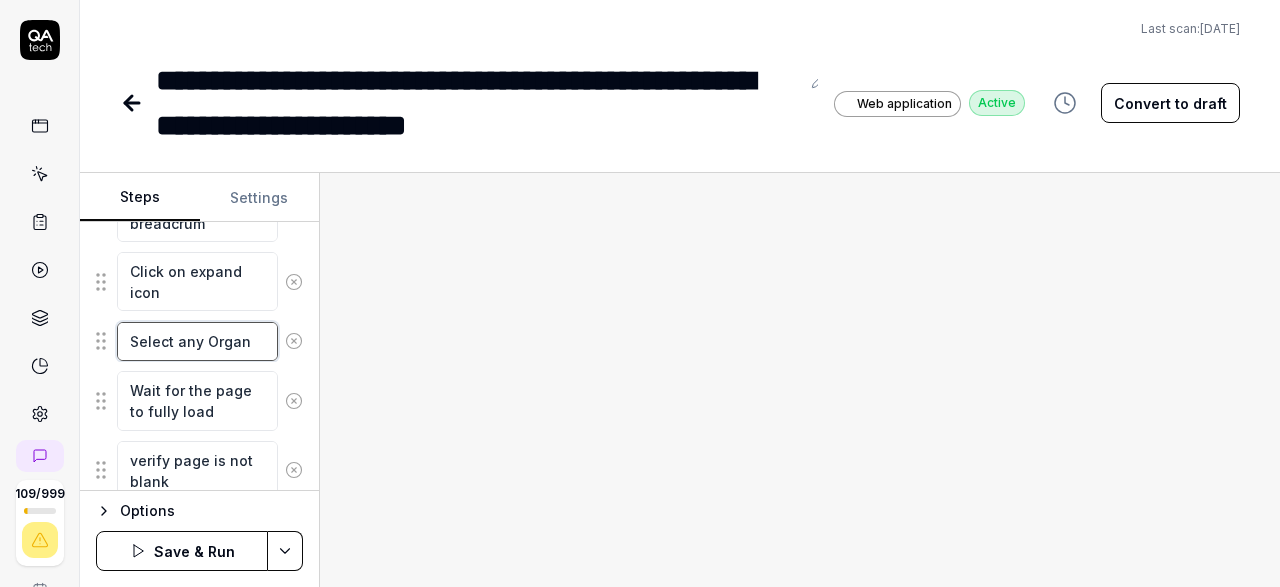 type on "*" 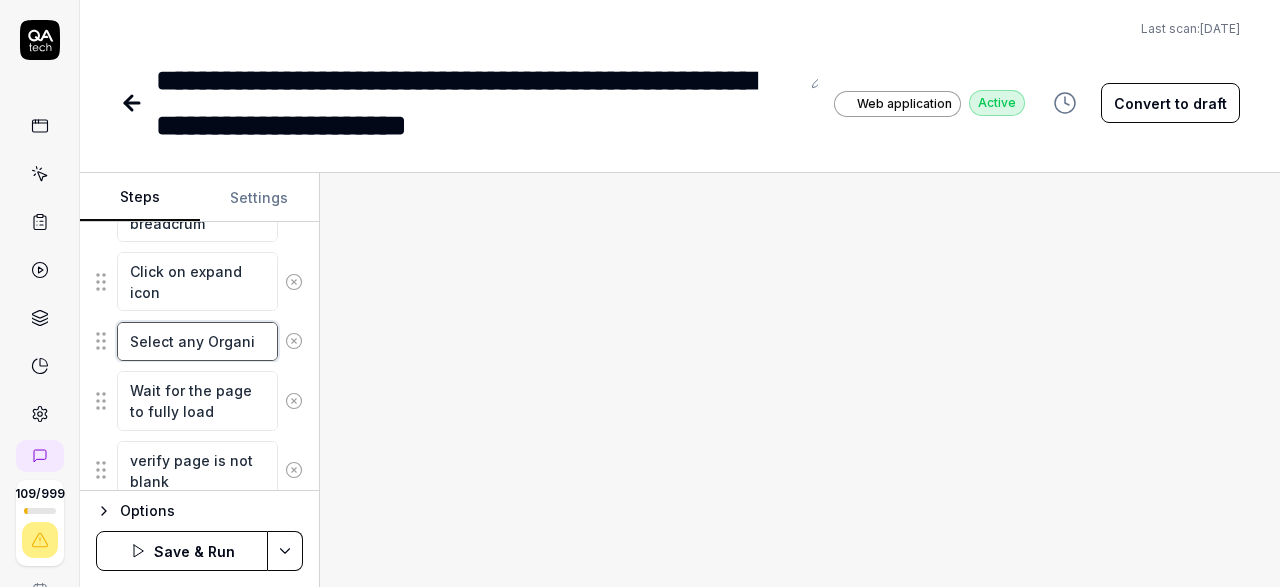 type on "*" 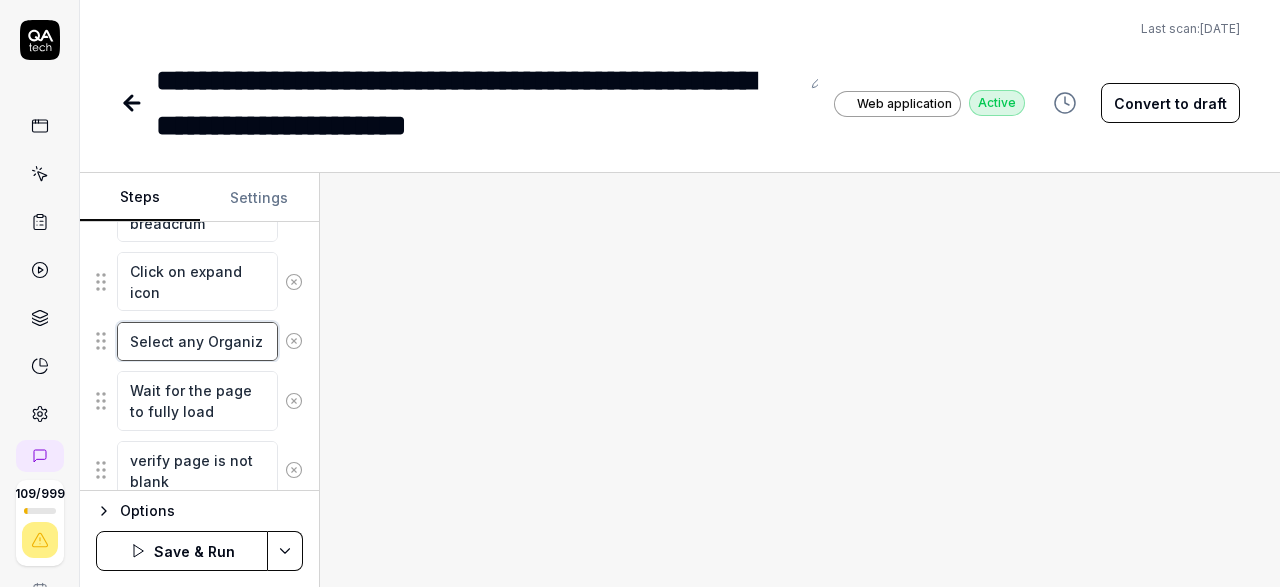 type on "*" 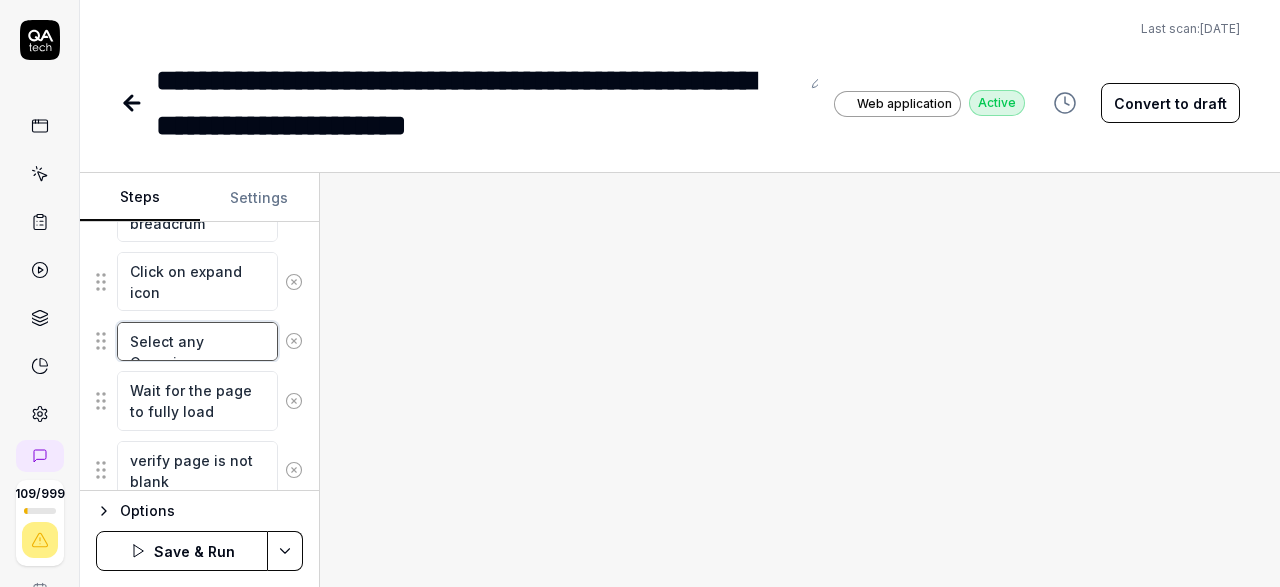 type on "*" 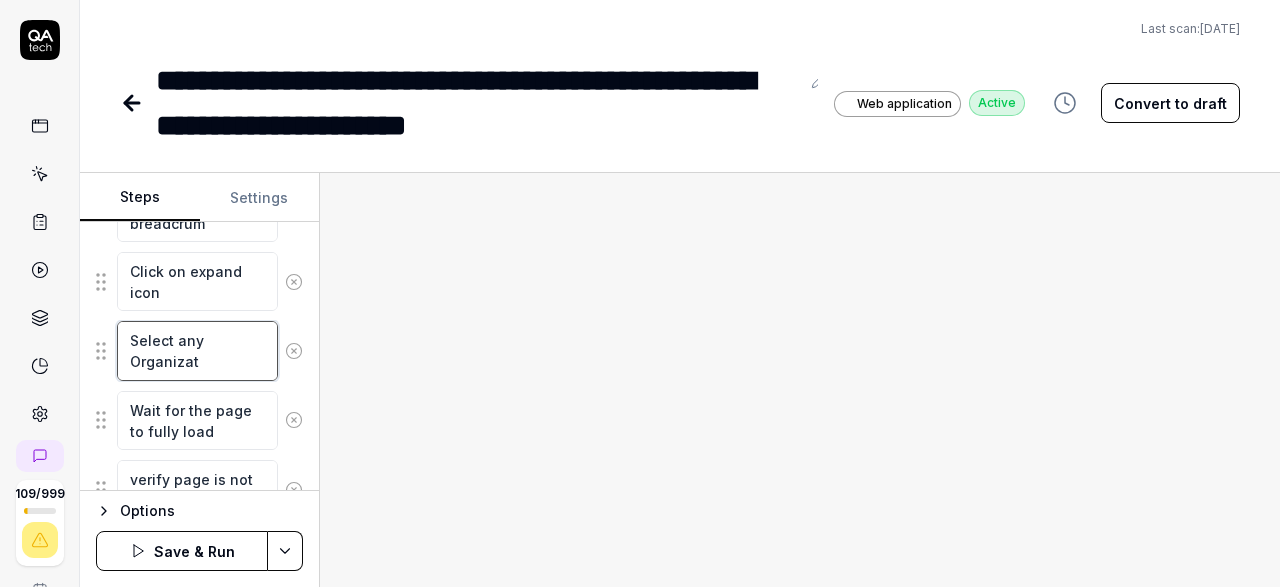 type on "*" 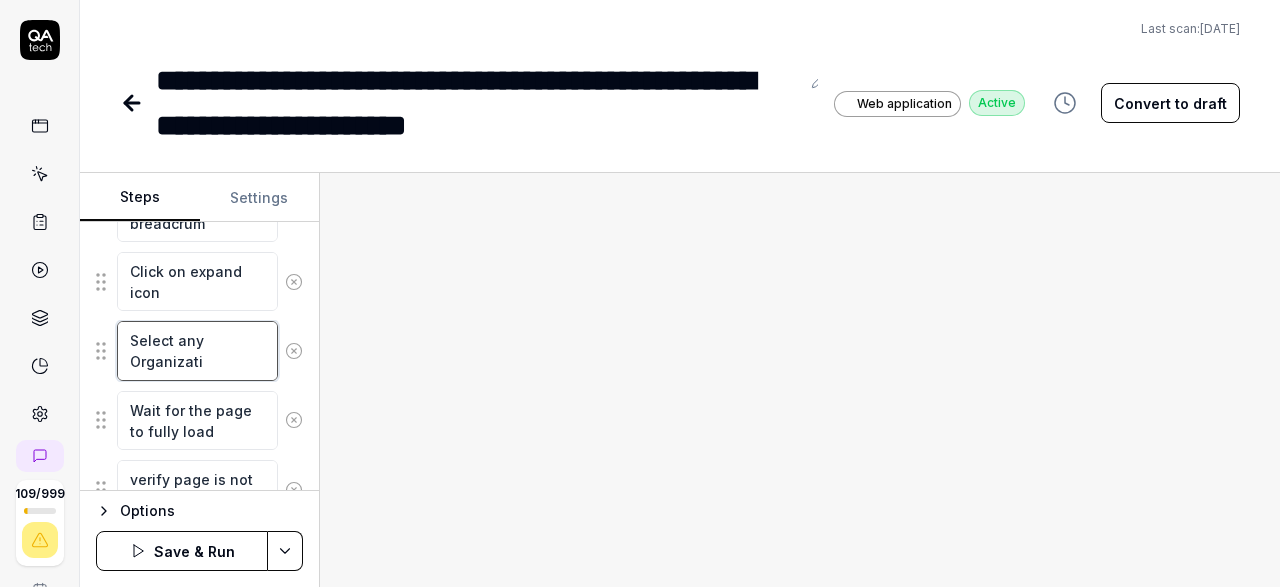type on "*" 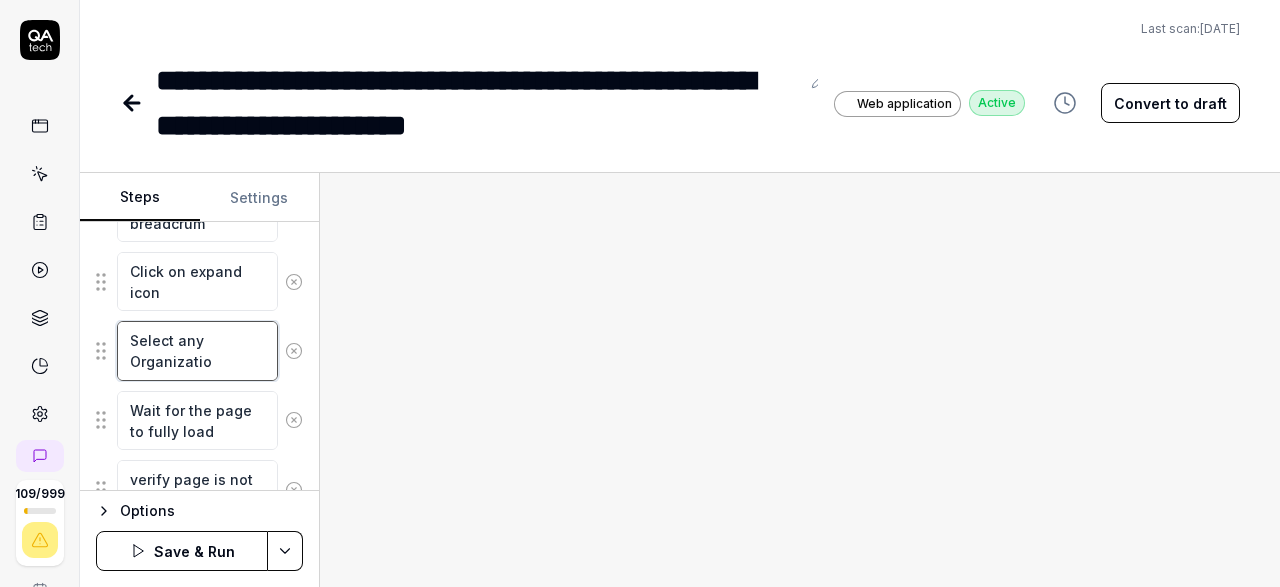 type on "*" 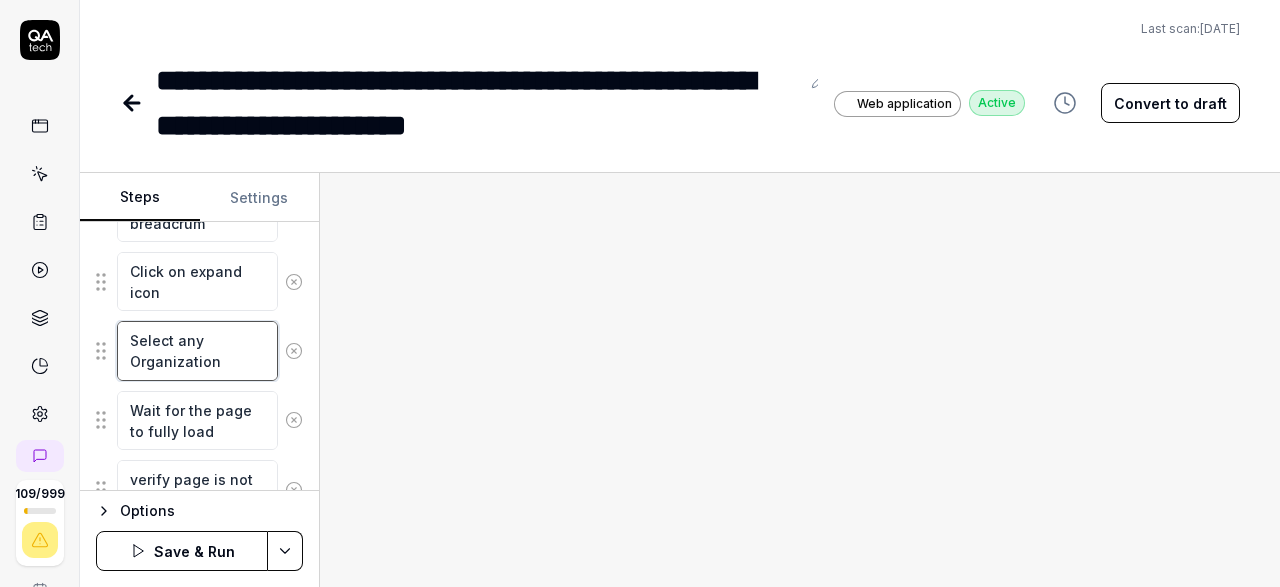 type on "*" 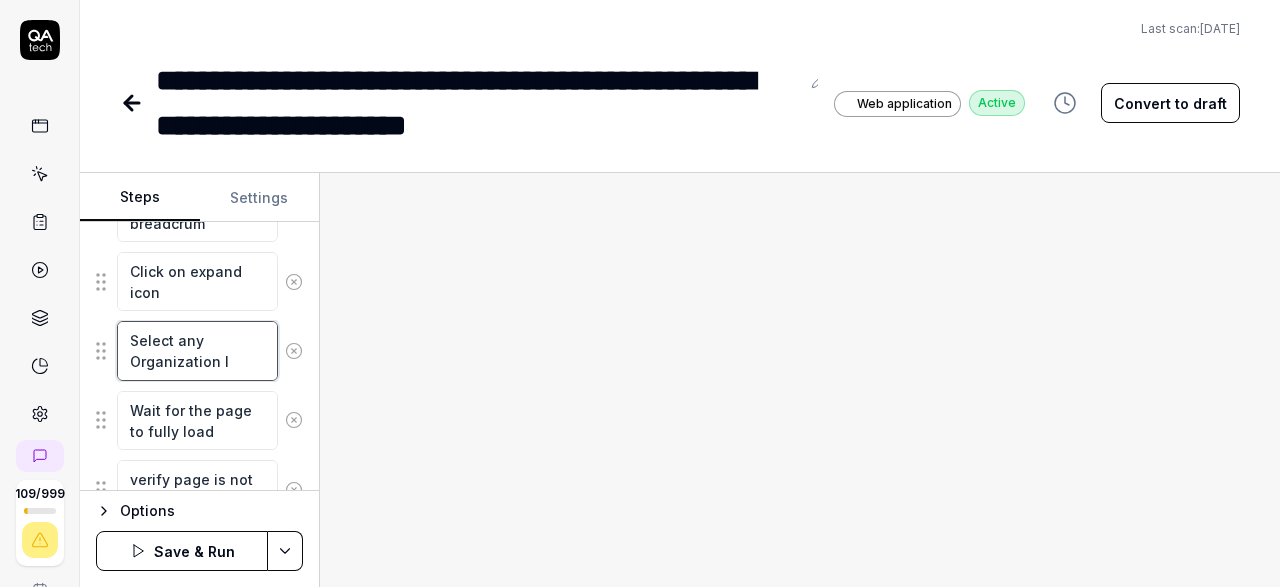 type on "*" 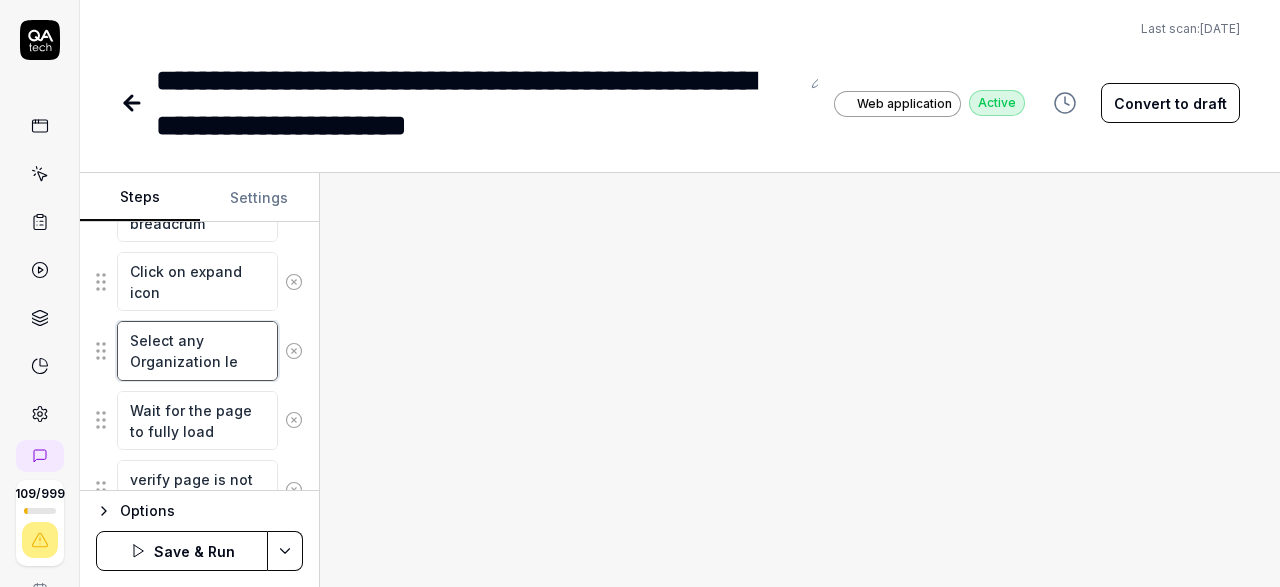 type on "*" 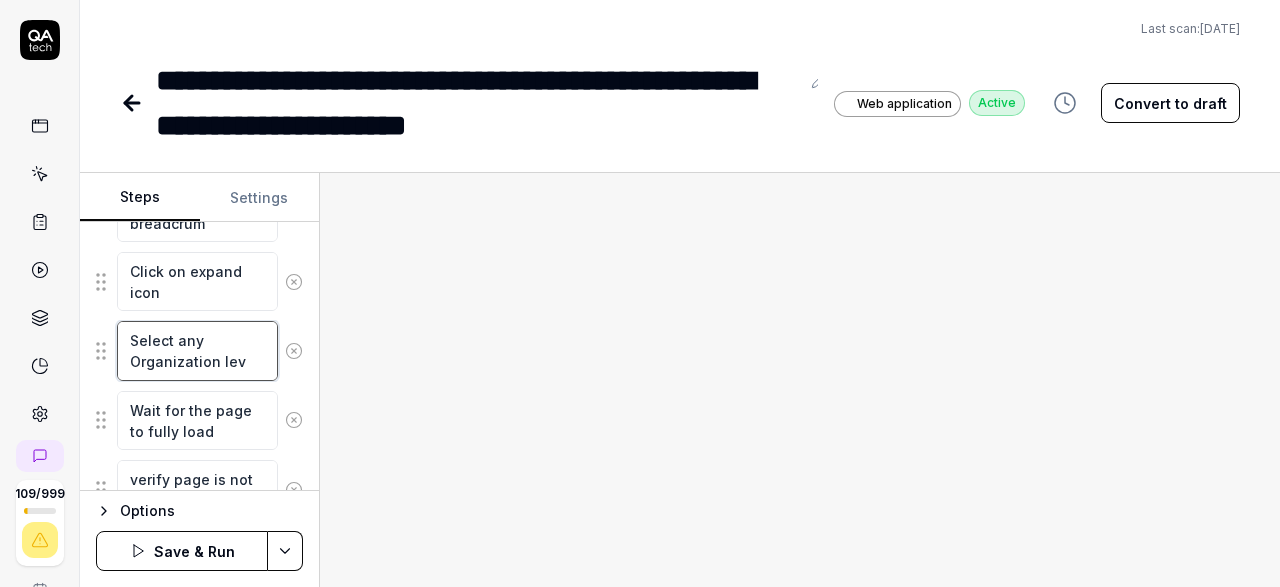 type on "*" 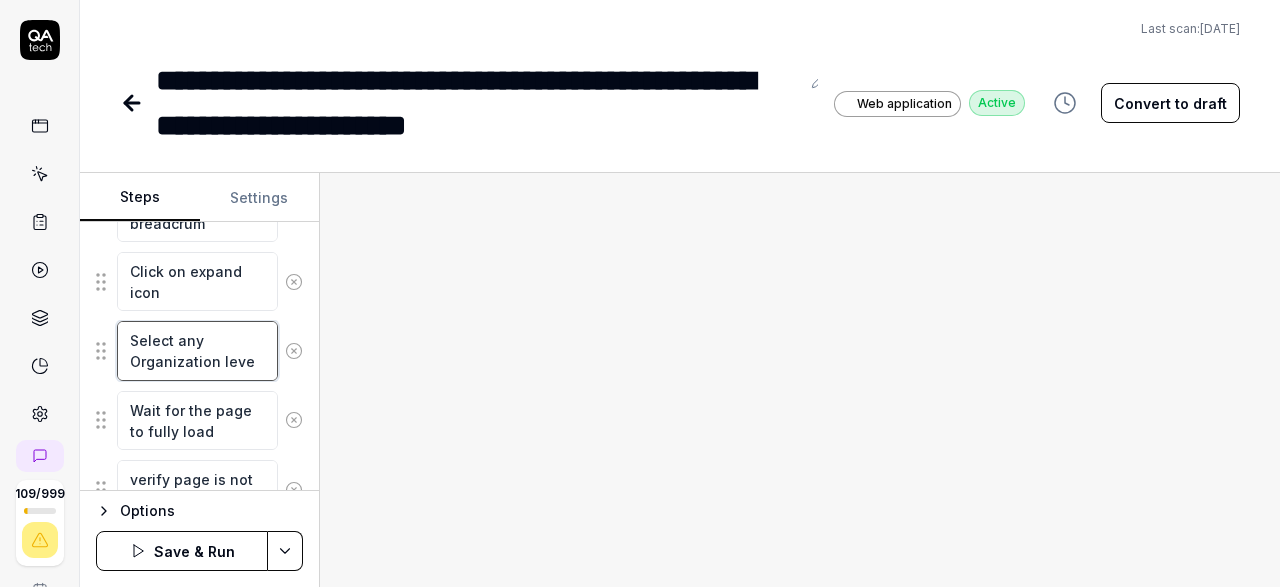 type on "*" 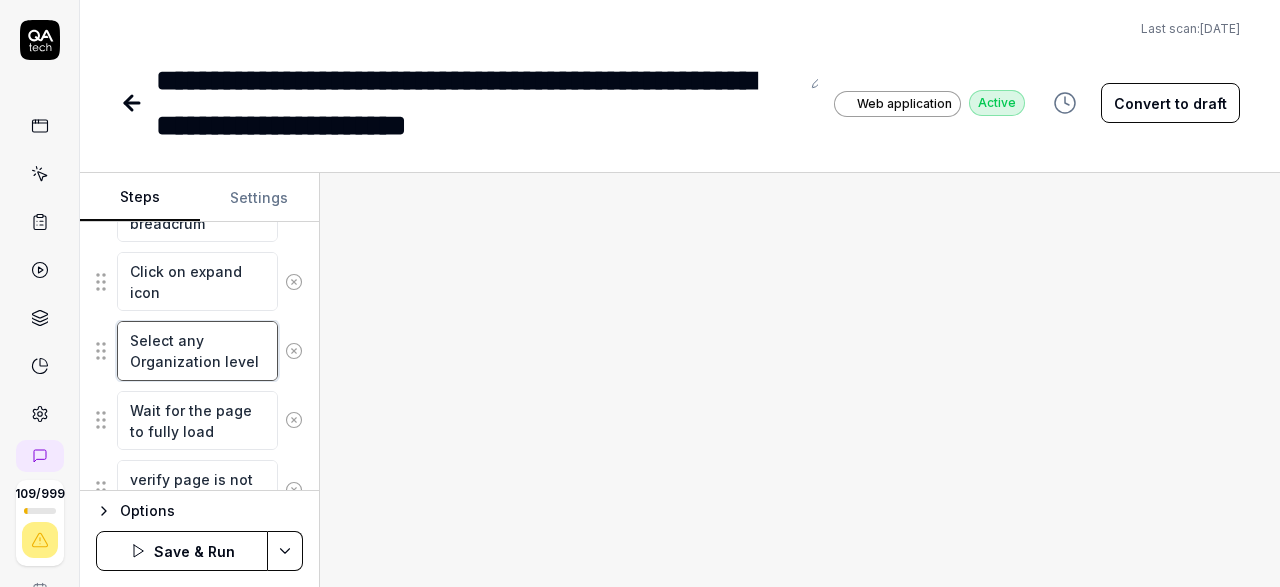 type on "*" 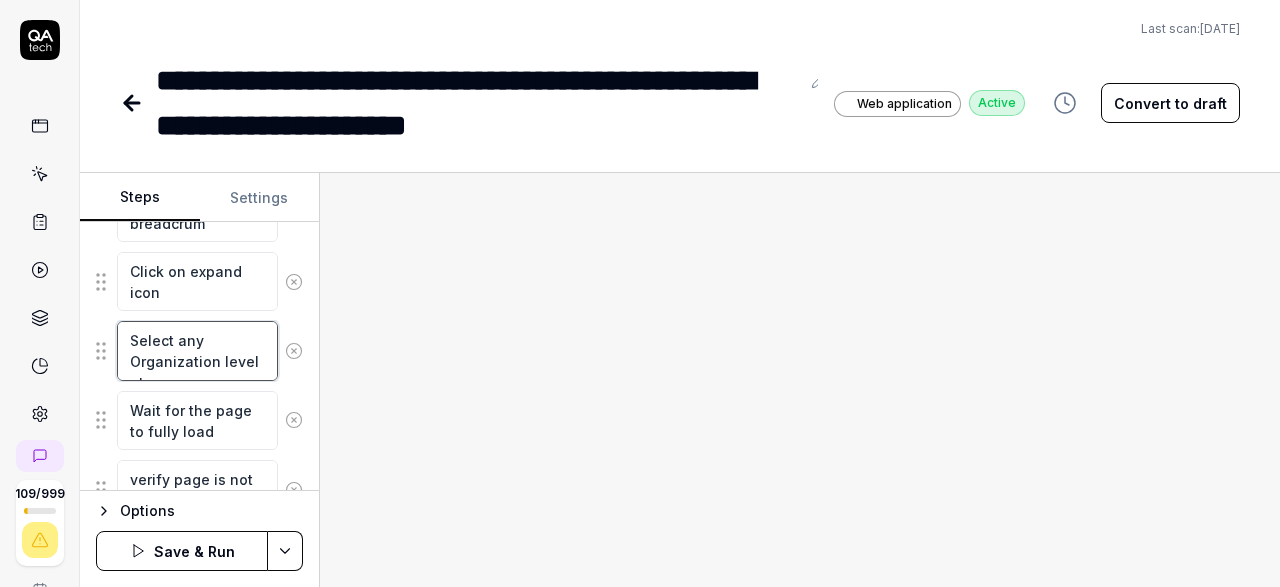 type on "Select any Organization level oth" 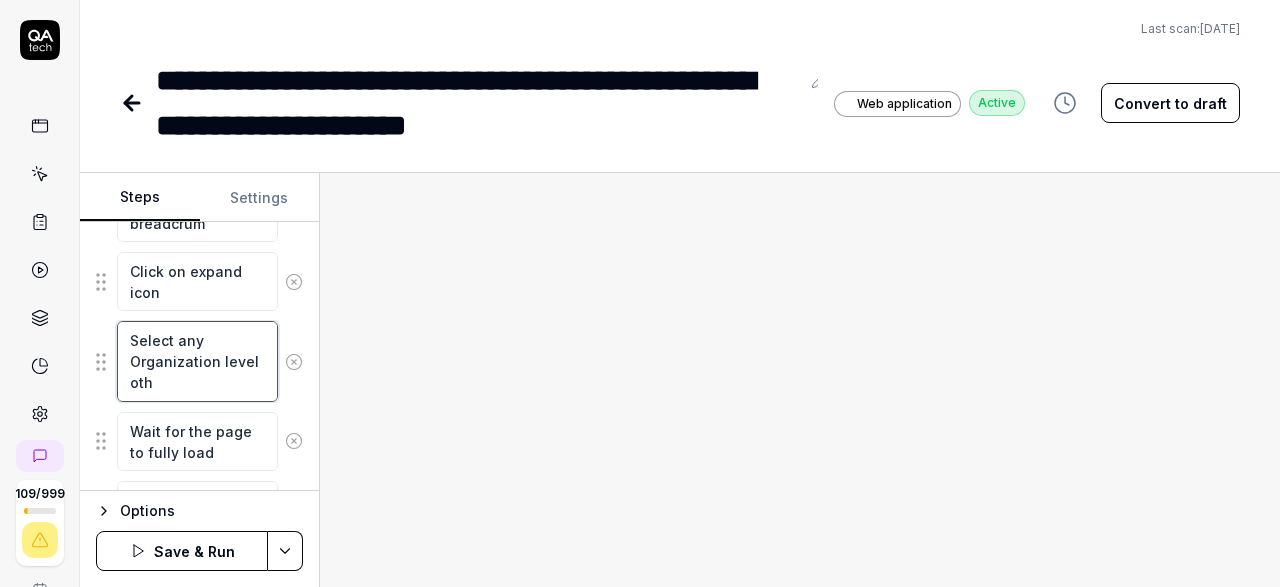 type on "*" 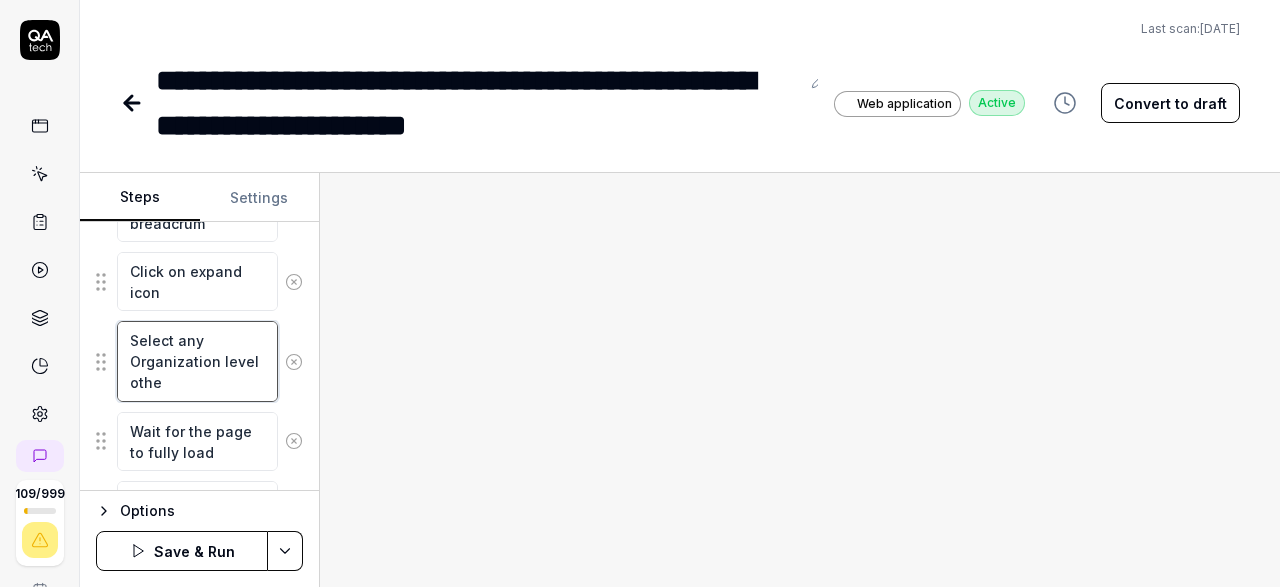 type on "*" 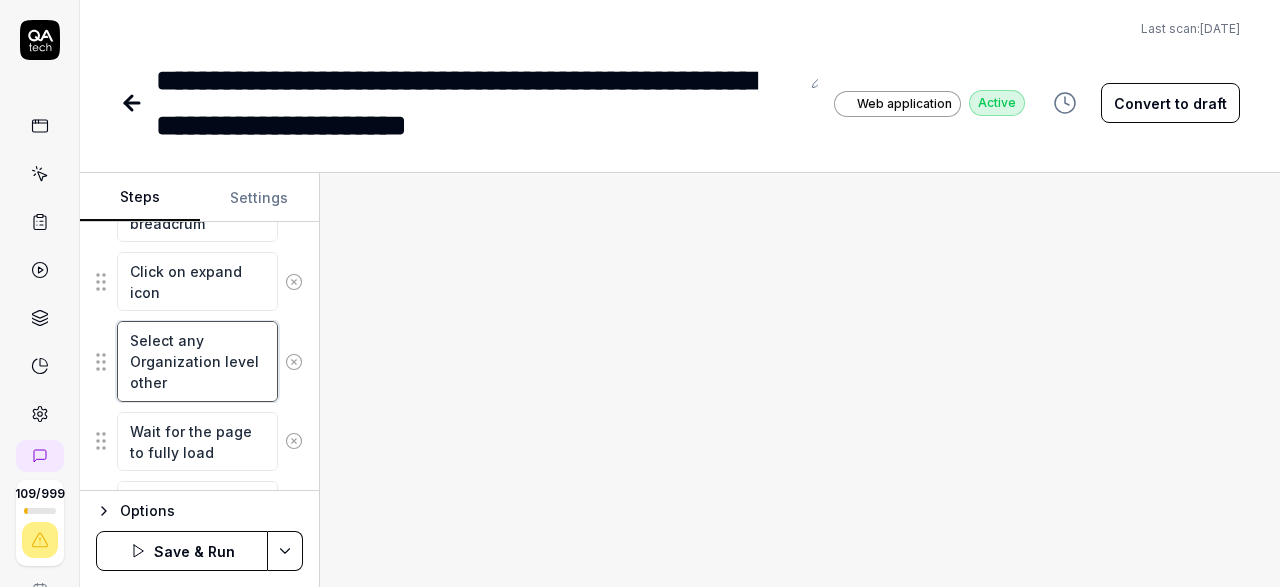 type on "*" 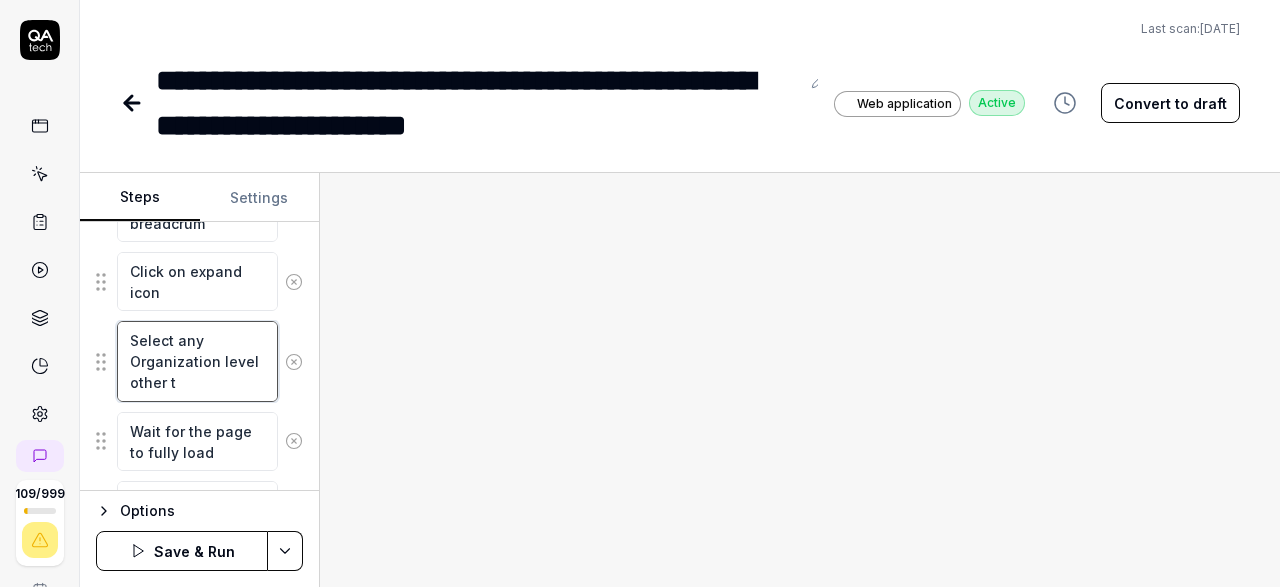 type on "*" 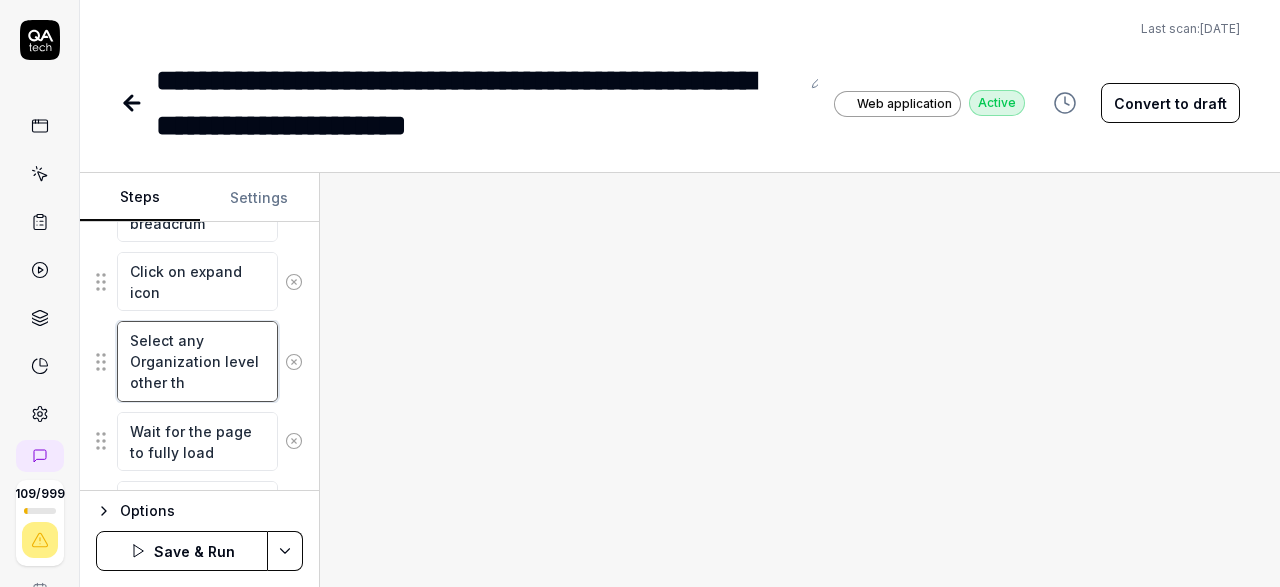 type on "*" 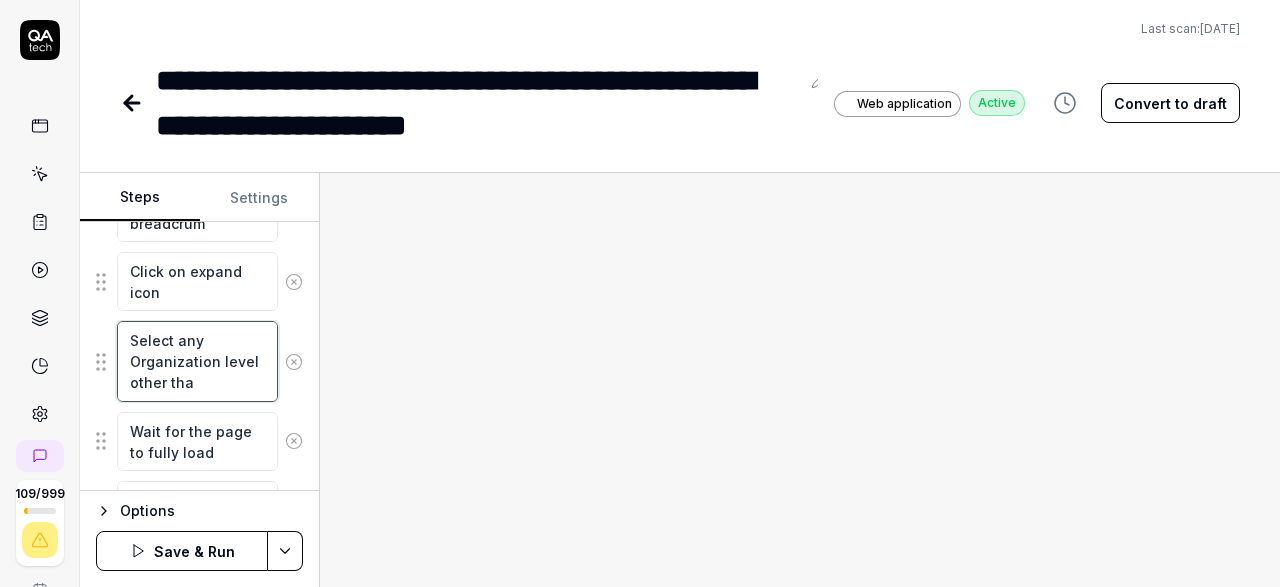 type on "*" 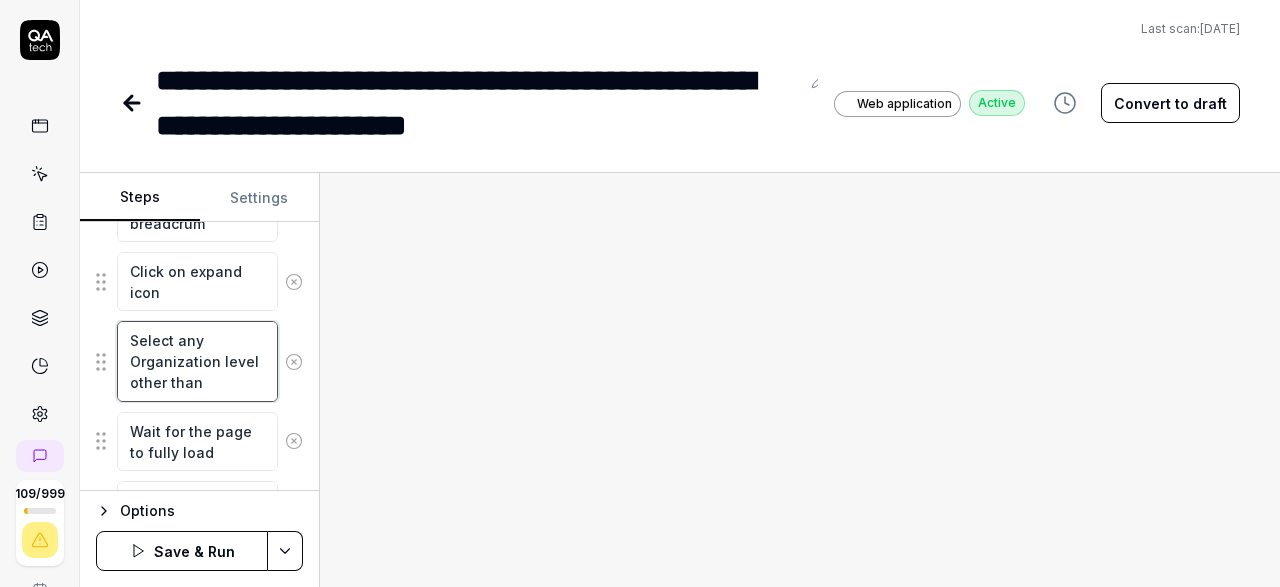 type on "*" 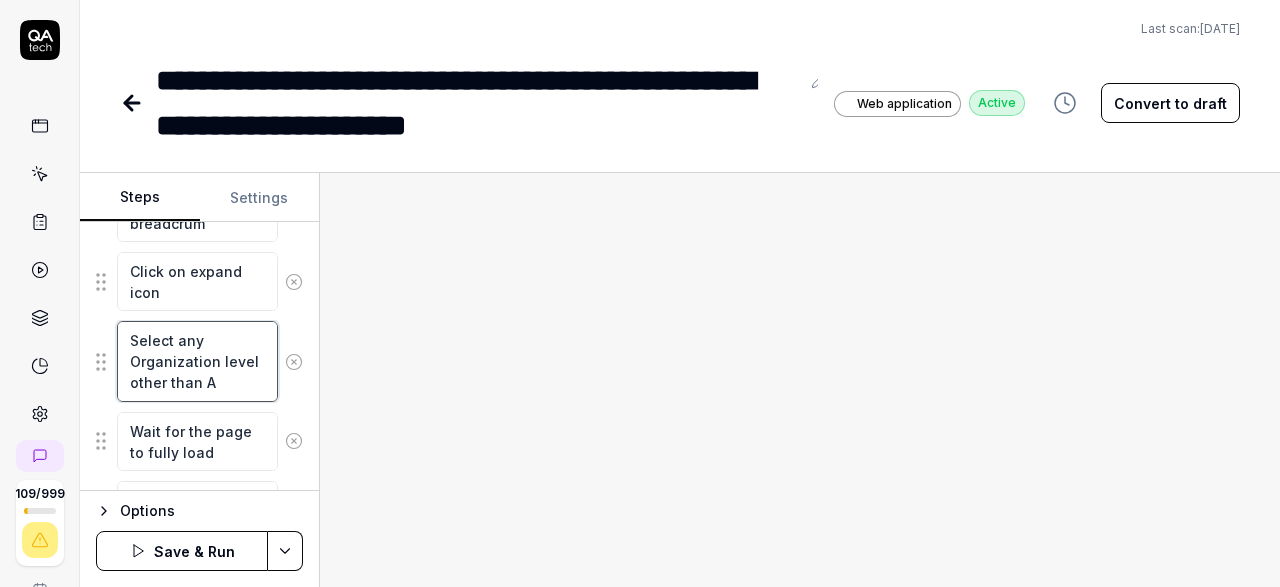 type on "*" 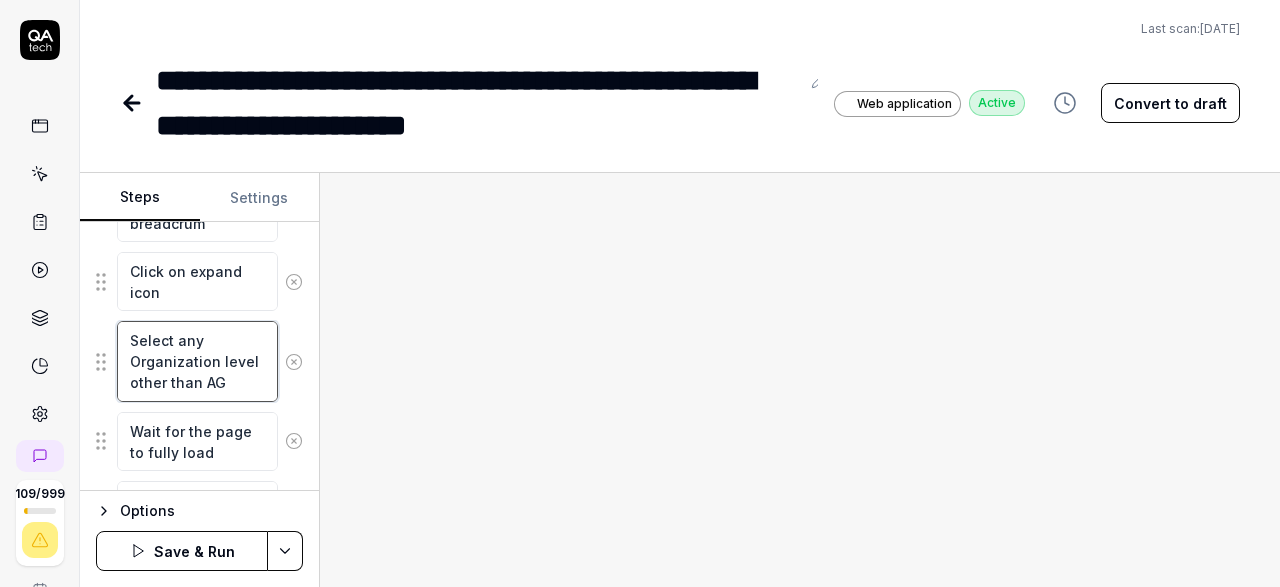 type on "*" 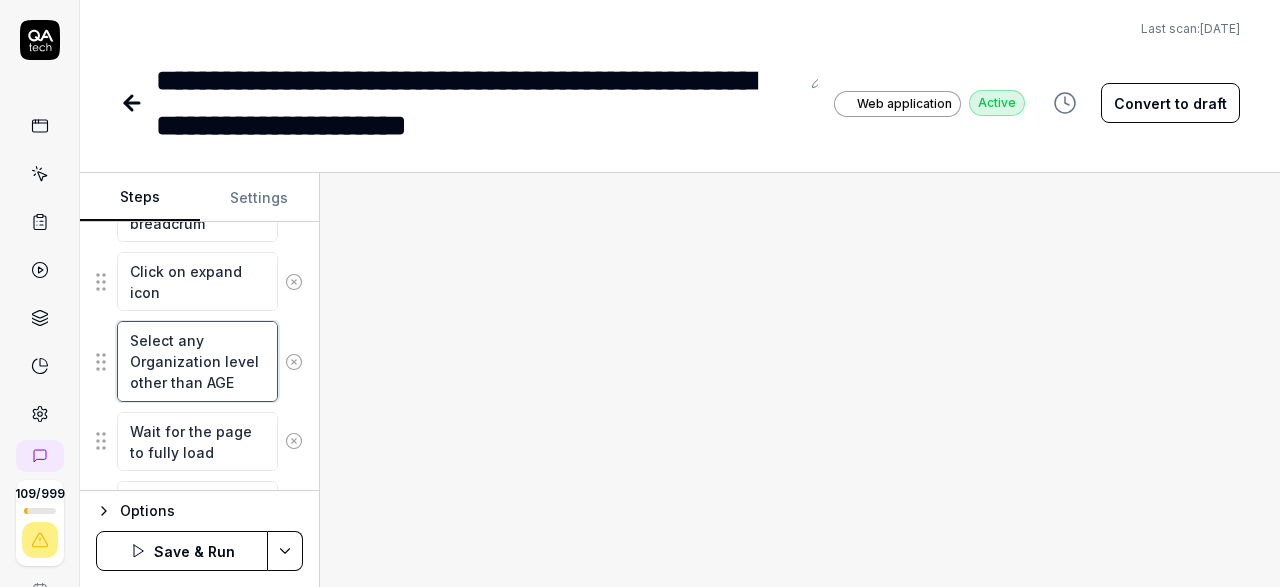 type on "*" 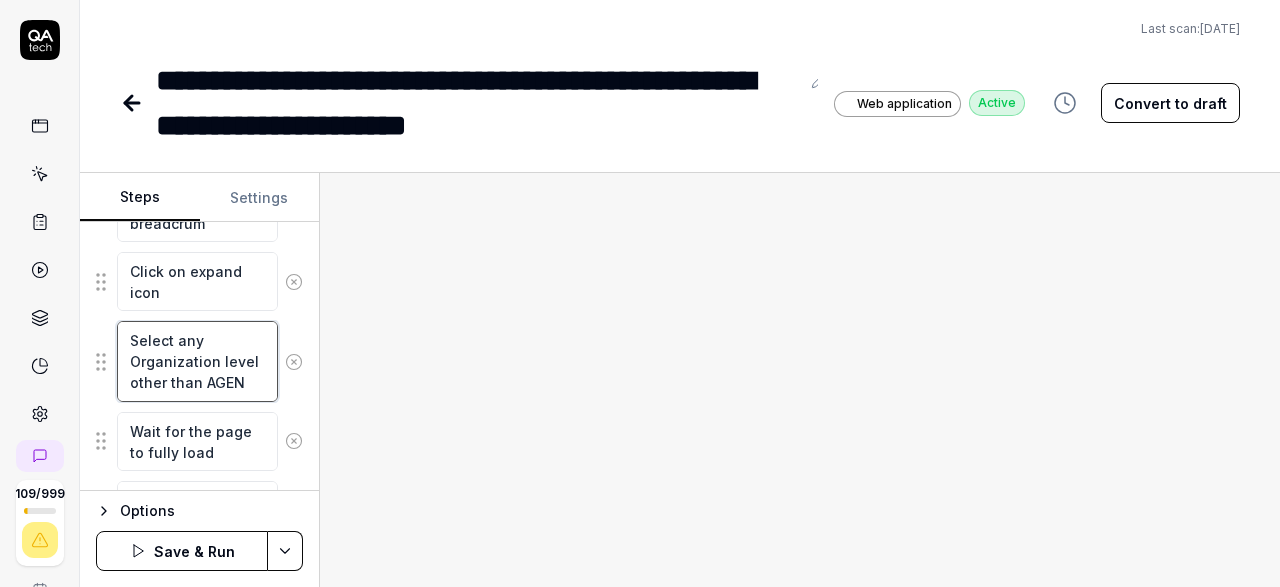 type on "*" 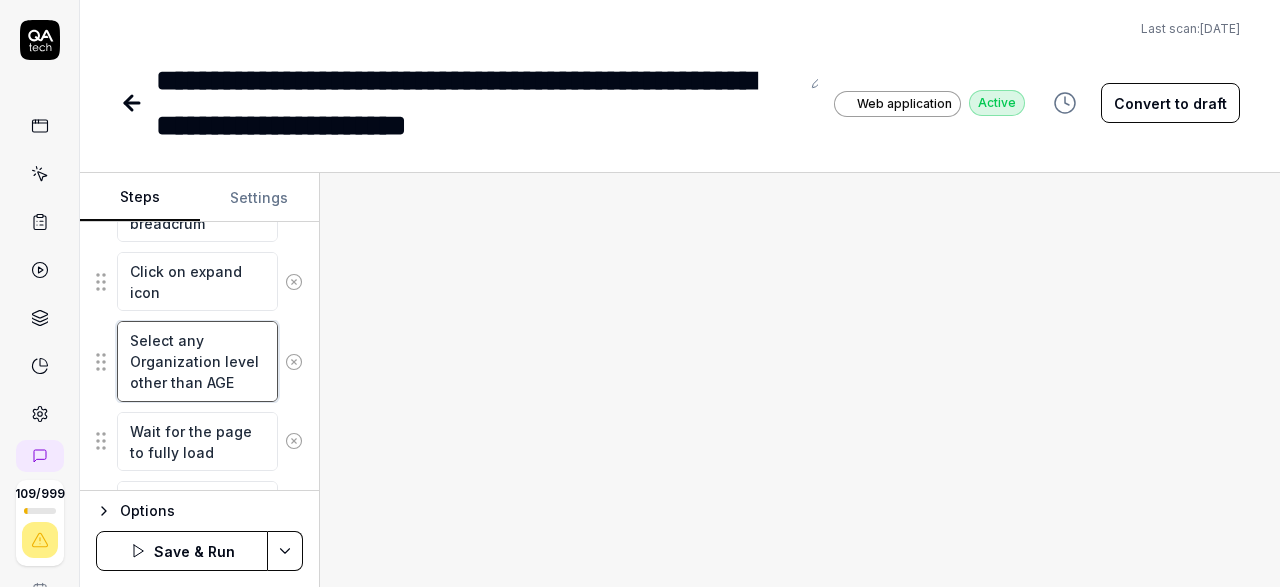 type on "*" 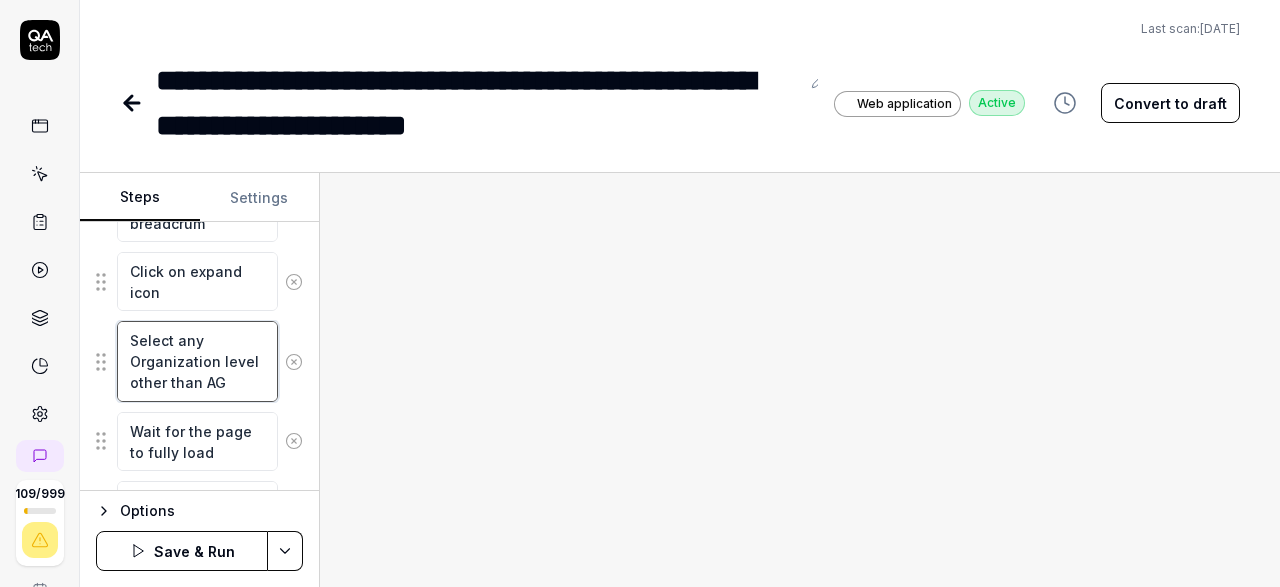 type on "*" 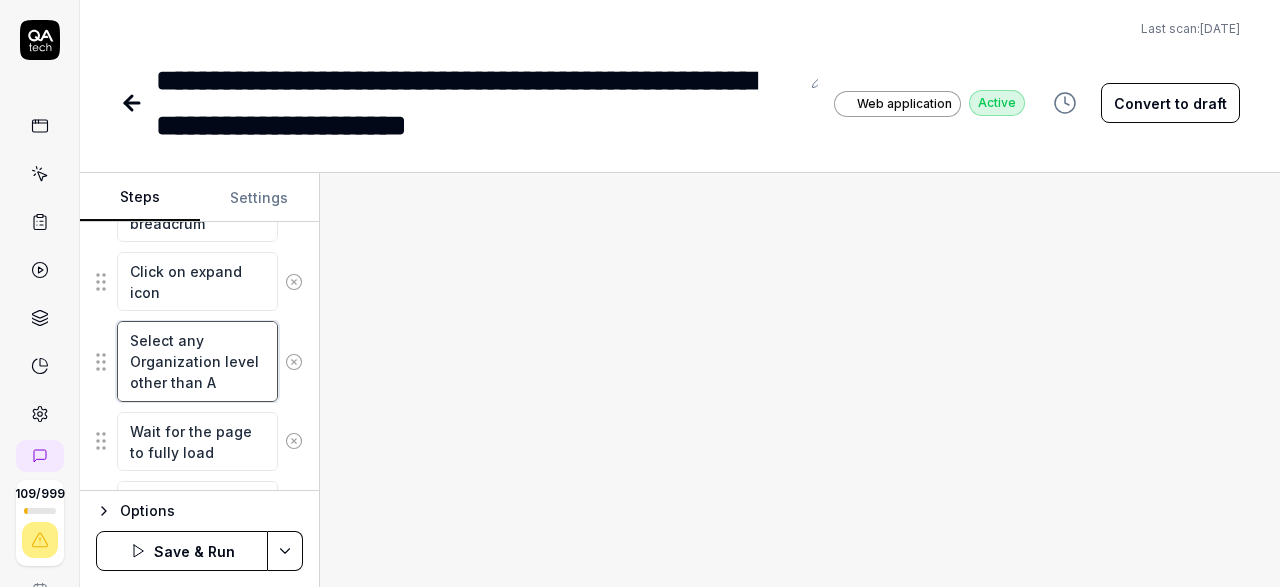 type on "*" 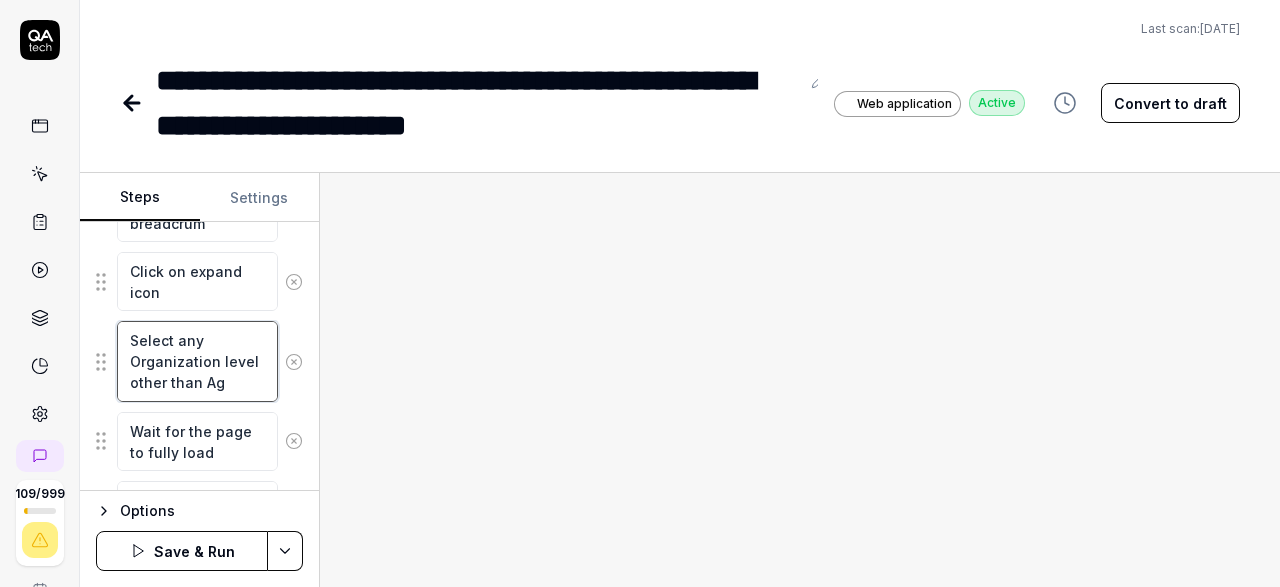 type on "*" 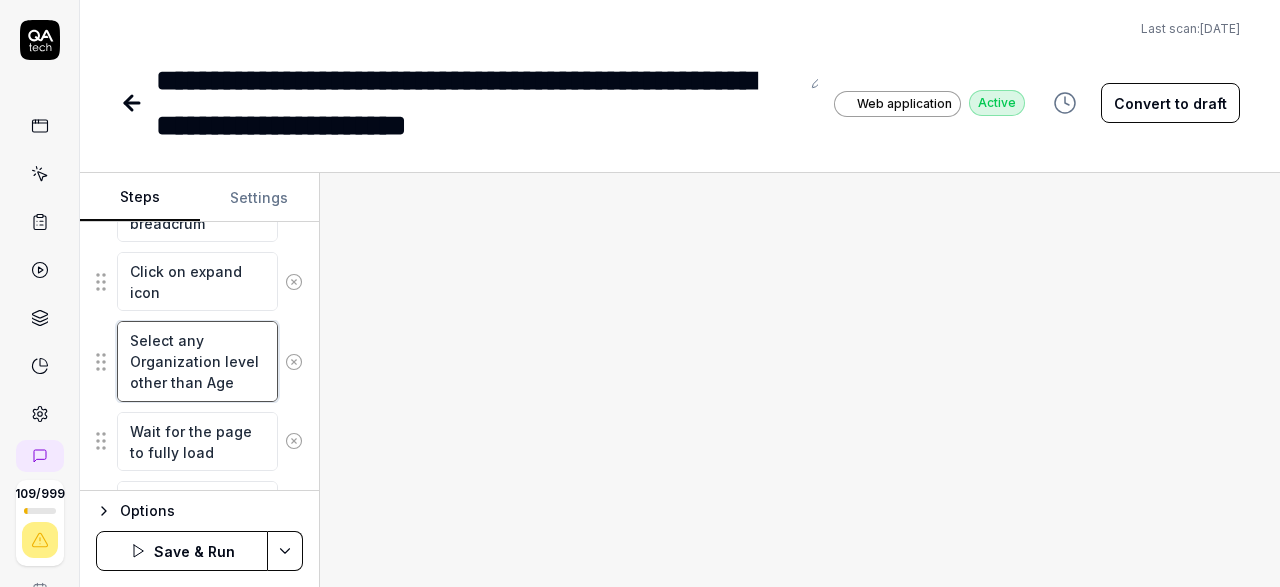 type 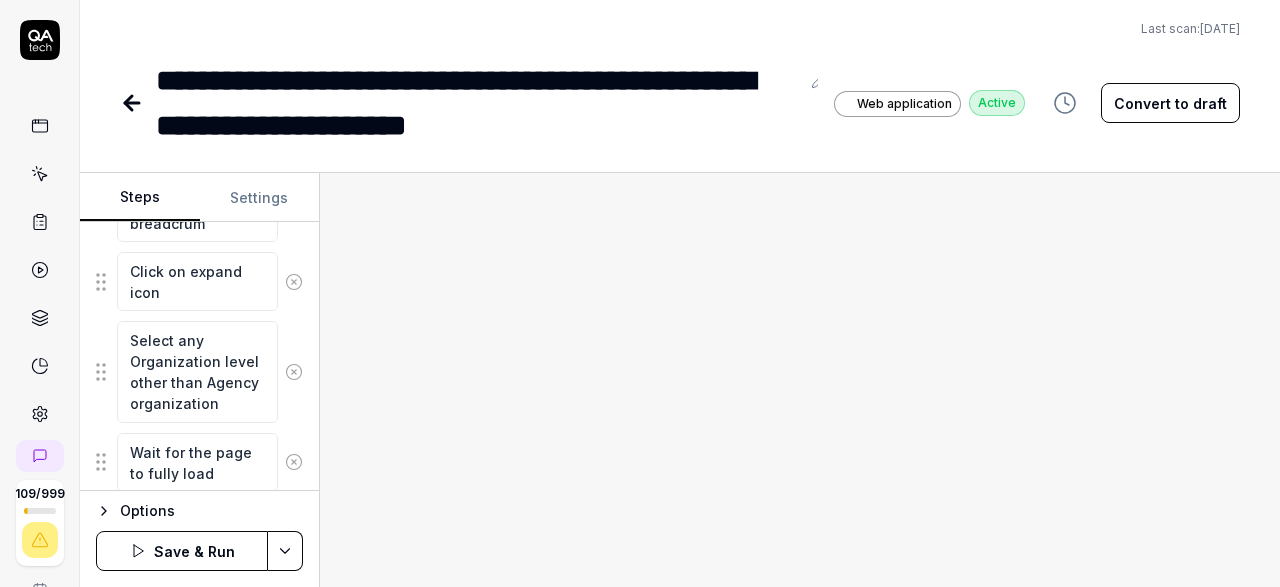 click on "**********" at bounding box center (640, 293) 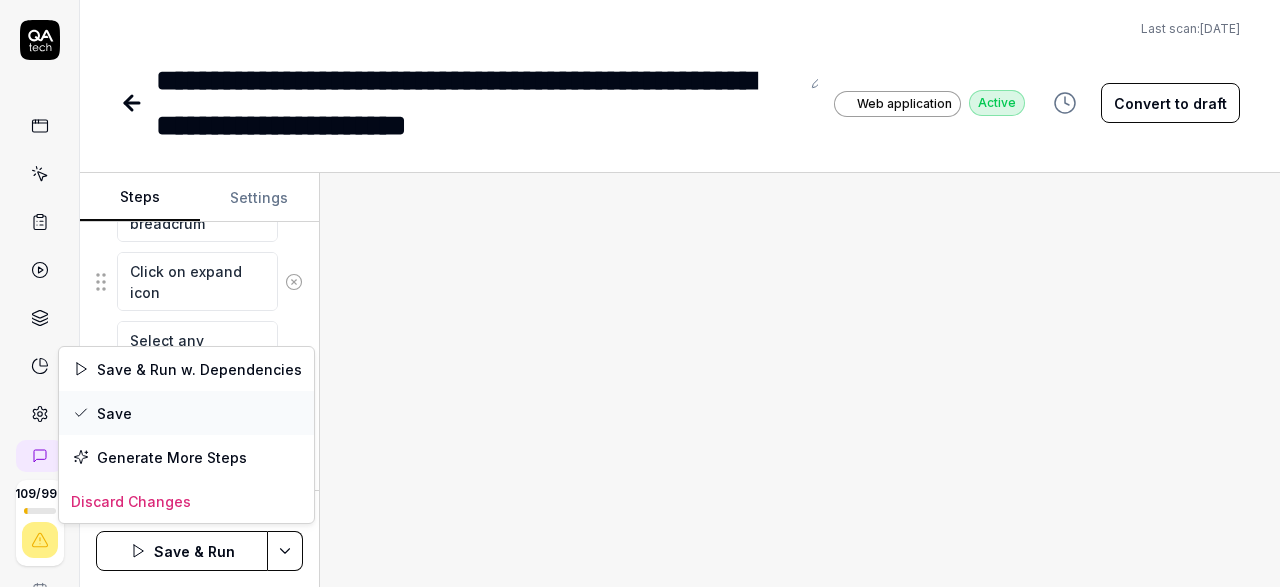 click on "Save" at bounding box center (186, 413) 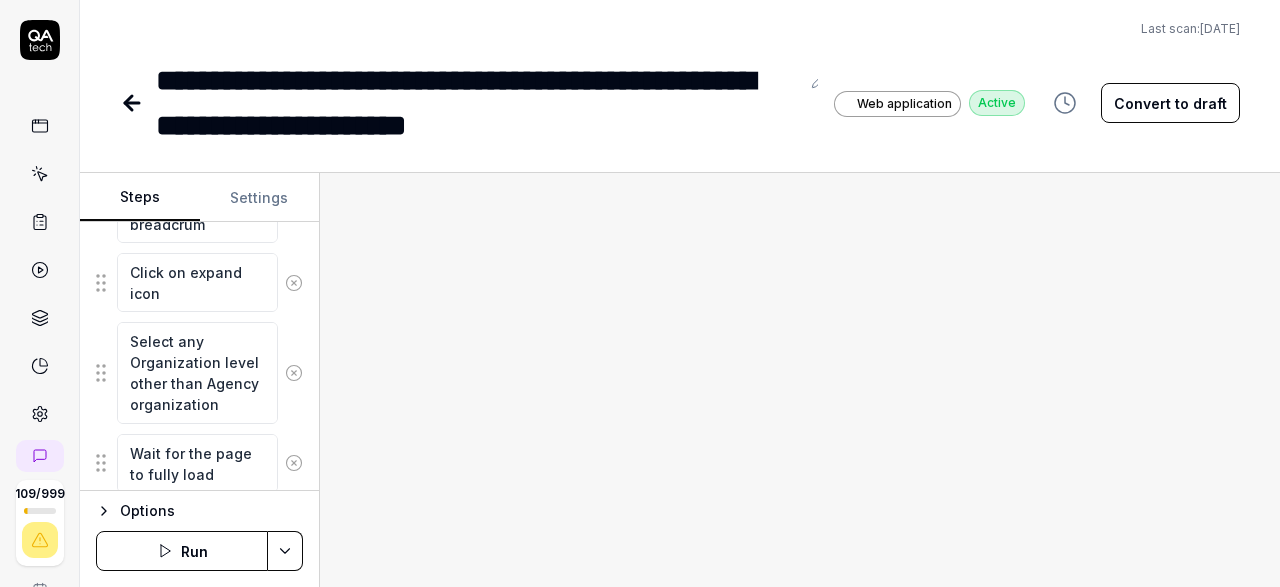 scroll, scrollTop: 461, scrollLeft: 0, axis: vertical 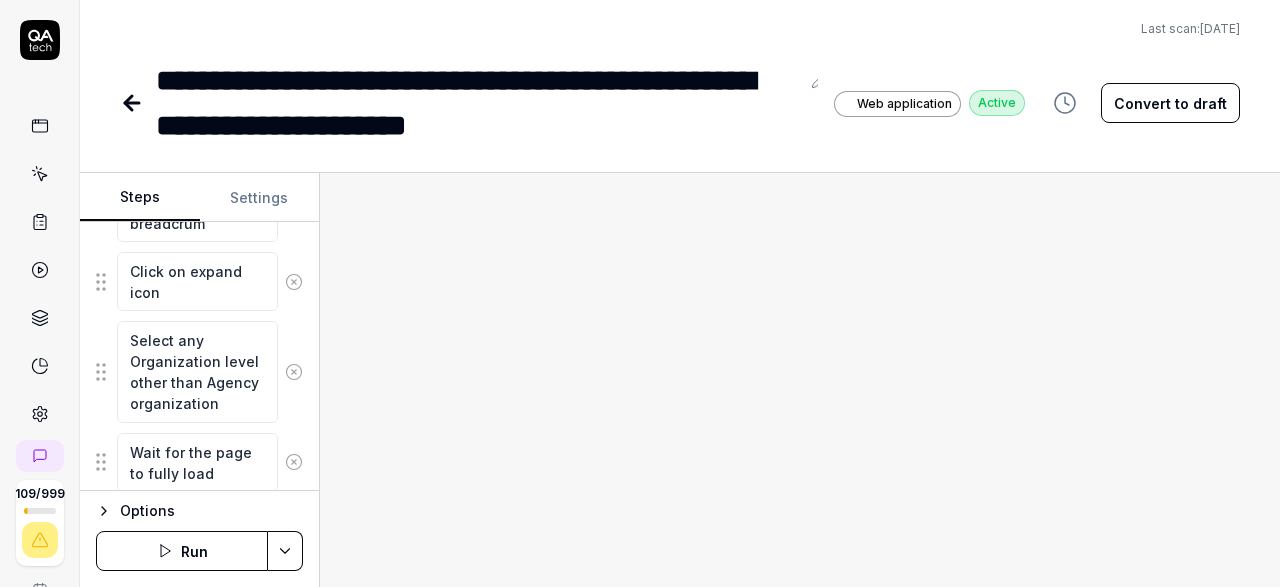 click on "Run" at bounding box center [182, 551] 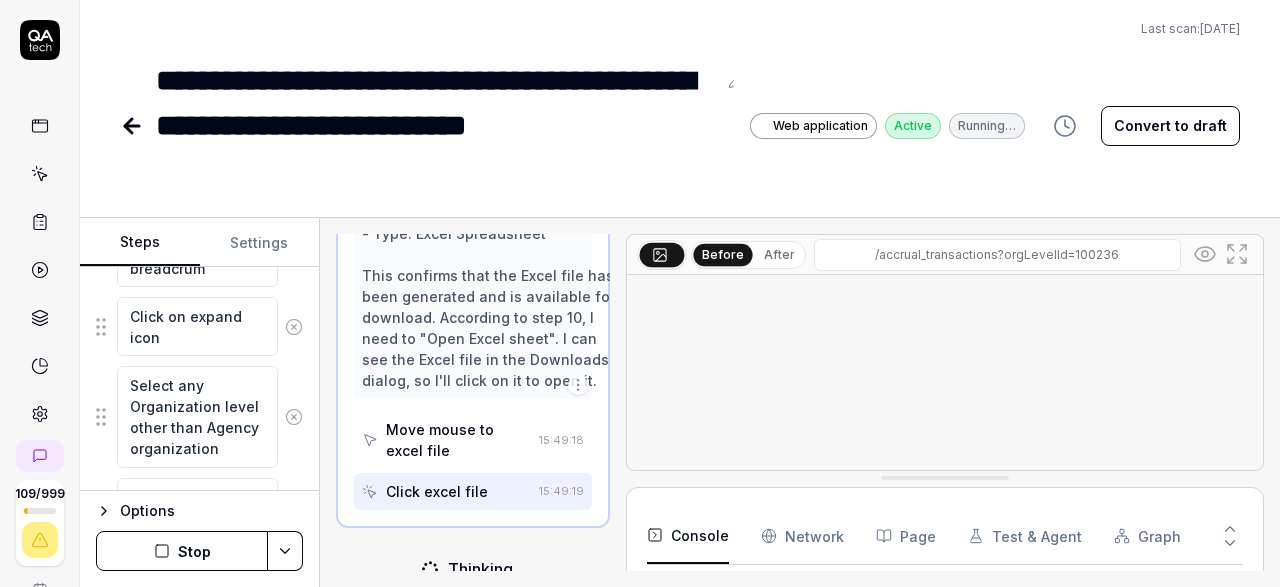 scroll, scrollTop: 1077, scrollLeft: 0, axis: vertical 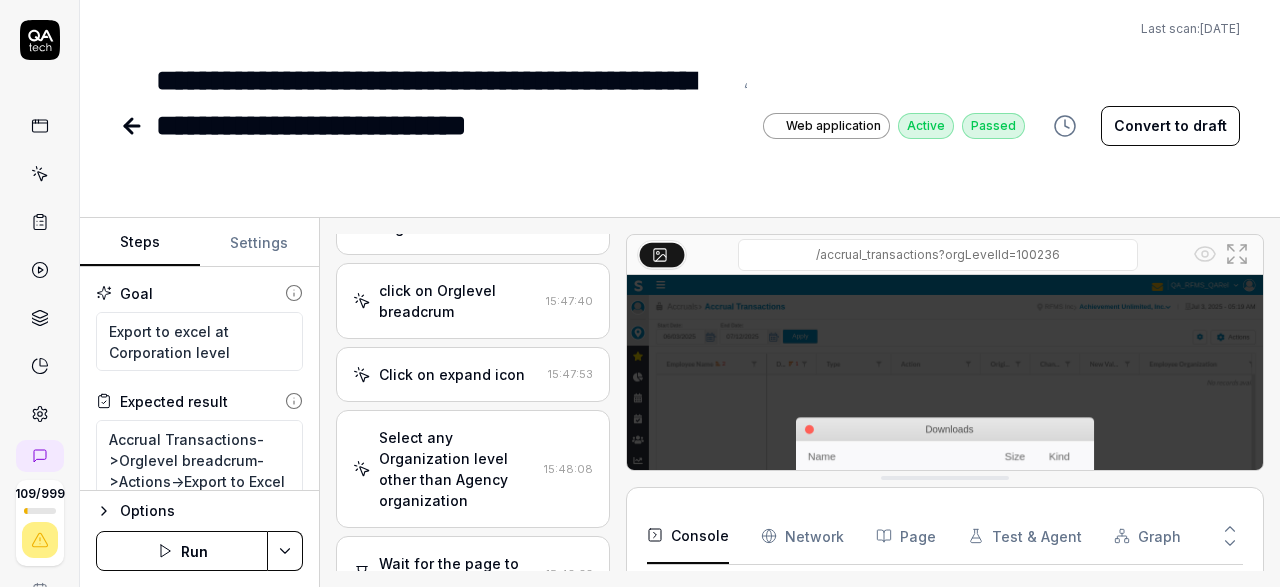 click on "click on Orglevel breadcrum" at bounding box center (458, 301) 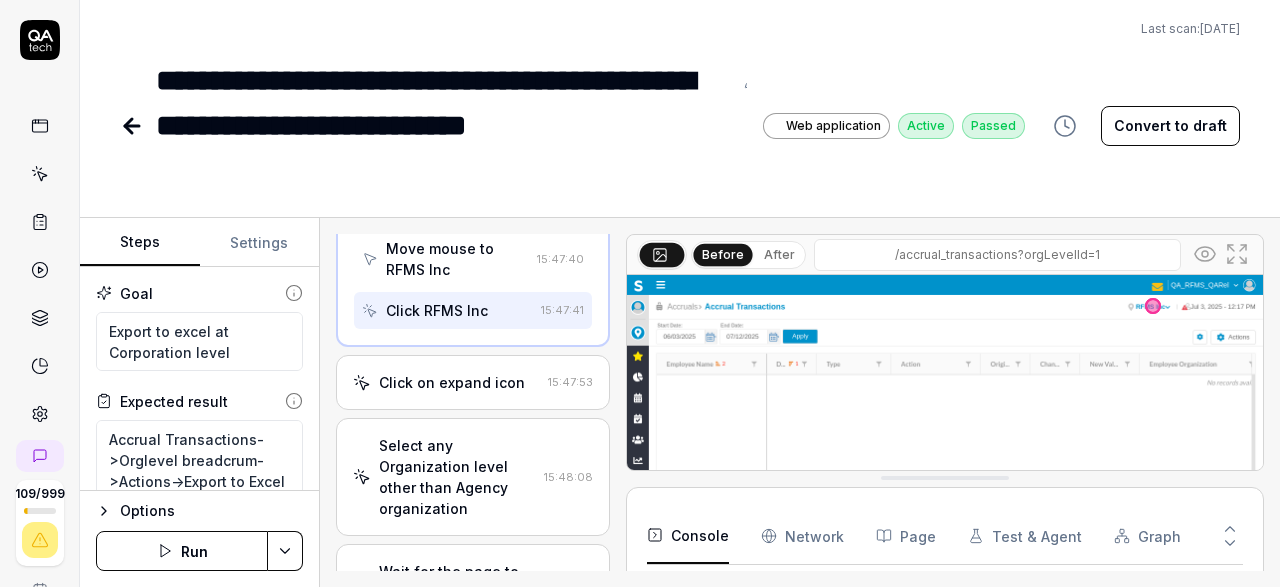 scroll, scrollTop: 493, scrollLeft: 0, axis: vertical 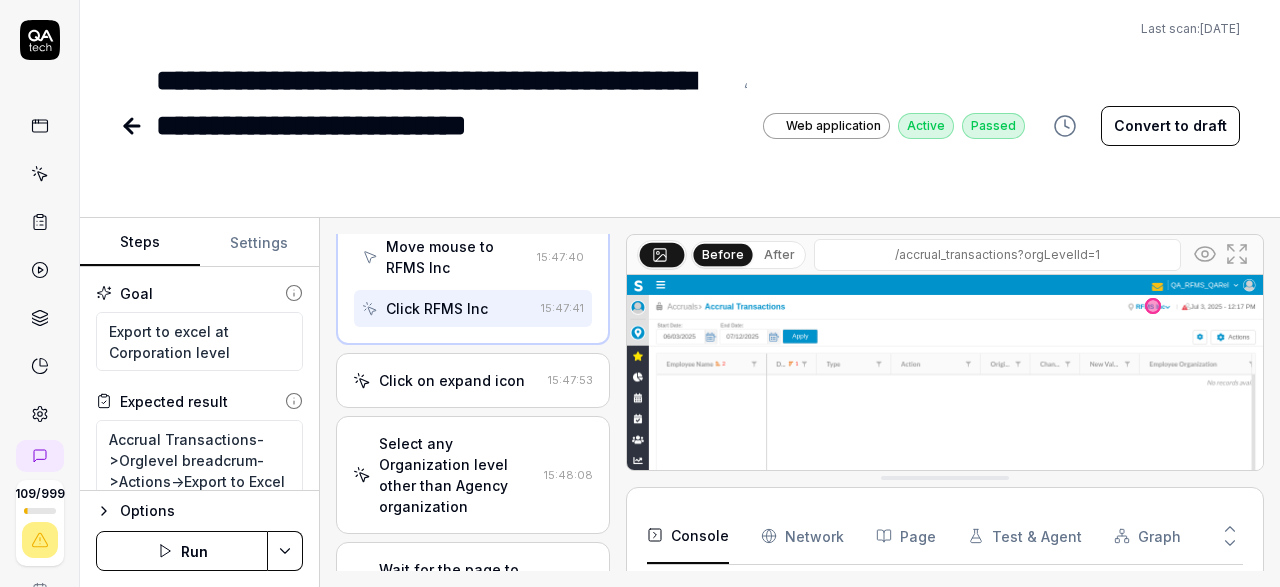 click on "Click on expand icon" at bounding box center [452, 380] 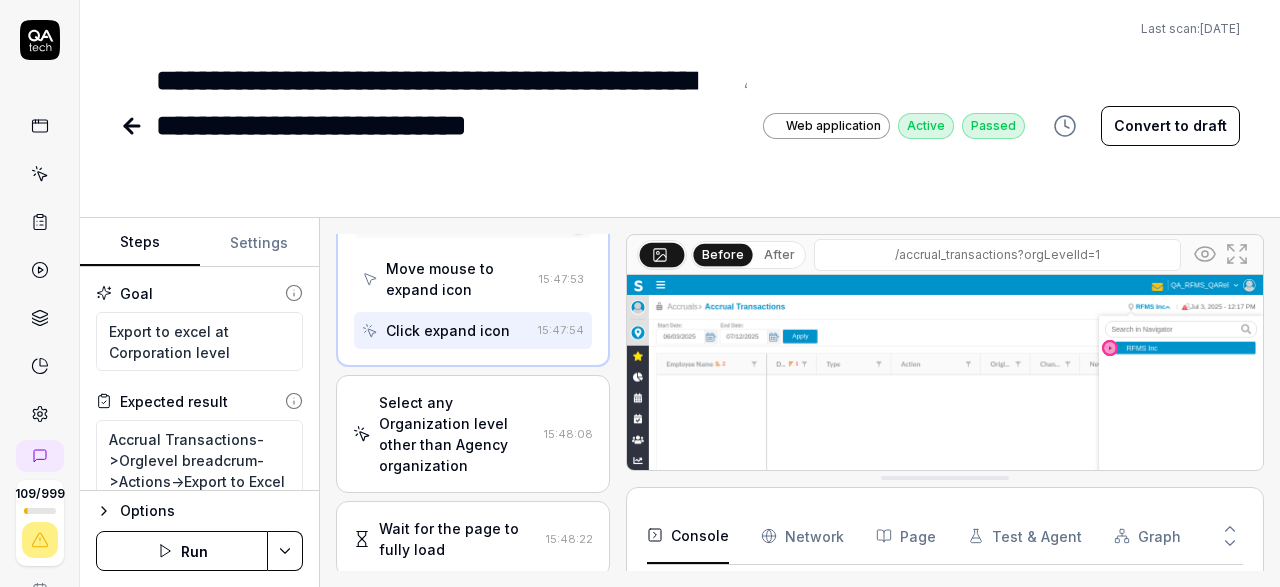 scroll, scrollTop: 818, scrollLeft: 0, axis: vertical 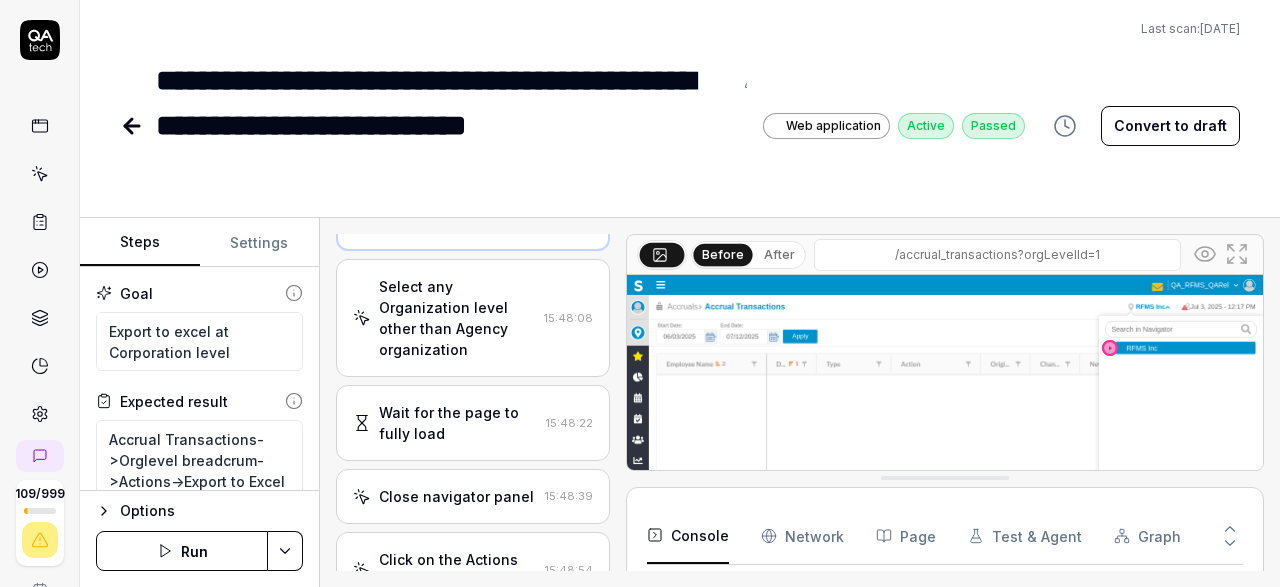 click on "Select any Organization level other than Agency organization" at bounding box center (457, 318) 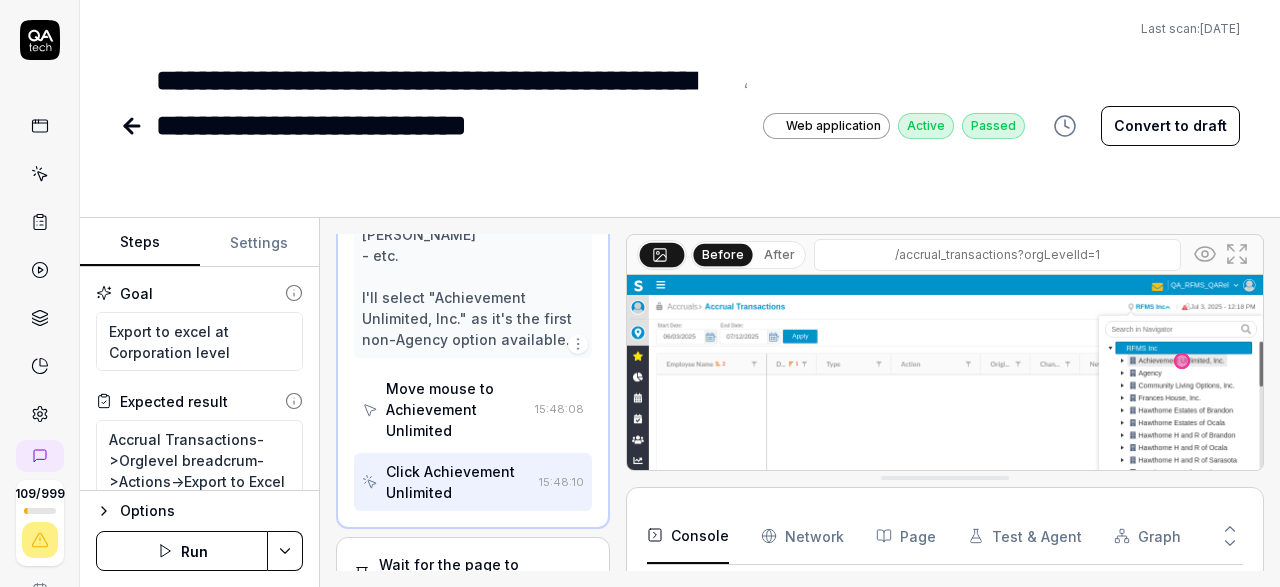 scroll, scrollTop: 880, scrollLeft: 0, axis: vertical 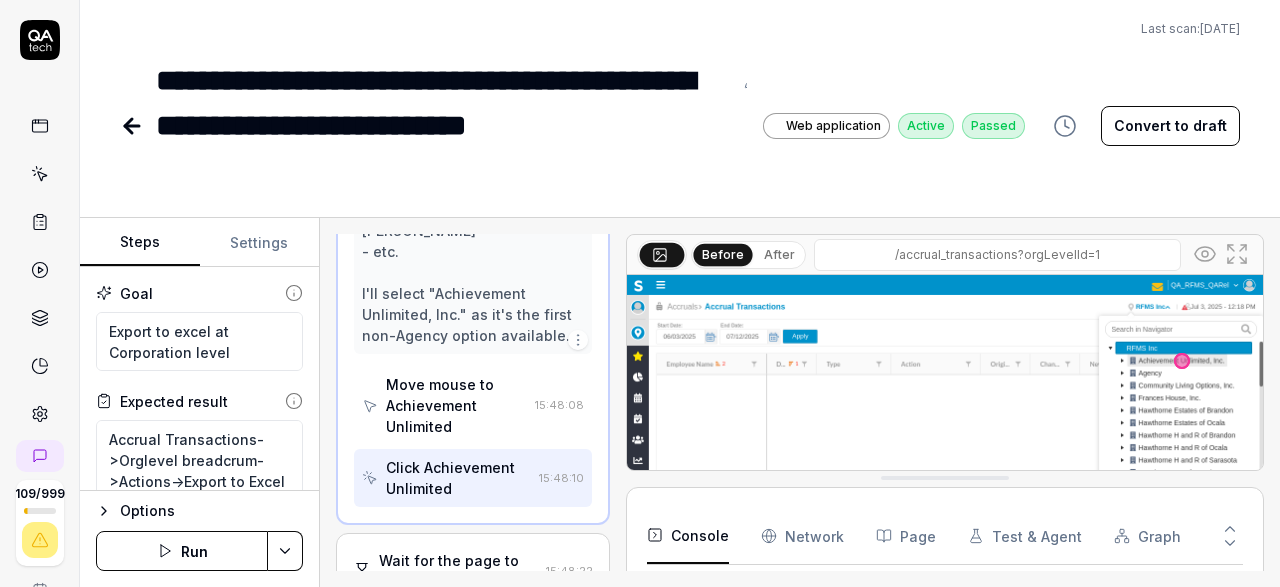 click on "Wait for the page to fully load" at bounding box center (458, 571) 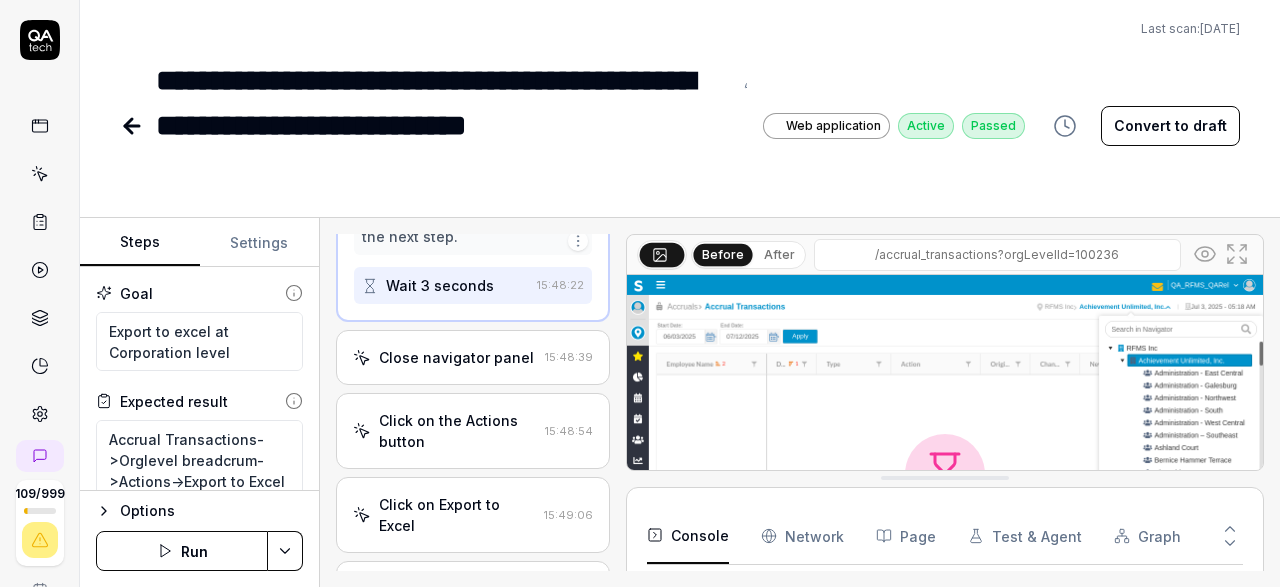 scroll, scrollTop: 1028, scrollLeft: 0, axis: vertical 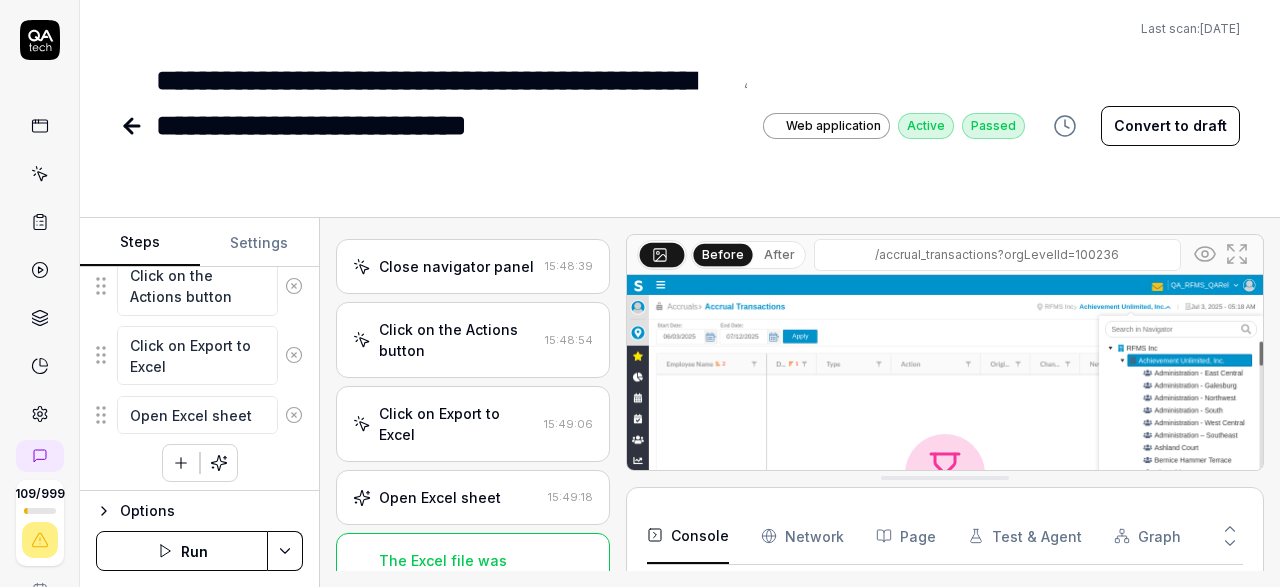 click 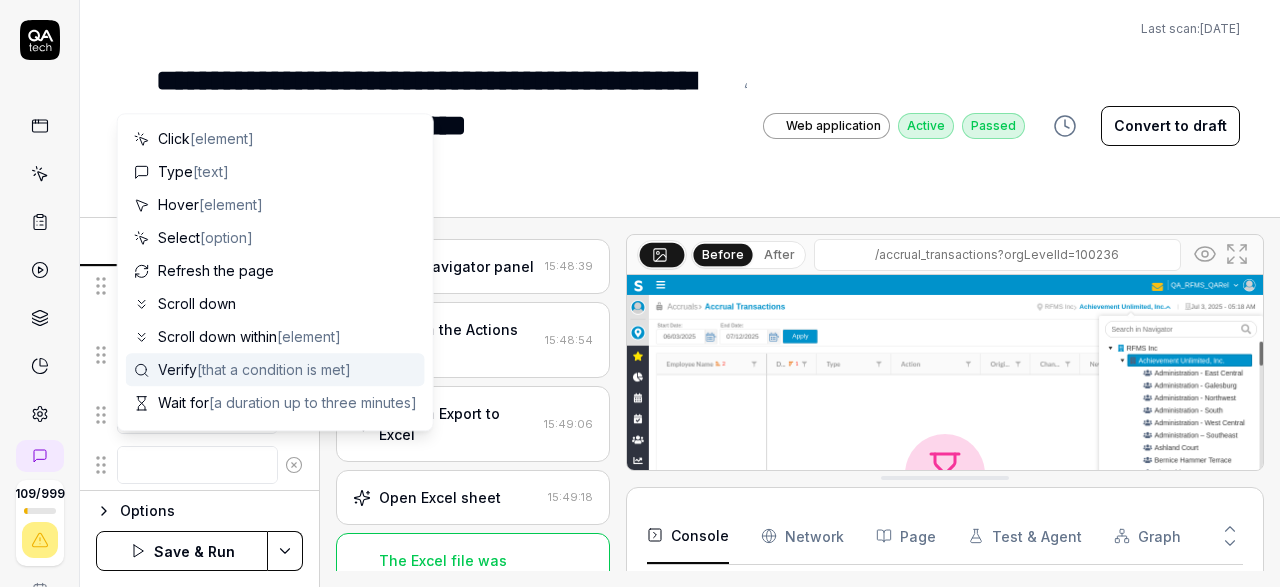 click on "Verify  [that a condition is met]" at bounding box center (254, 369) 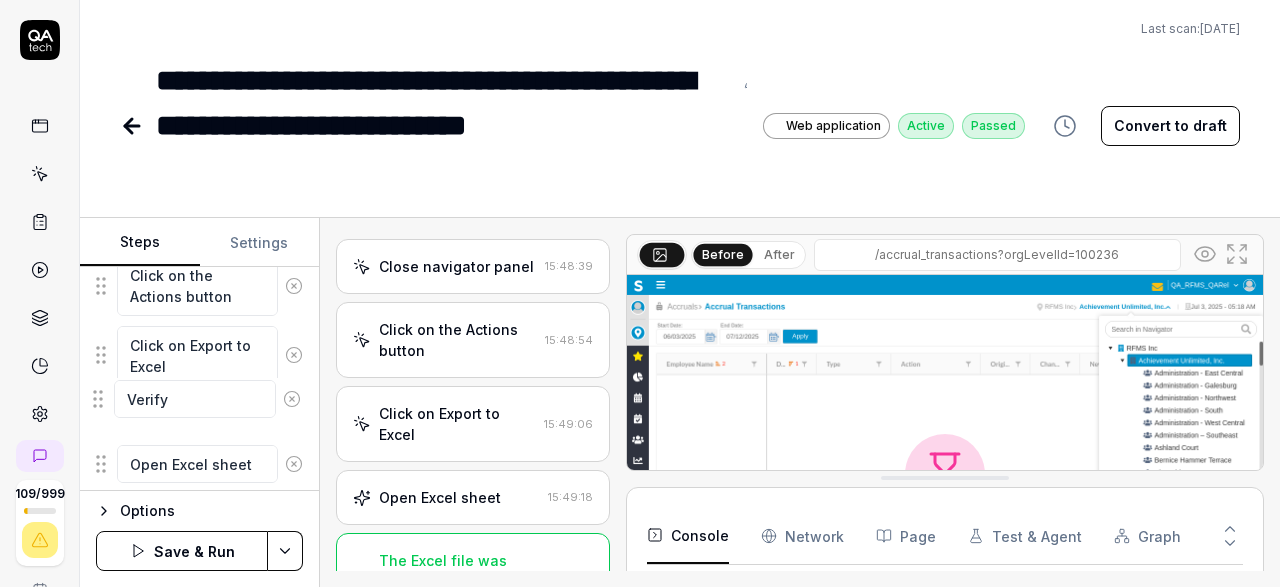 drag, startPoint x: 103, startPoint y: 456, endPoint x: 99, endPoint y: 397, distance: 59.135437 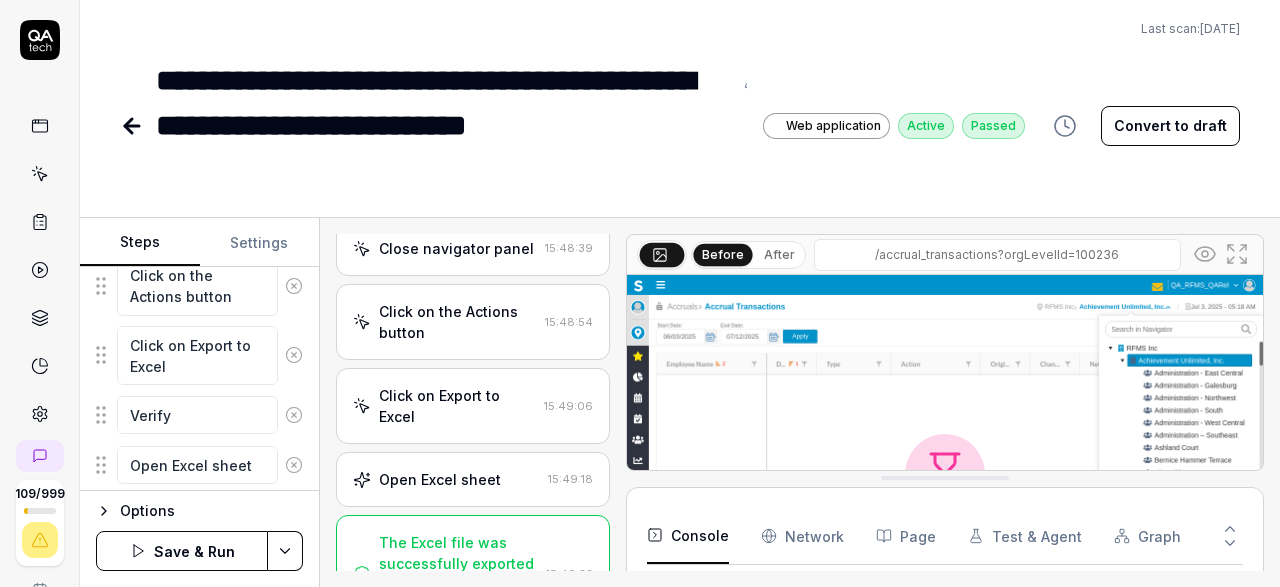 scroll, scrollTop: 1055, scrollLeft: 0, axis: vertical 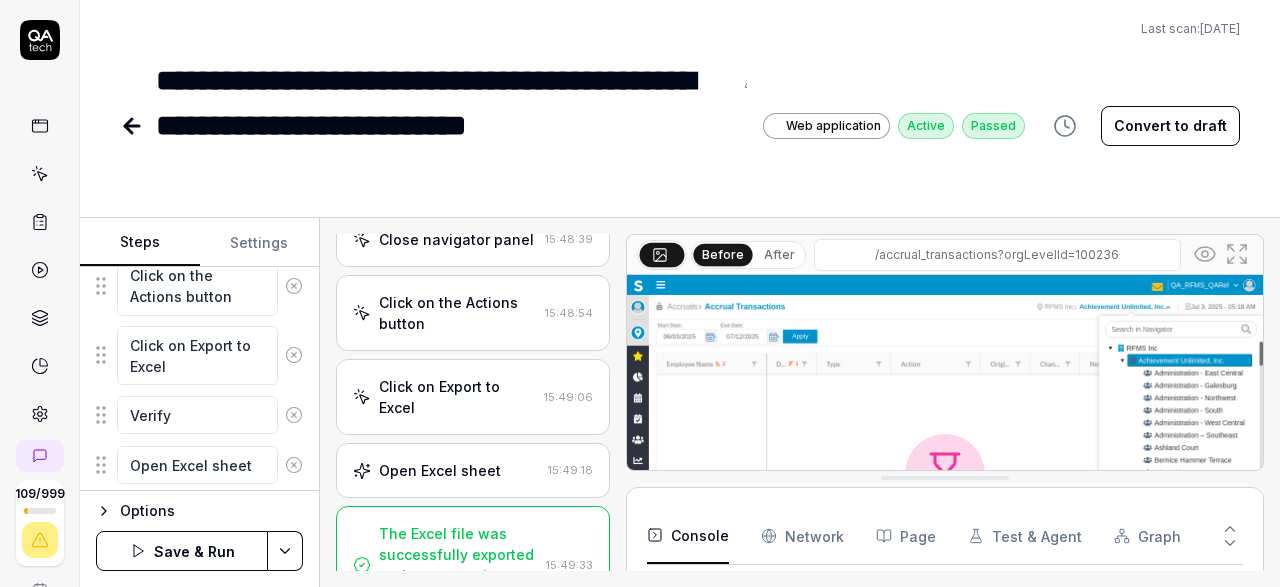 click on "Click on Export to Excel" at bounding box center (457, 397) 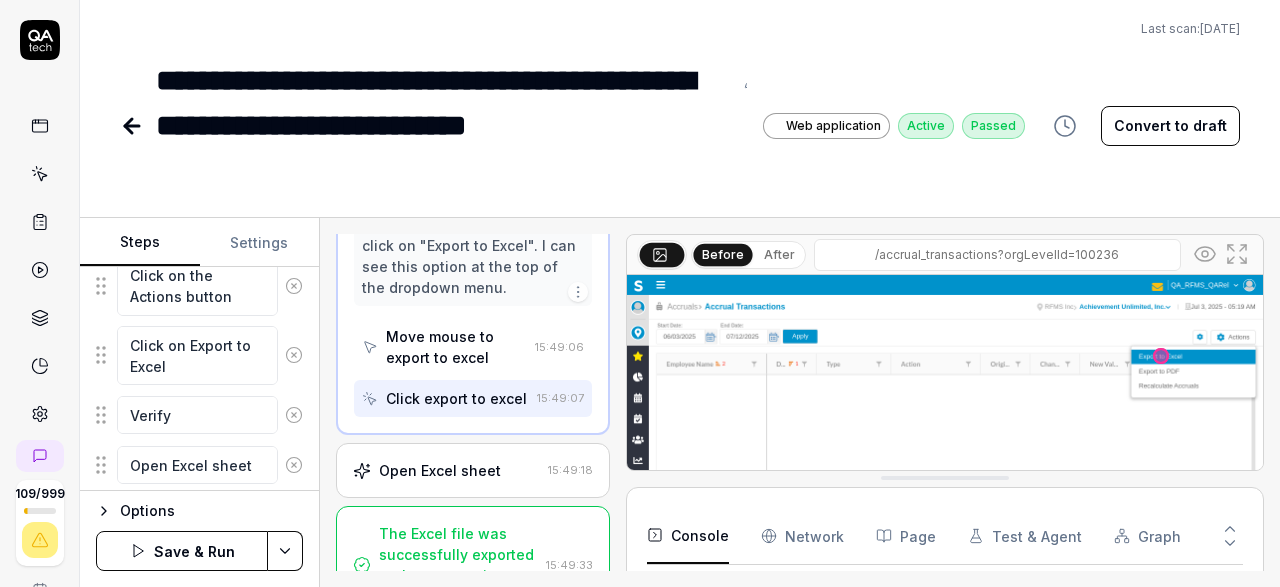 click on "Open Excel sheet" at bounding box center [440, 470] 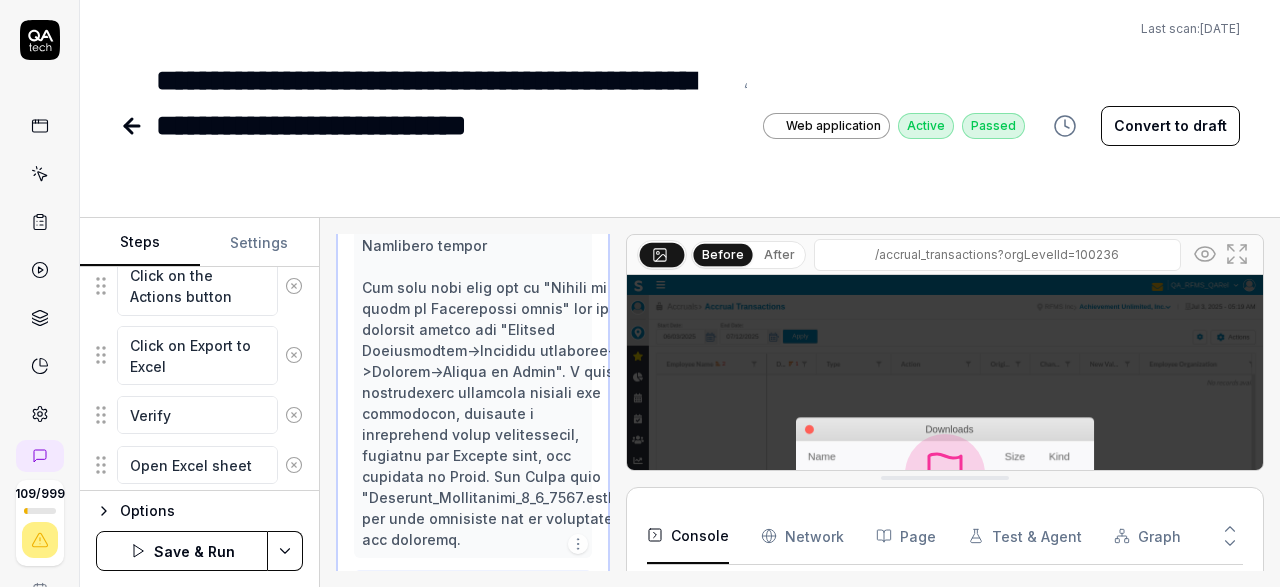 scroll, scrollTop: 2013, scrollLeft: 0, axis: vertical 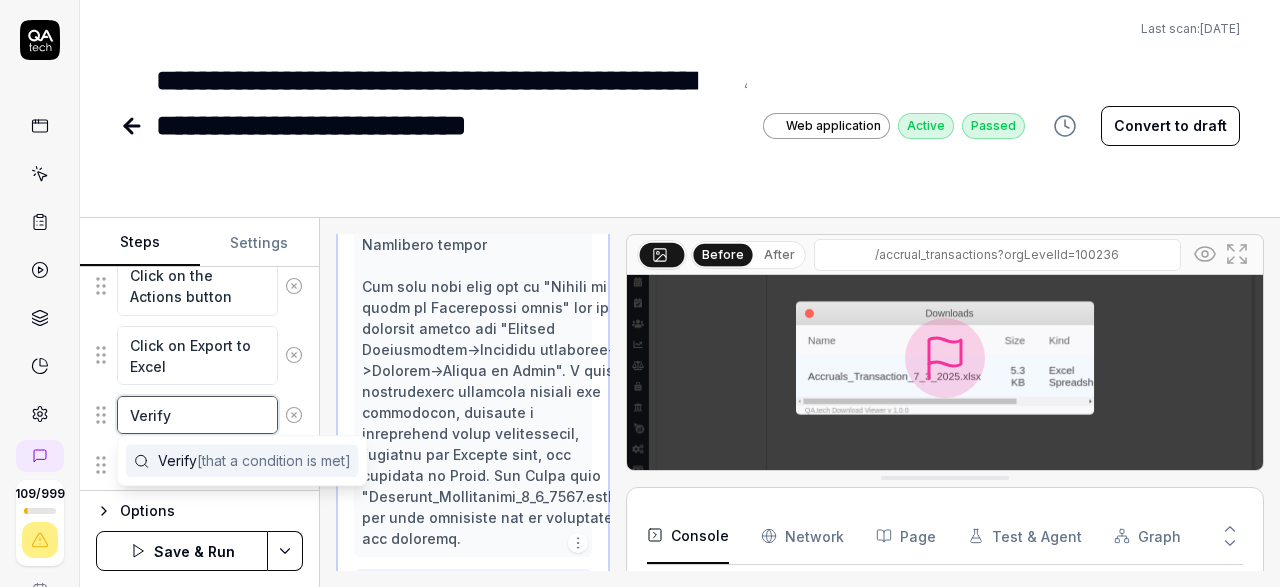 click on "Verify" at bounding box center [197, 415] 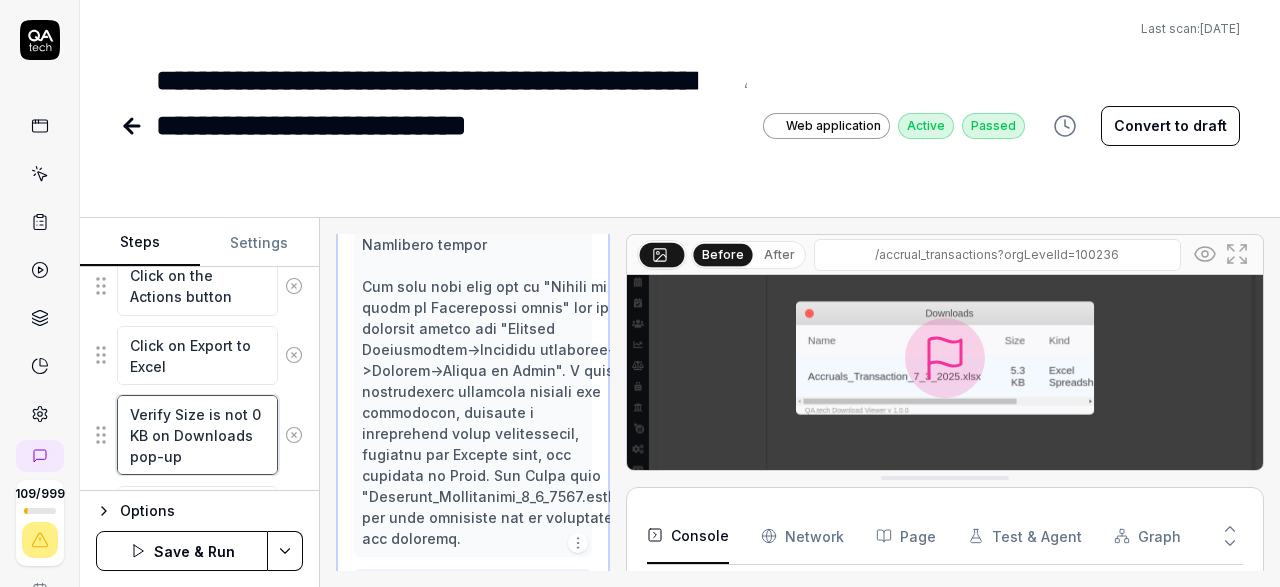 scroll, scrollTop: 910, scrollLeft: 0, axis: vertical 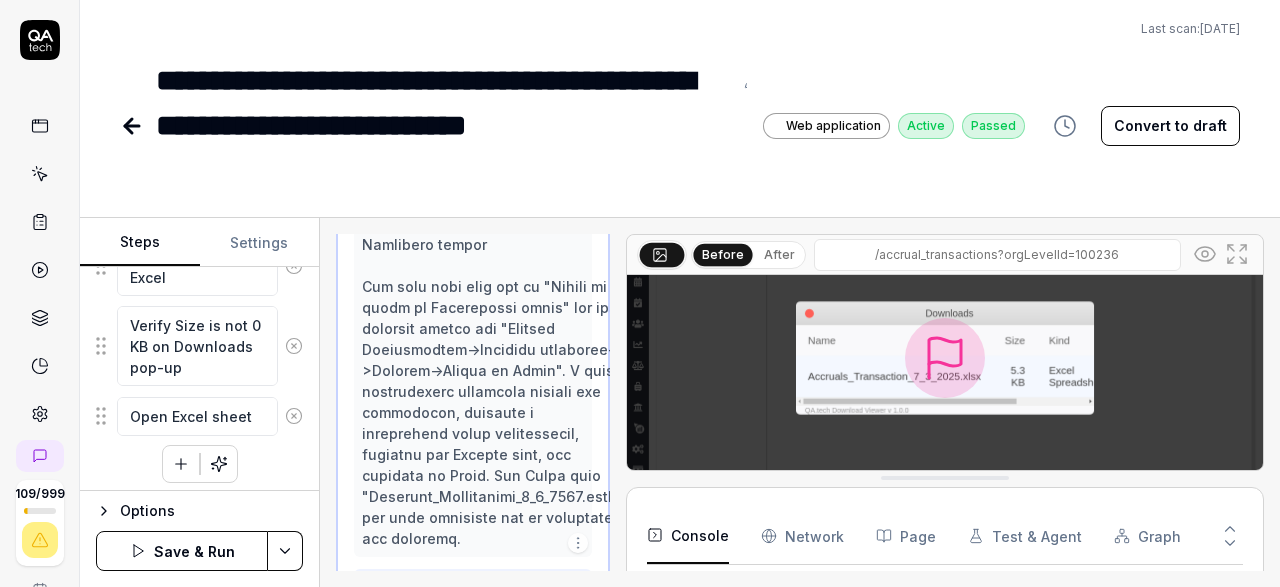 click on "**********" at bounding box center (640, 293) 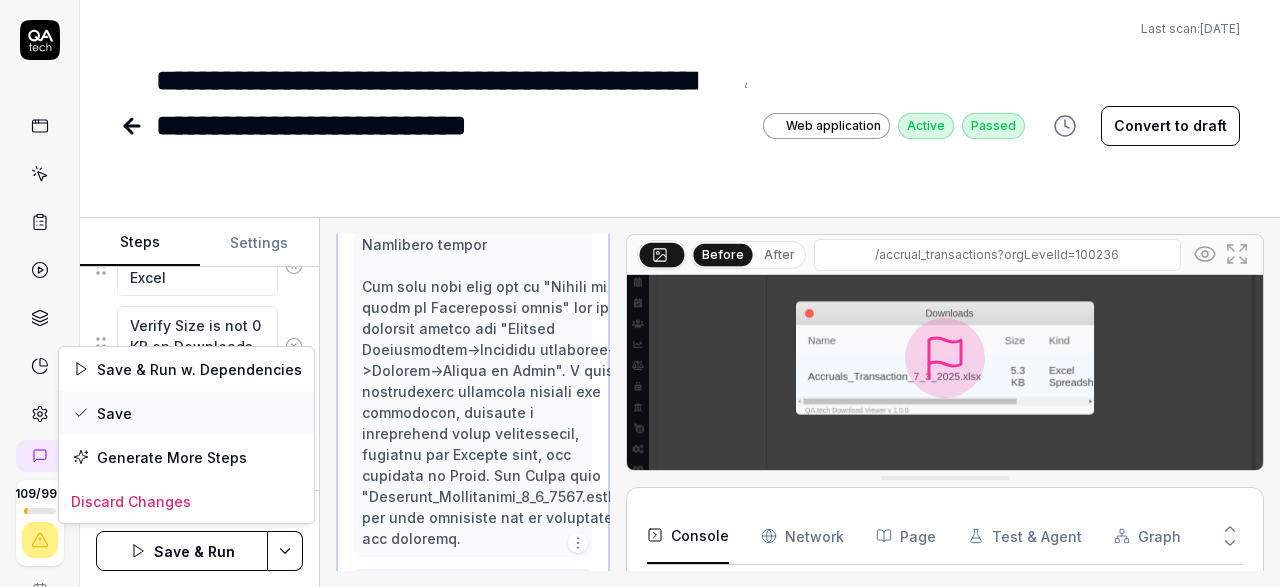 click on "Save" at bounding box center [186, 413] 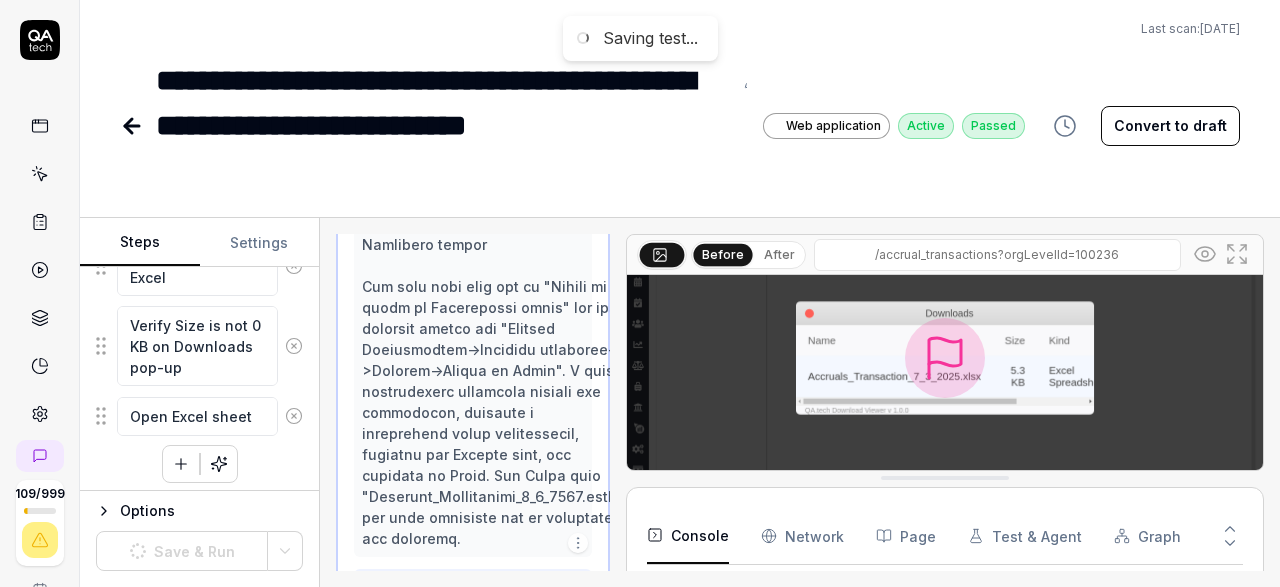 scroll, scrollTop: 2013, scrollLeft: 0, axis: vertical 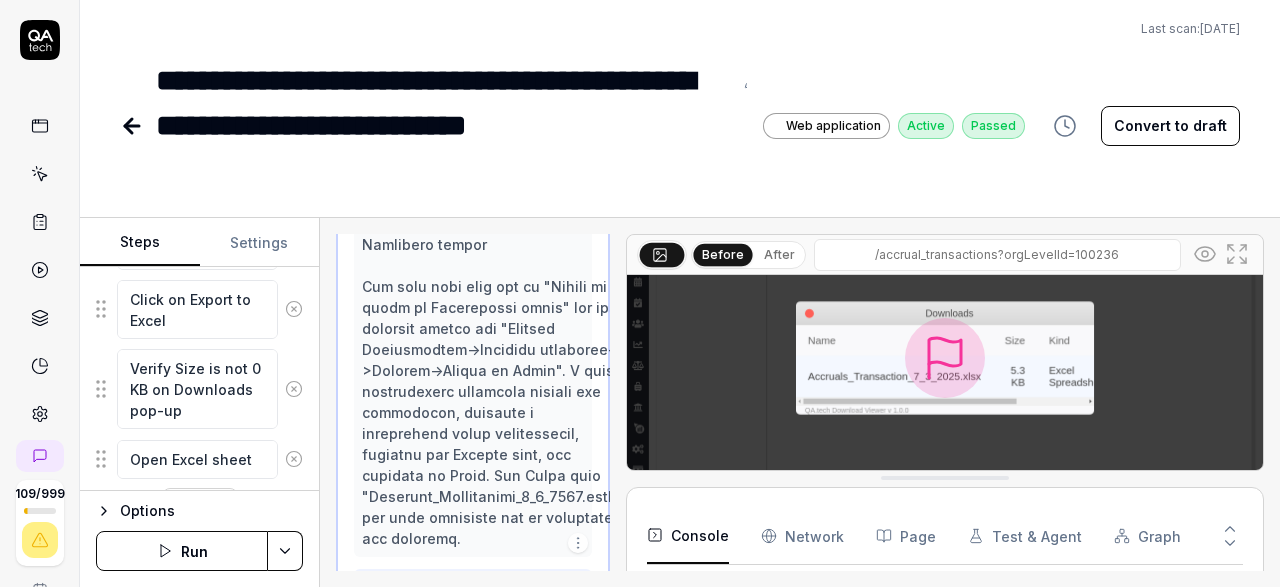 click on "**********" at bounding box center (640, 293) 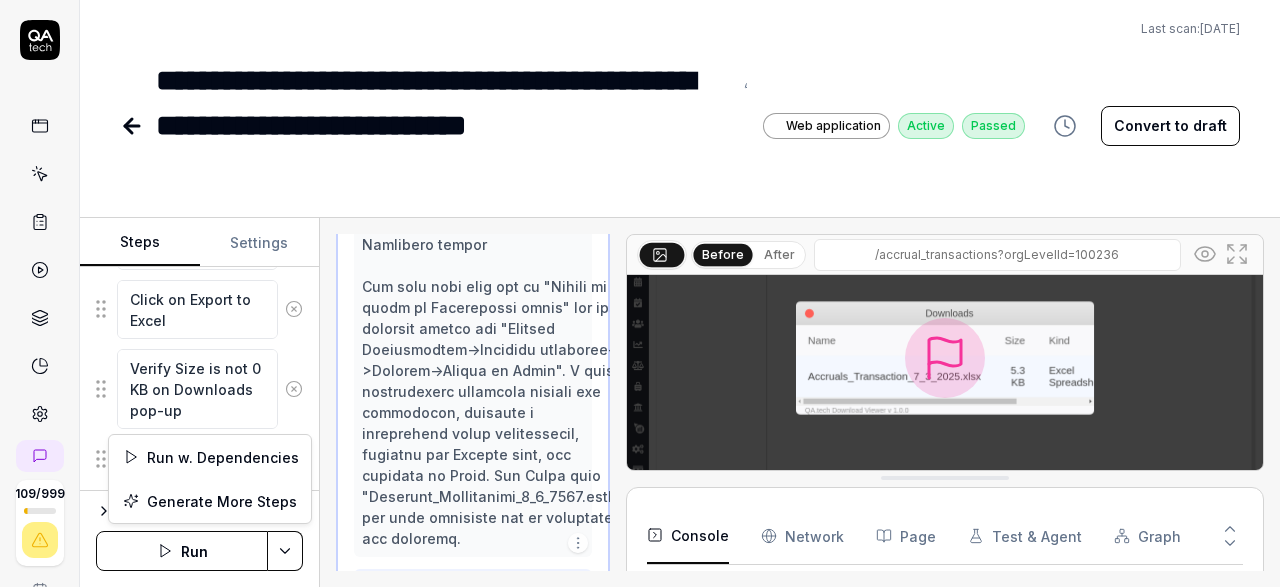 scroll, scrollTop: 909, scrollLeft: 0, axis: vertical 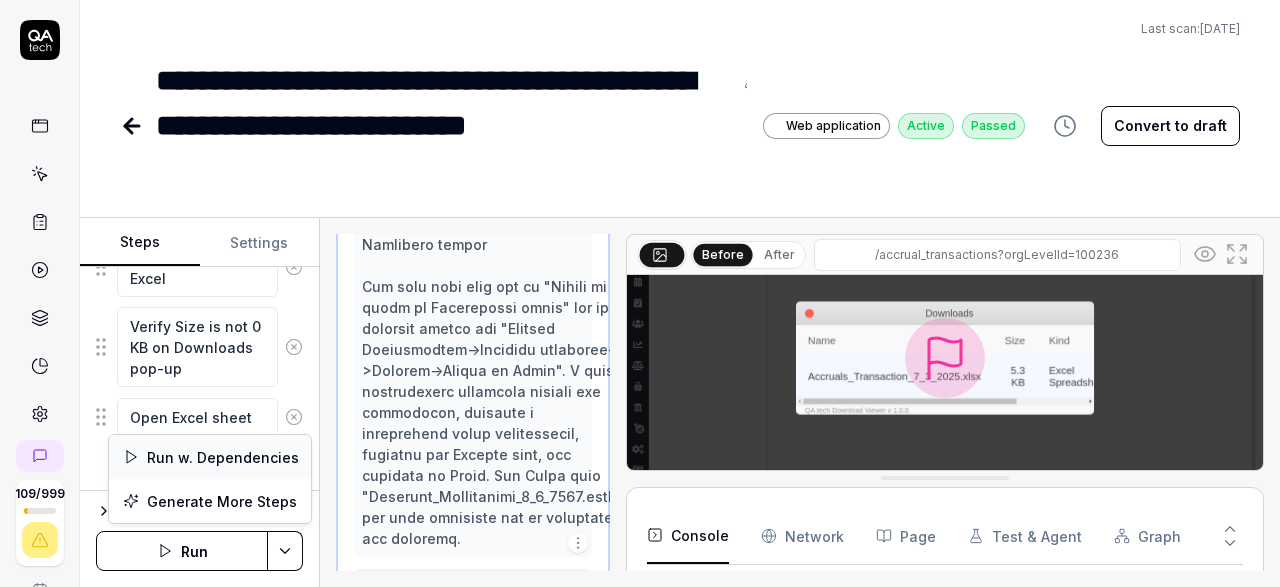 click on "Run w. Dependencies" at bounding box center (210, 457) 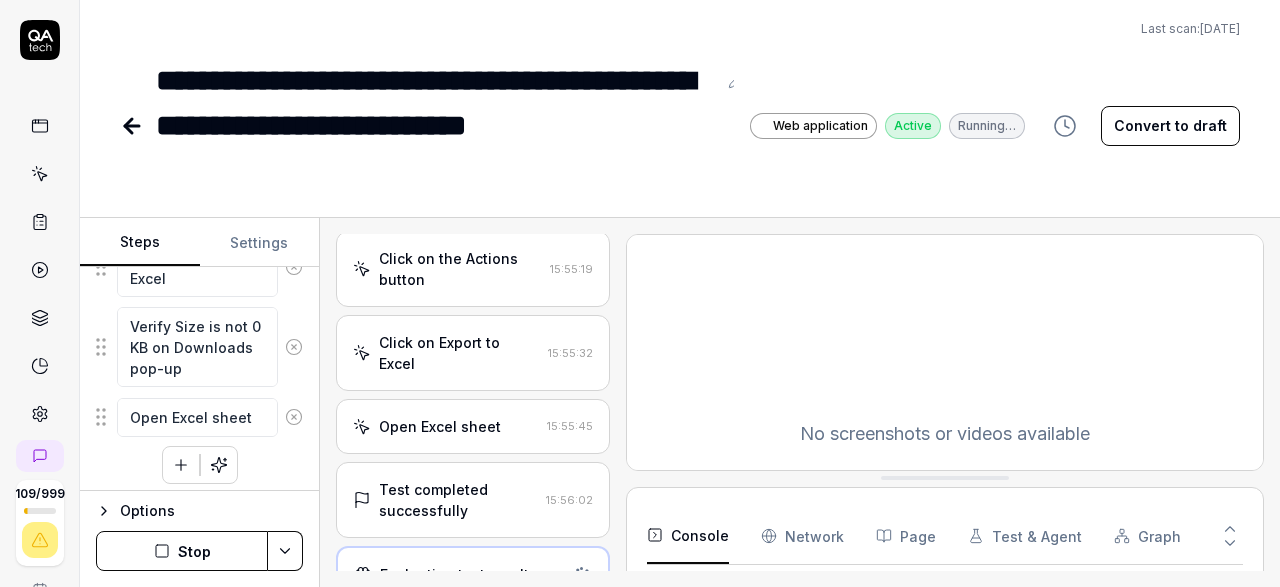 scroll, scrollTop: 621, scrollLeft: 0, axis: vertical 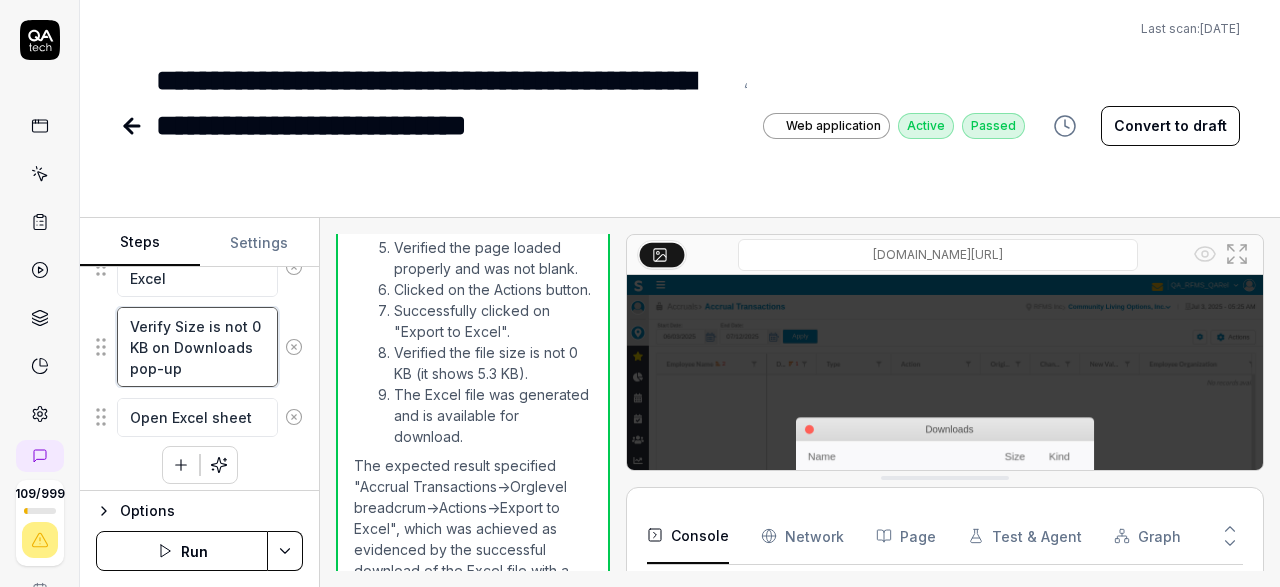 click on "Verify Size is not 0 KB on Downloads pop-up" at bounding box center (197, 347) 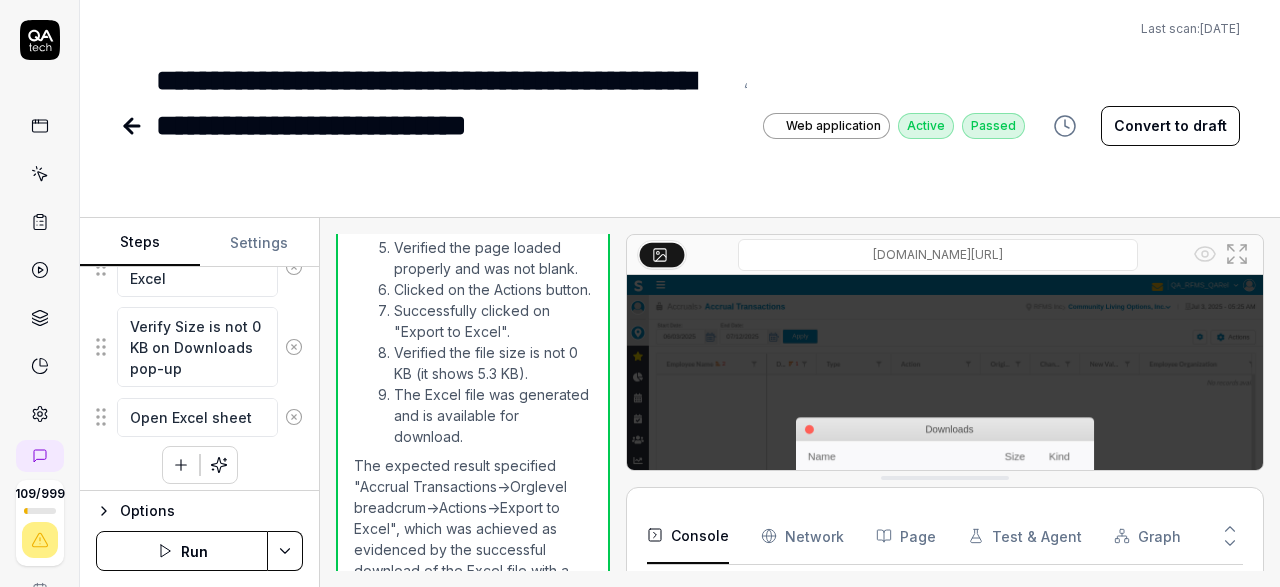 click 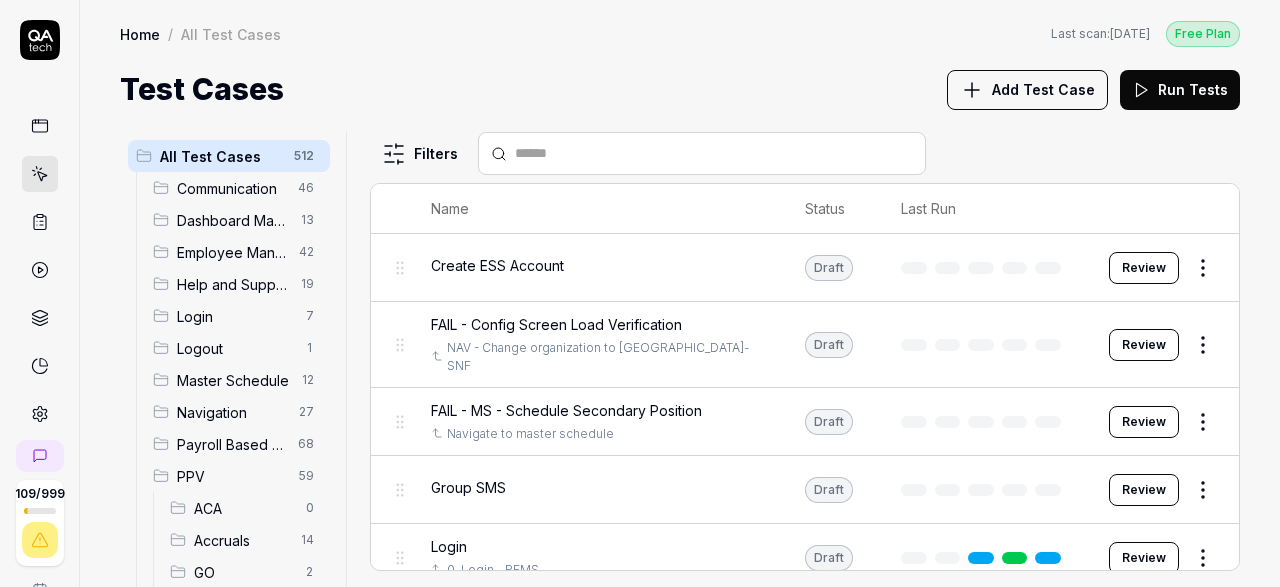 drag, startPoint x: 232, startPoint y: 538, endPoint x: 246, endPoint y: 365, distance: 173.56555 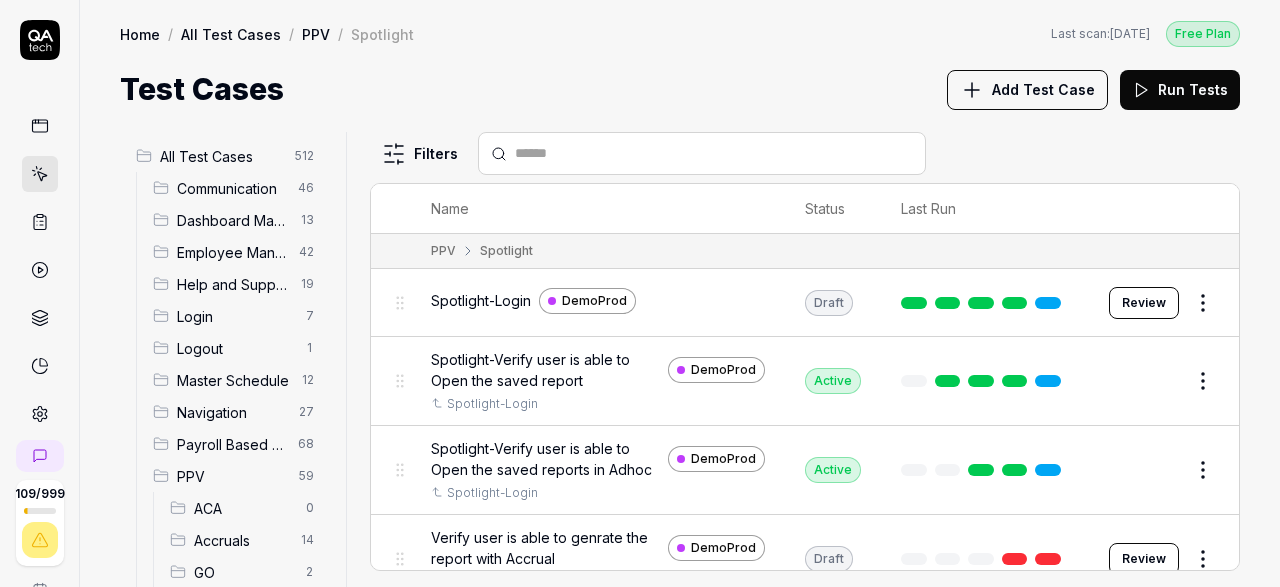 scroll, scrollTop: 232, scrollLeft: 0, axis: vertical 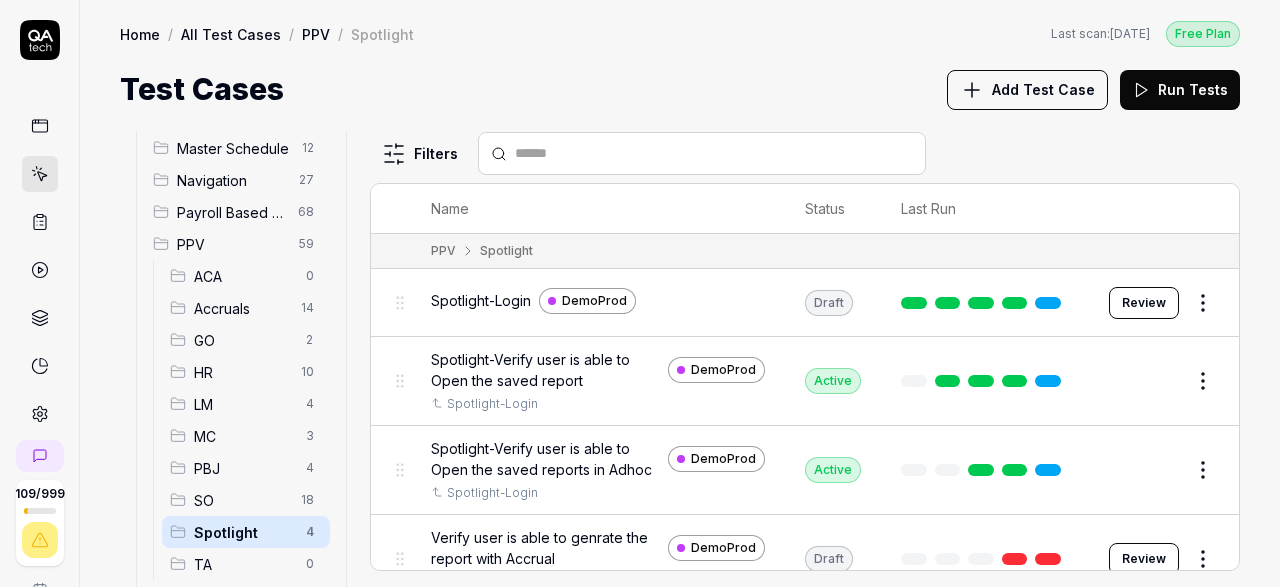 click on "Accruals 14" at bounding box center [246, 308] 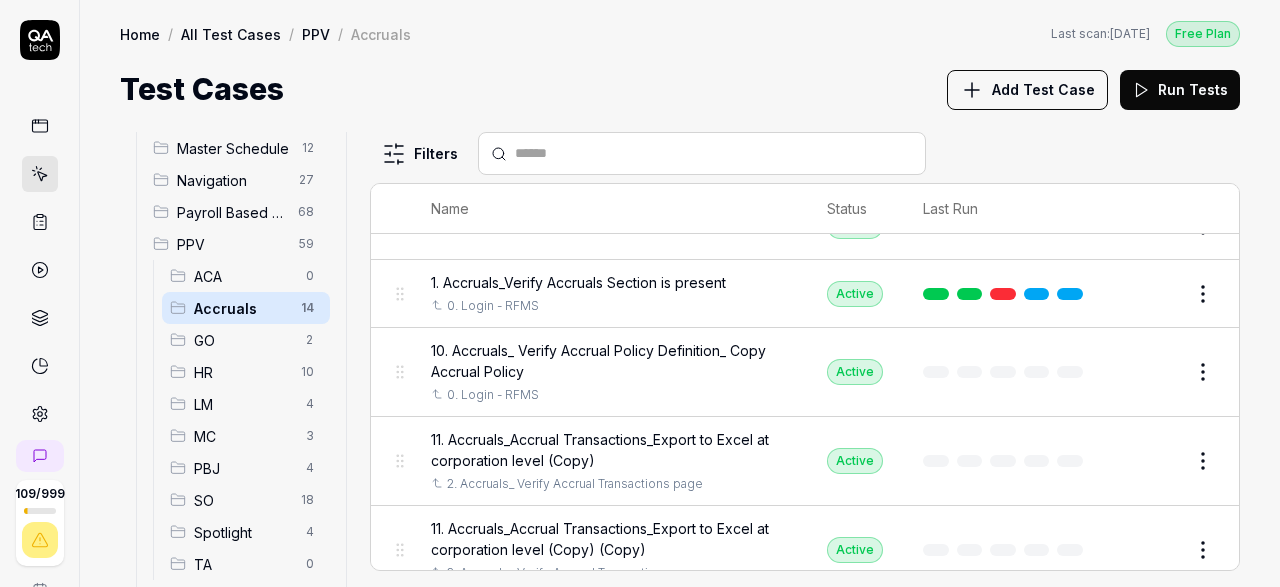 scroll, scrollTop: 116, scrollLeft: 0, axis: vertical 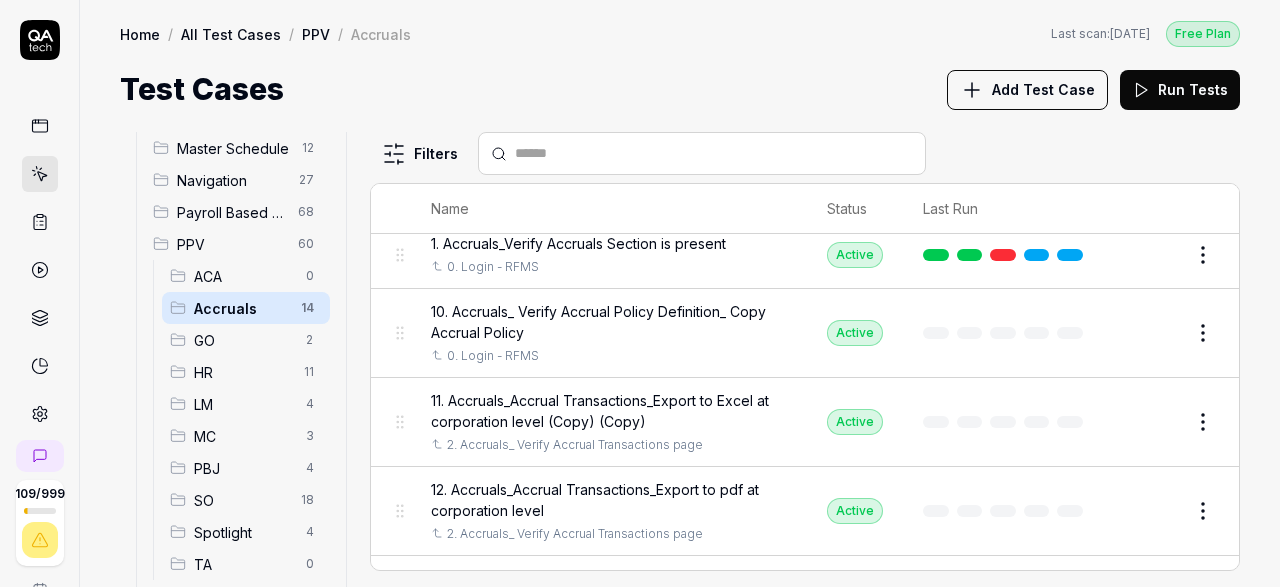 click on "11. Accruals_Accrual Transactions_Export to Excel at corporation level  (Copy) (Copy)" at bounding box center [609, 411] 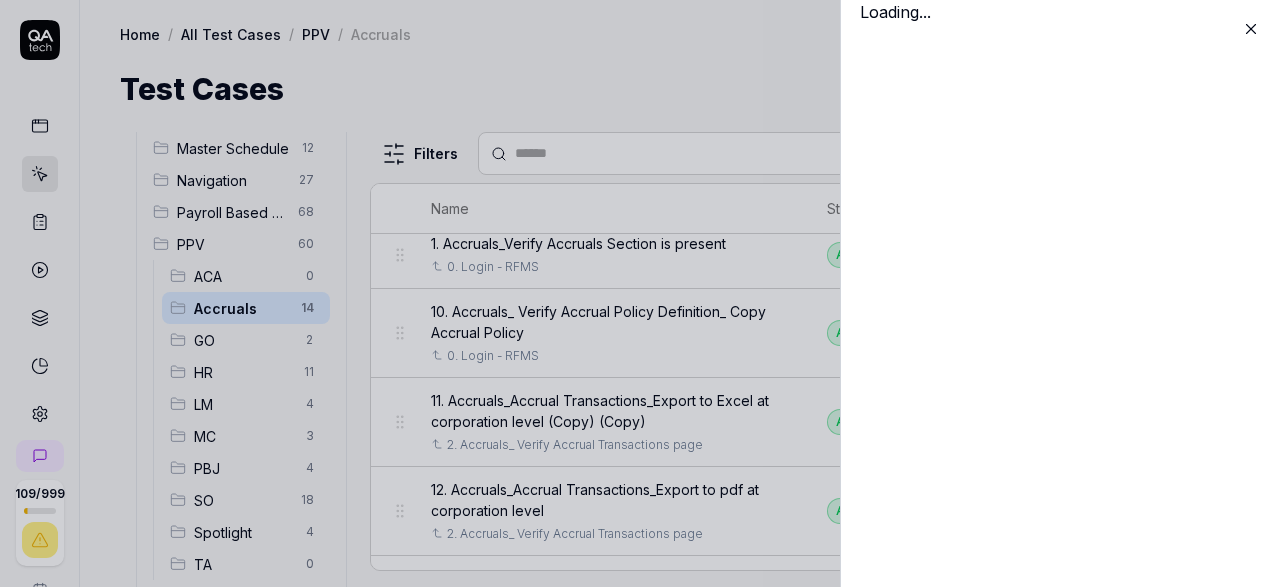scroll, scrollTop: 232, scrollLeft: 0, axis: vertical 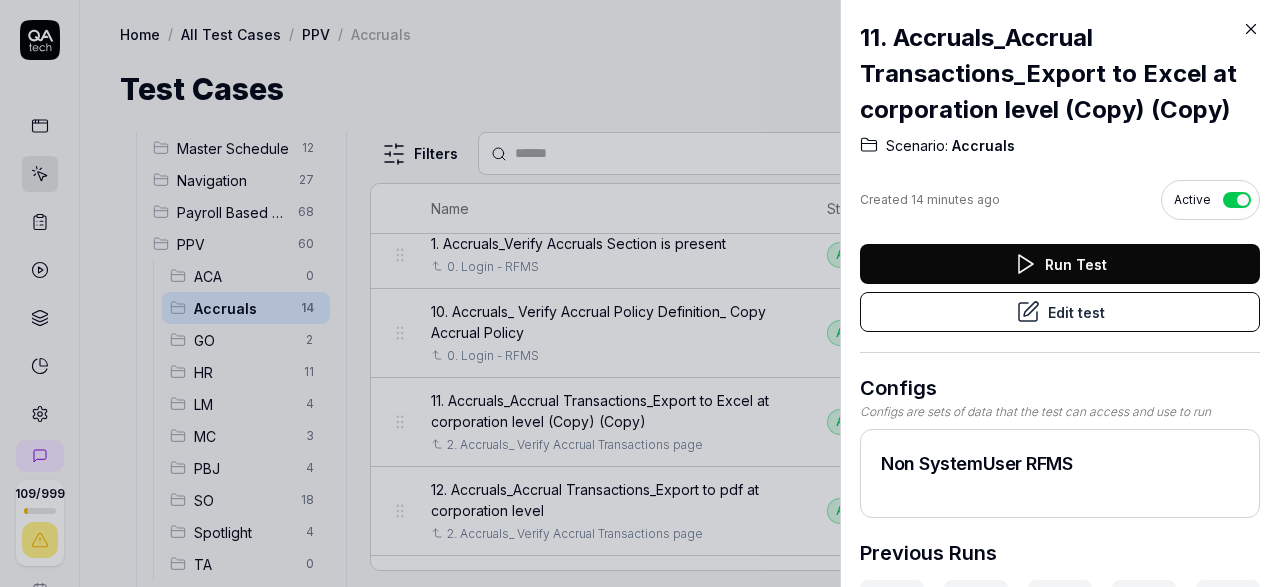 click on "Edit test" at bounding box center [1060, 312] 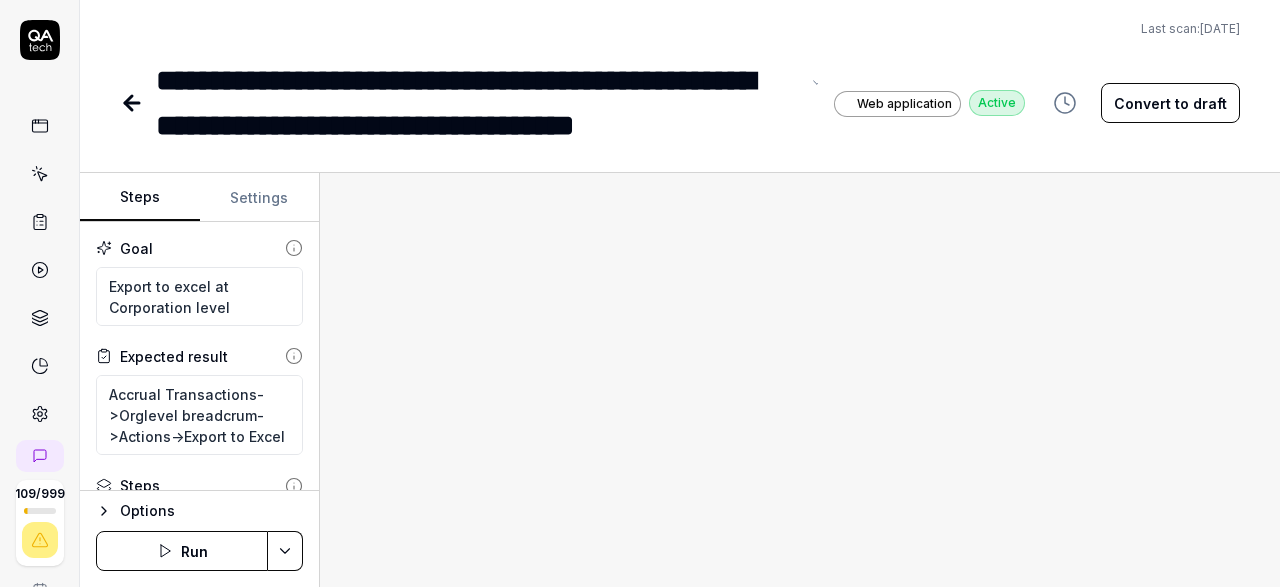 click on "**********" at bounding box center [477, 103] 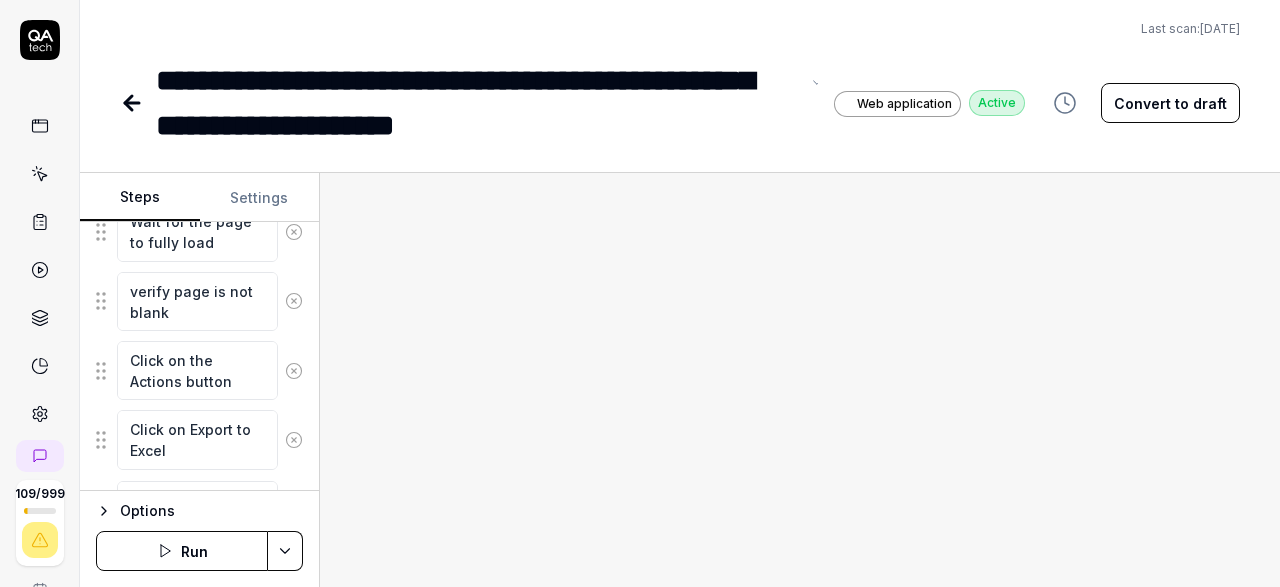 scroll, scrollTop: 665, scrollLeft: 0, axis: vertical 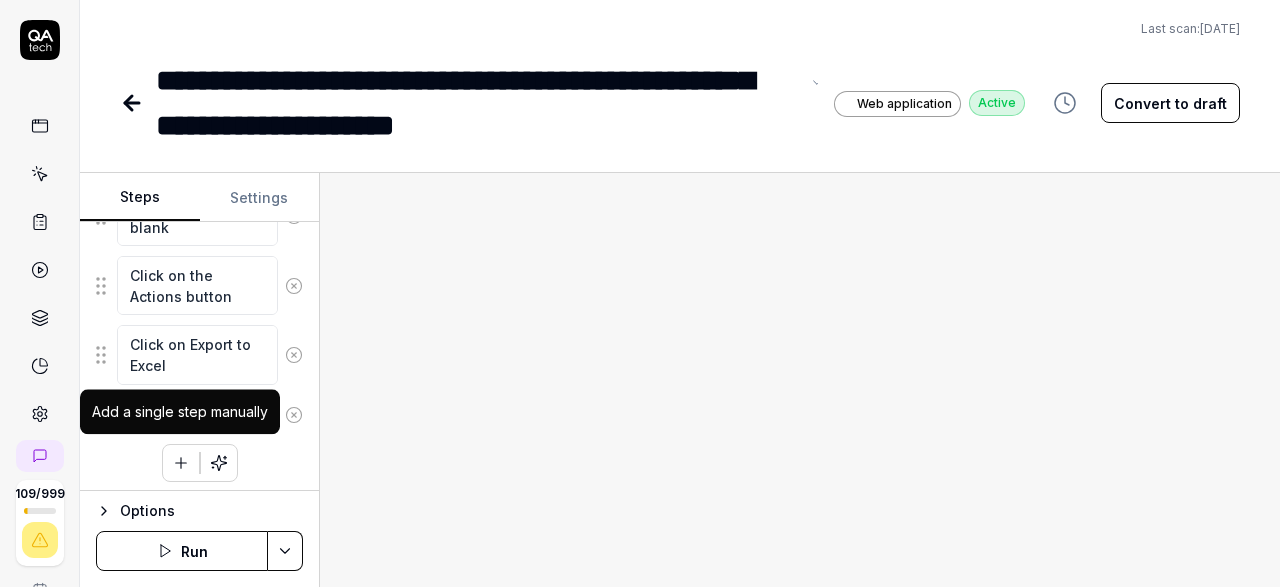 click 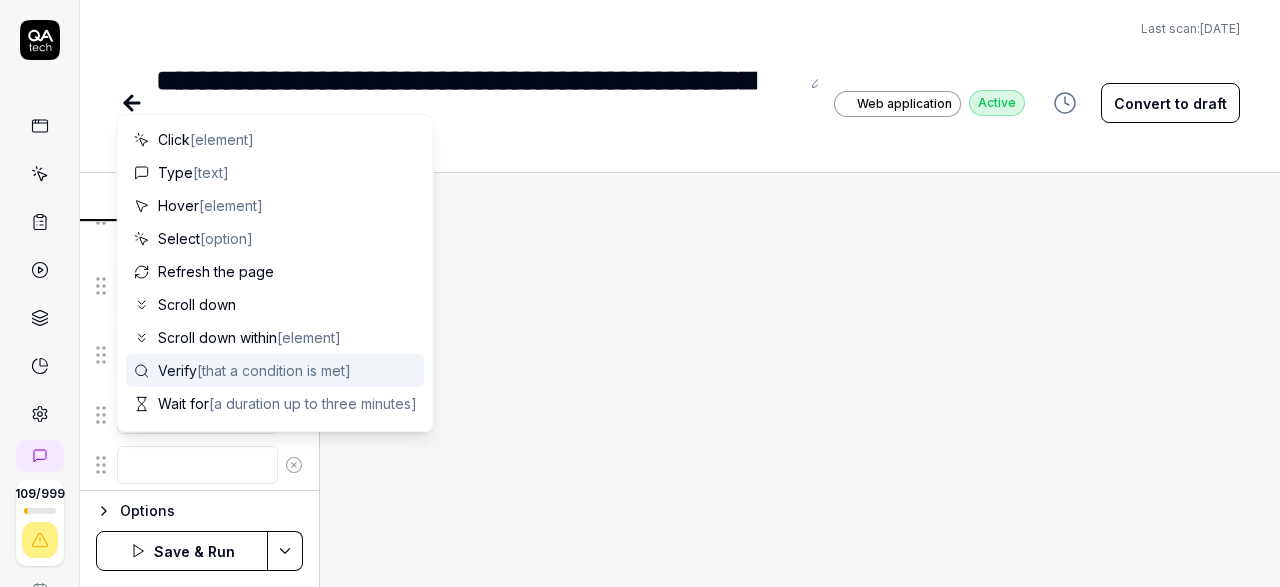 click on "Verify  [that a condition is met]" at bounding box center [254, 370] 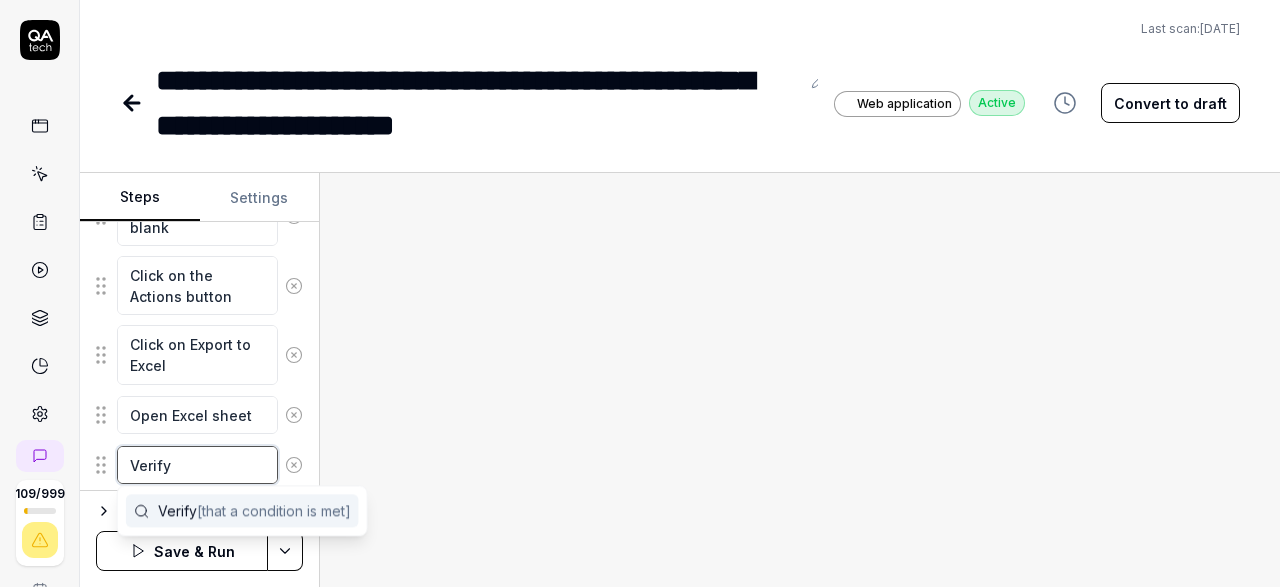 drag, startPoint x: 189, startPoint y: 461, endPoint x: 76, endPoint y: 458, distance: 113.03982 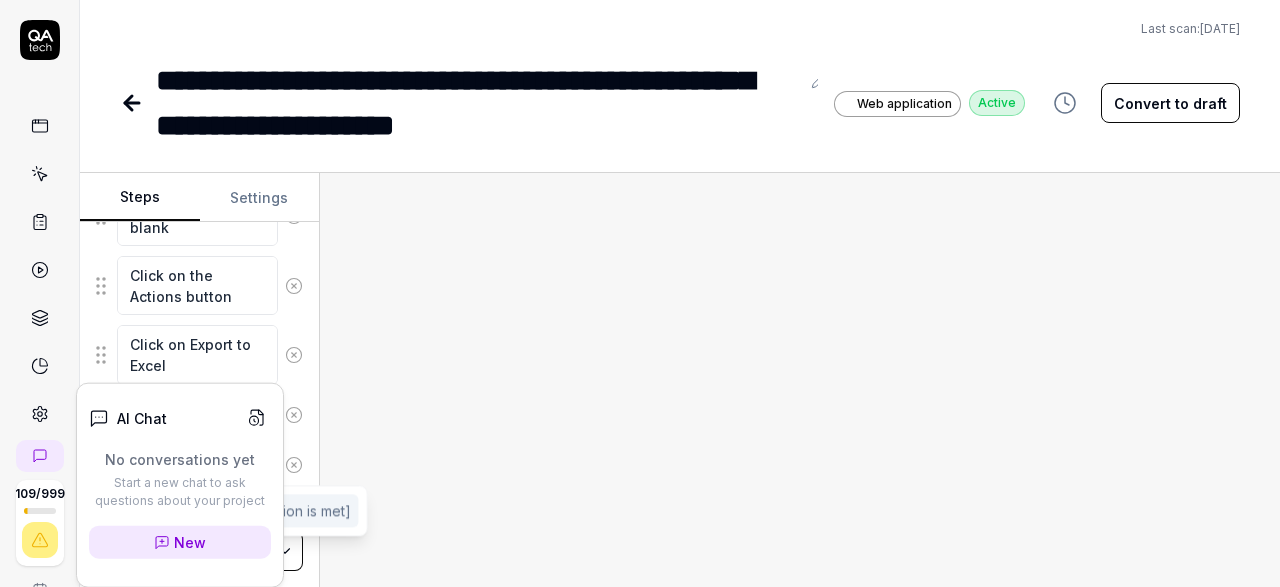 paste on "Size is not 0 KB on Downloads pop-up" 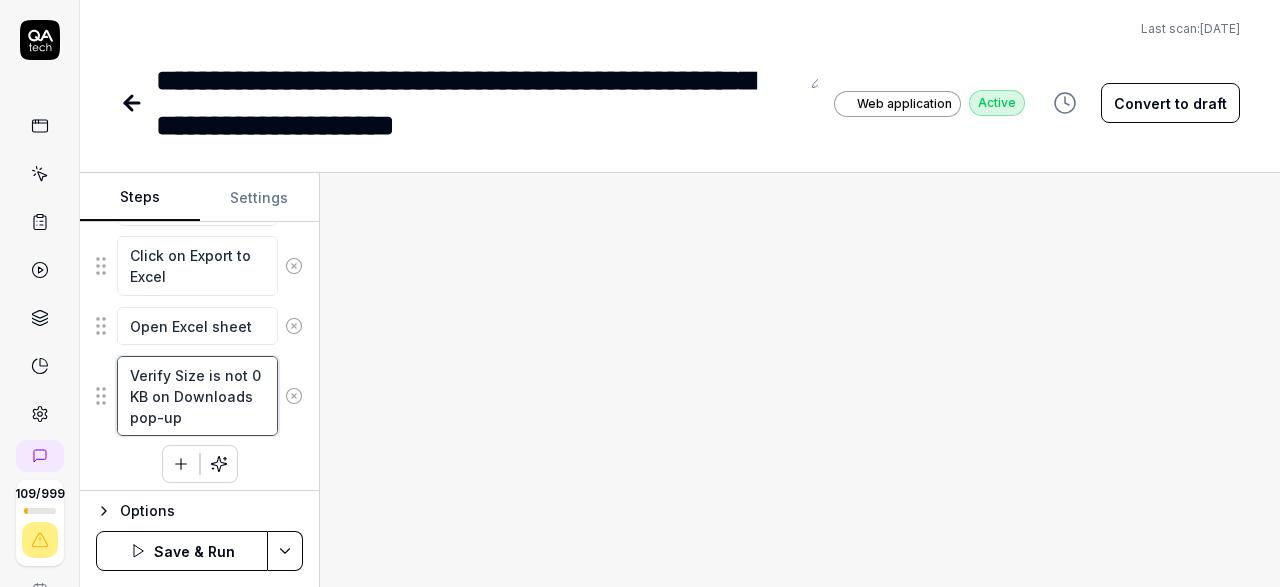 scroll, scrollTop: 755, scrollLeft: 0, axis: vertical 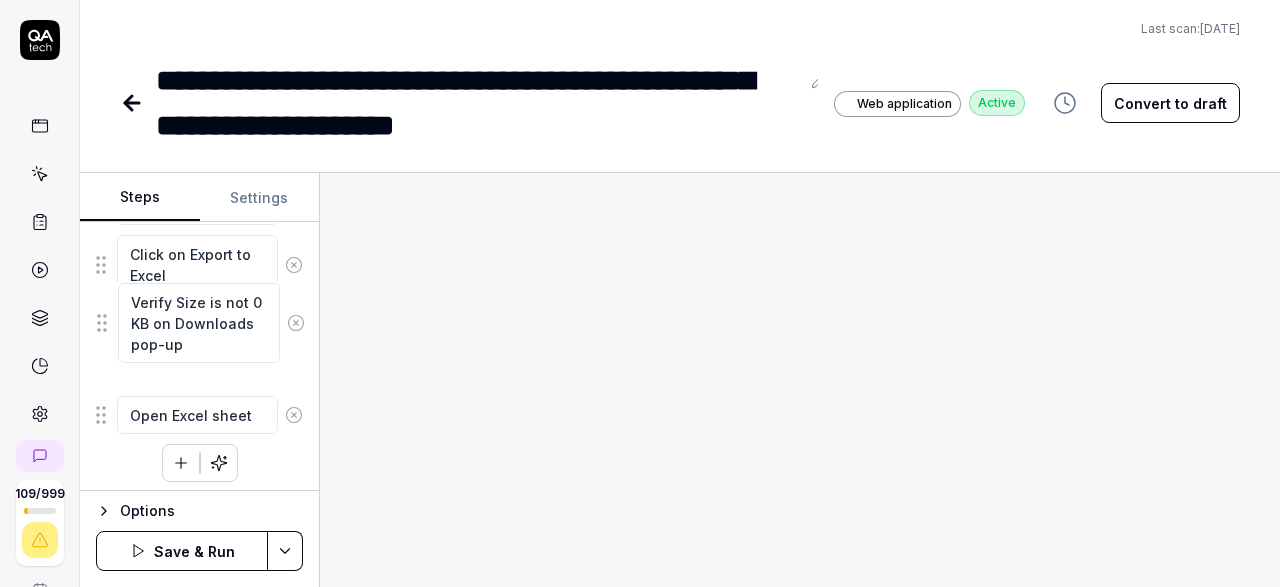 drag, startPoint x: 101, startPoint y: 391, endPoint x: 102, endPoint y: 325, distance: 66.007576 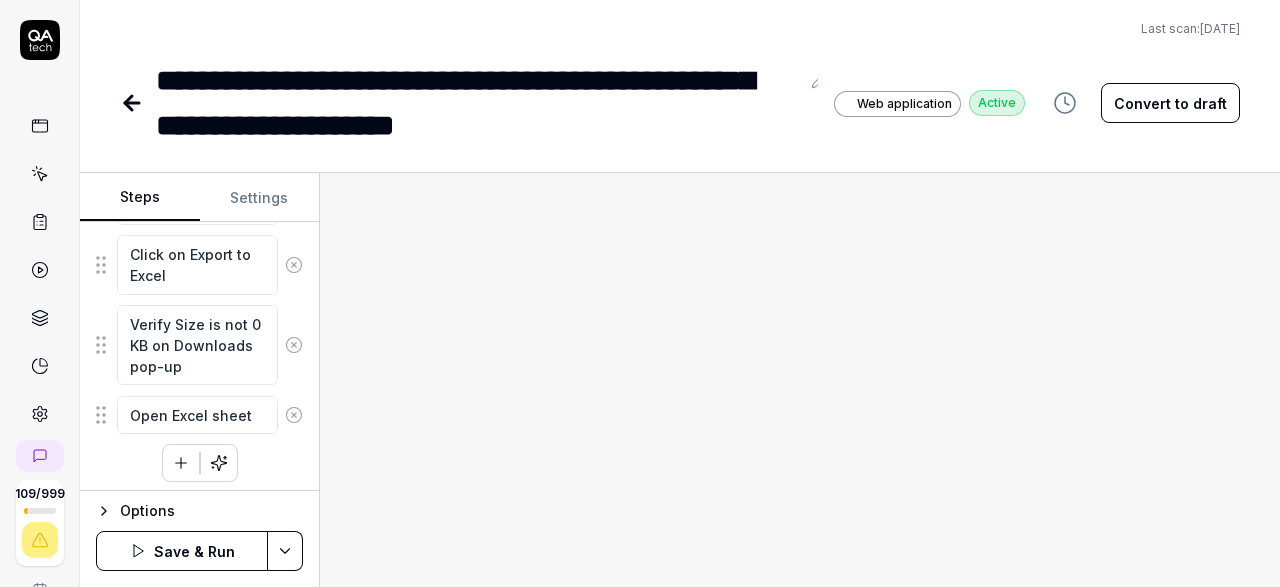 click on "**********" at bounding box center (640, 293) 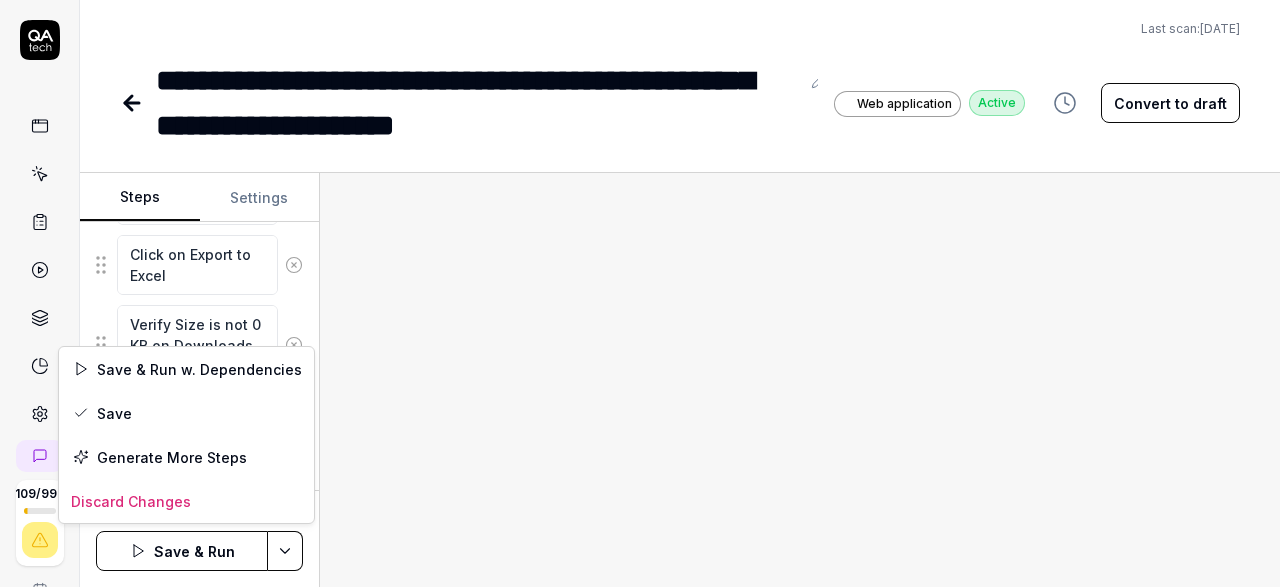 scroll, scrollTop: 755, scrollLeft: 0, axis: vertical 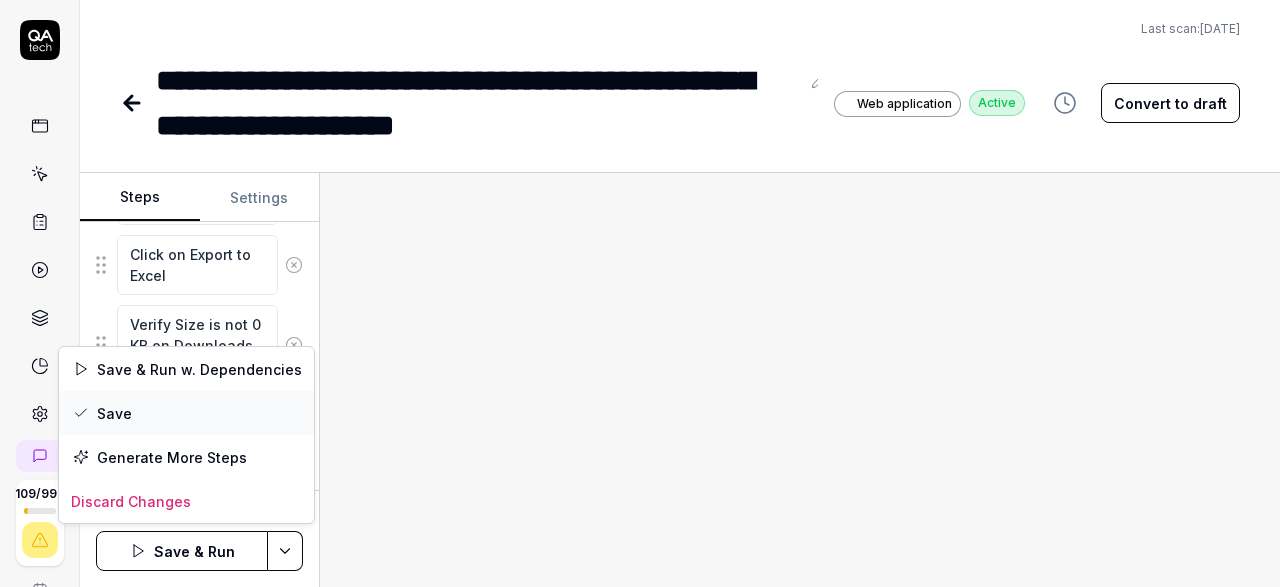 click on "Save" at bounding box center [186, 413] 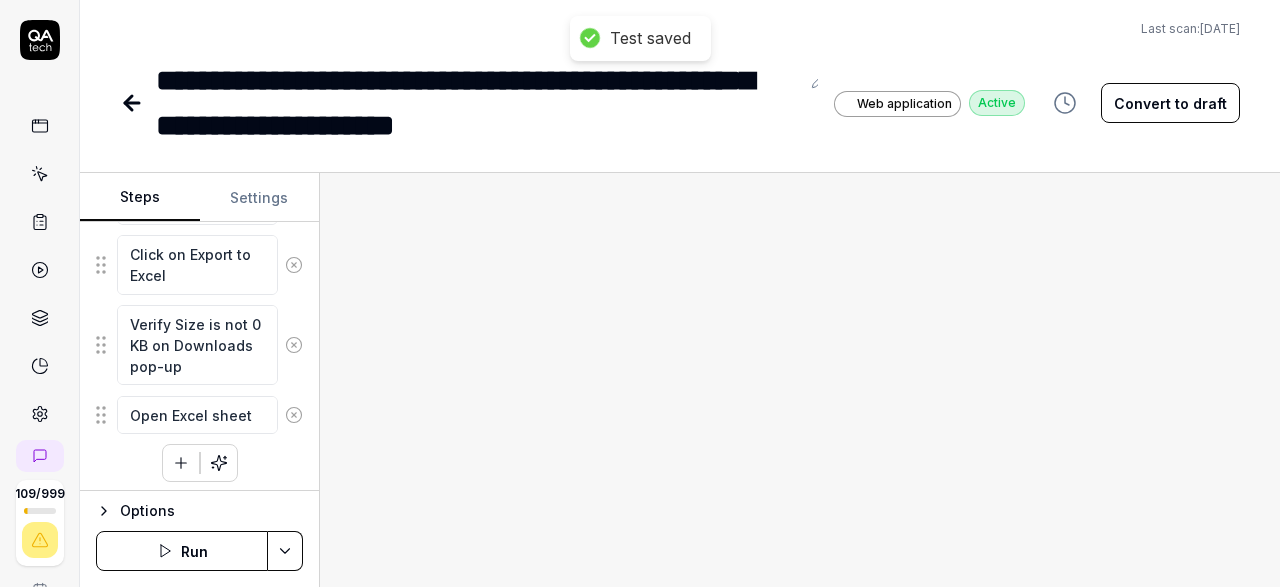 scroll, scrollTop: 753, scrollLeft: 0, axis: vertical 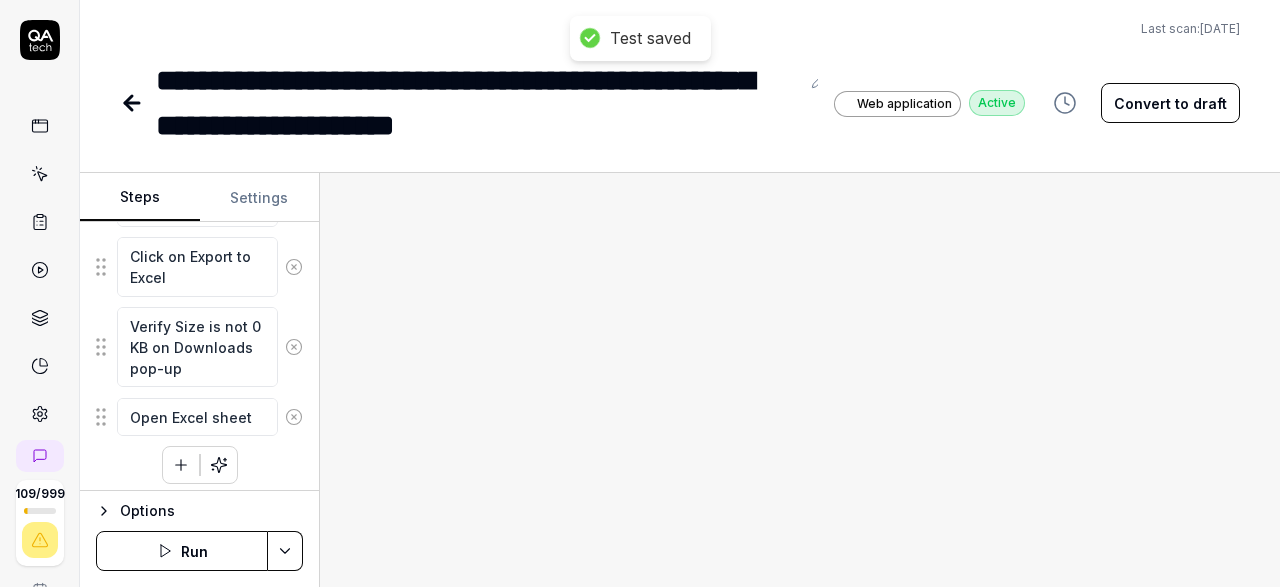click on "**********" at bounding box center (640, 293) 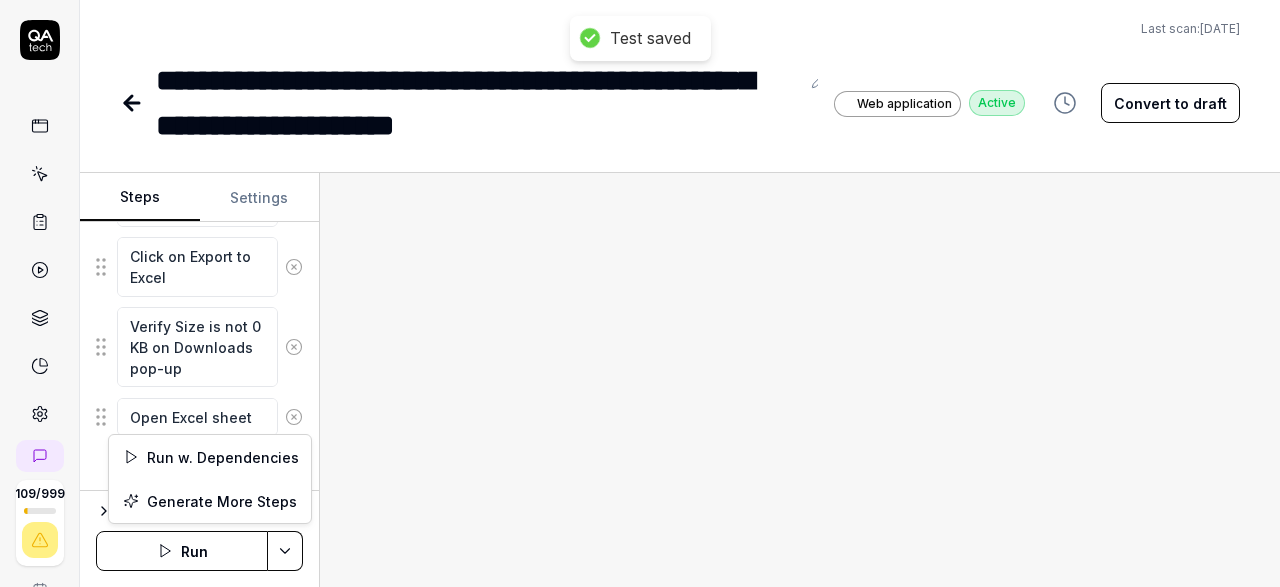scroll, scrollTop: 753, scrollLeft: 0, axis: vertical 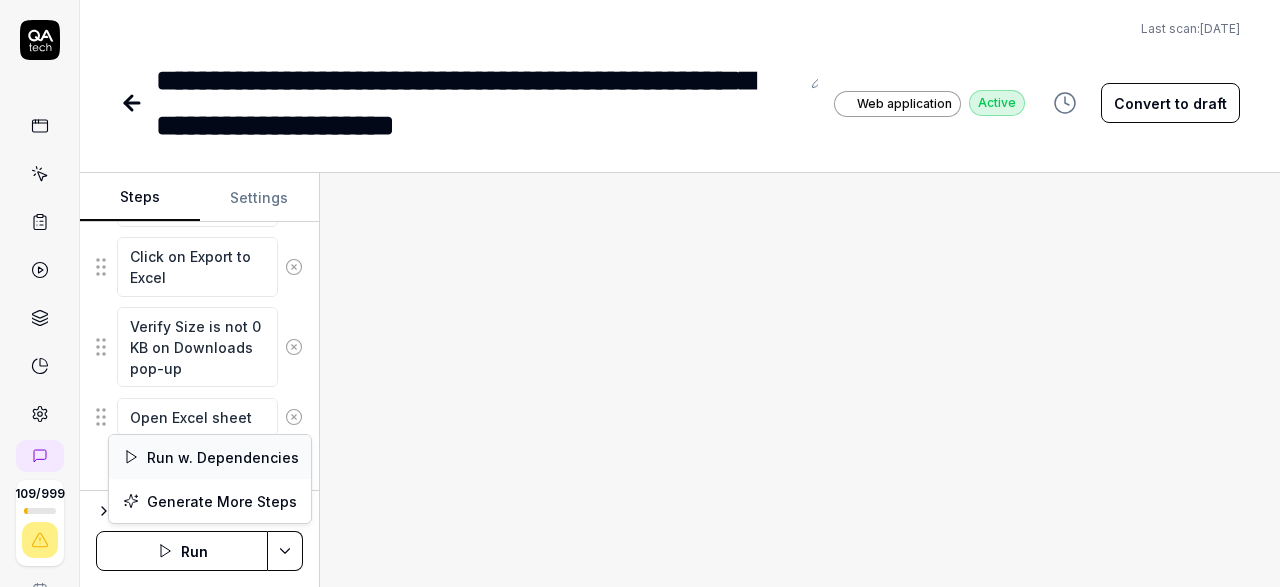 click on "Run w. Dependencies" at bounding box center [210, 457] 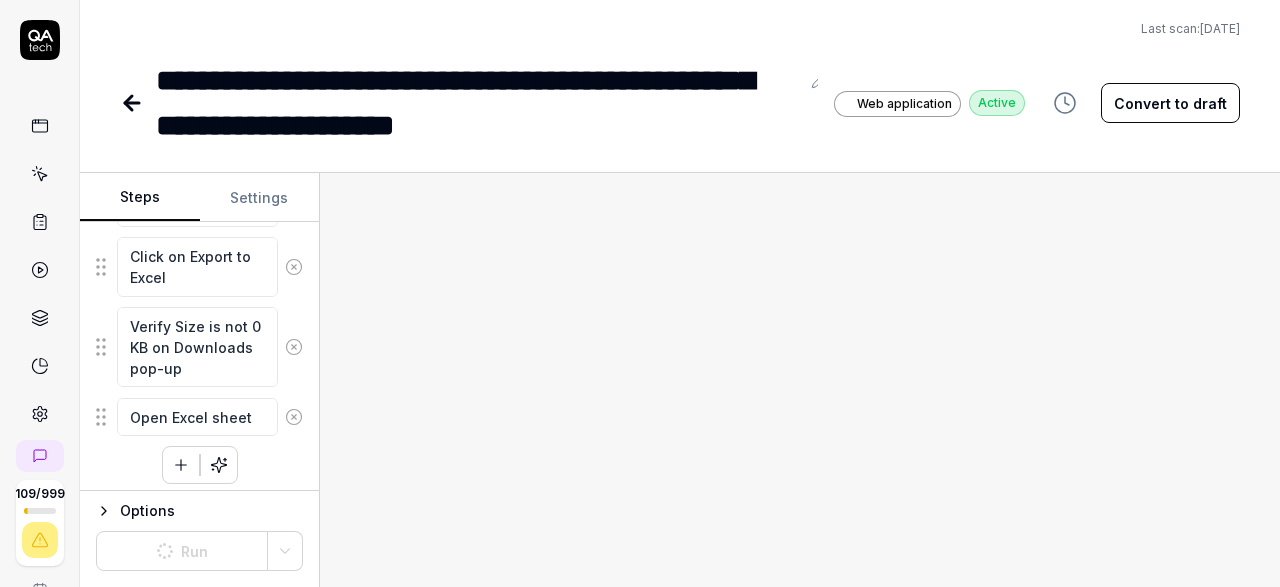 scroll, scrollTop: 753, scrollLeft: 0, axis: vertical 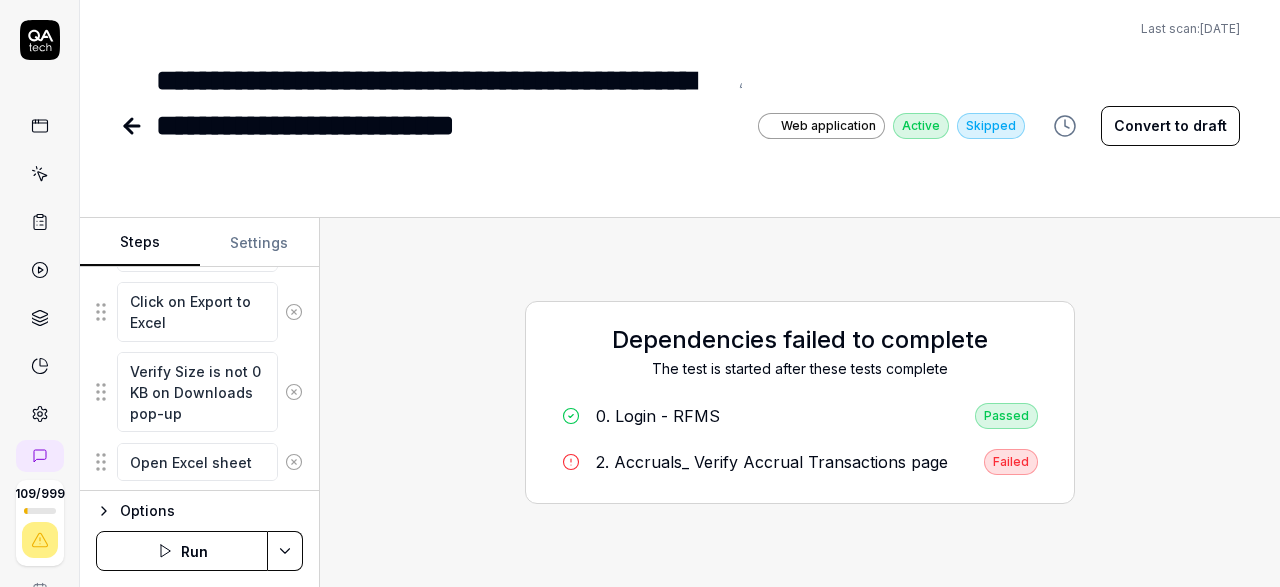 click on "Failed" at bounding box center (1011, 462) 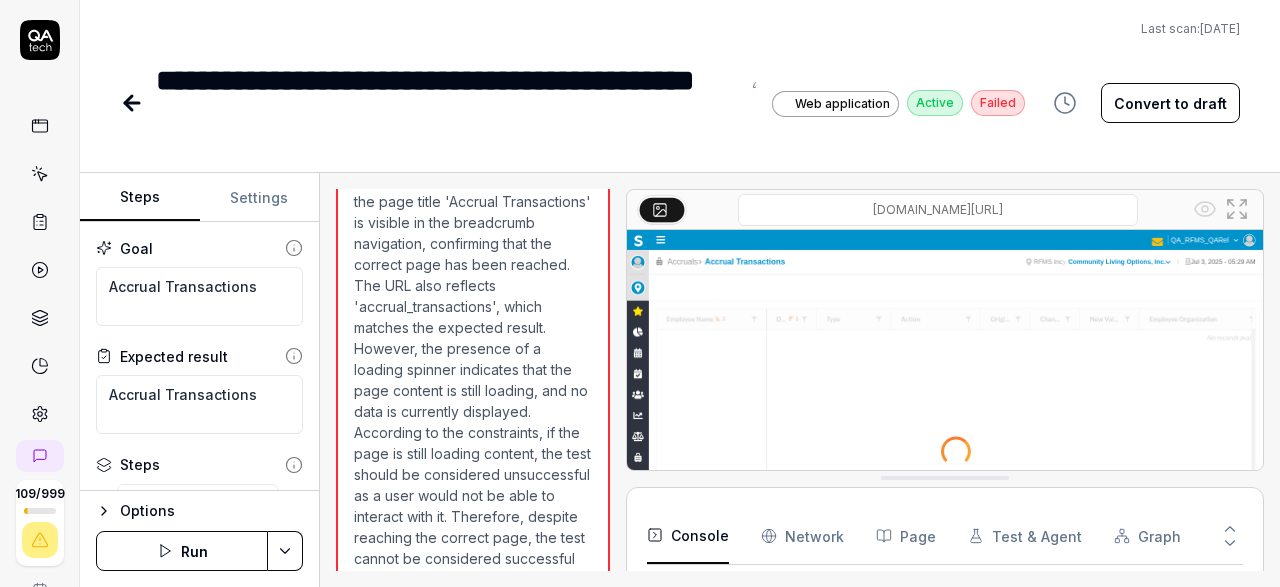 scroll, scrollTop: 909, scrollLeft: 0, axis: vertical 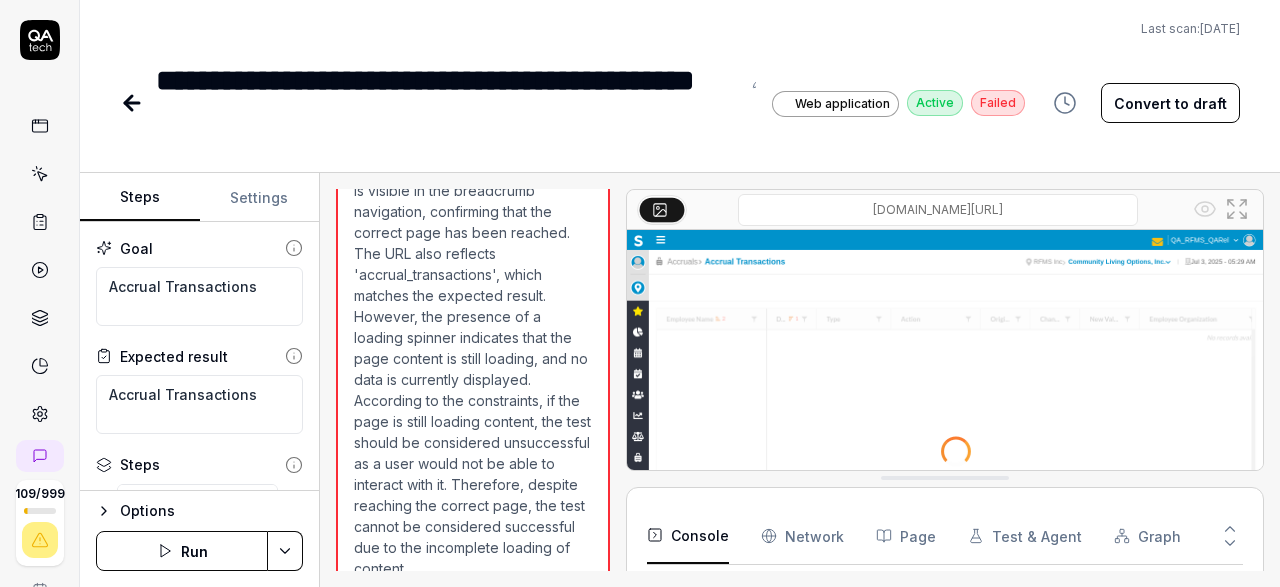 click 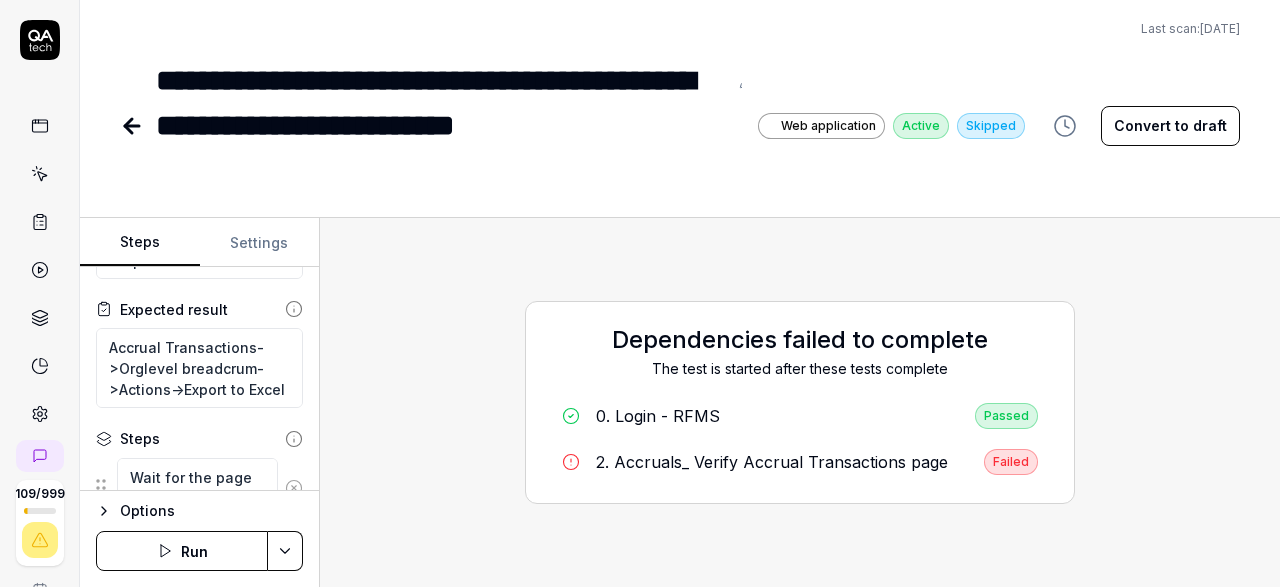 scroll, scrollTop: 93, scrollLeft: 0, axis: vertical 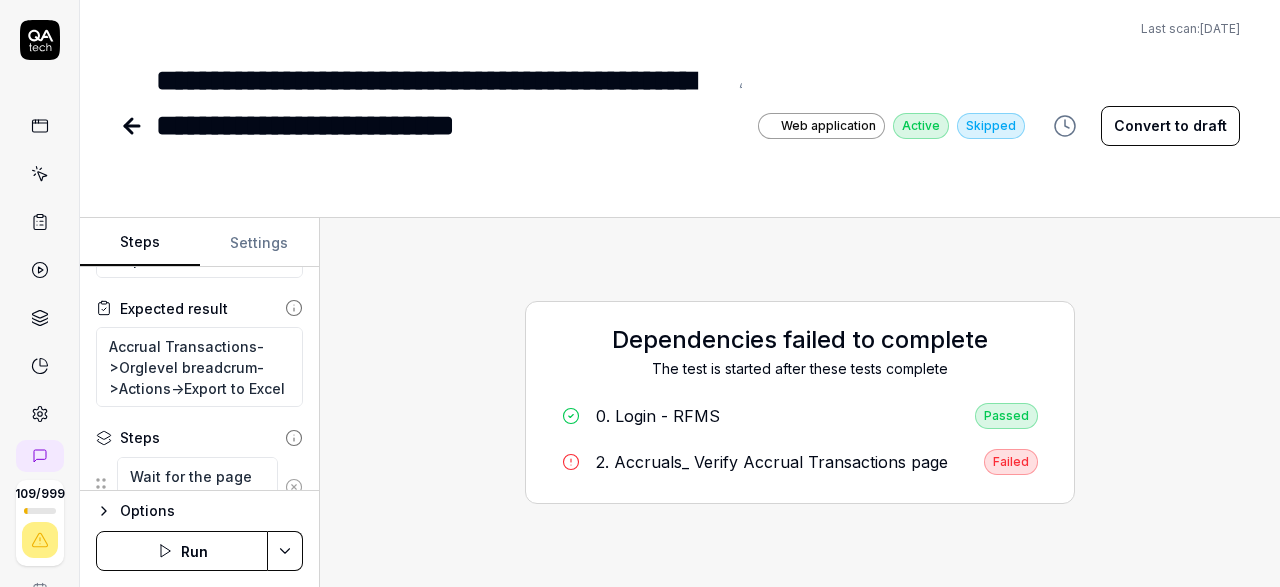 click on "Run" at bounding box center (182, 551) 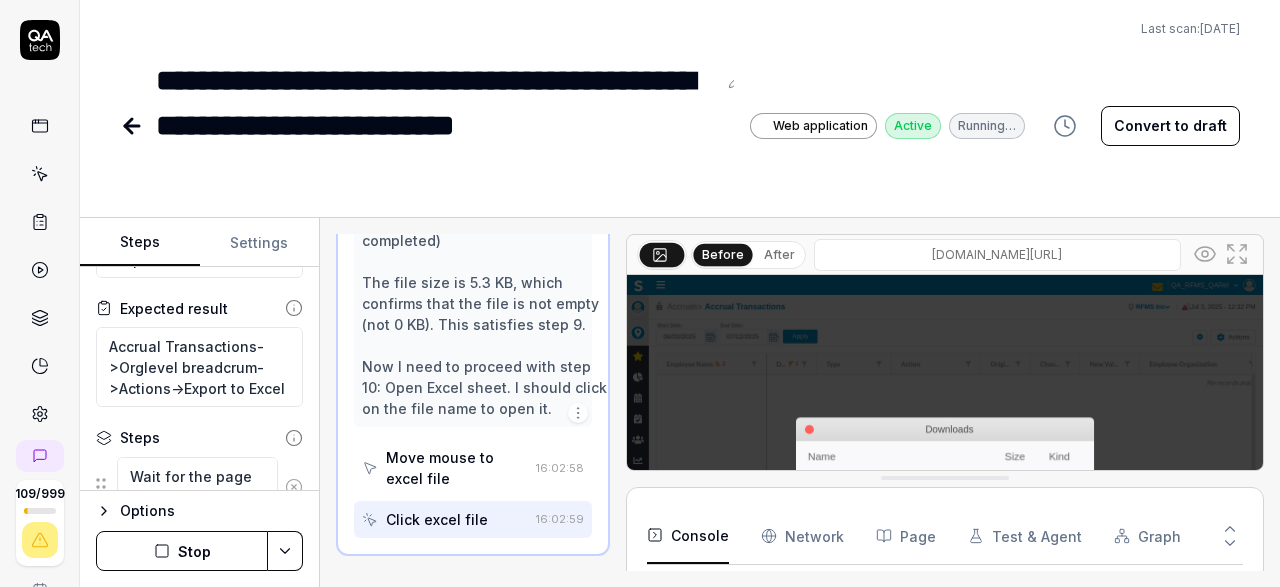 scroll, scrollTop: 1036, scrollLeft: 0, axis: vertical 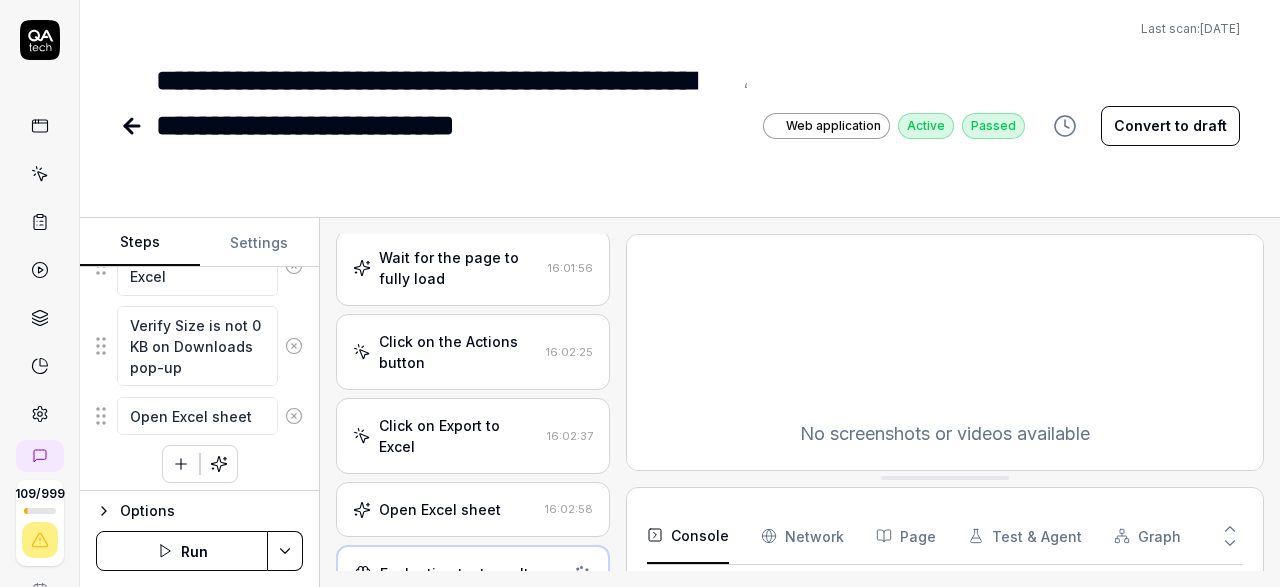 click on "**********" at bounding box center (680, 96) 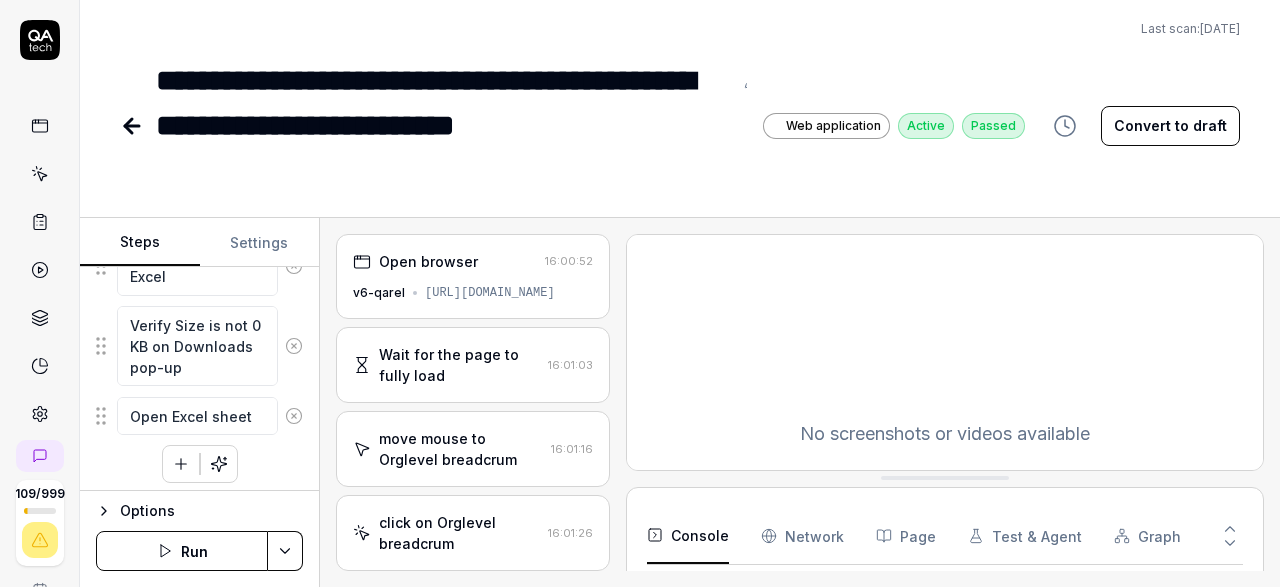 scroll, scrollTop: 433, scrollLeft: 0, axis: vertical 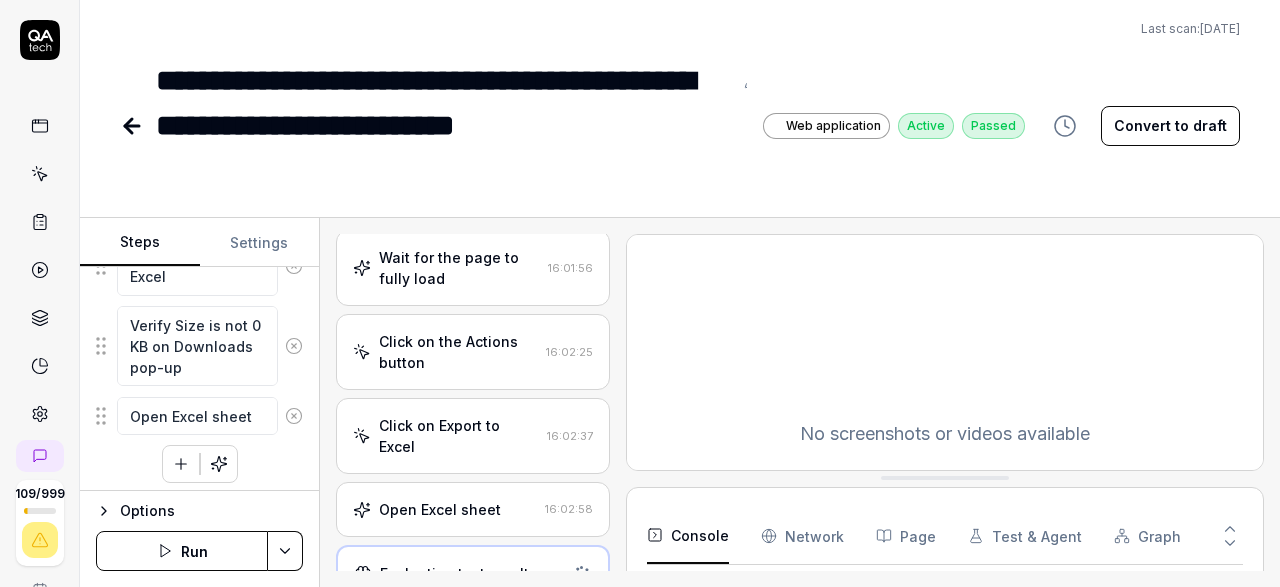 click on "Open Excel sheet" at bounding box center [440, 509] 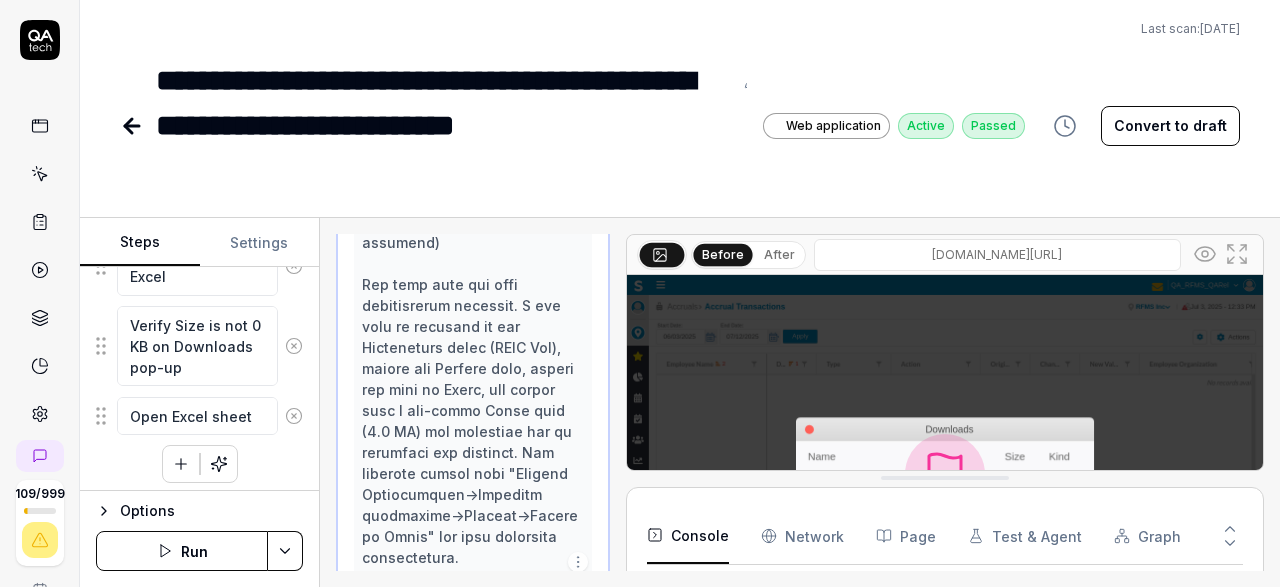 click on "Evaluating test result" at bounding box center (473, 678) 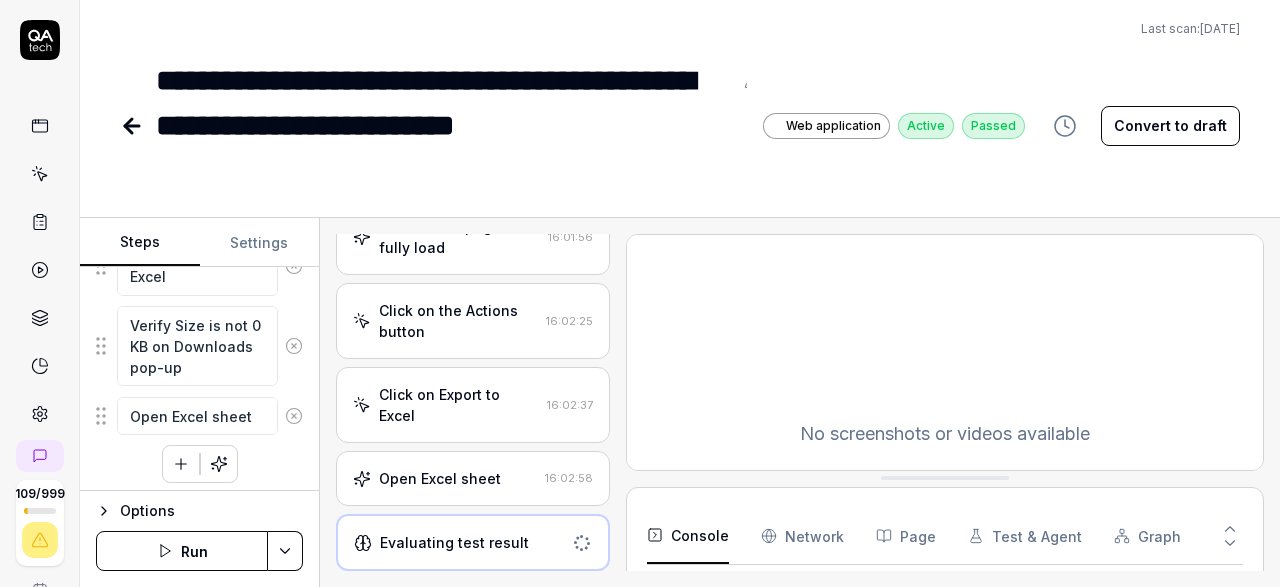 scroll, scrollTop: 433, scrollLeft: 0, axis: vertical 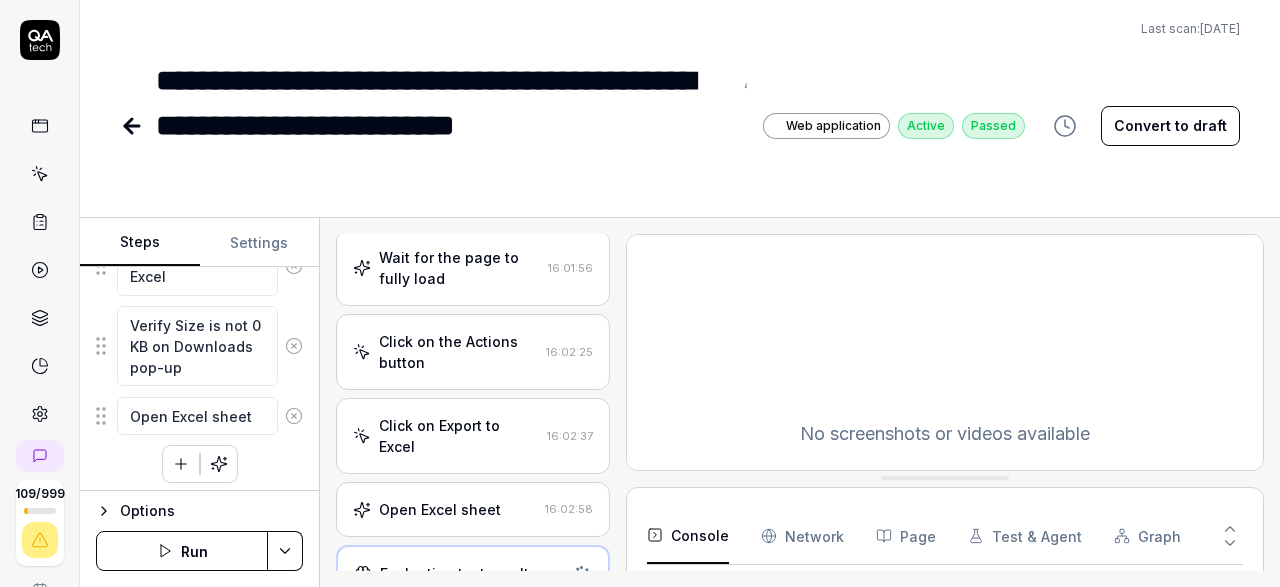 click 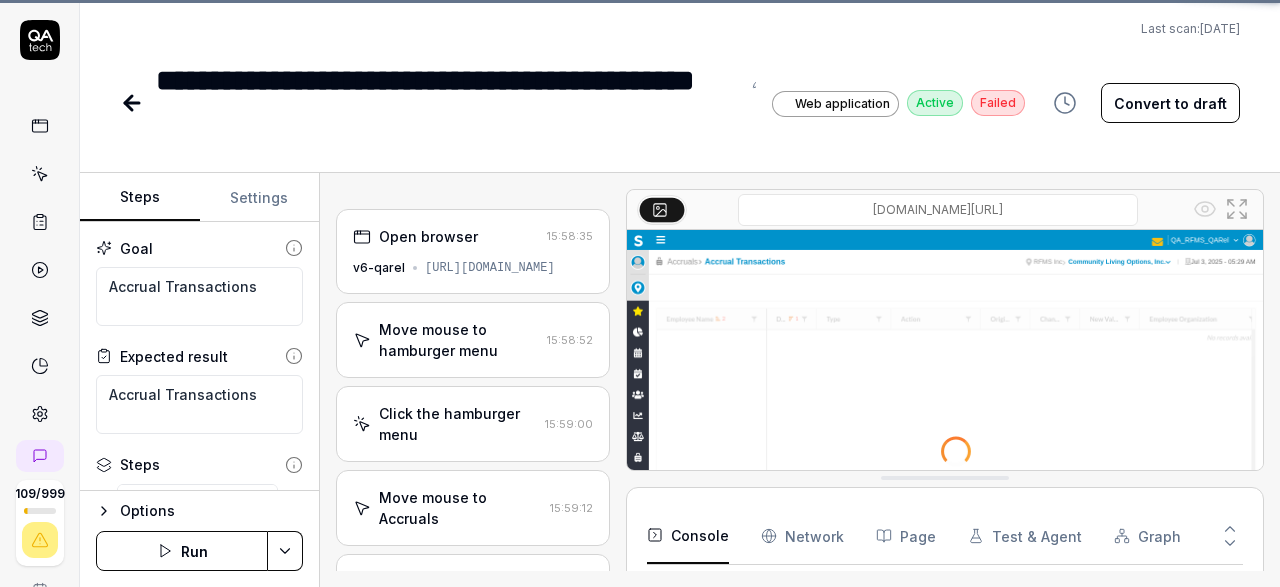 scroll, scrollTop: 187, scrollLeft: 0, axis: vertical 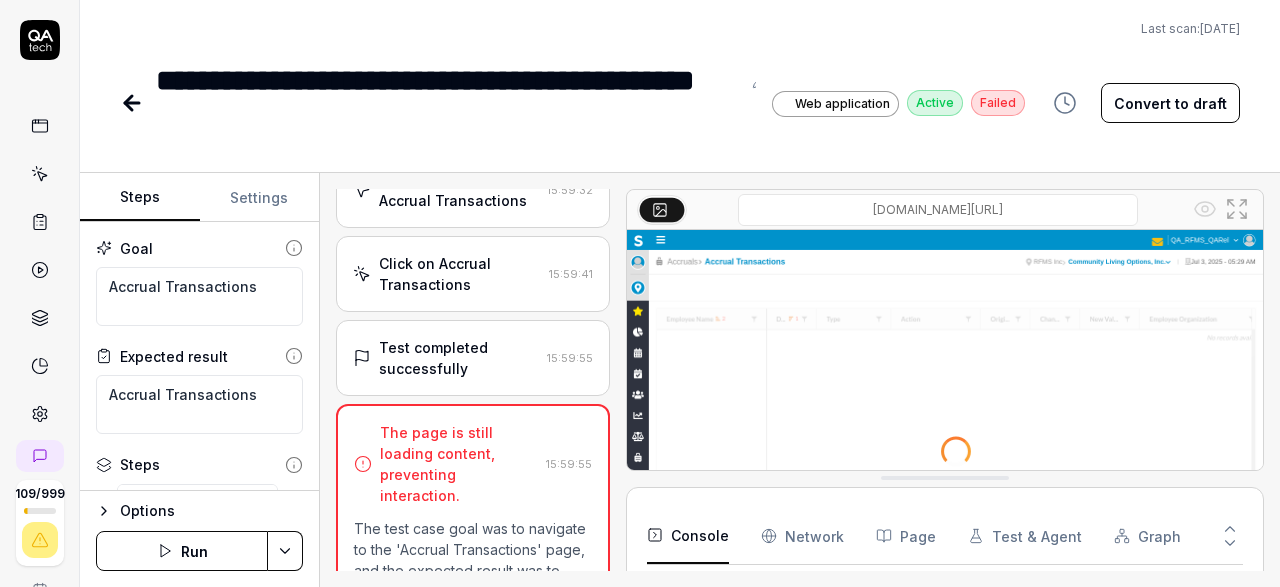 click 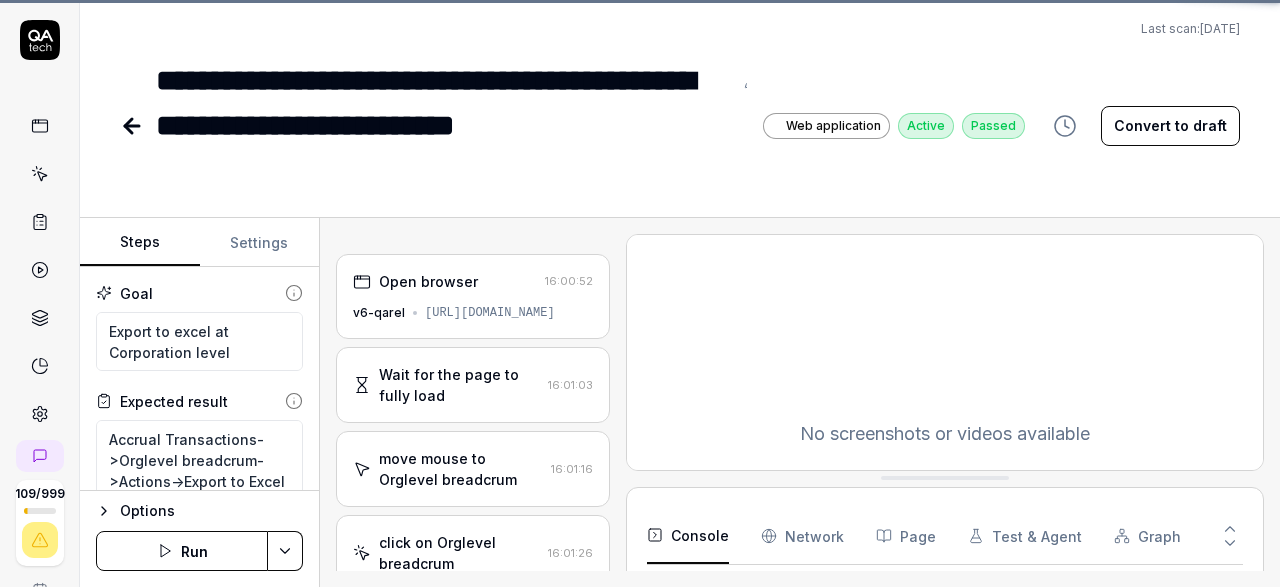 scroll, scrollTop: 171, scrollLeft: 0, axis: vertical 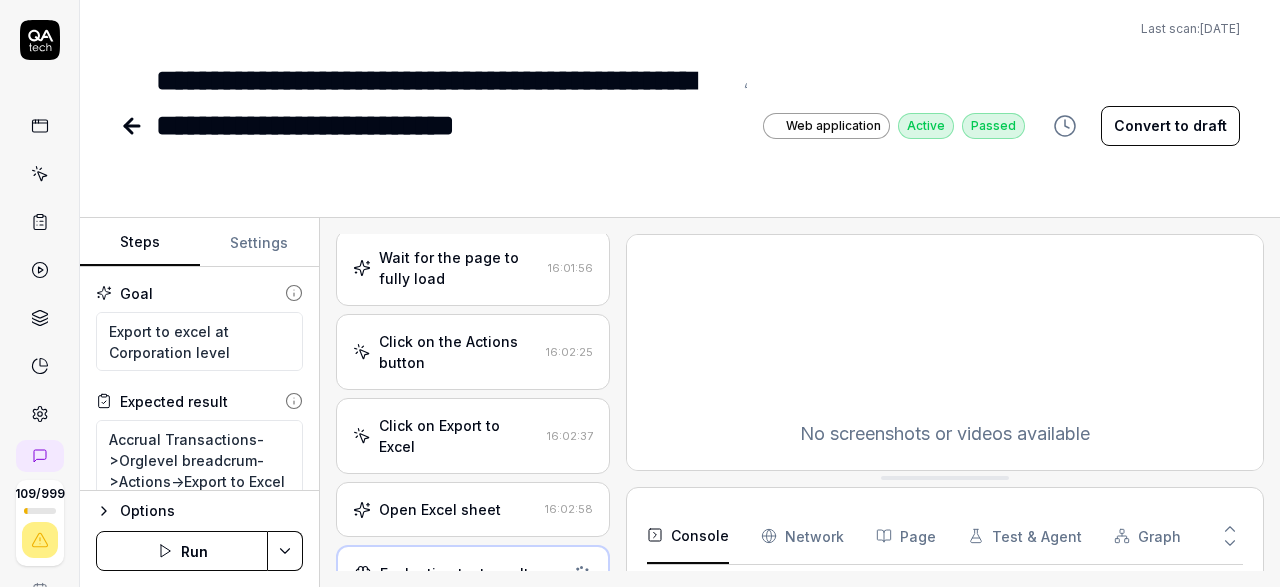 click 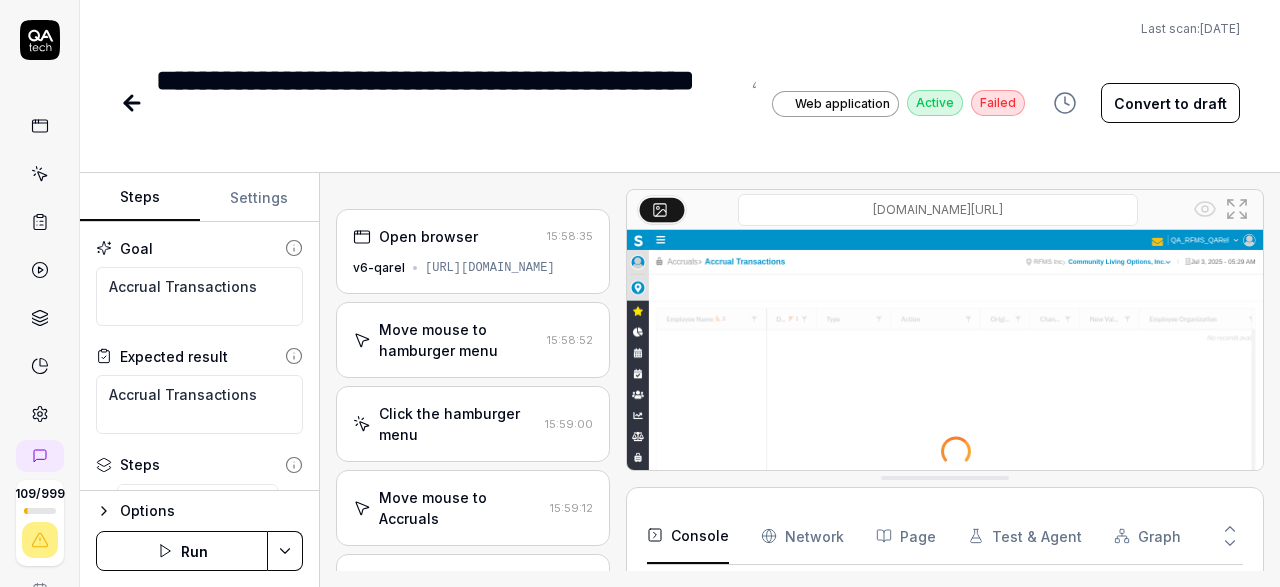 scroll, scrollTop: 187, scrollLeft: 0, axis: vertical 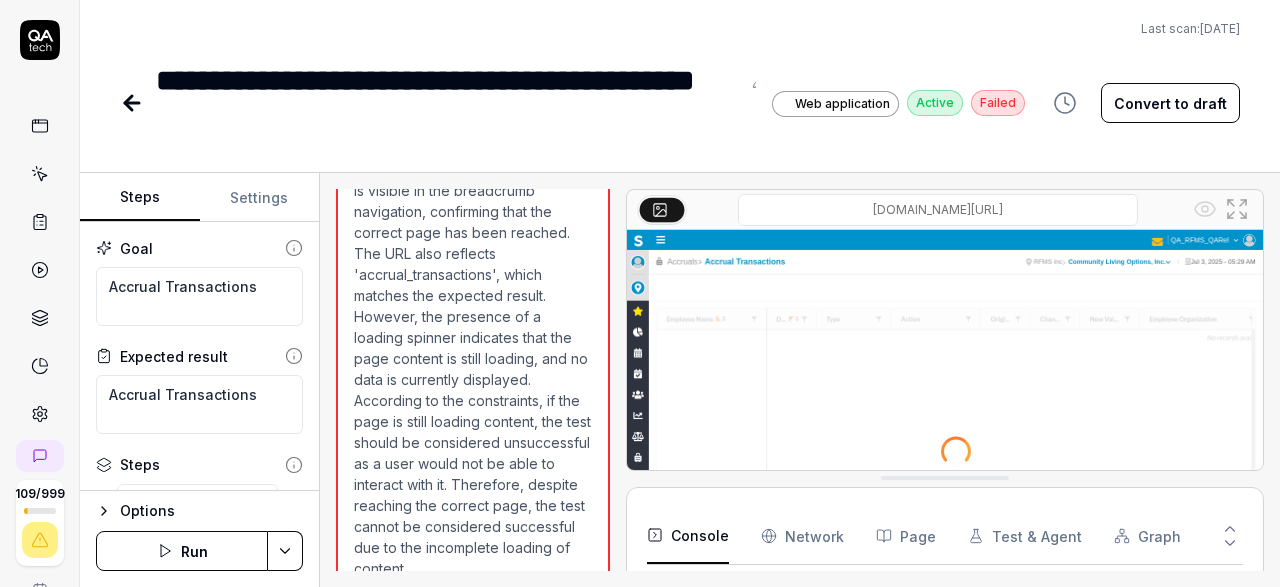 click 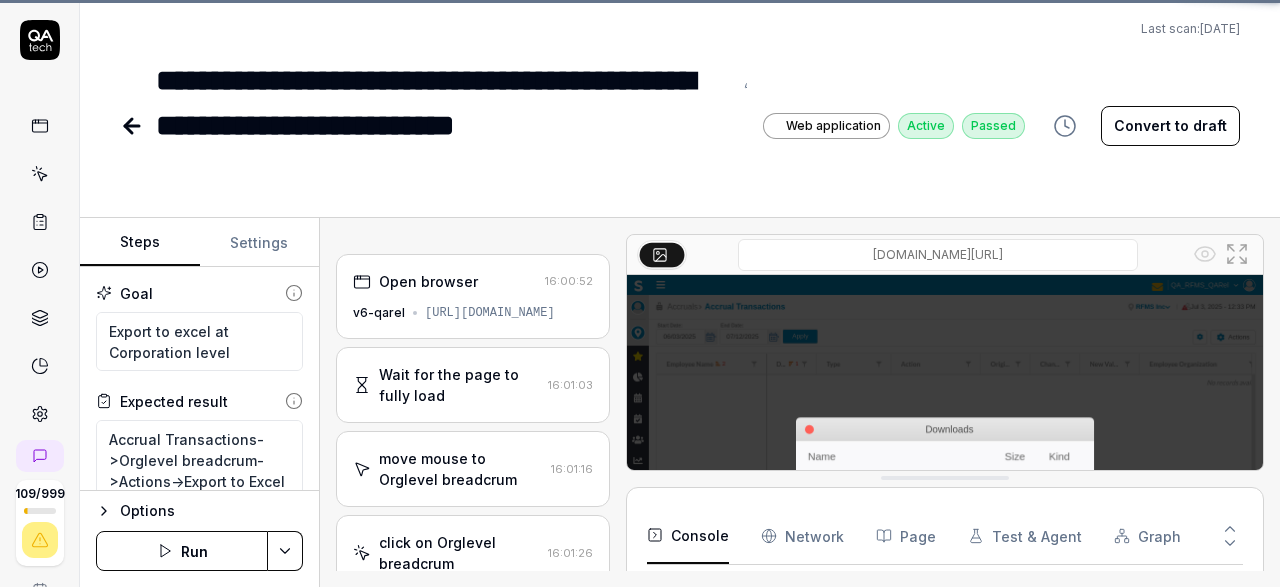 scroll, scrollTop: 309, scrollLeft: 0, axis: vertical 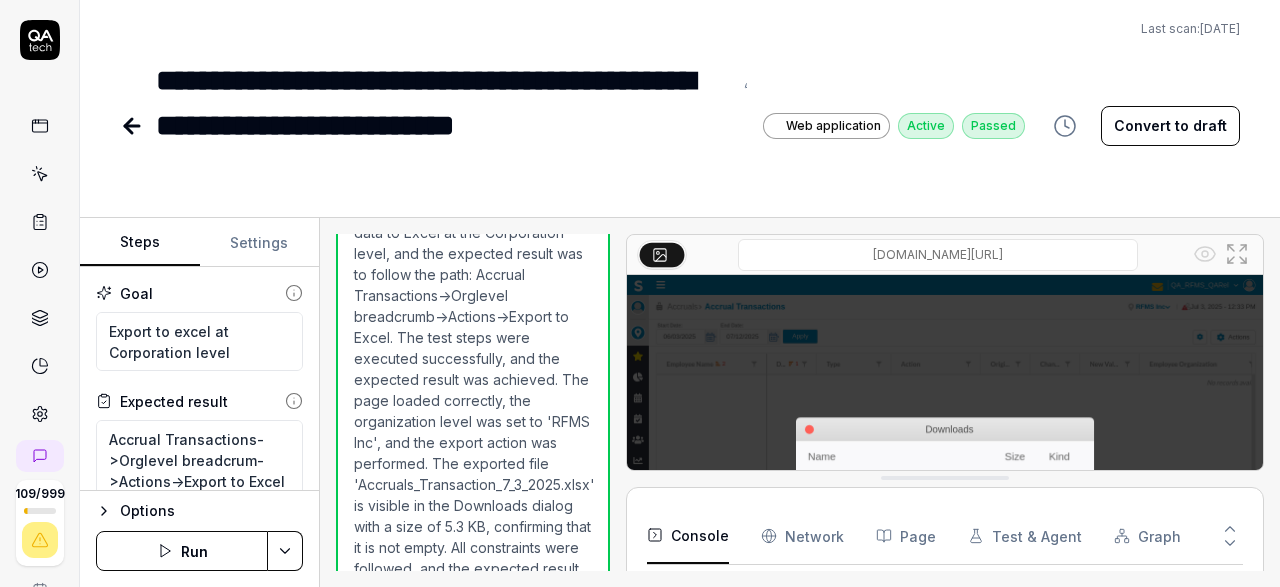 click 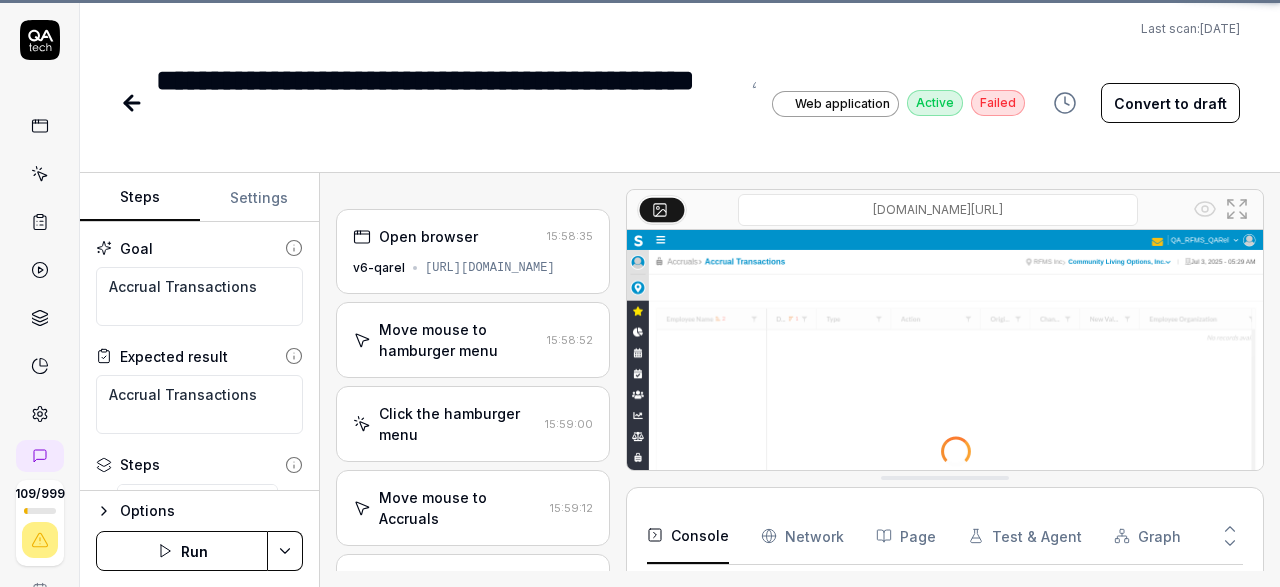 scroll, scrollTop: 187, scrollLeft: 0, axis: vertical 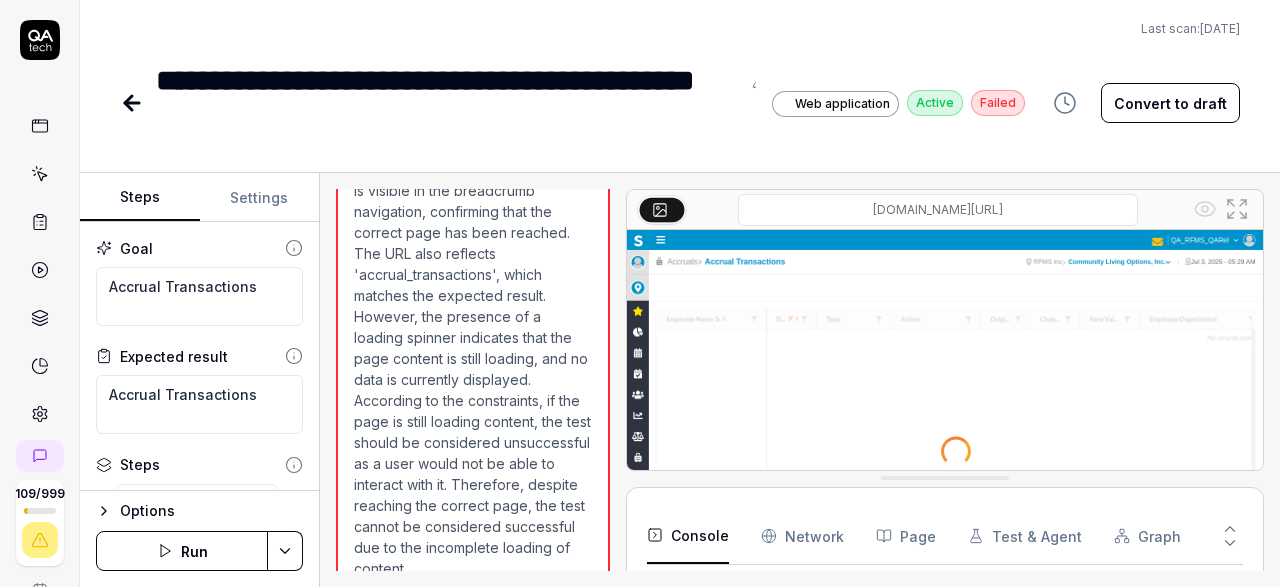 click 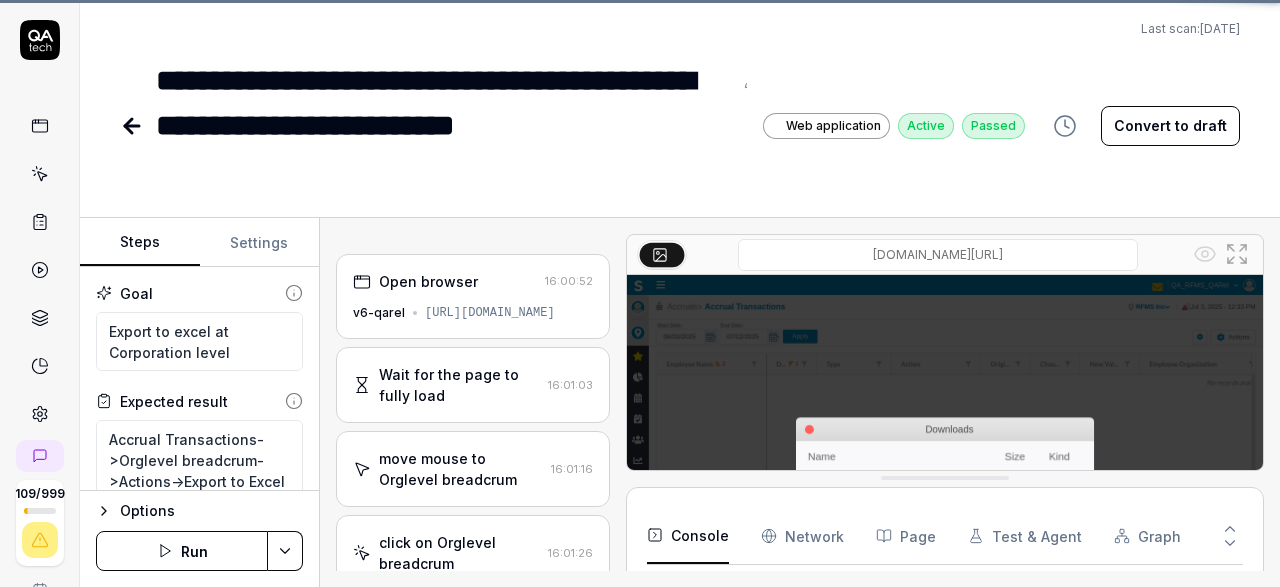 scroll, scrollTop: 309, scrollLeft: 0, axis: vertical 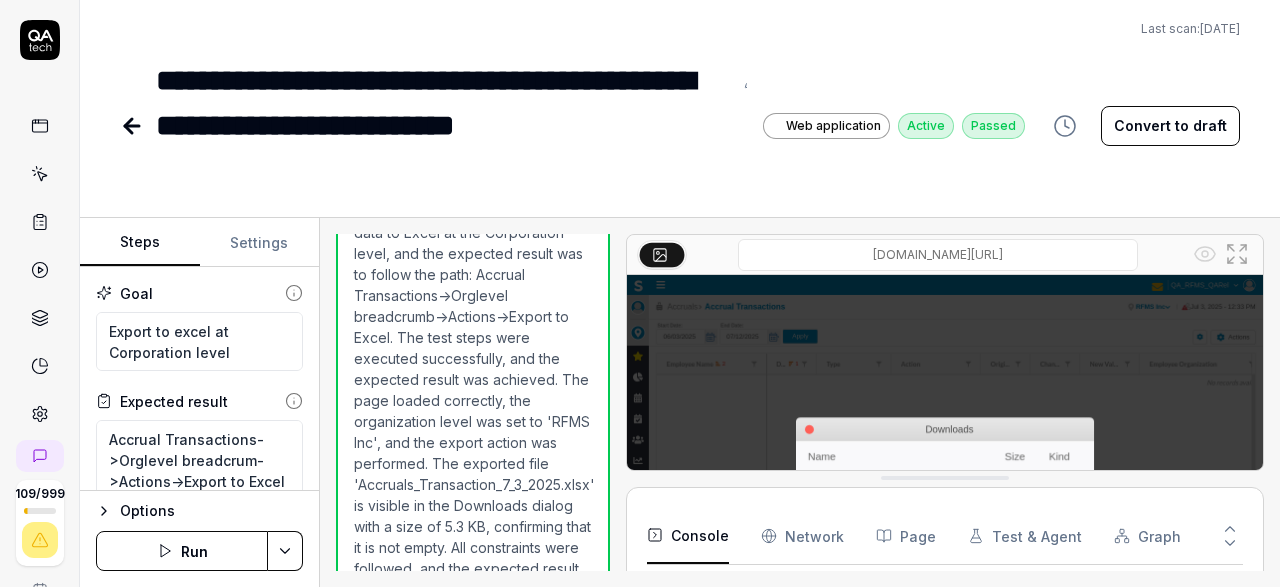 click 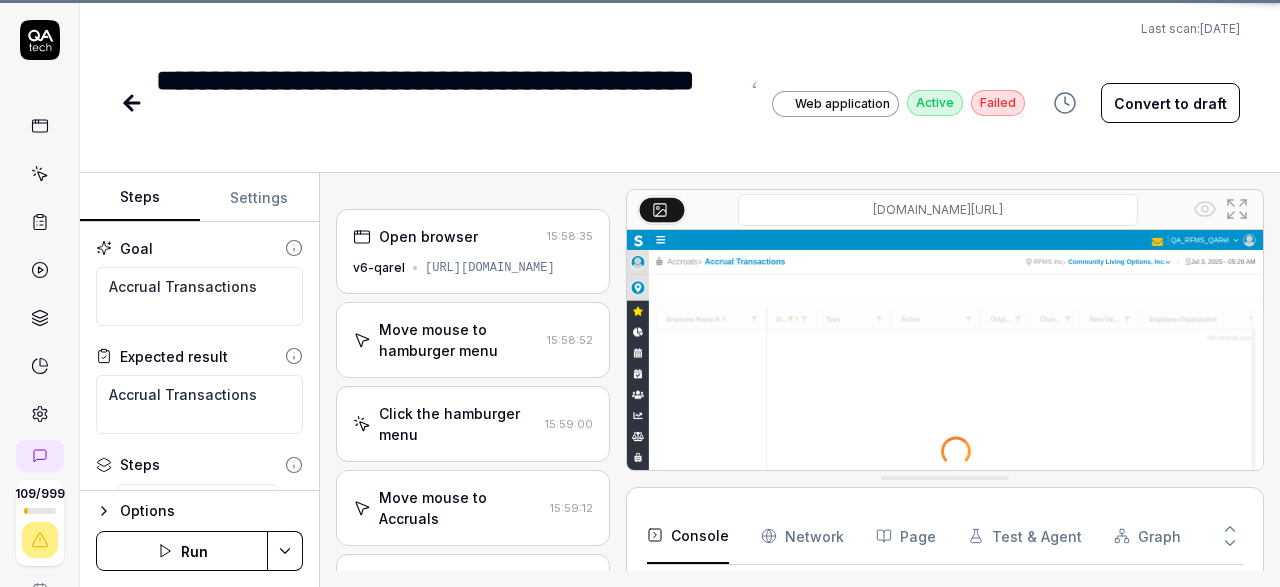 scroll, scrollTop: 187, scrollLeft: 0, axis: vertical 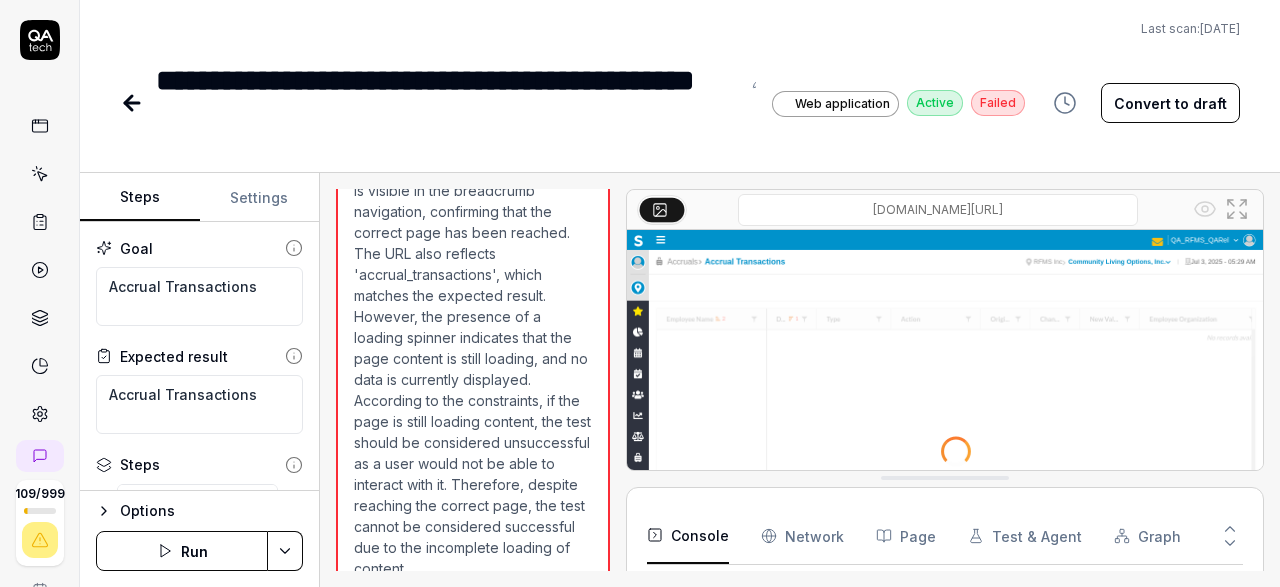 click on "**********" at bounding box center (572, 103) 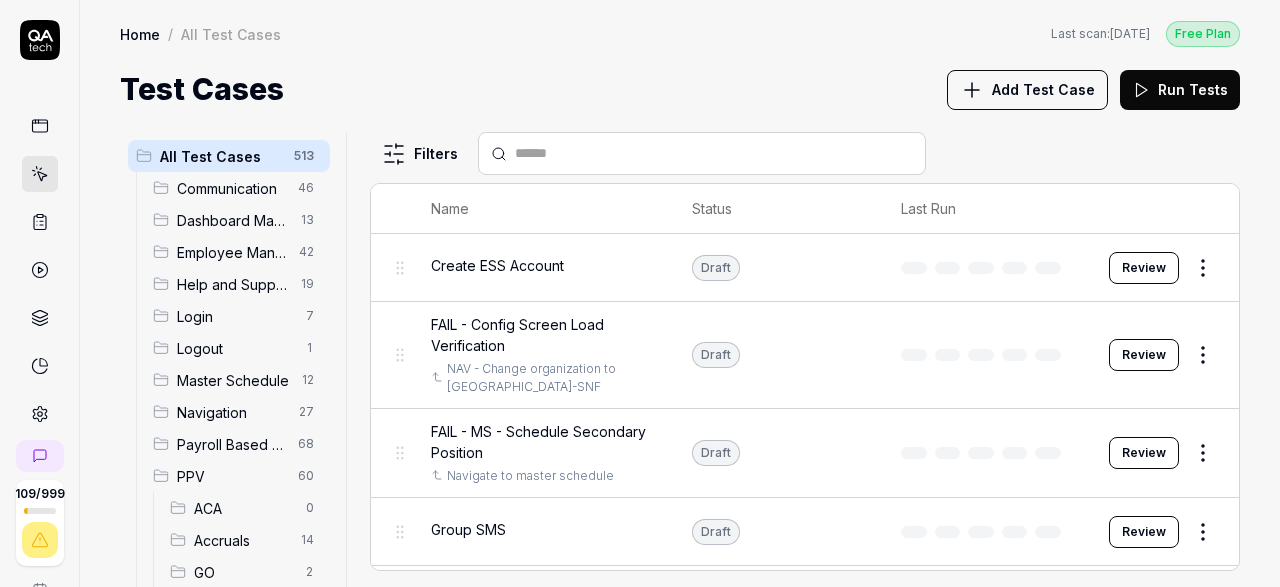 click on "Accruals" at bounding box center [241, 540] 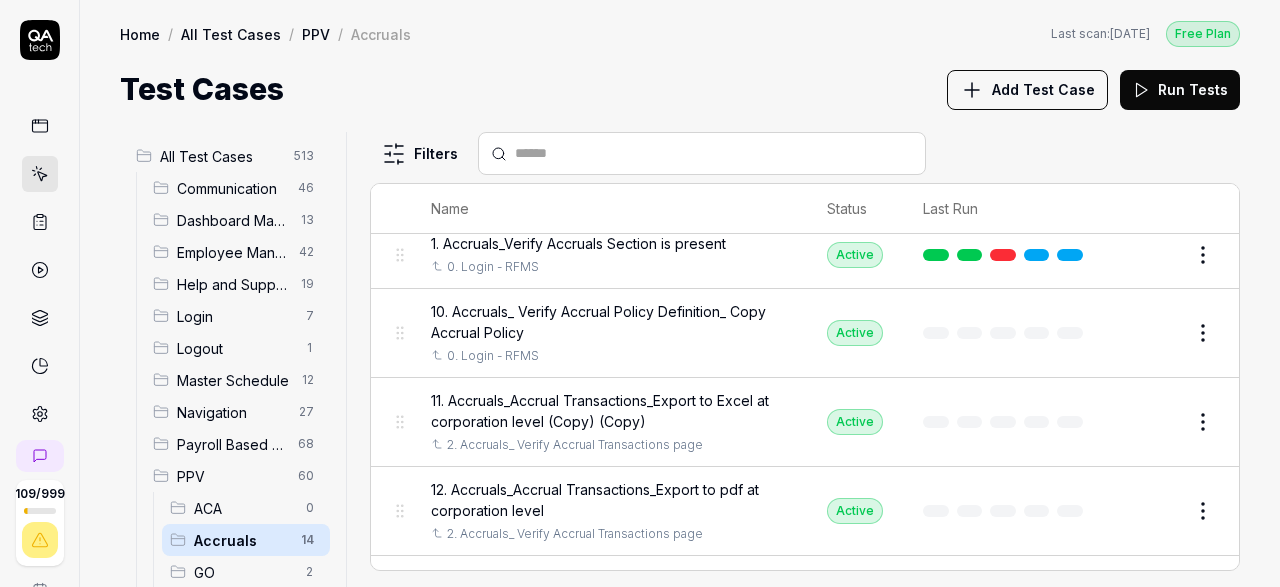scroll, scrollTop: 232, scrollLeft: 0, axis: vertical 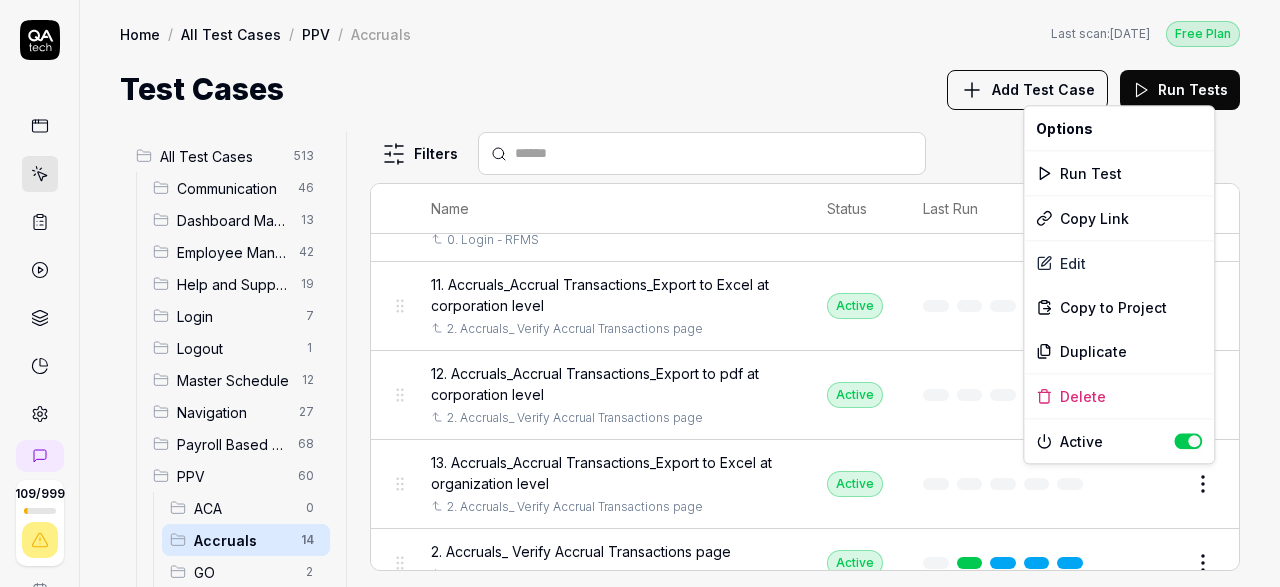 click on "109  /  999 s S Home / All Test Cases / PPV / Accruals Free Plan Home / All Test Cases / PPV / Accruals Last scan:  [DATE] Free Plan Test Cases Add Test Case Run Tests All Test Cases 513 Communication 46 Dashboard Management 13 Employee Management 42 Help and Support 19 Login 7 Logout 1 Master Schedule 12 Navigation 27 Payroll Based Journal 68 PPV 60 ACA 0 Accruals 14 GO 2 HR 11 LM 4 MC 3 PBJ 4 SO 18 Spotlight 4 TA 0 Reporting 6 Schedule Optimizer 7 Screen Loads 7 TestPPV 0 Time & Attendance 192 User Profile 1 Filters Name Status Last Run PPV Accruals 0. Login - RFMS Active Edit 1. Accruals_Verify Accruals Section is present 0. Login - RFMS Active Edit 10. Accruals_ Verify Accrual Policy Definition_ Copy Accrual Policy 0. Login - RFMS Active Edit 11. Accruals_Accrual Transactions_Export to Excel at corporation level 2. Accruals_ Verify Accrual Transactions page Active Edit 12. Accruals_Accrual Transactions_Export to pdf at corporation level 2. Accruals_ Verify Accrual Transactions page Active Edit Active" at bounding box center (640, 293) 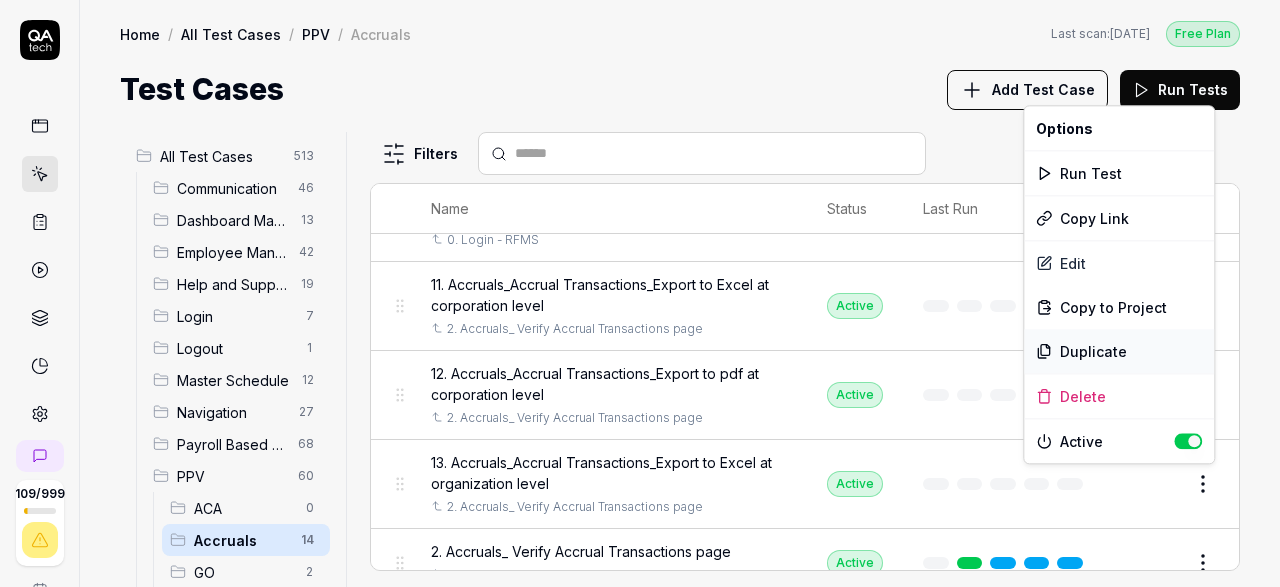 click on "Duplicate" at bounding box center (1119, 351) 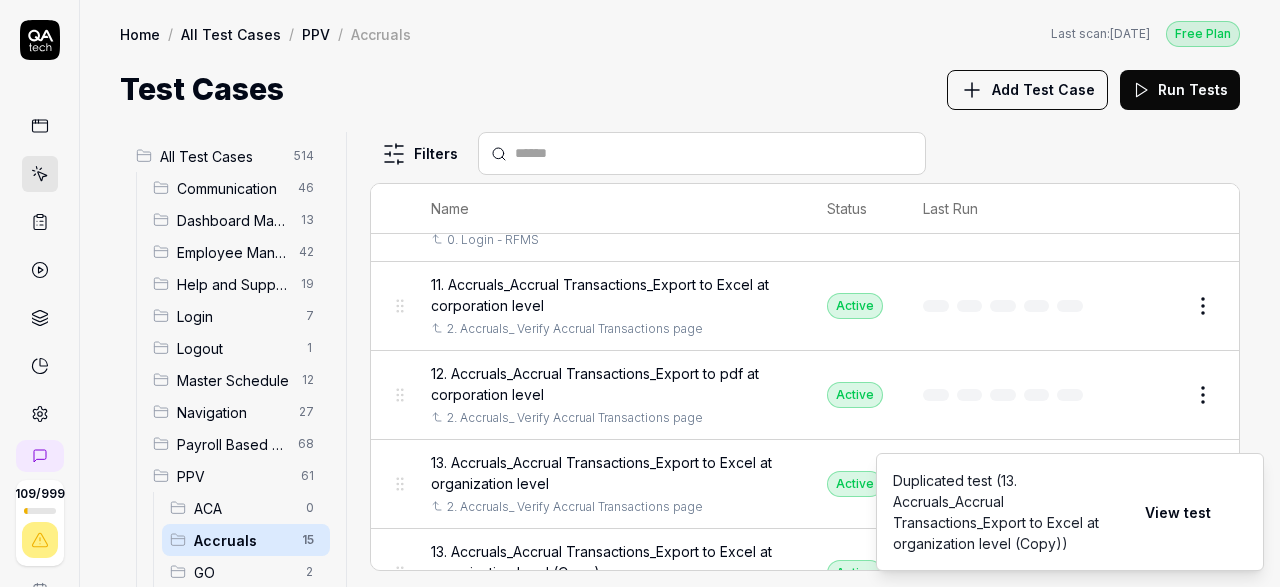 scroll, scrollTop: 348, scrollLeft: 0, axis: vertical 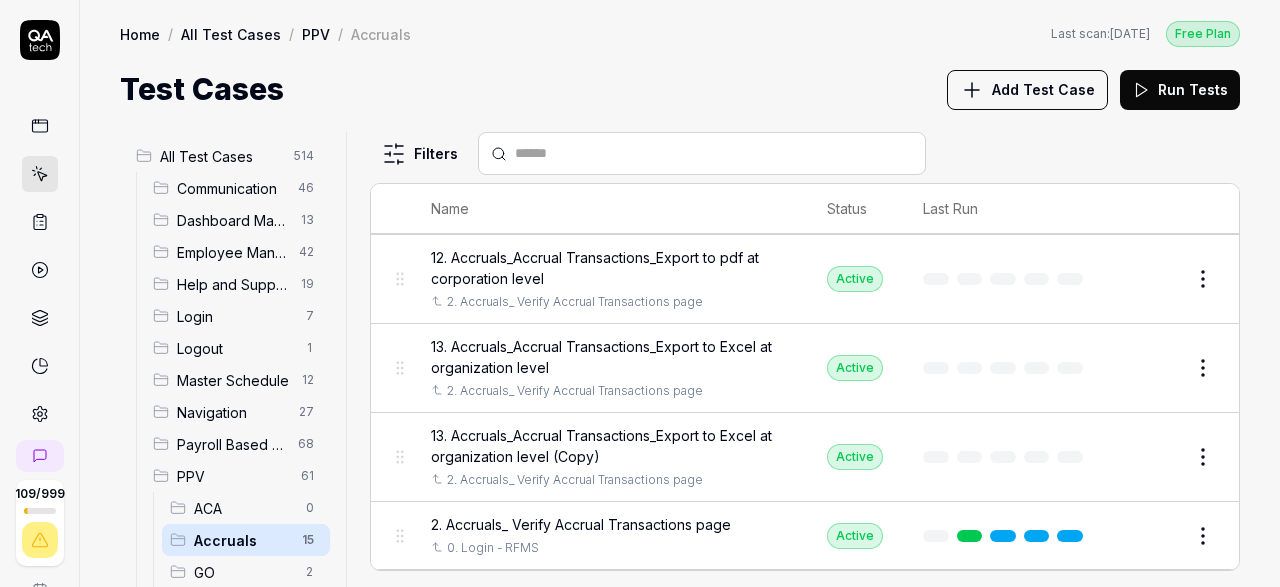 click on "13. Accruals_Accrual Transactions_Export to Excel at organization level (Copy)" at bounding box center [609, 446] 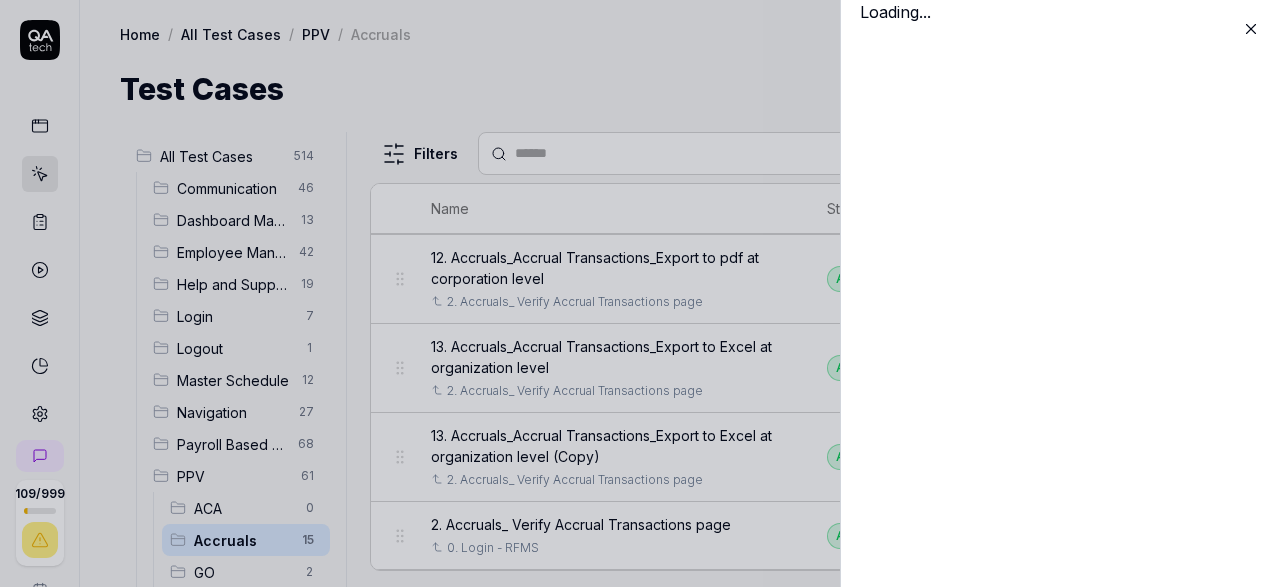 scroll, scrollTop: 348, scrollLeft: 0, axis: vertical 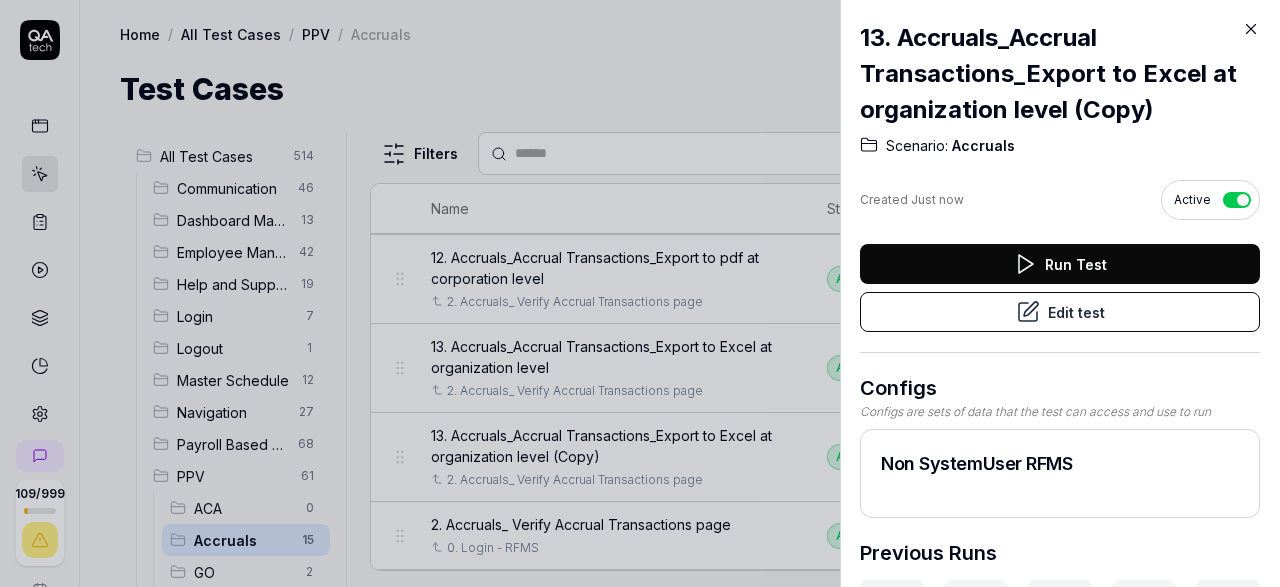 click on "Edit test" at bounding box center [1060, 312] 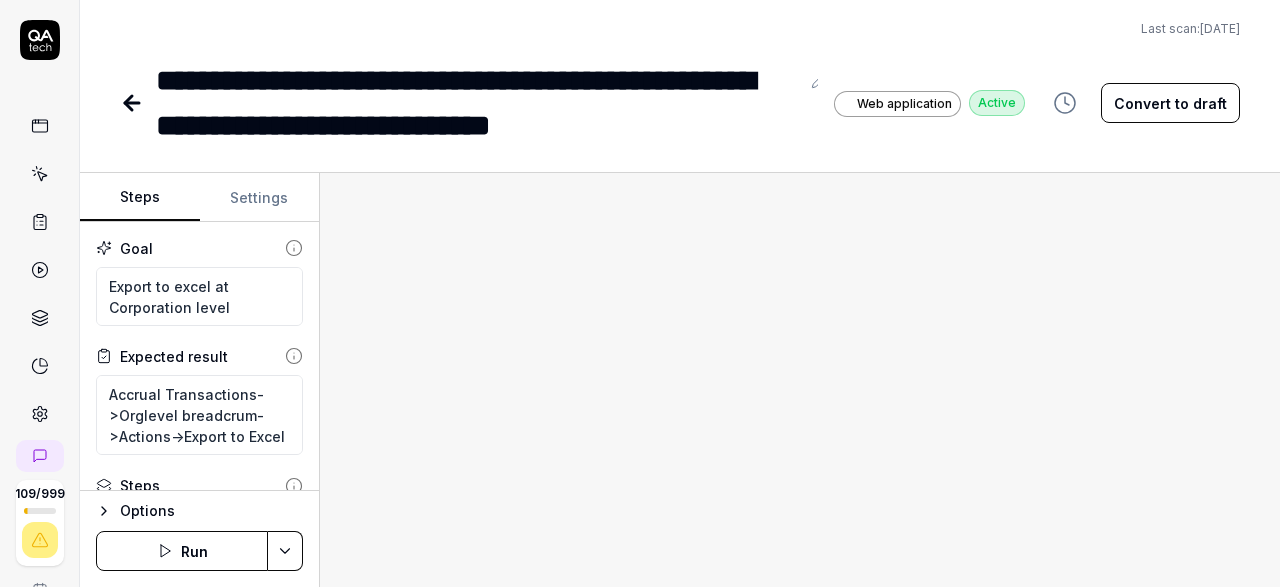 drag, startPoint x: 183, startPoint y: 83, endPoint x: 743, endPoint y: 147, distance: 563.64526 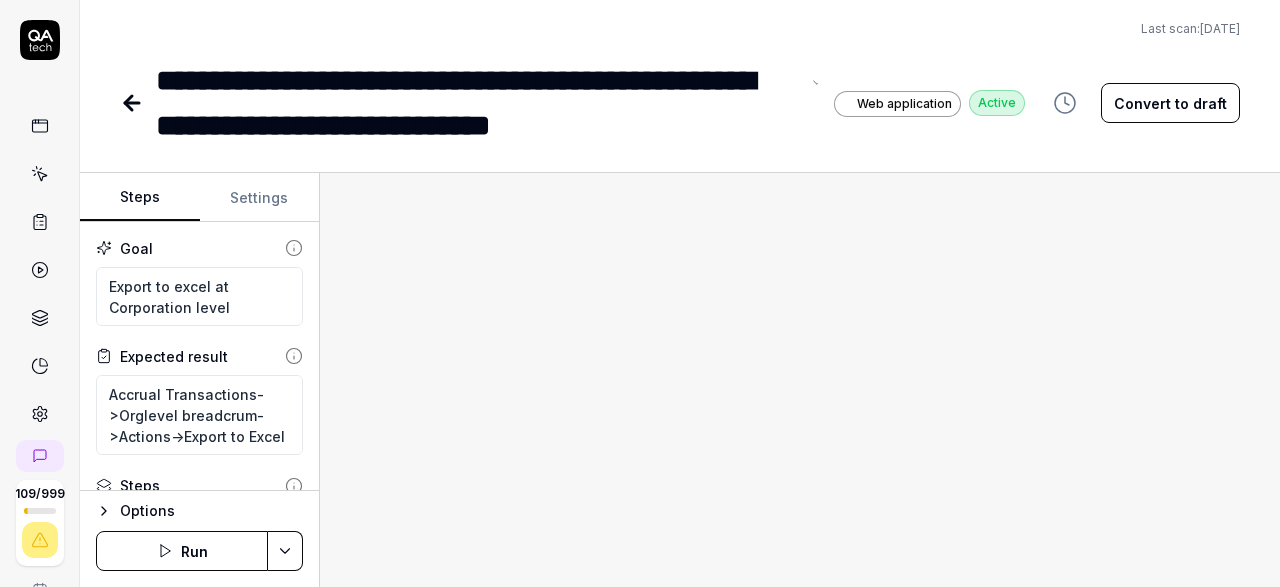 click on "**********" at bounding box center [477, 103] 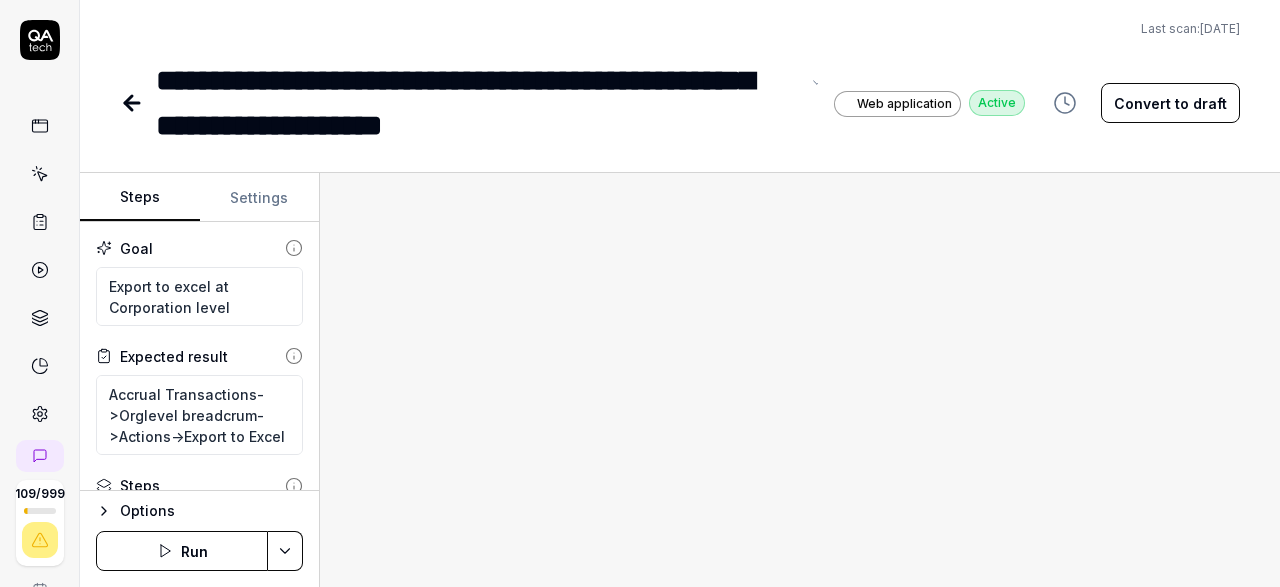 scroll, scrollTop: 116, scrollLeft: 0, axis: vertical 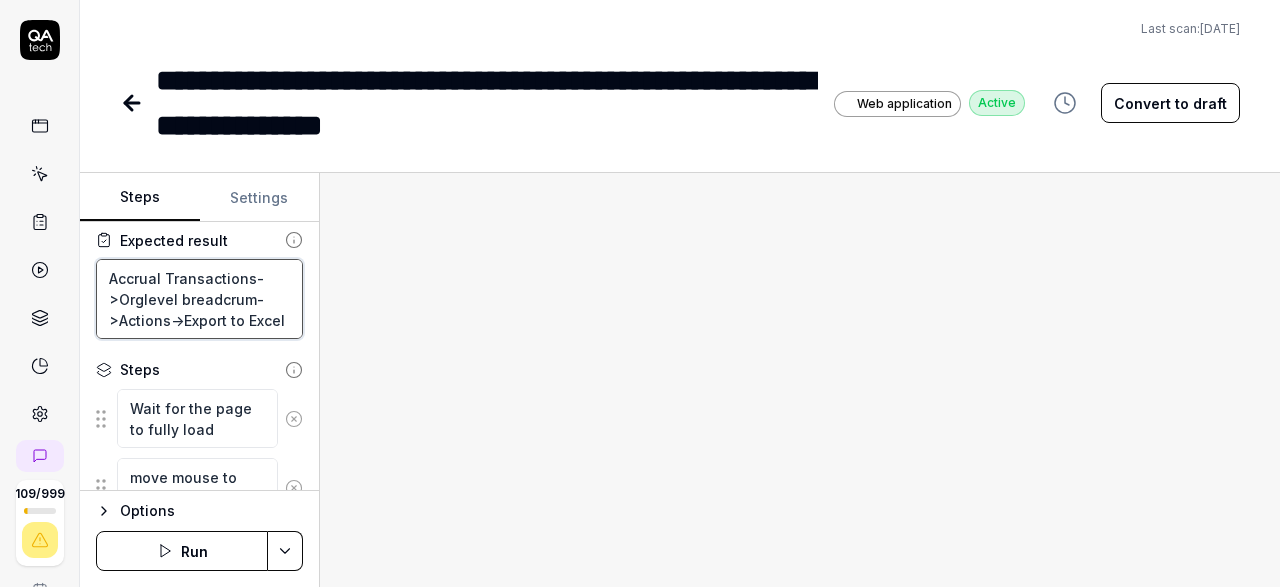click on "Accrual Transactions->Orglevel breadcrum->Actions->Export to Excel" at bounding box center (199, 299) 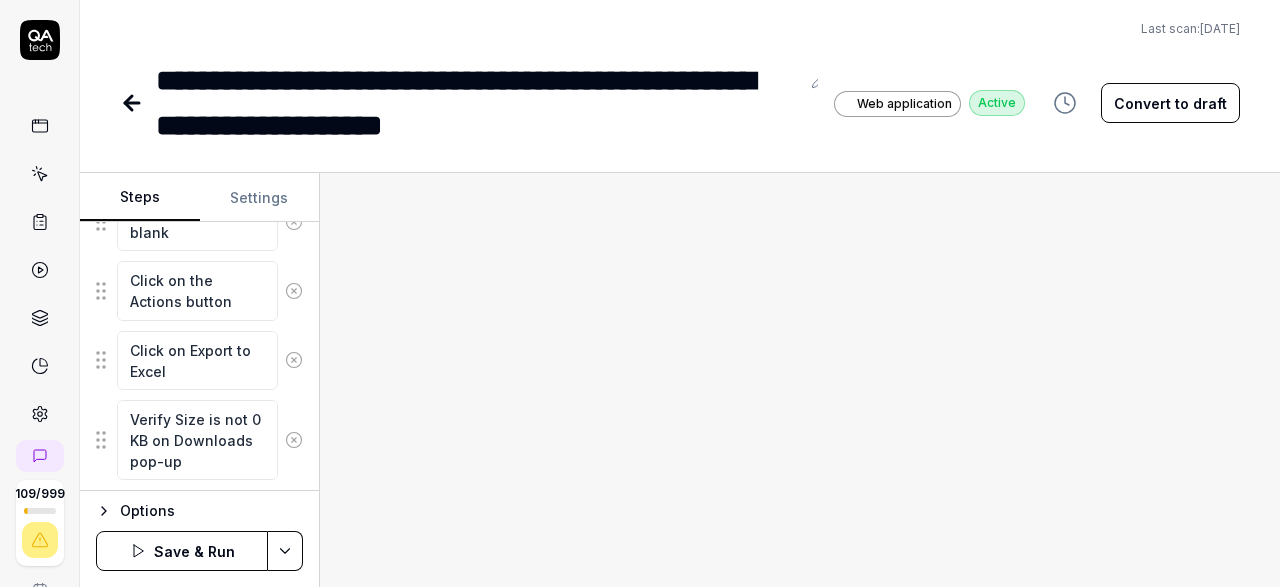 scroll, scrollTop: 812, scrollLeft: 0, axis: vertical 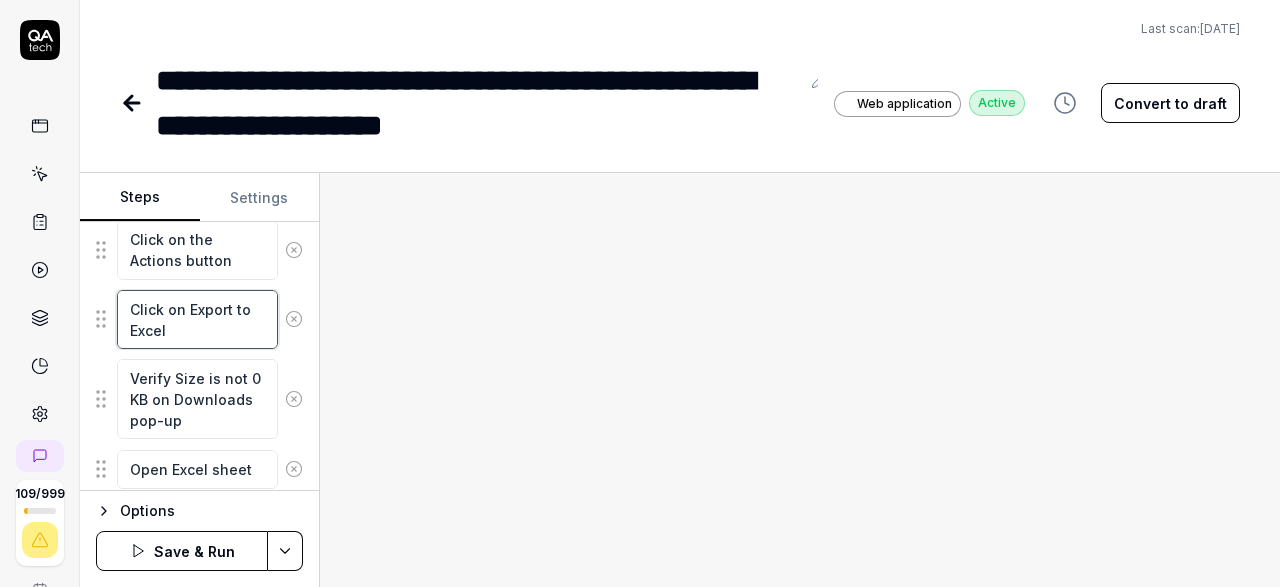 click on "Click on Export to Excel" at bounding box center [197, 319] 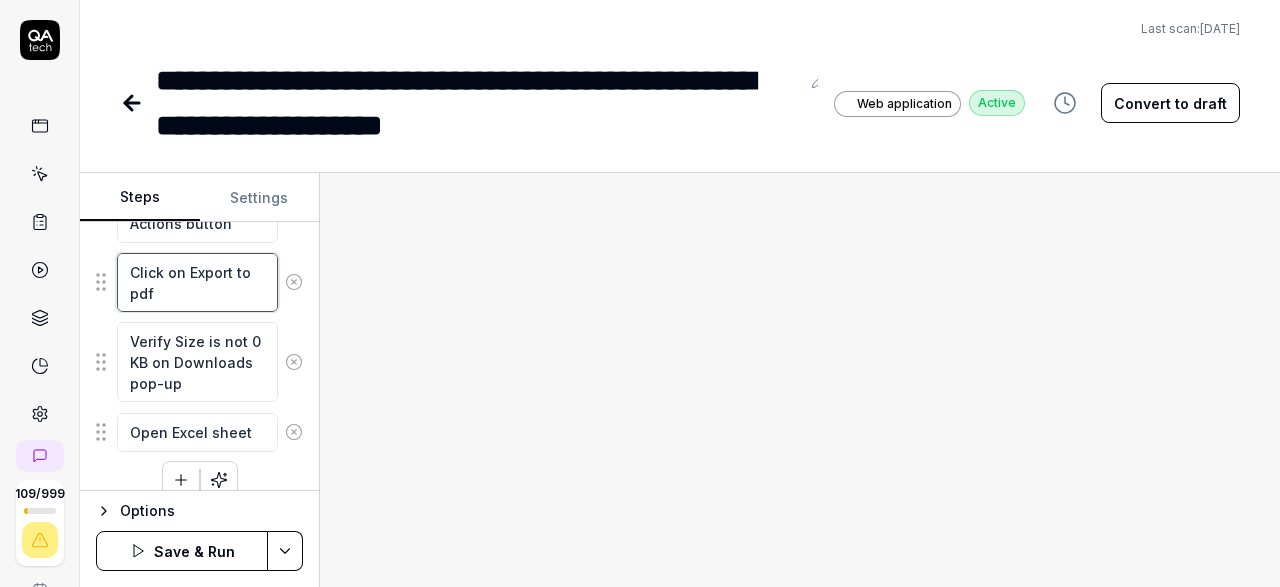 scroll, scrollTop: 865, scrollLeft: 0, axis: vertical 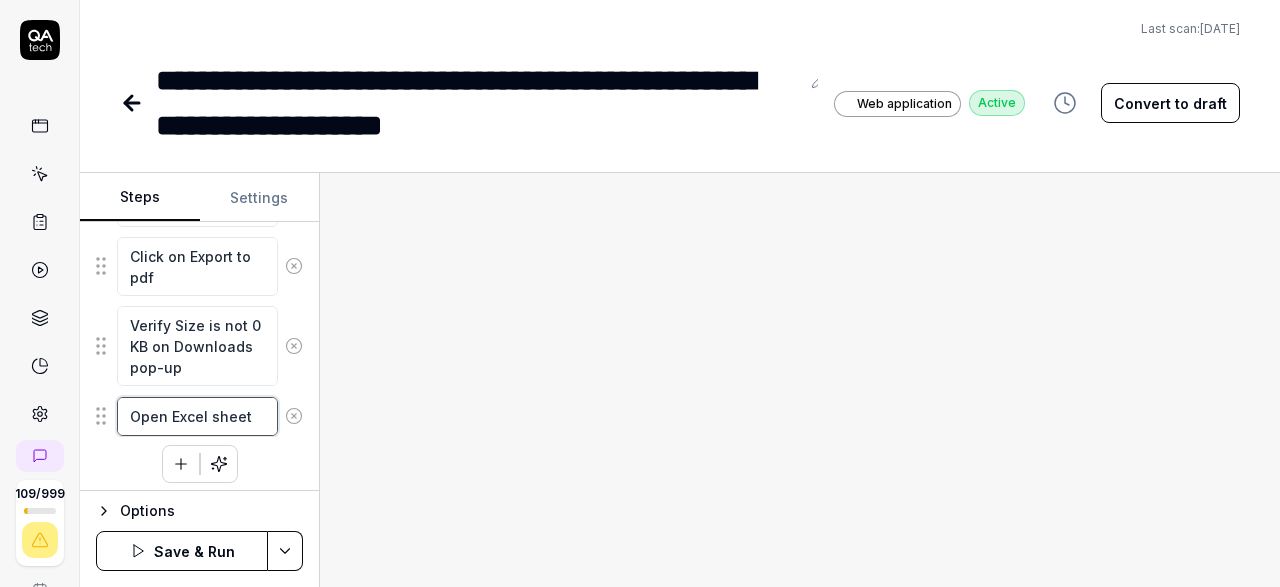 click on "Open Excel sheet" at bounding box center (197, 416) 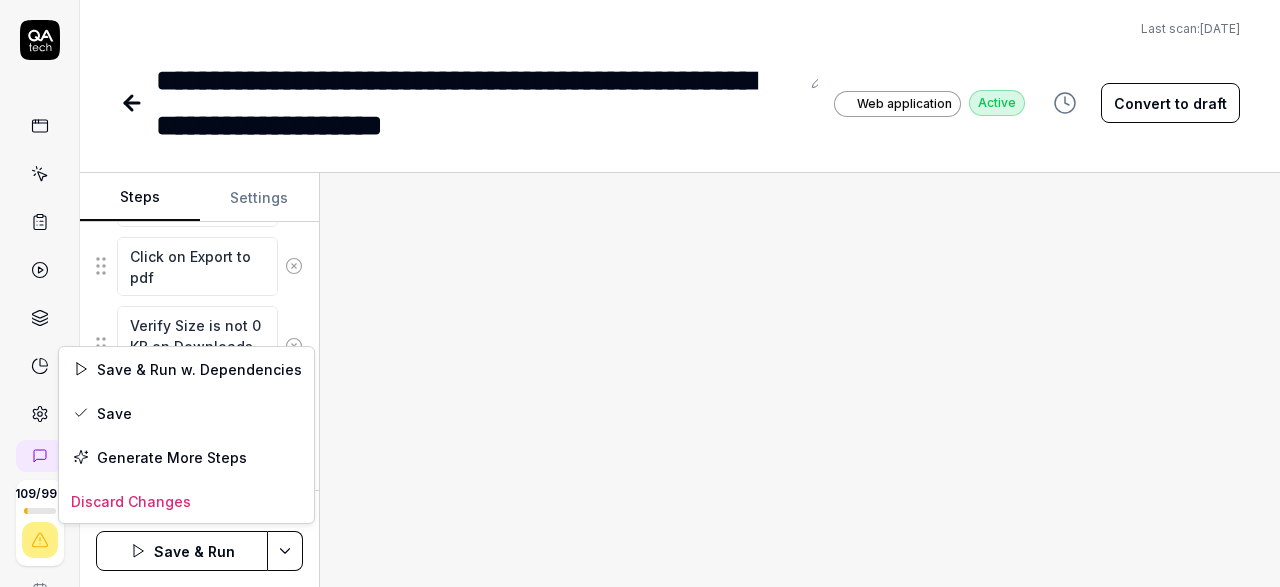 click on "**********" at bounding box center [640, 293] 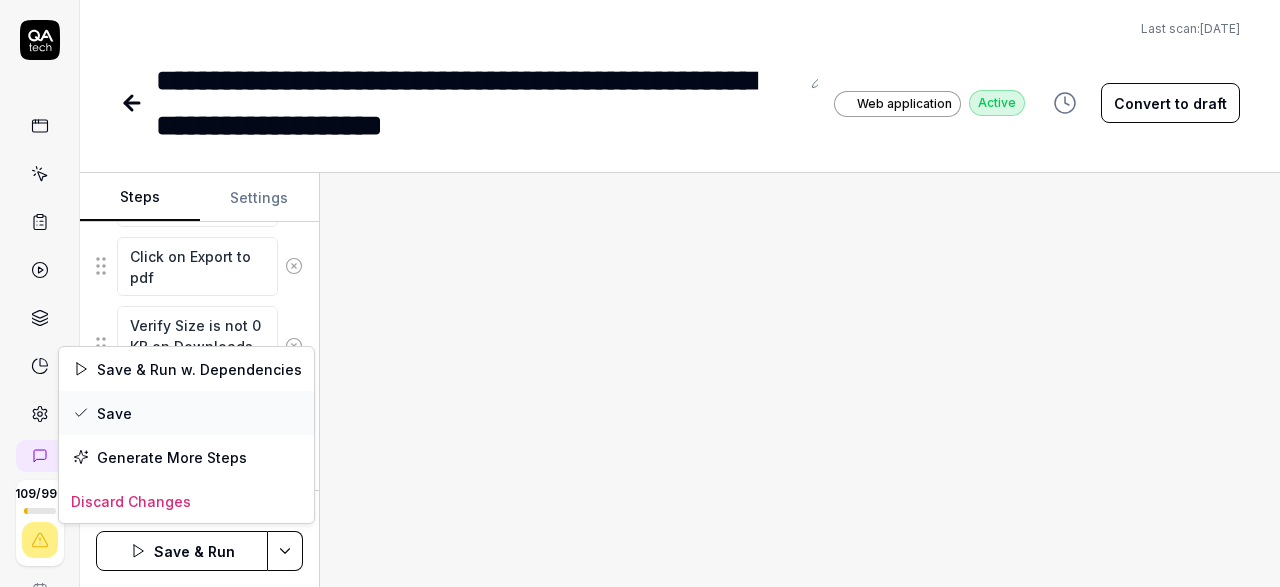 click on "Save" at bounding box center [186, 413] 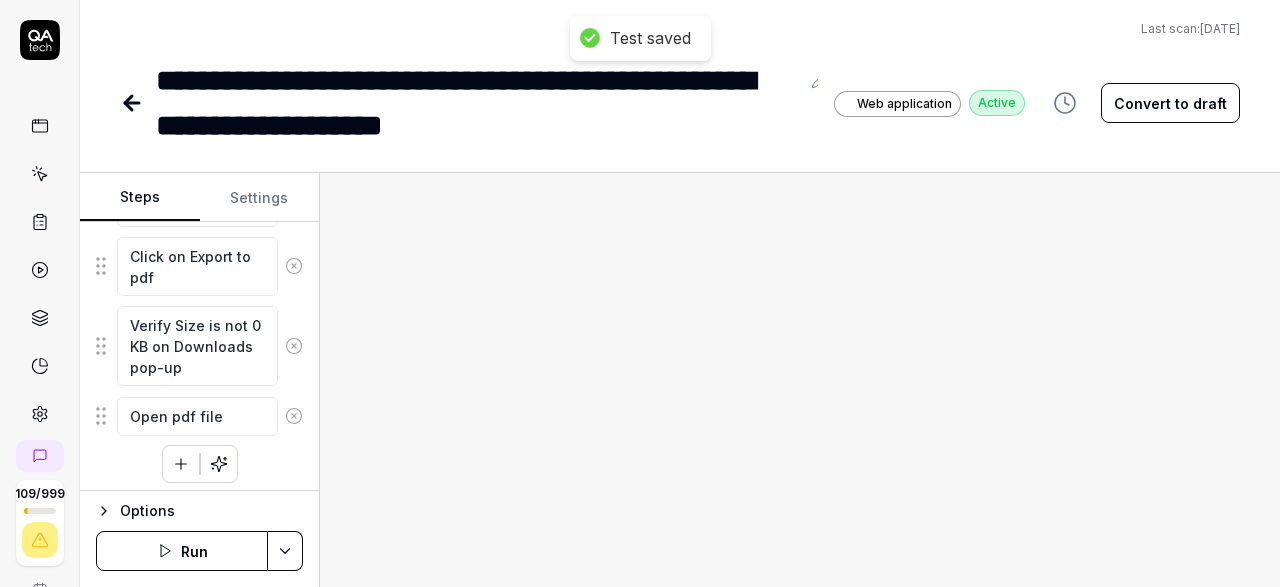 scroll, scrollTop: 821, scrollLeft: 0, axis: vertical 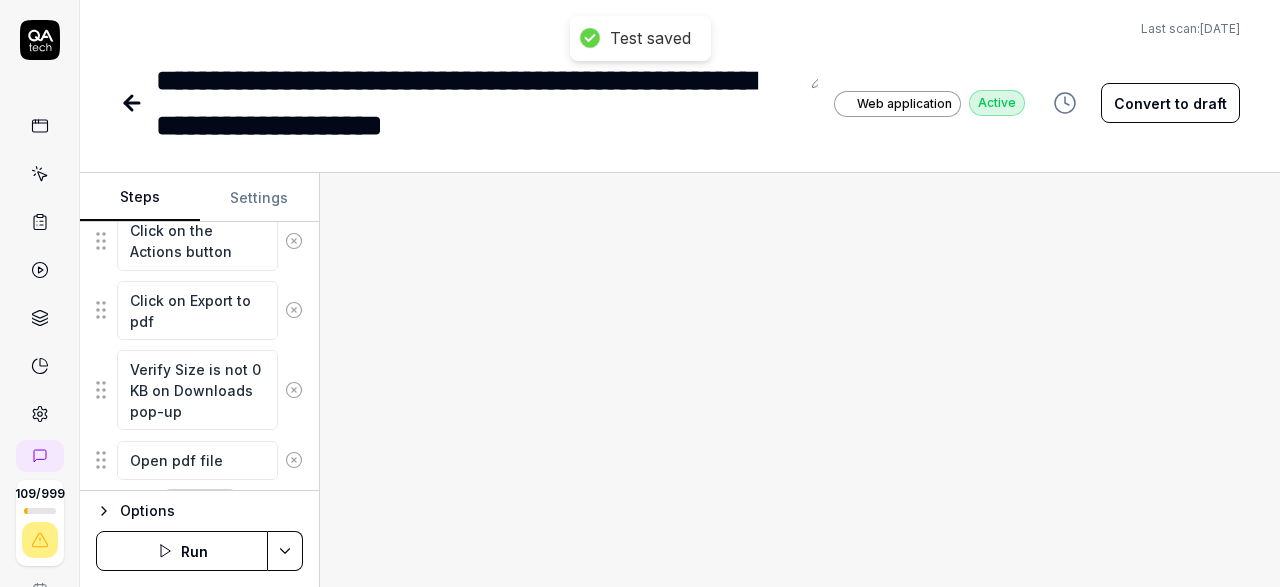 click on "**********" at bounding box center [640, 293] 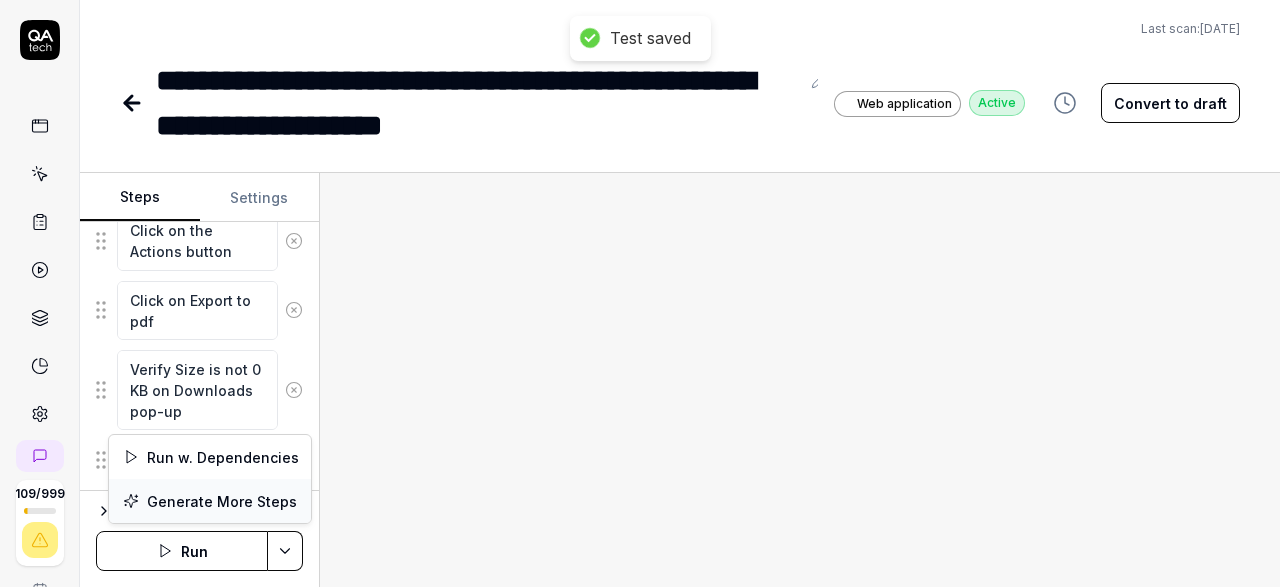 scroll, scrollTop: 863, scrollLeft: 0, axis: vertical 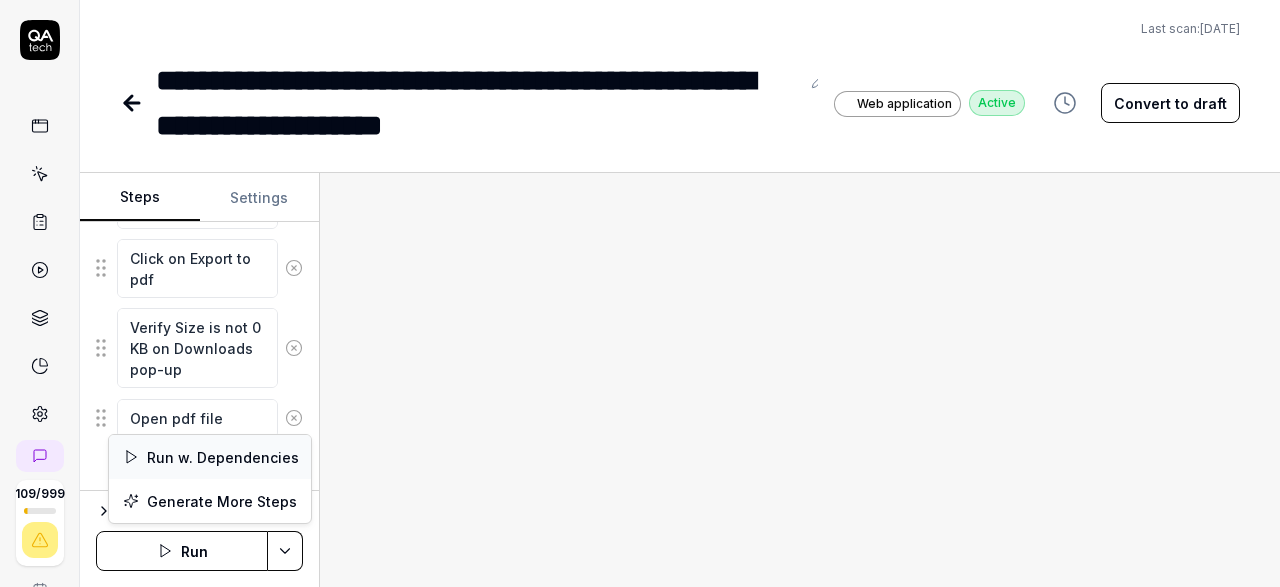 click on "Run w. Dependencies" at bounding box center [210, 457] 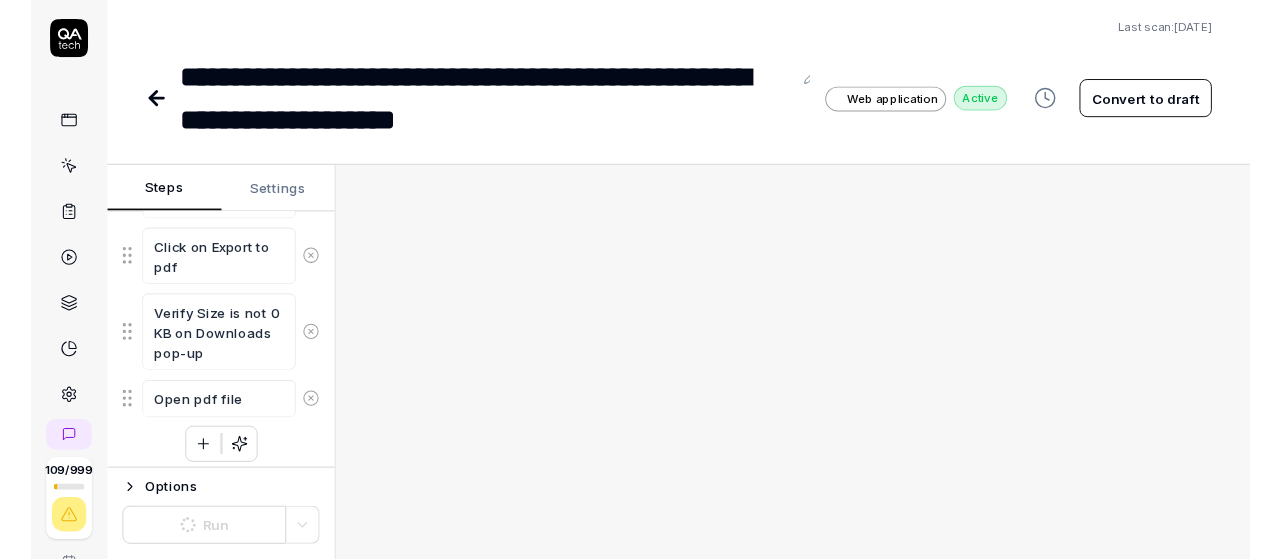 scroll, scrollTop: 863, scrollLeft: 0, axis: vertical 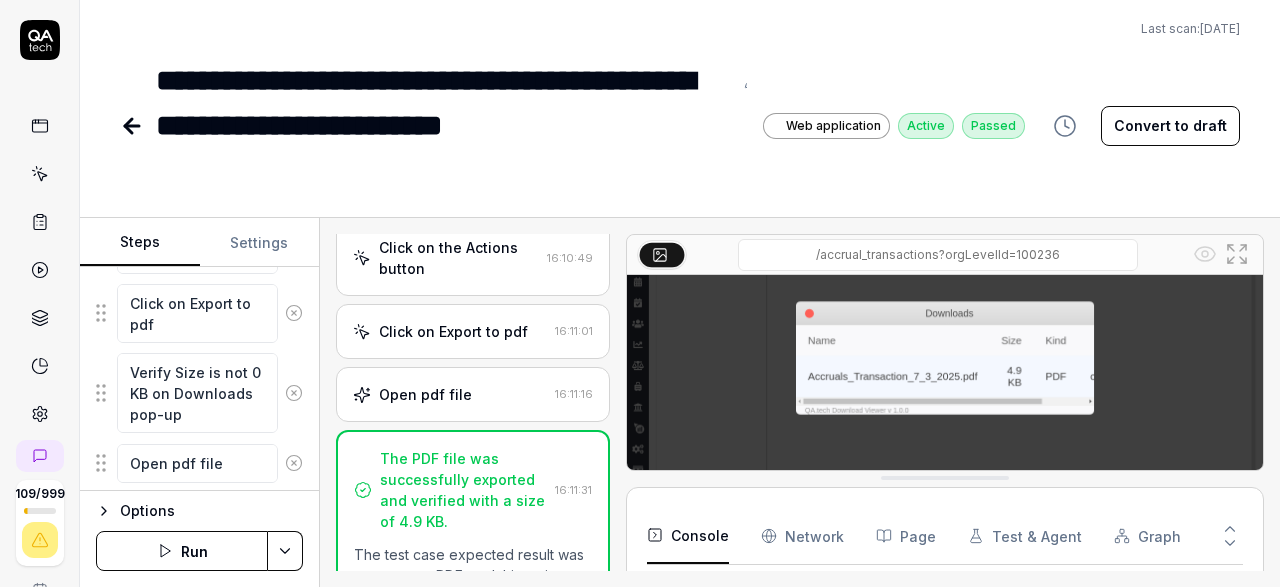 click on "The PDF file was successfully exported and verified with a size of 4.9 KB." at bounding box center (463, 490) 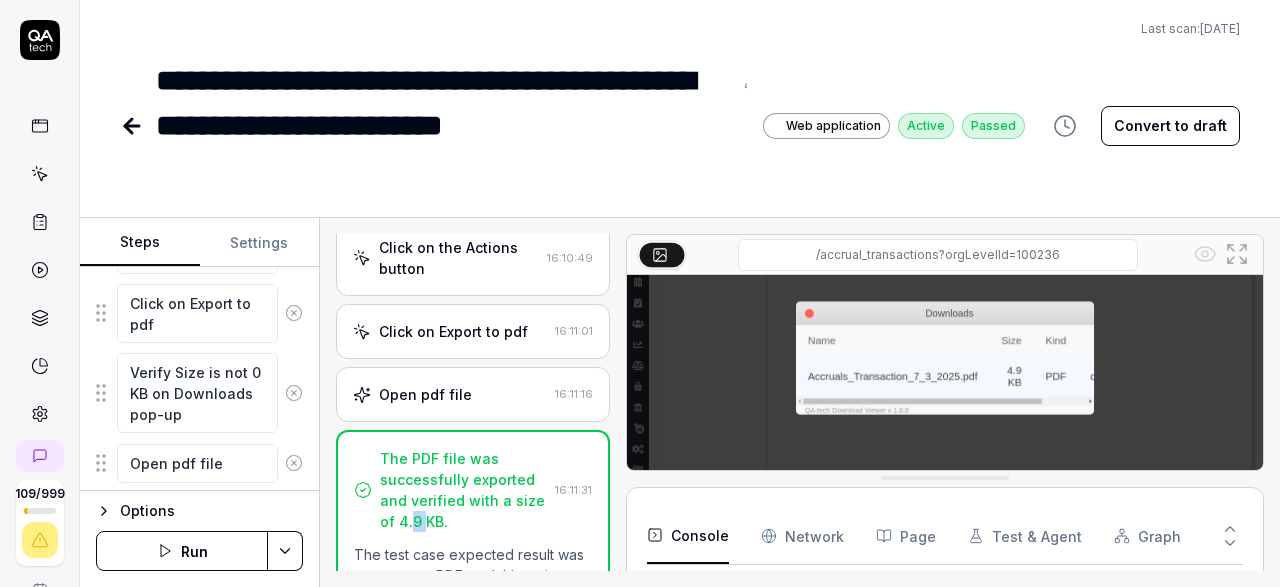 click on "The PDF file was successfully exported and verified with a size of 4.9 KB." at bounding box center (463, 490) 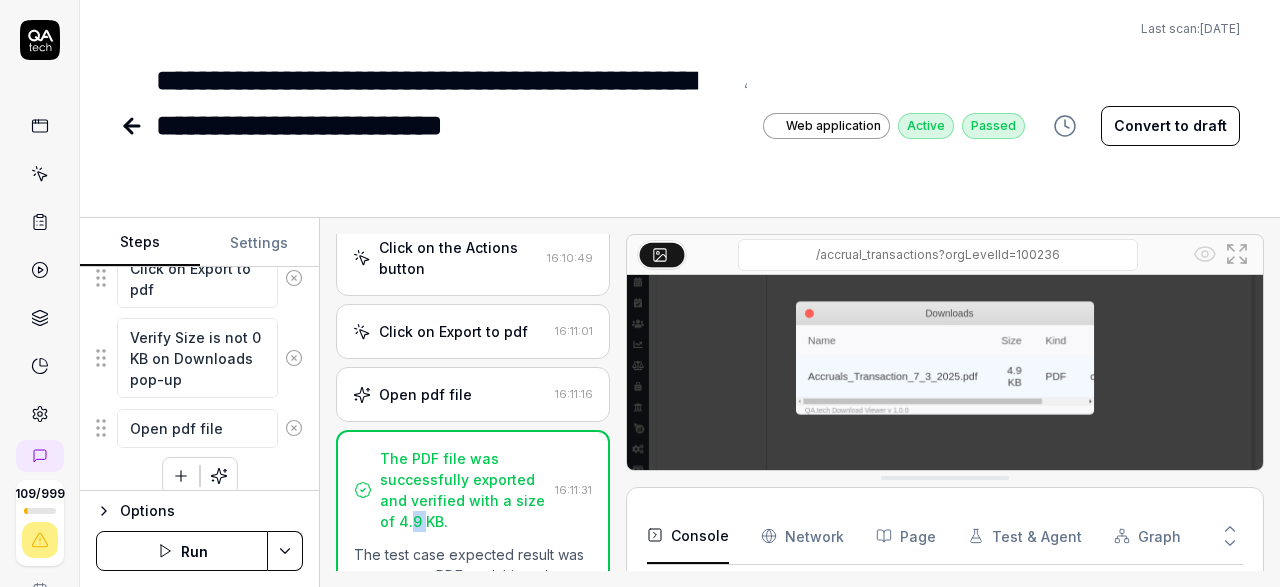scroll, scrollTop: 910, scrollLeft: 0, axis: vertical 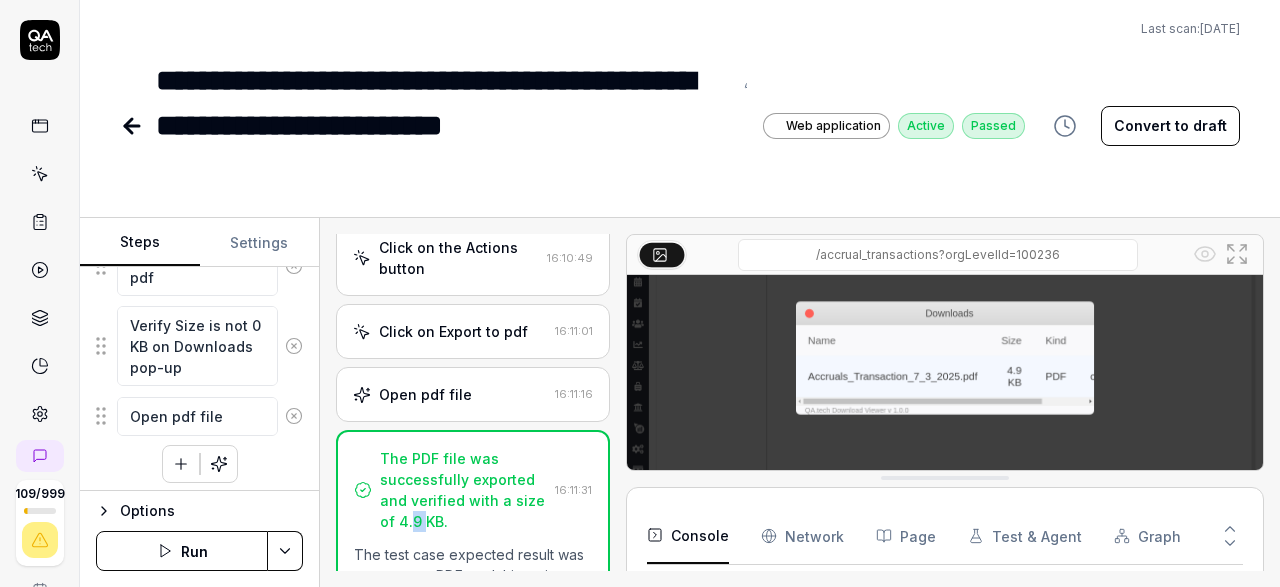 click 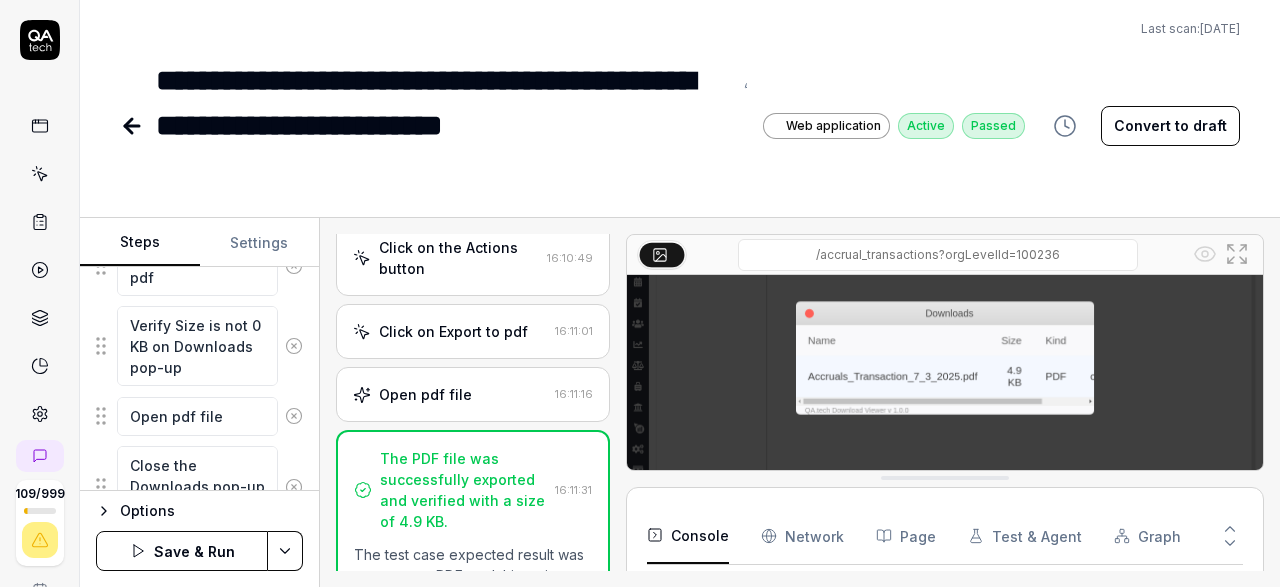 scroll, scrollTop: 927, scrollLeft: 0, axis: vertical 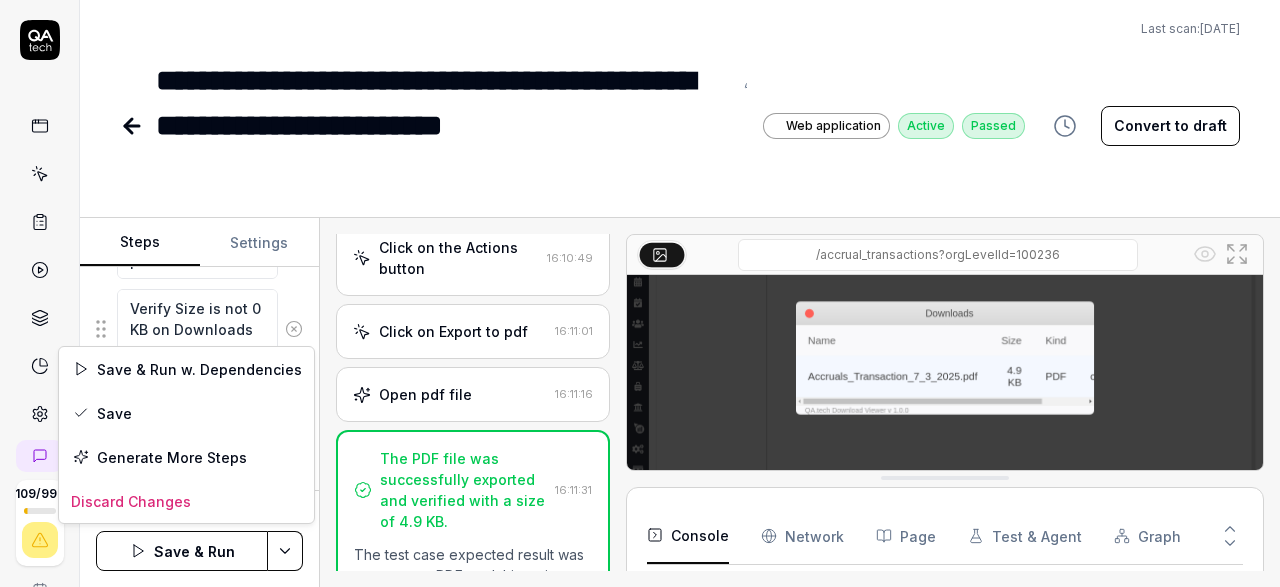 click on "**********" at bounding box center (640, 293) 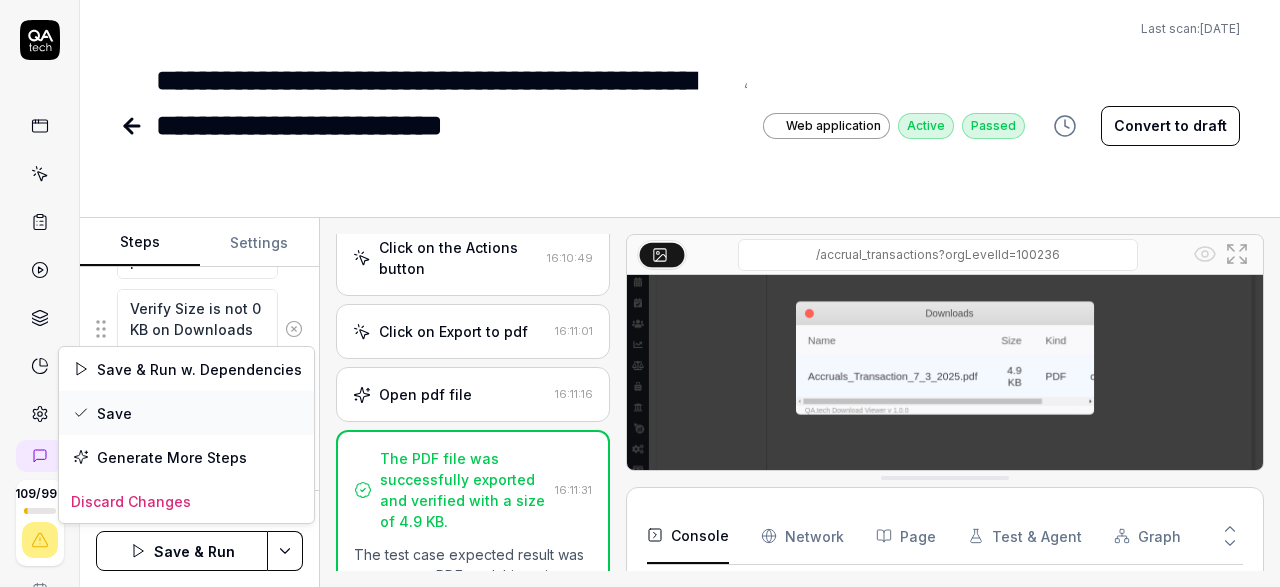 click on "Save" at bounding box center [186, 413] 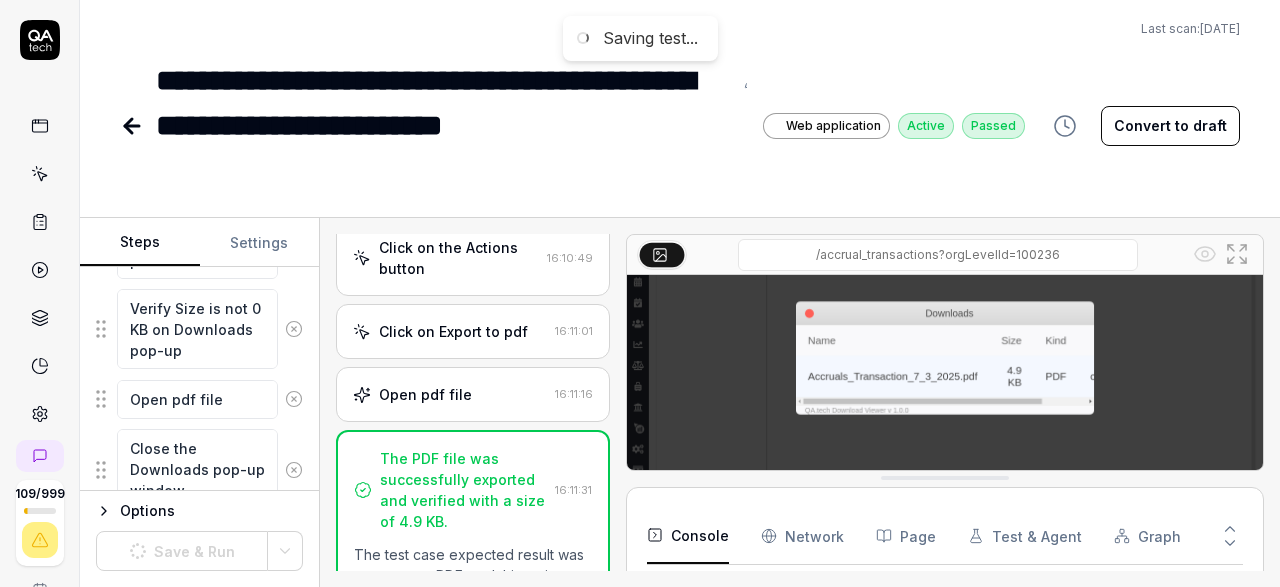 scroll, scrollTop: 927, scrollLeft: 0, axis: vertical 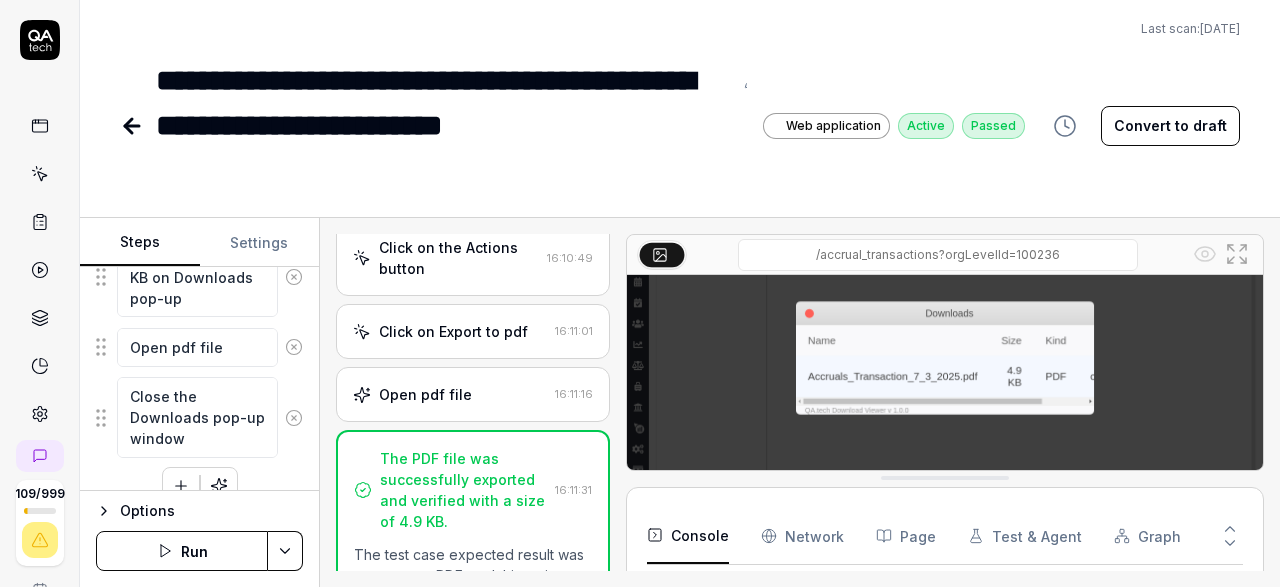 click on "Run" at bounding box center (182, 551) 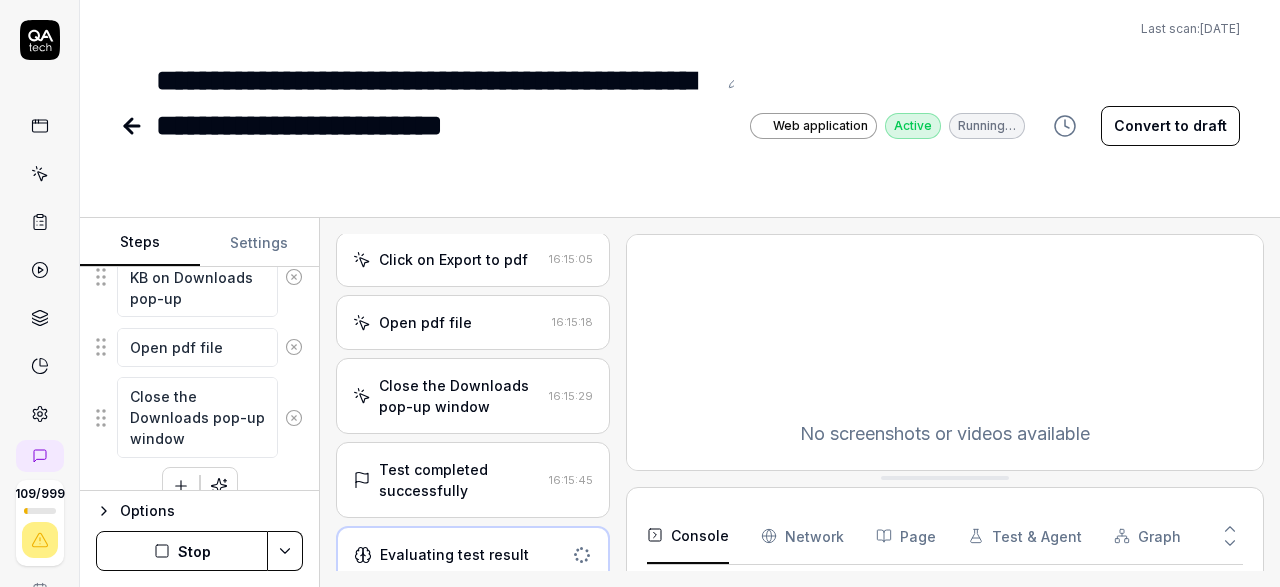 scroll, scrollTop: 767, scrollLeft: 0, axis: vertical 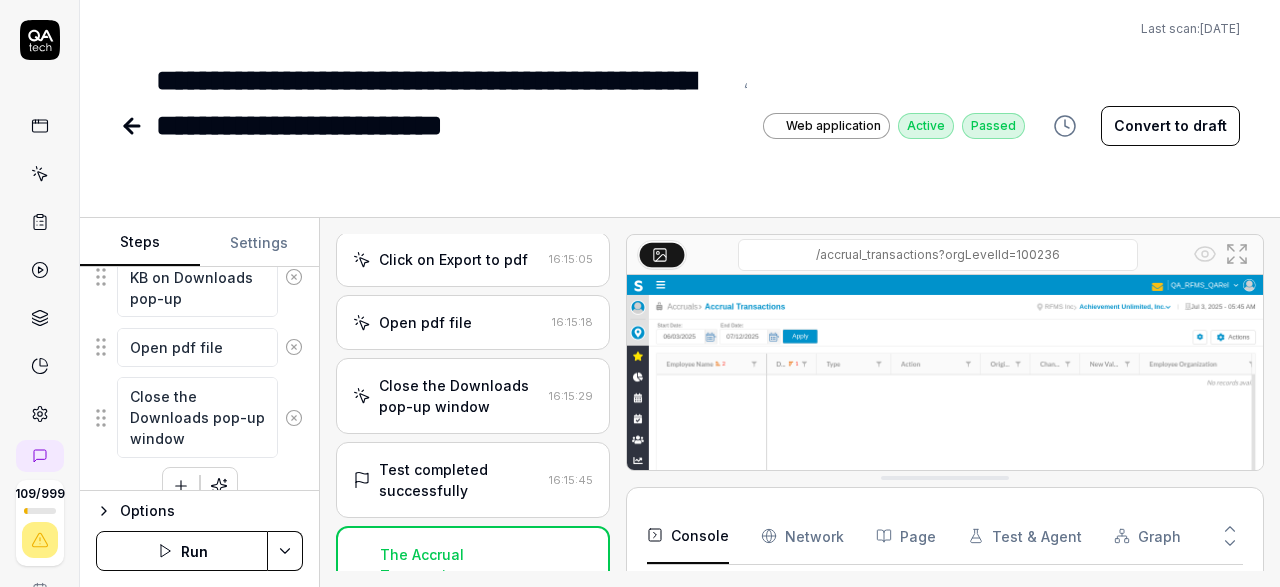 click on "Close the Downloads pop-up window" at bounding box center [460, 396] 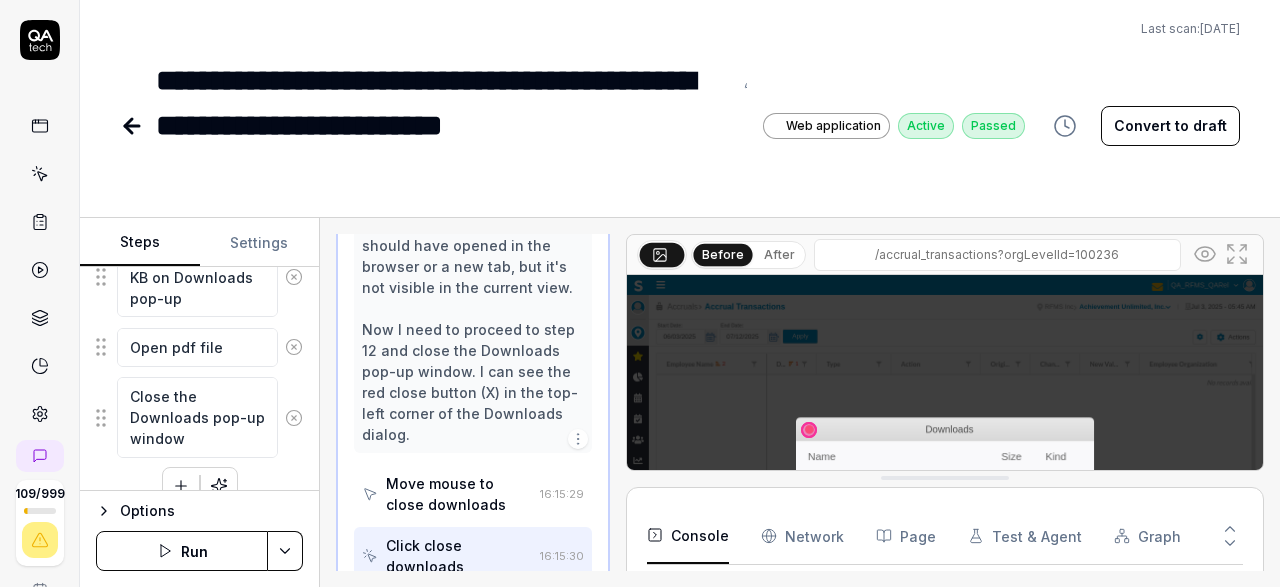 scroll, scrollTop: 980, scrollLeft: 0, axis: vertical 